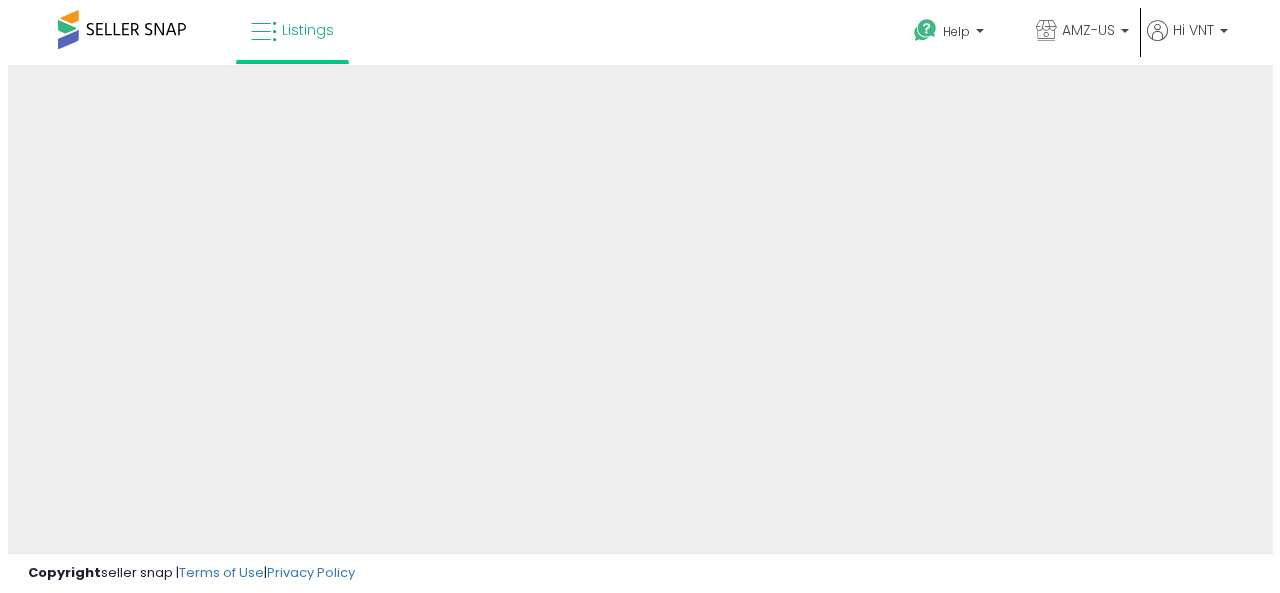 scroll, scrollTop: 0, scrollLeft: 0, axis: both 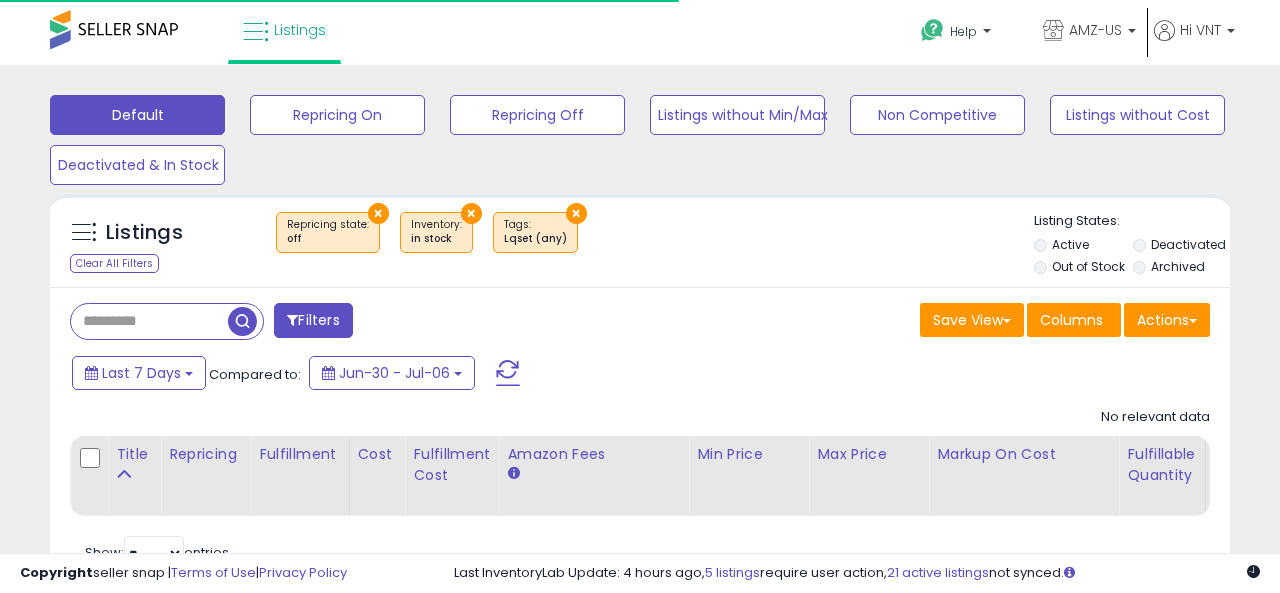select on "**" 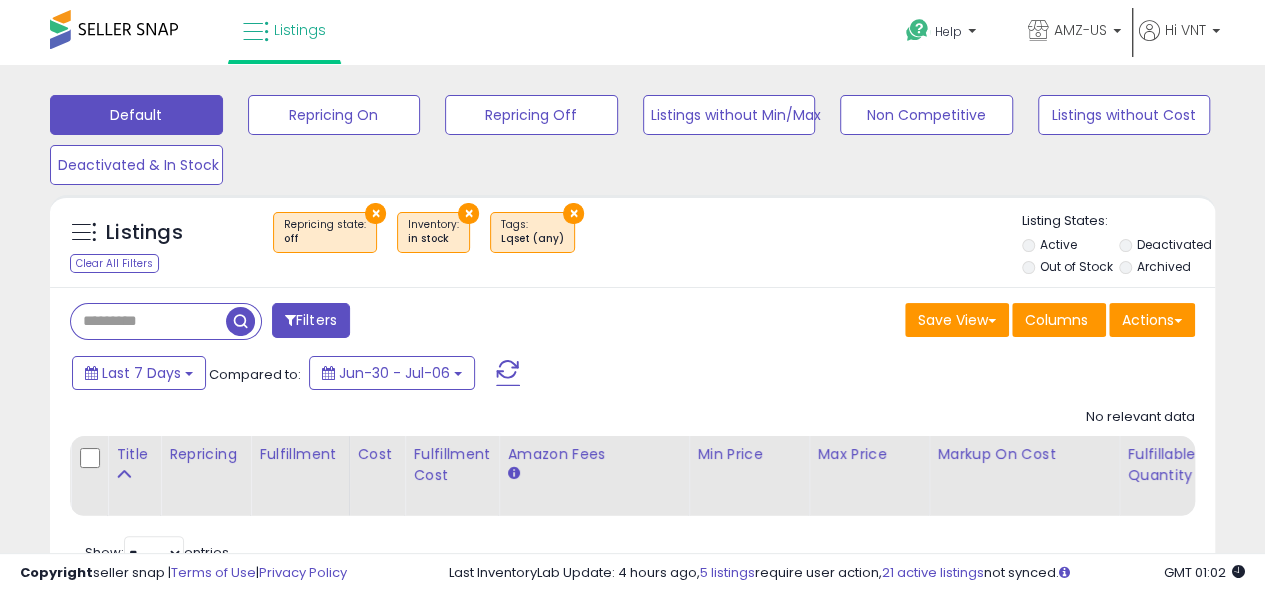 click on "Filters" at bounding box center [311, 320] 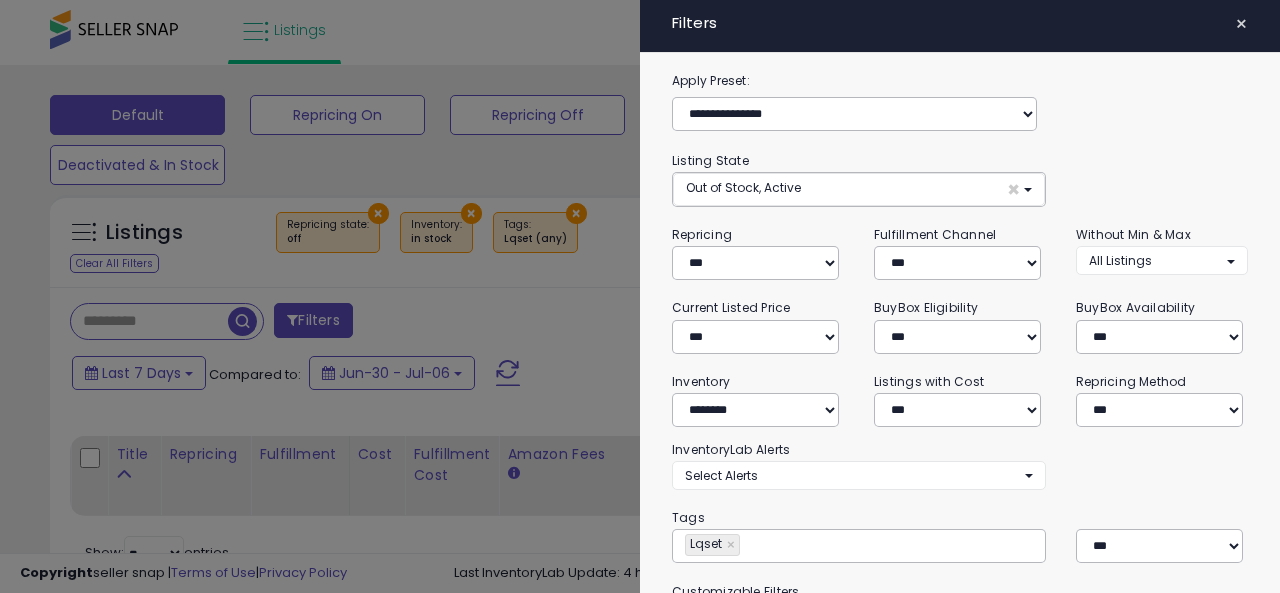 click on "**********" at bounding box center [960, 480] 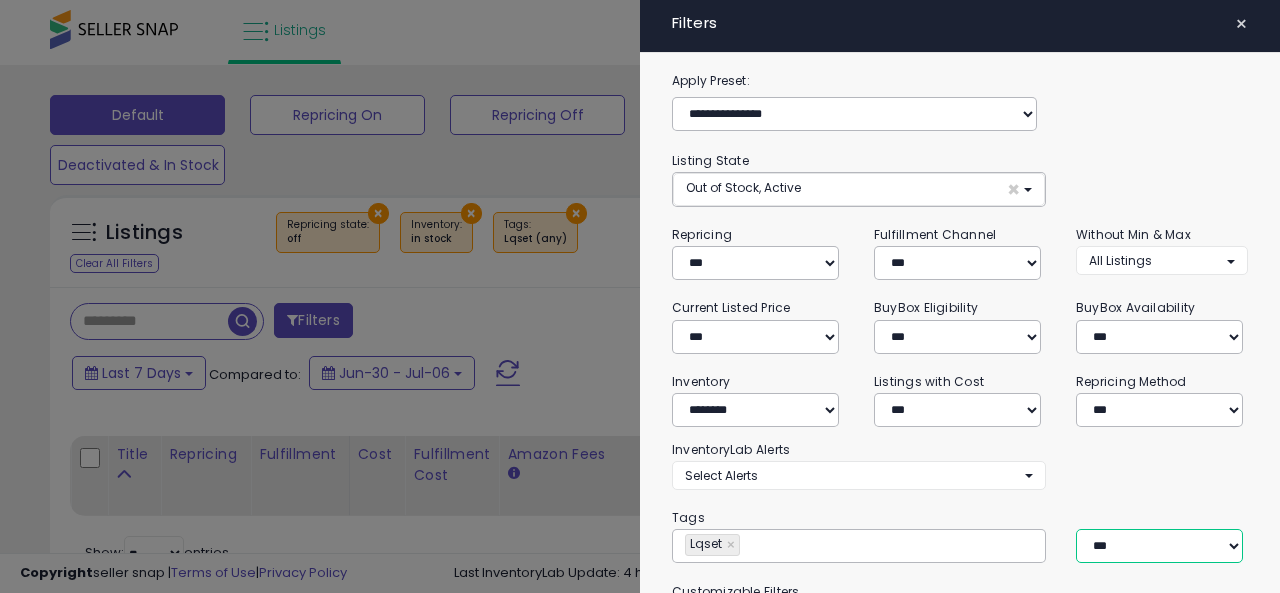 click on "***
***
****" at bounding box center (1159, 546) 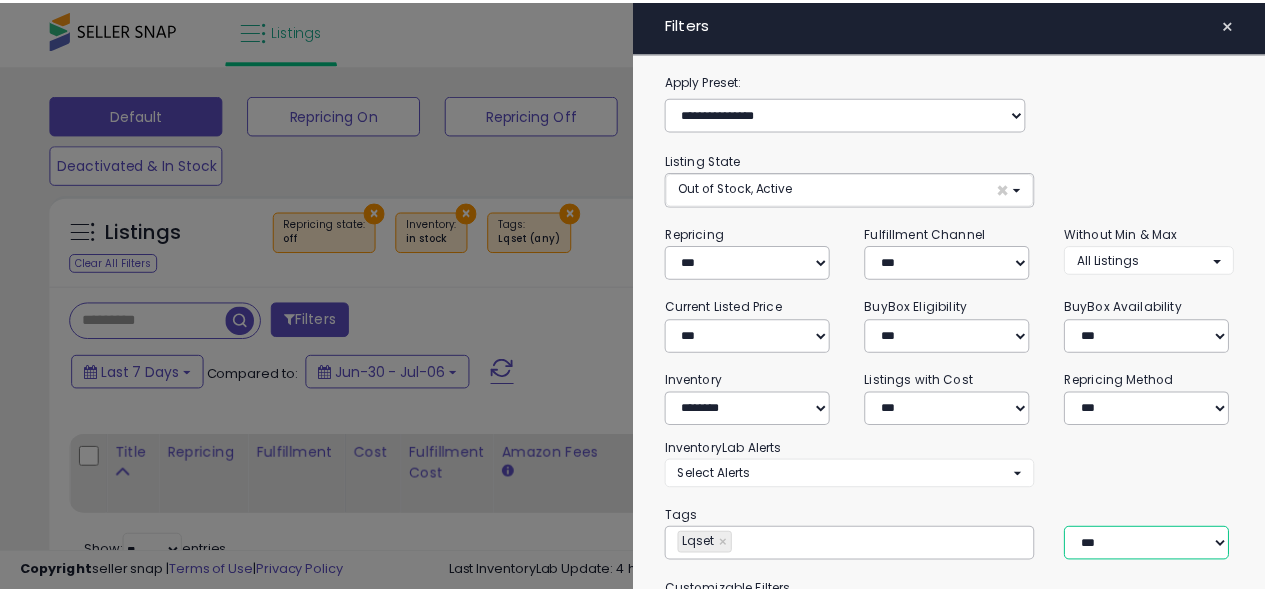 scroll, scrollTop: 288, scrollLeft: 0, axis: vertical 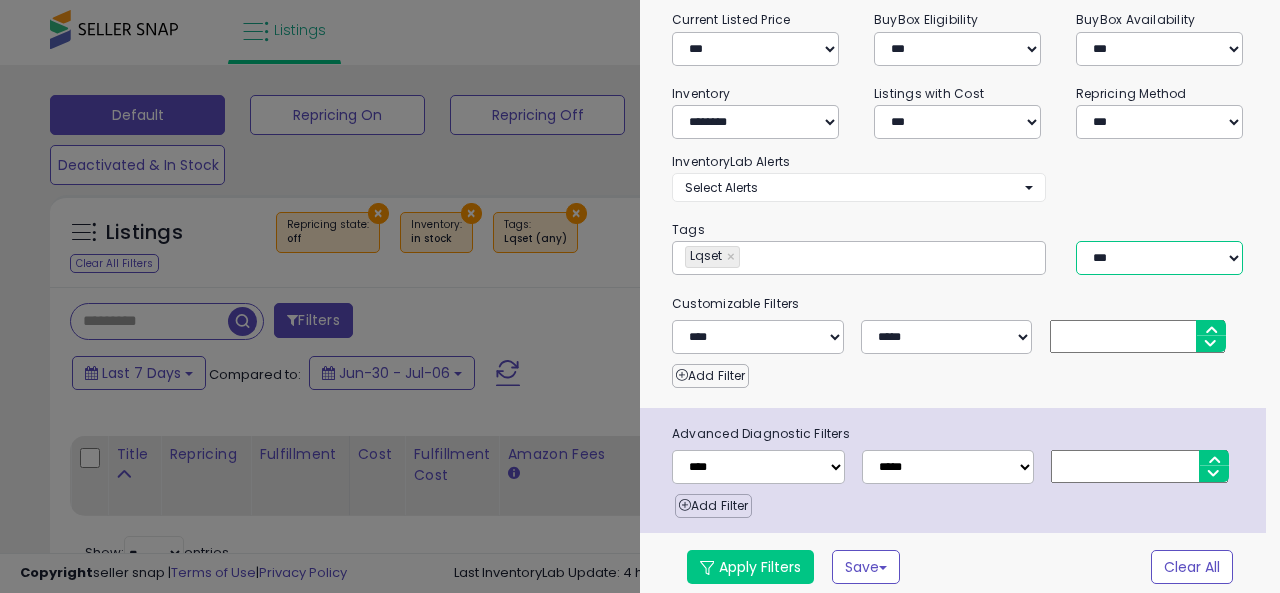 drag, startPoint x: 1118, startPoint y: 256, endPoint x: 1118, endPoint y: 267, distance: 11 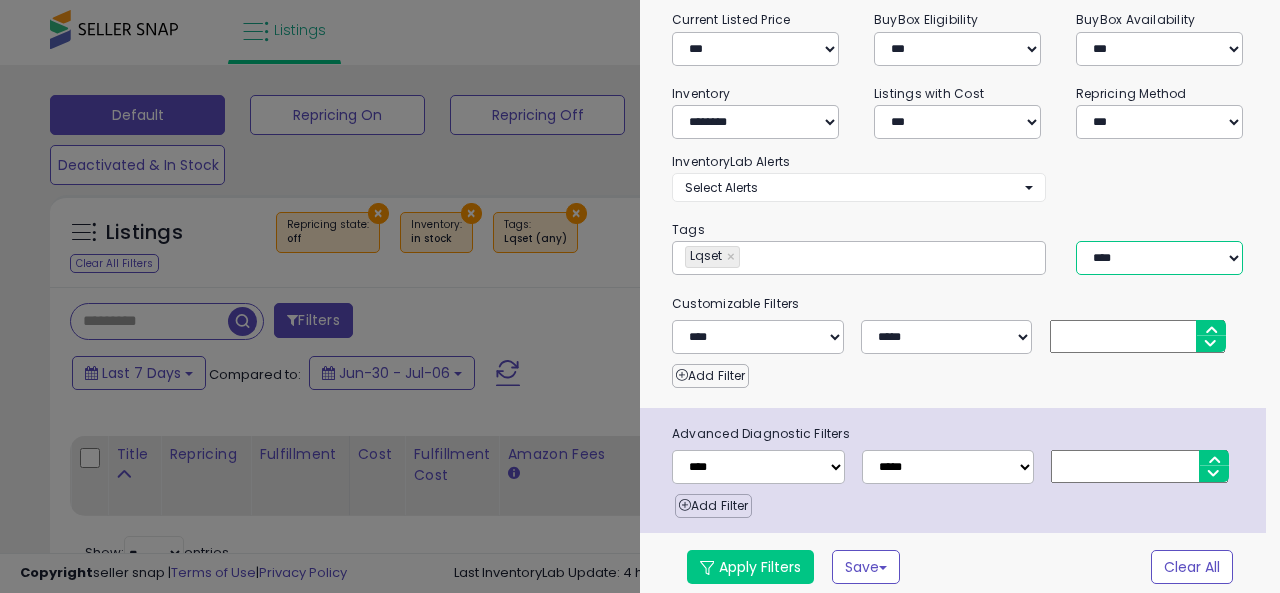 click on "***
***
****" at bounding box center [1159, 258] 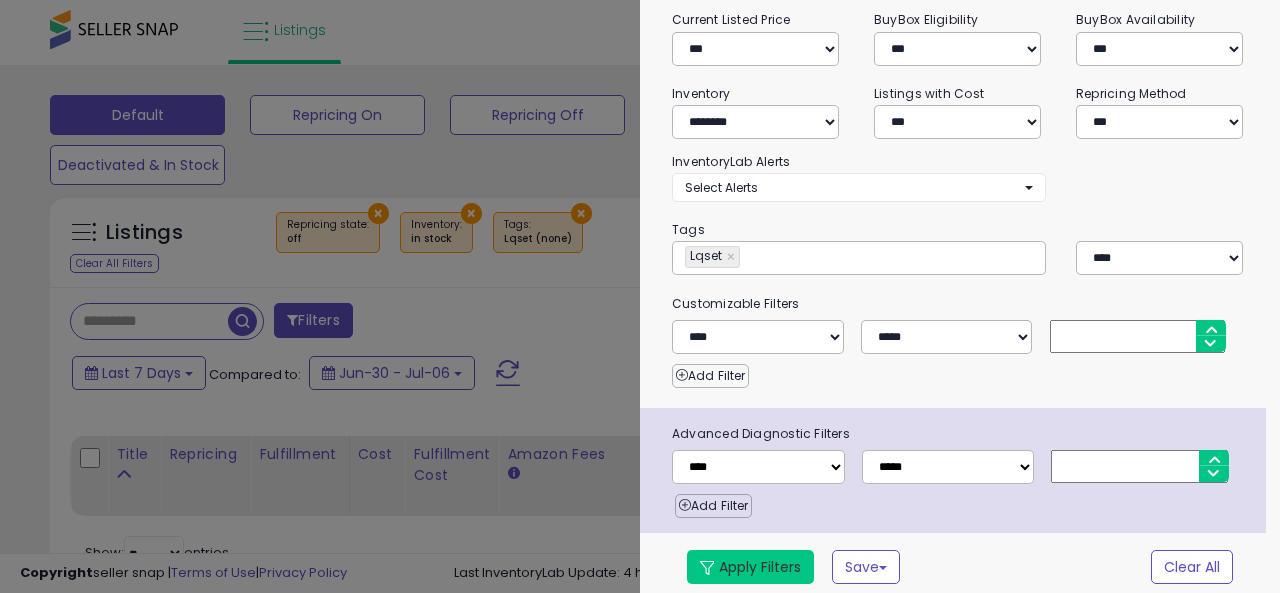 click on "Apply Filters" at bounding box center (750, 567) 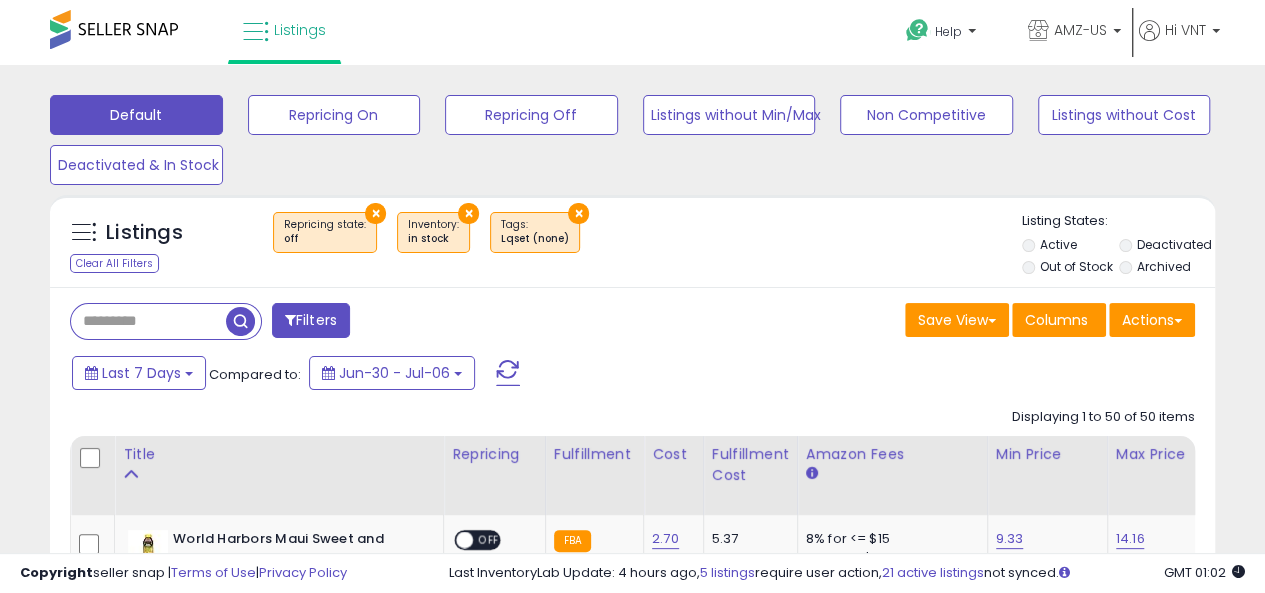 scroll, scrollTop: 300, scrollLeft: 0, axis: vertical 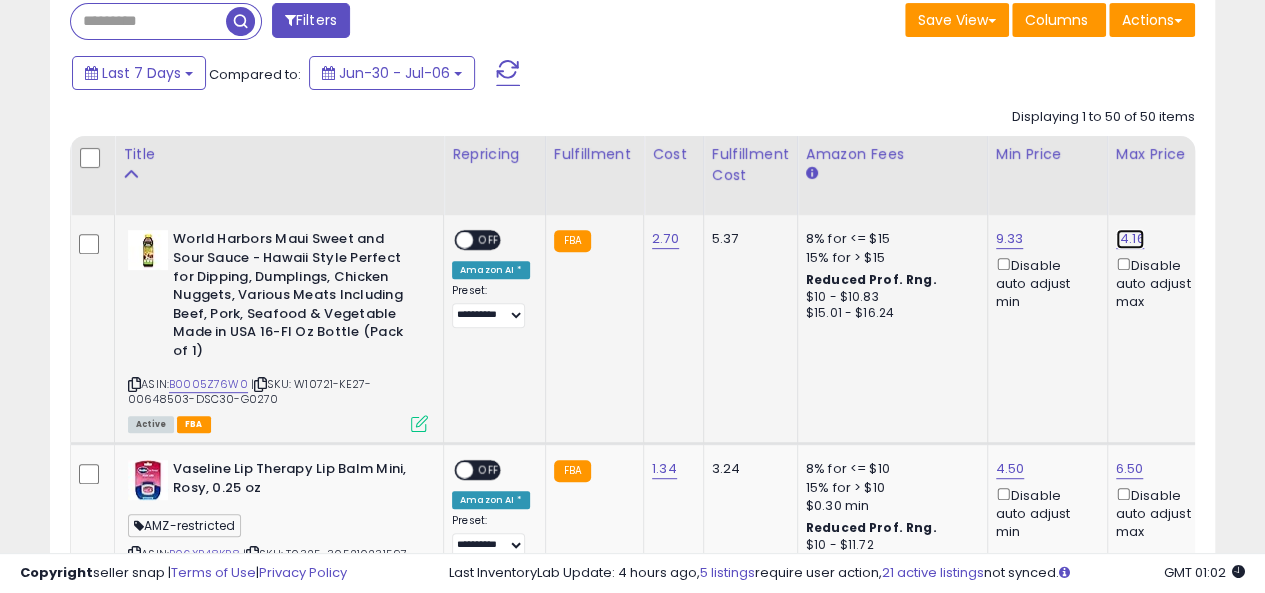 click on "14.16" at bounding box center [1130, 239] 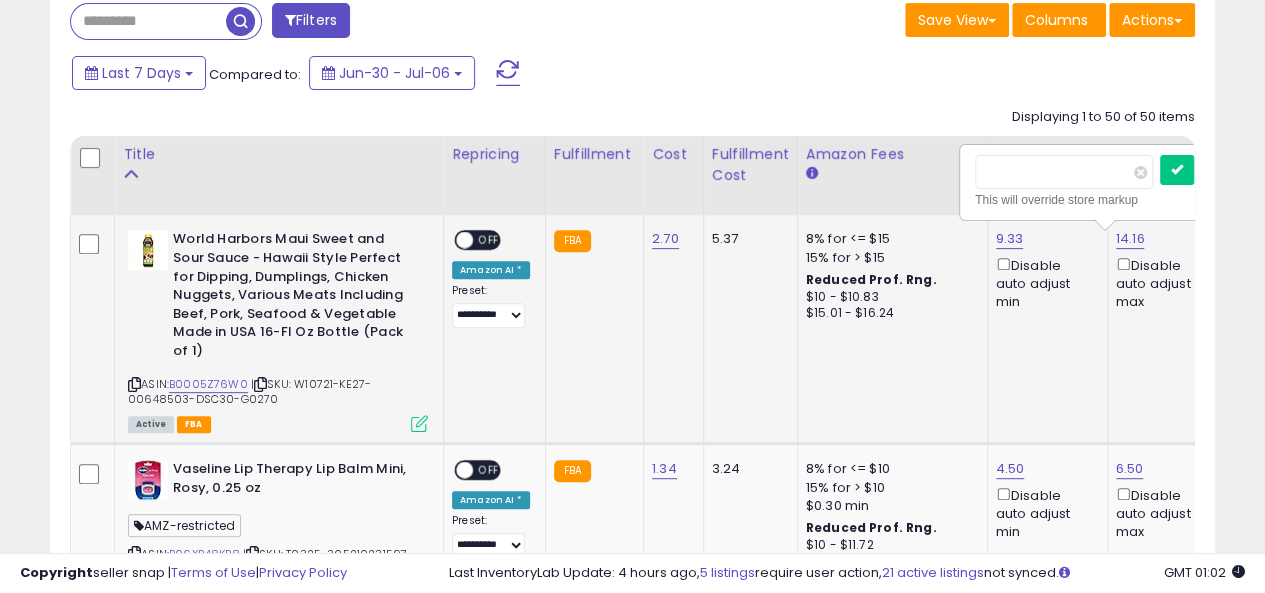 scroll, scrollTop: 0, scrollLeft: 126, axis: horizontal 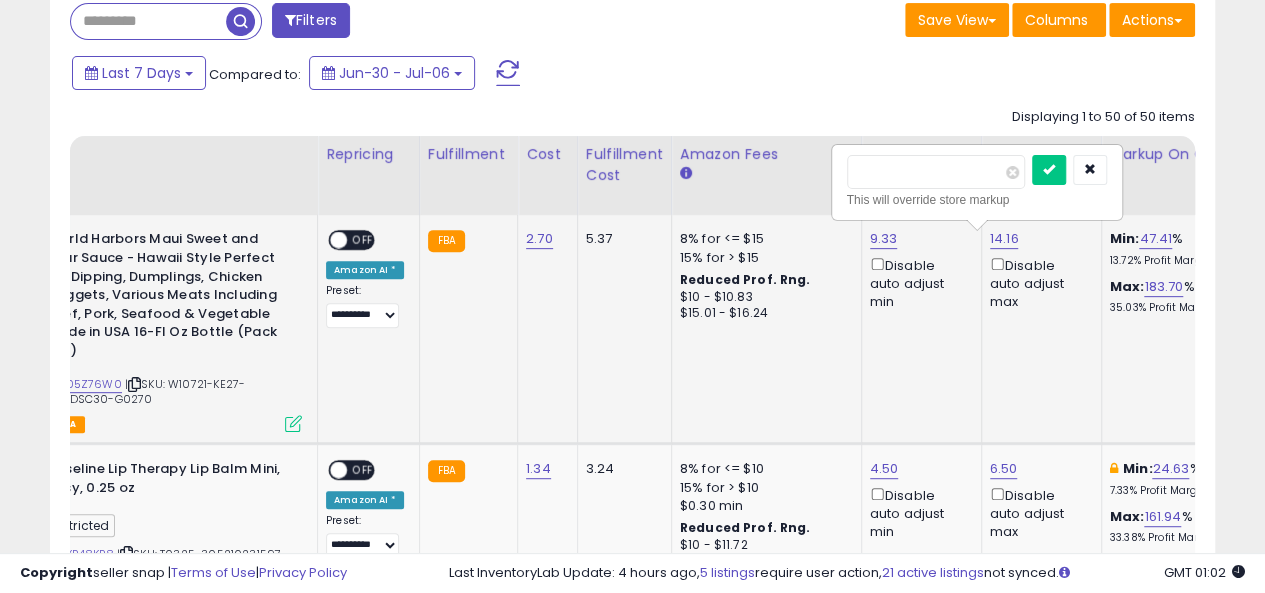 click on "*****" at bounding box center [936, 172] 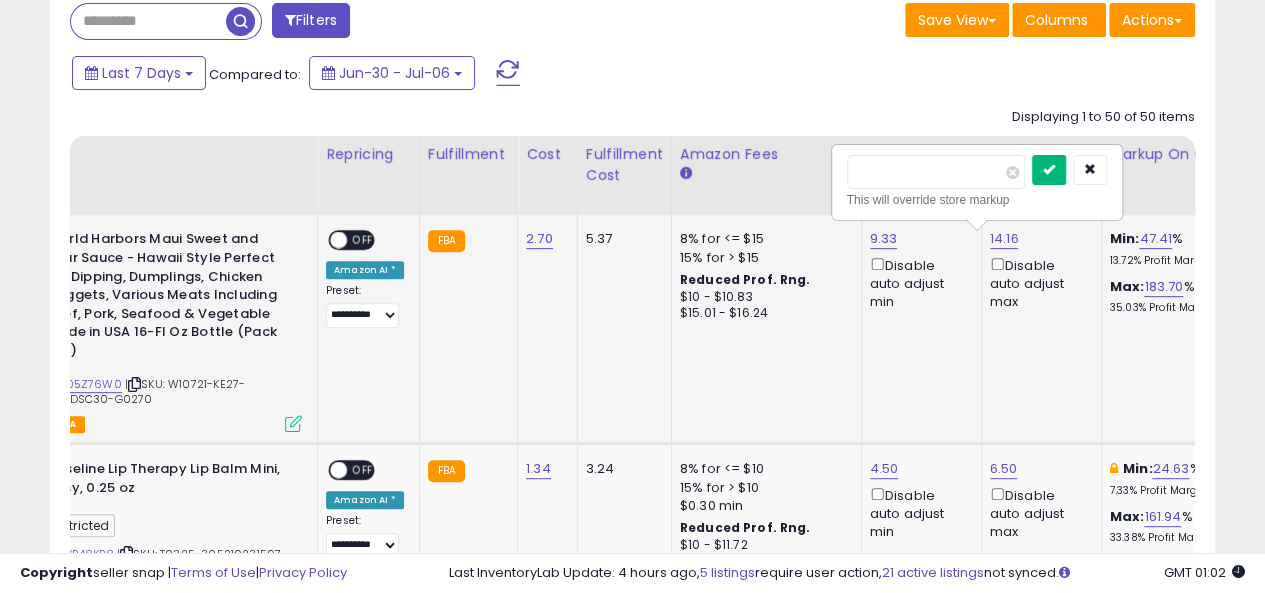 type on "**" 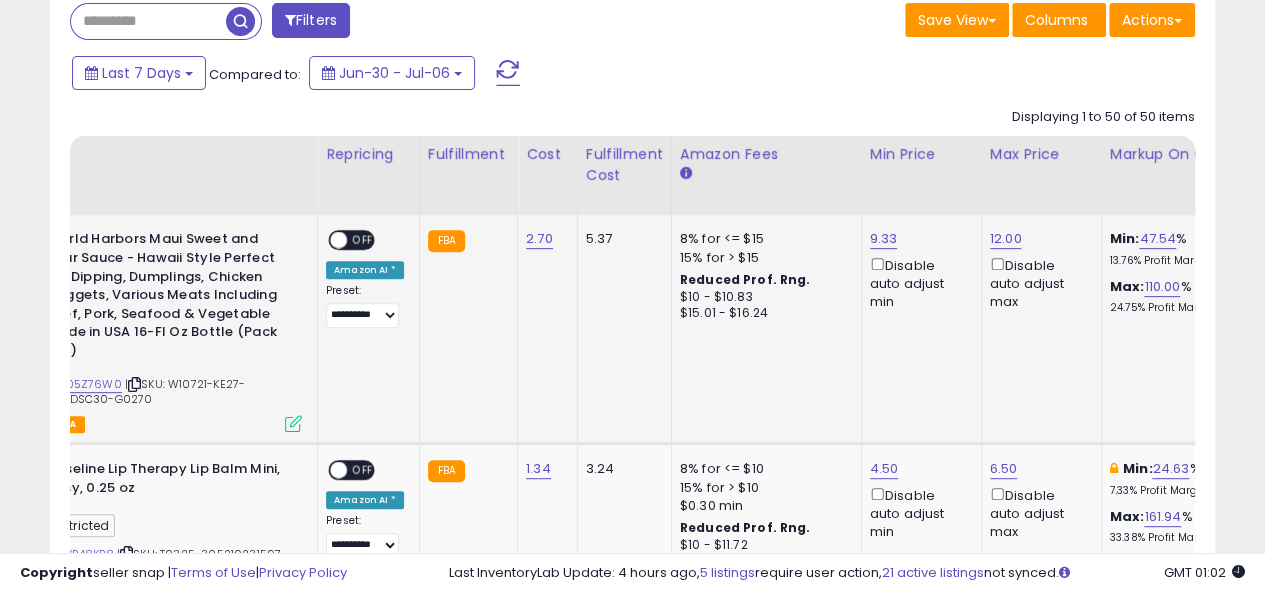 click on "OFF" at bounding box center (363, 240) 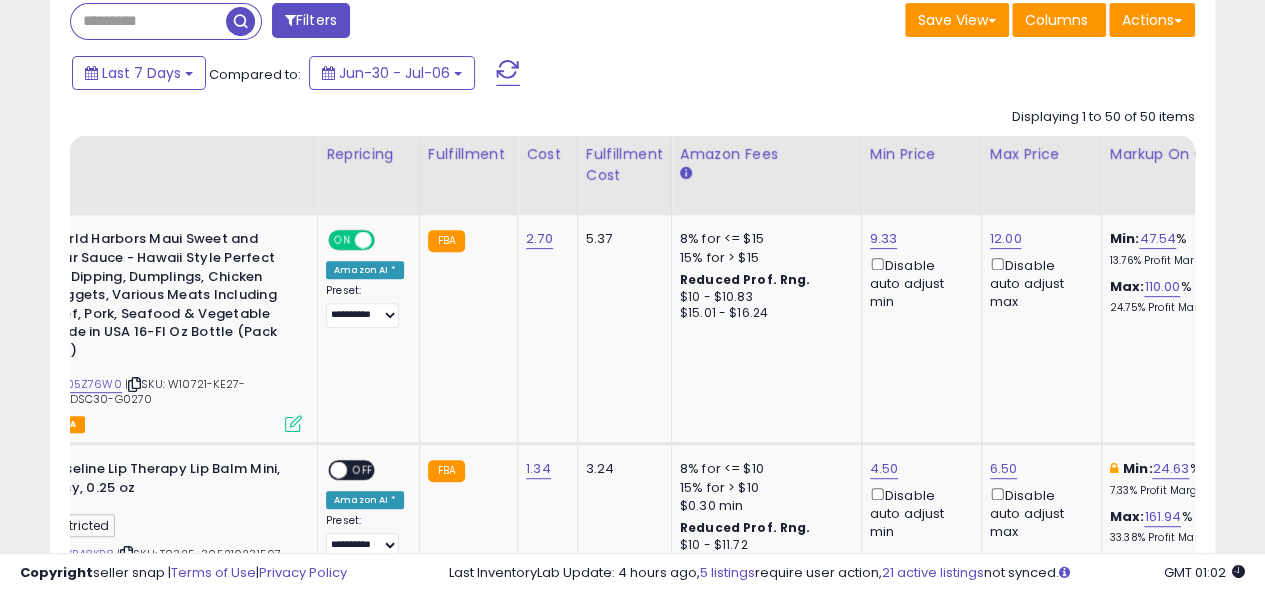 scroll, scrollTop: 0, scrollLeft: 127, axis: horizontal 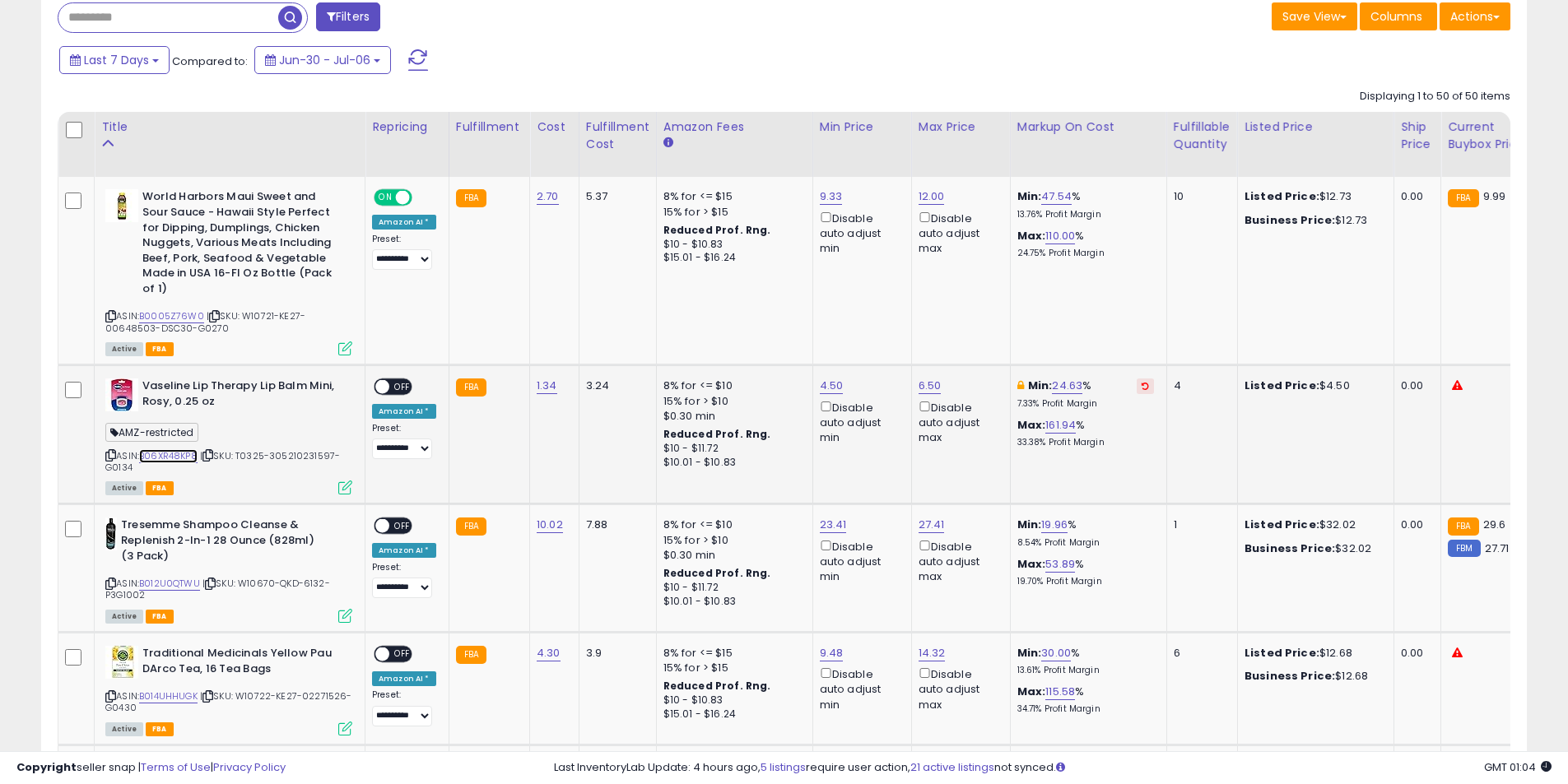 click on "B06XR48KP8" at bounding box center [168, 456] 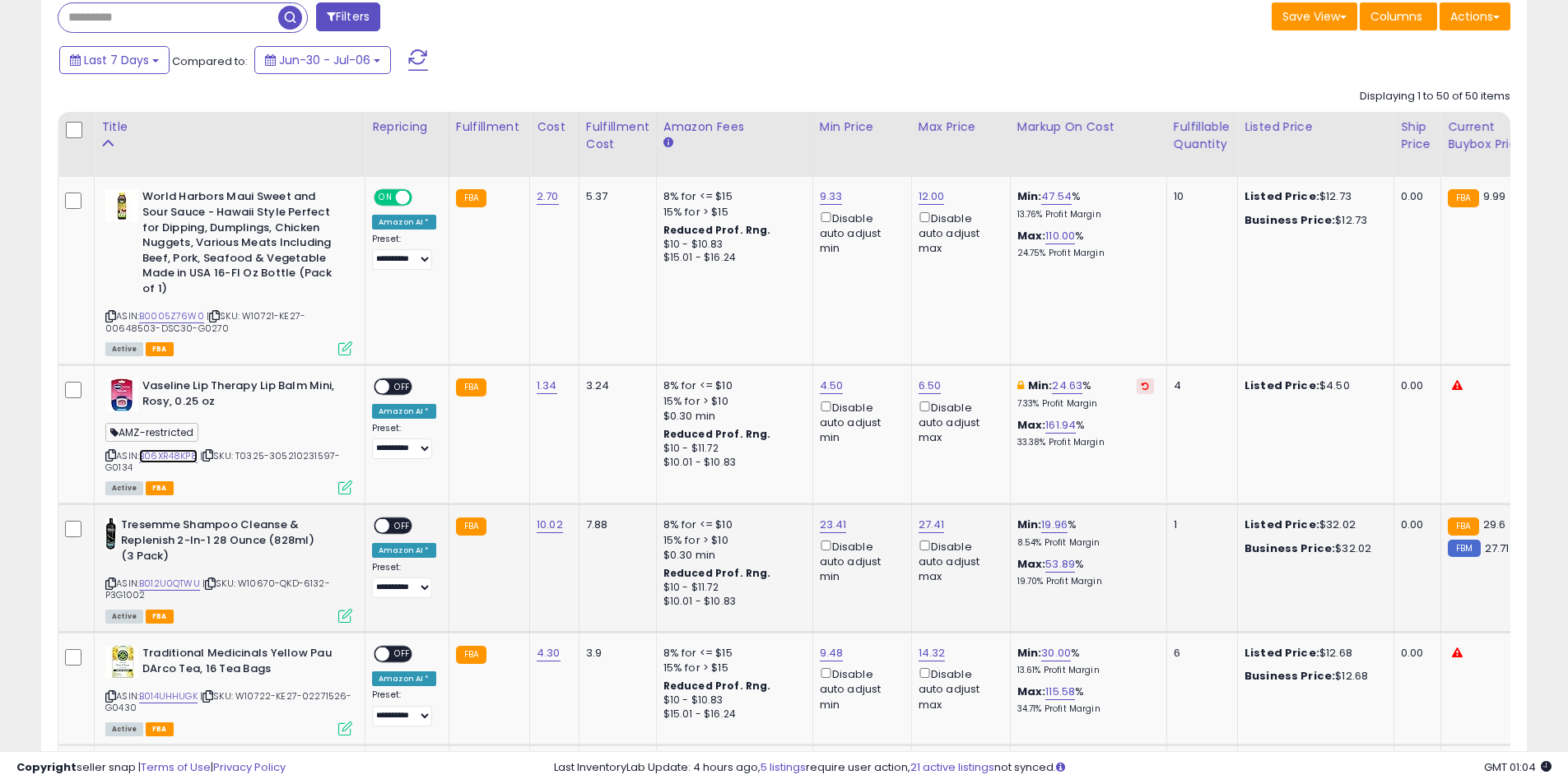 scroll, scrollTop: 411, scrollLeft: 0, axis: vertical 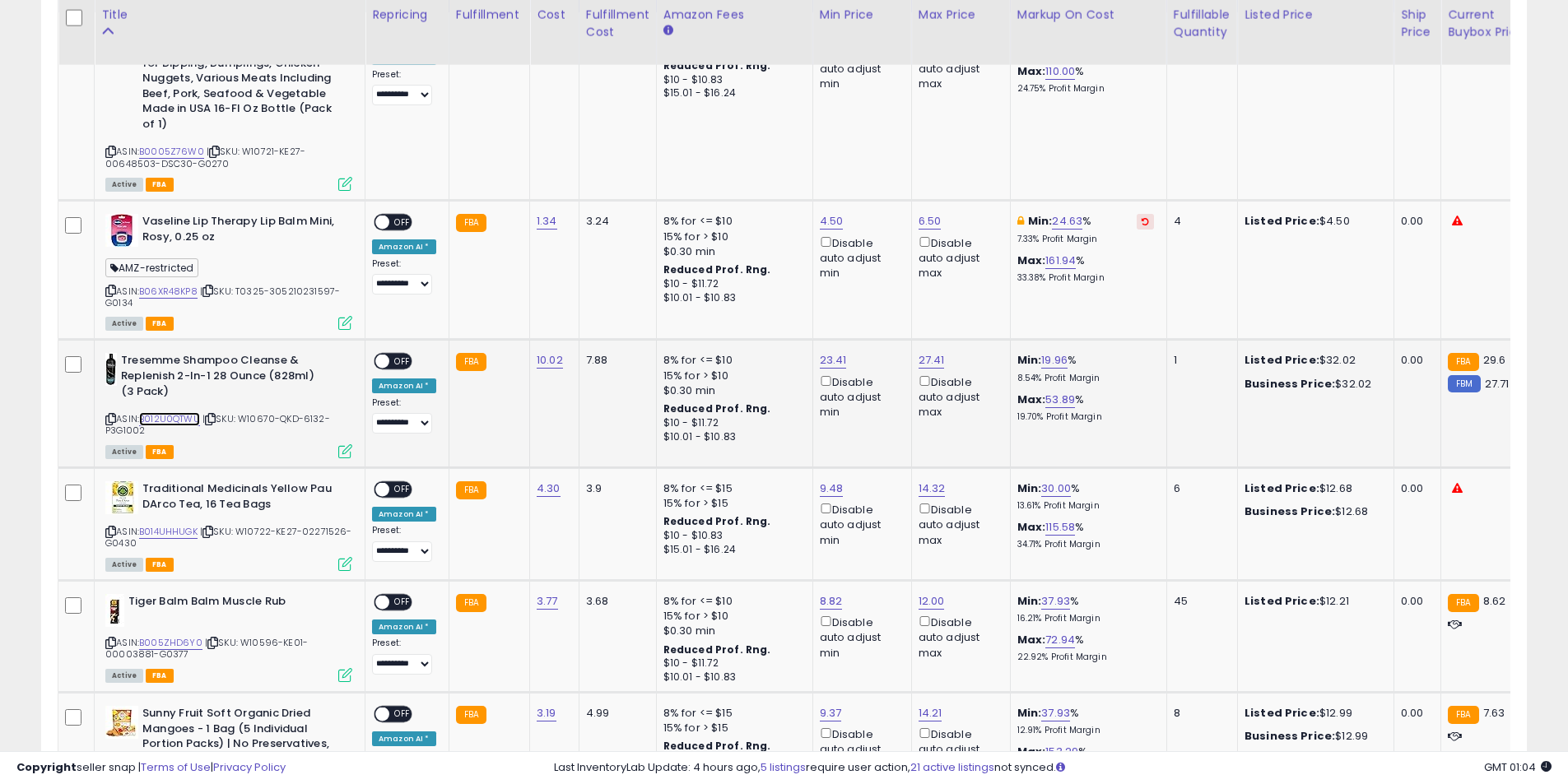 click on "B012U0QTWU" at bounding box center [170, 419] 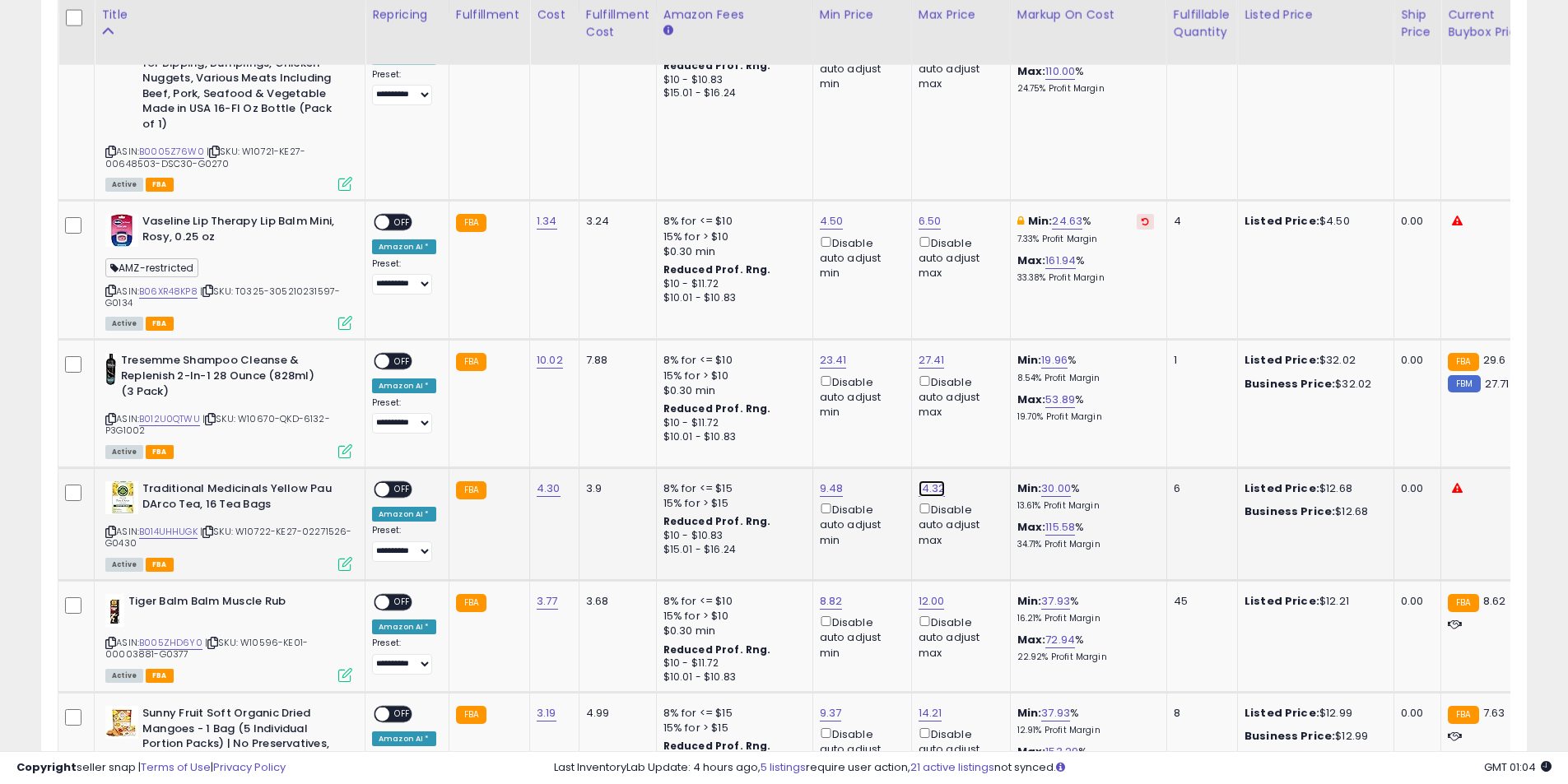 click on "14.32" at bounding box center [932, 32] 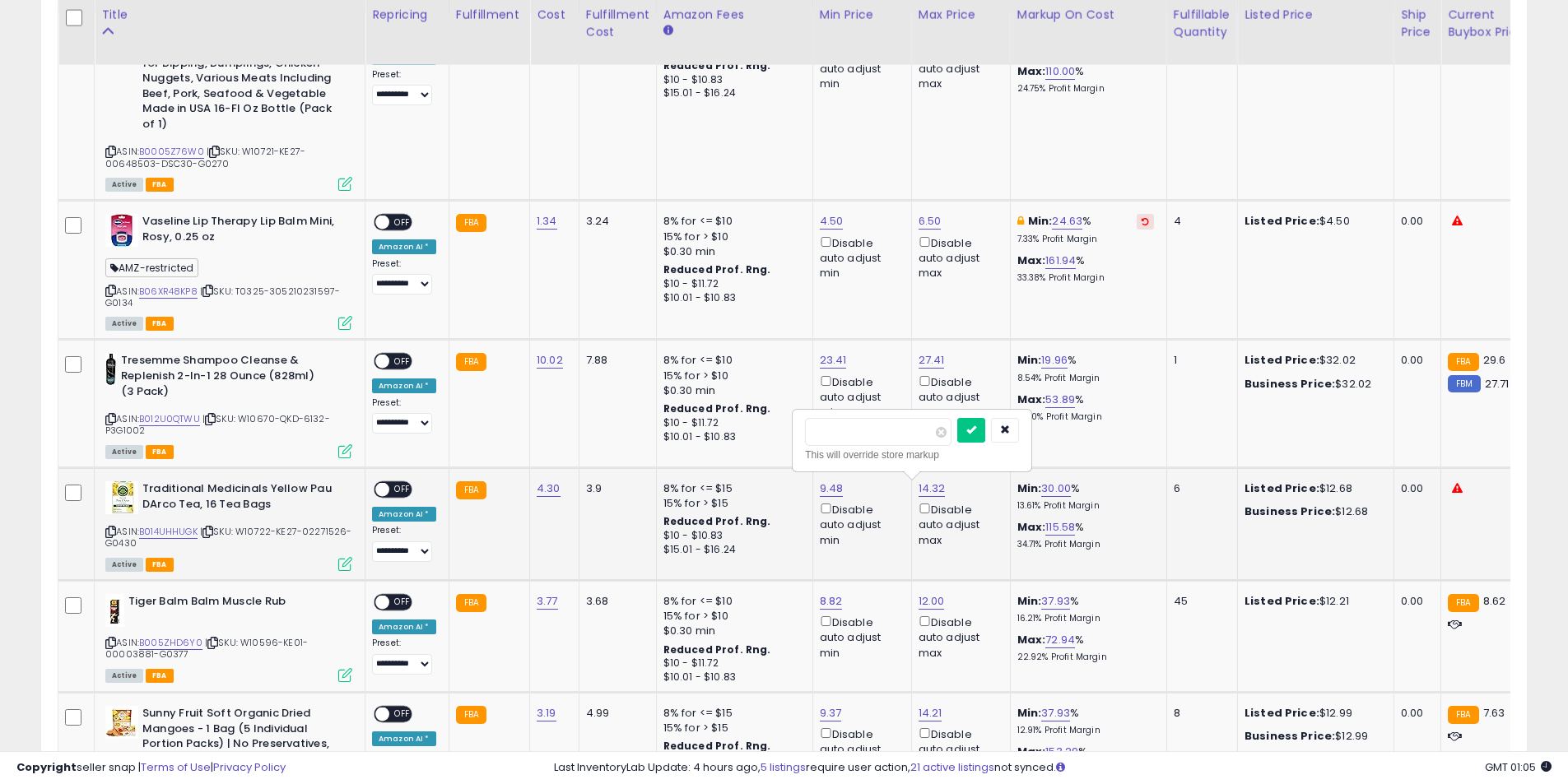 click on "*****" at bounding box center (878, 432) 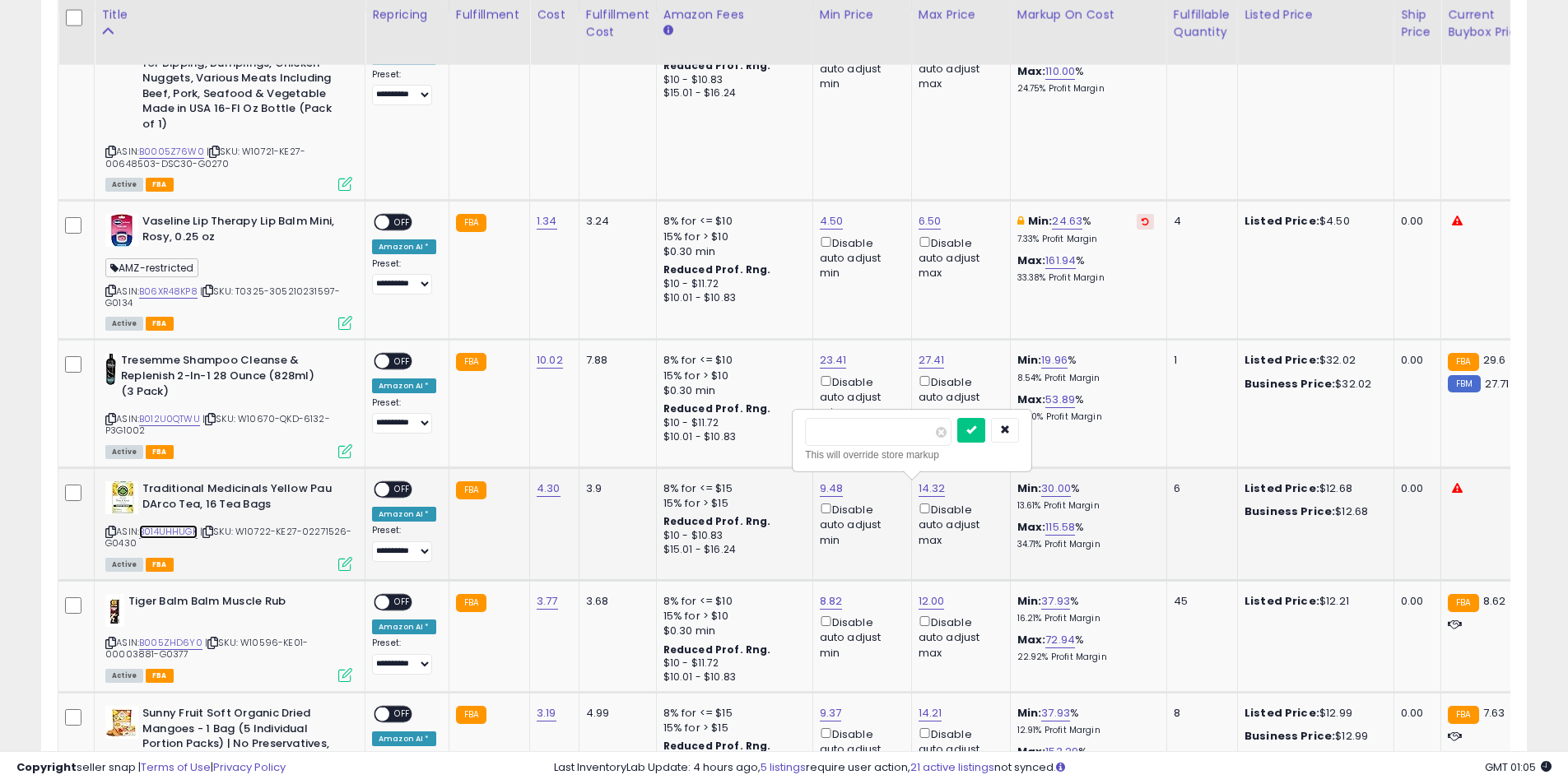 click on "B014UHHUGK" at bounding box center (168, 531) 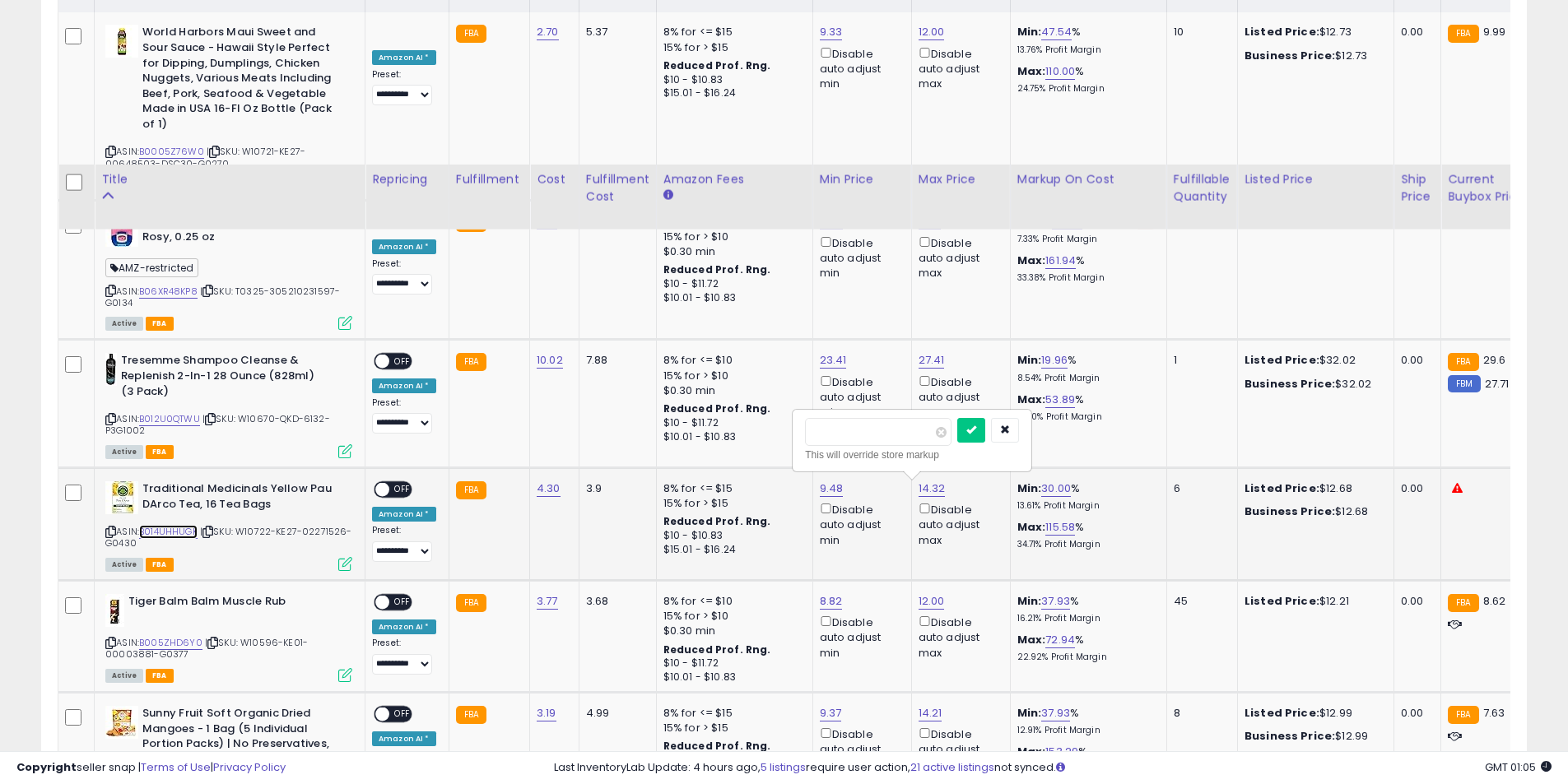 scroll, scrollTop: 576, scrollLeft: 0, axis: vertical 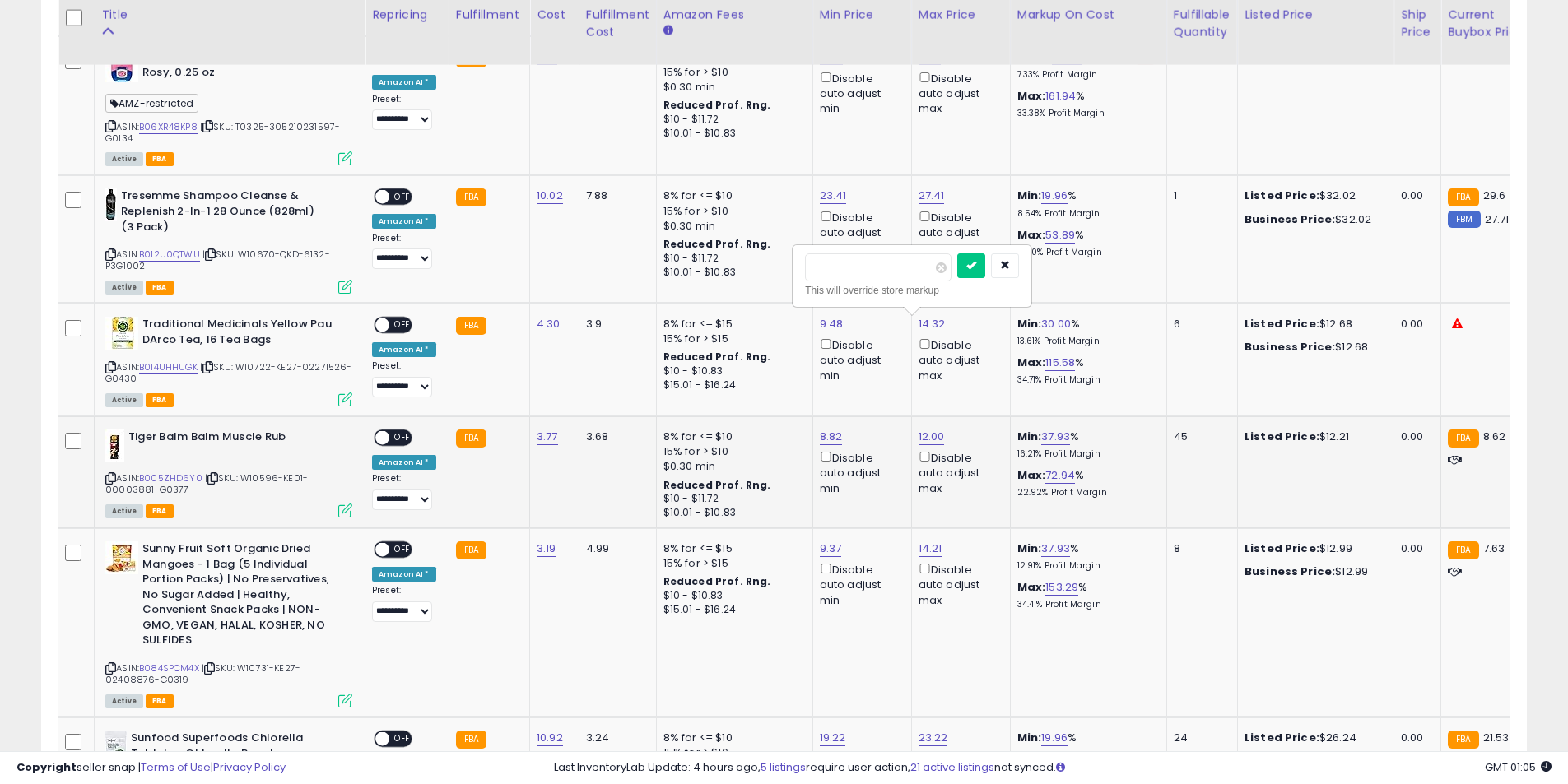click on "OFF" at bounding box center [402, 438] 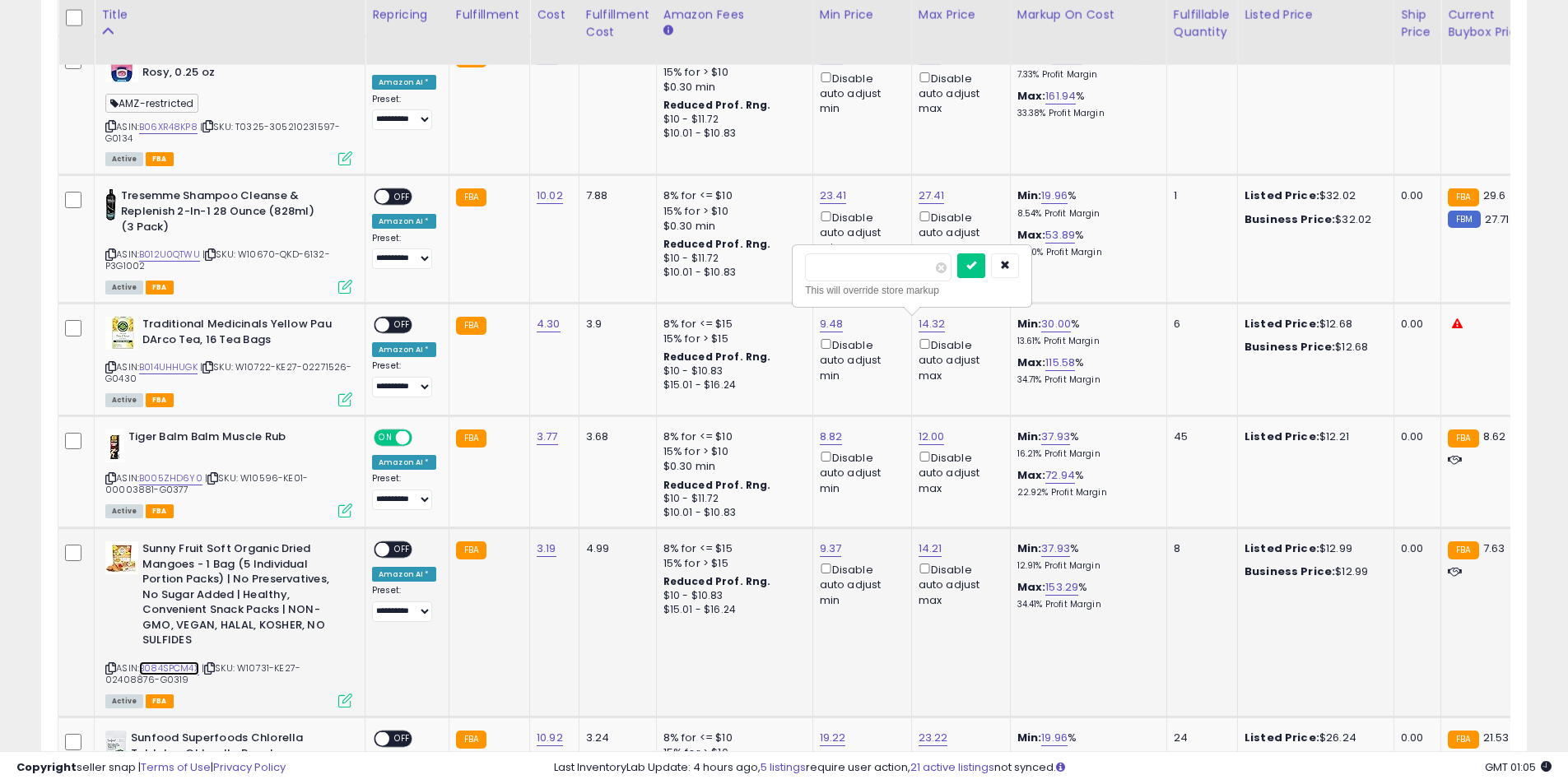 click on "B084SPCM4X" at bounding box center [169, 668] 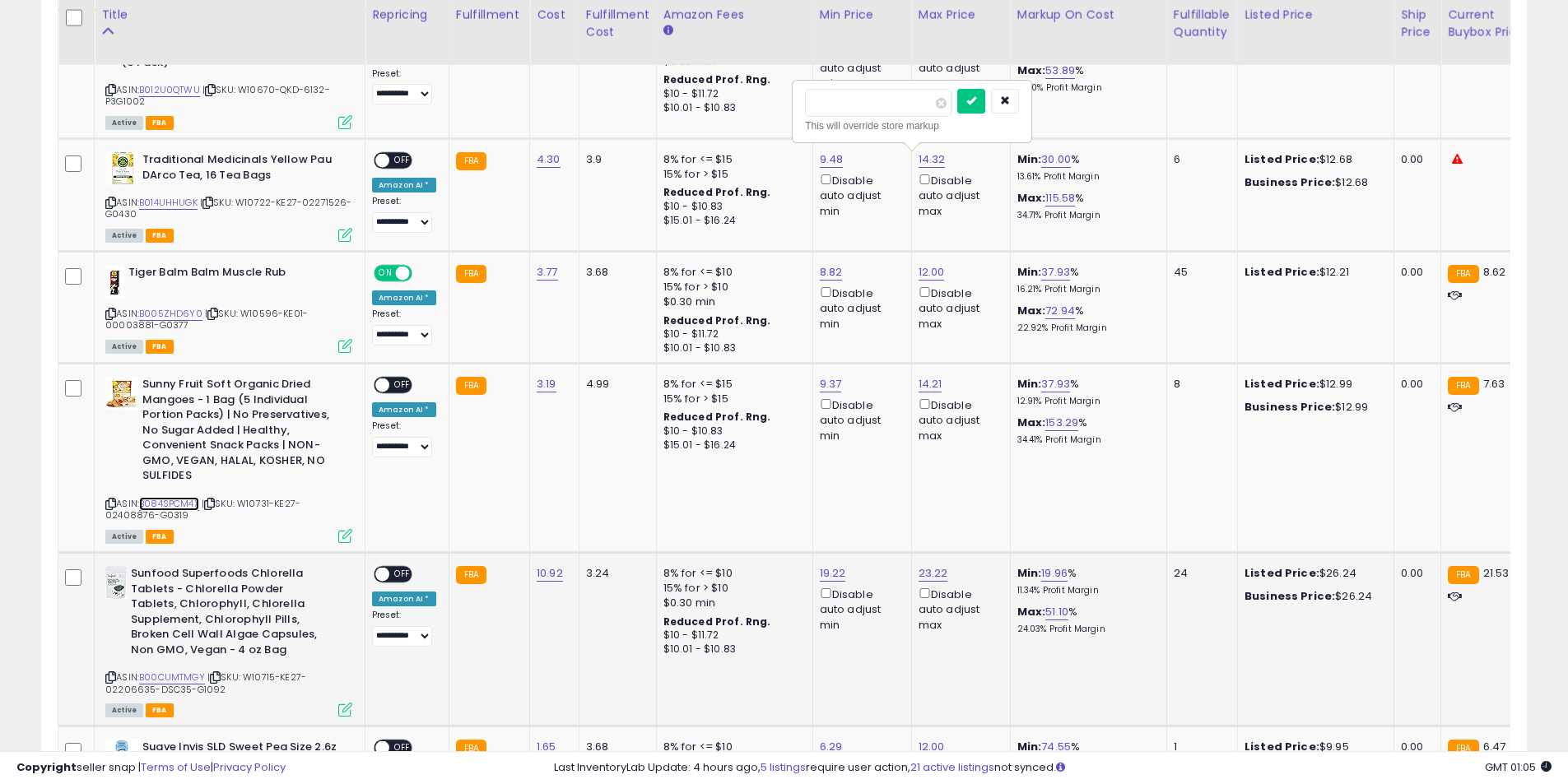 scroll, scrollTop: 905, scrollLeft: 0, axis: vertical 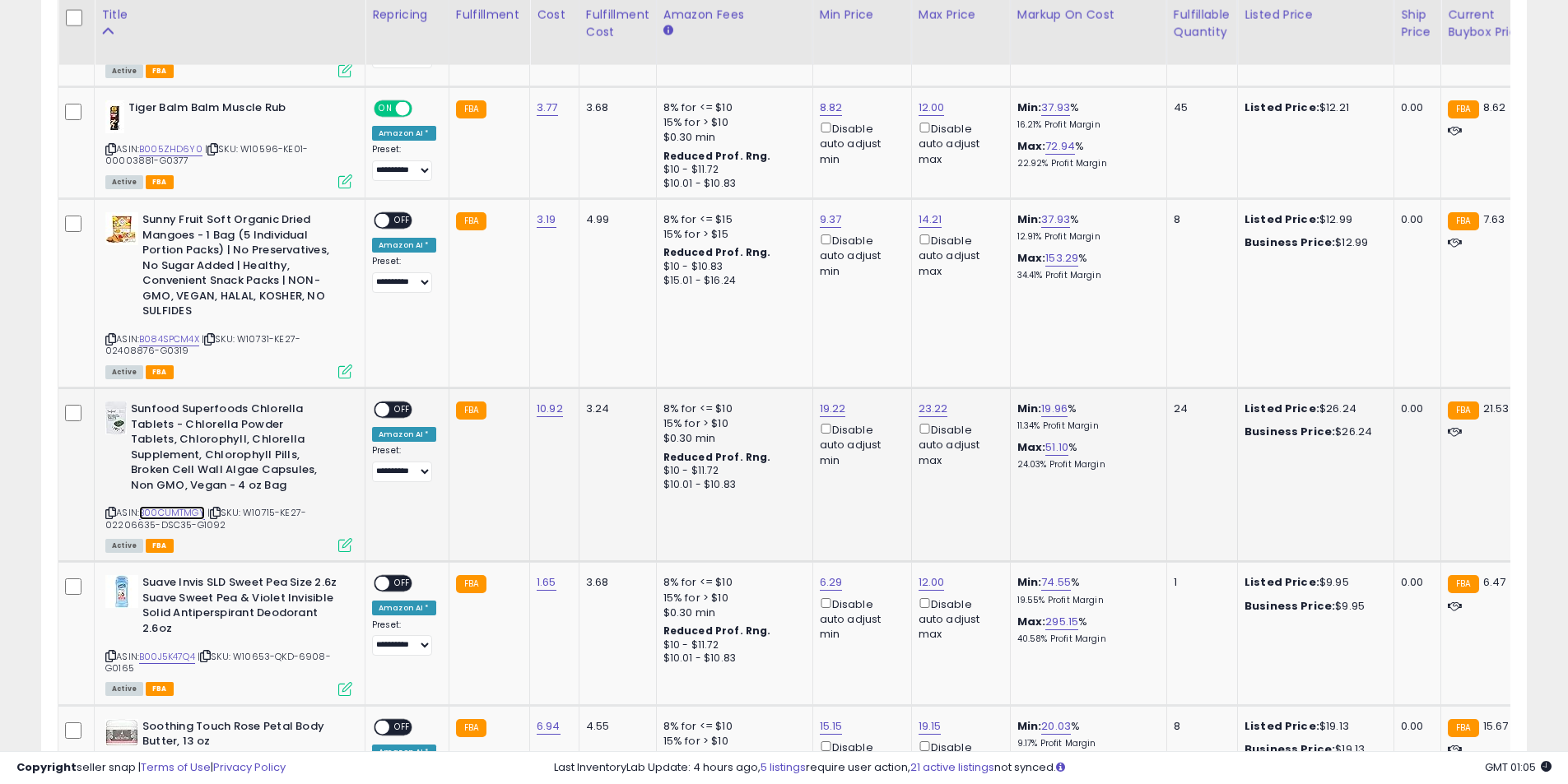 click on "B00CUMTMGY" at bounding box center (172, 513) 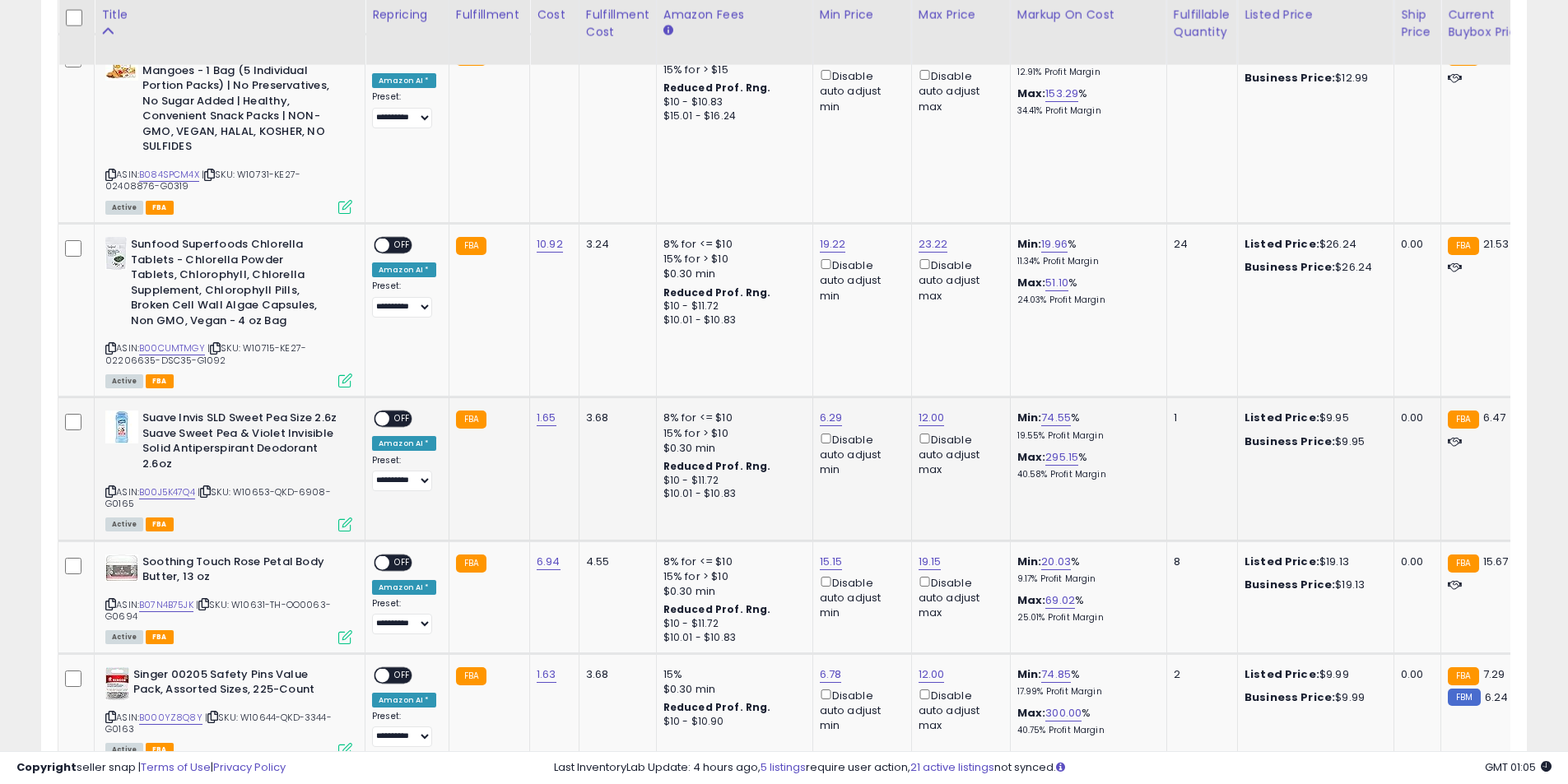 drag, startPoint x: 406, startPoint y: 419, endPoint x: 425, endPoint y: 431, distance: 22.47221 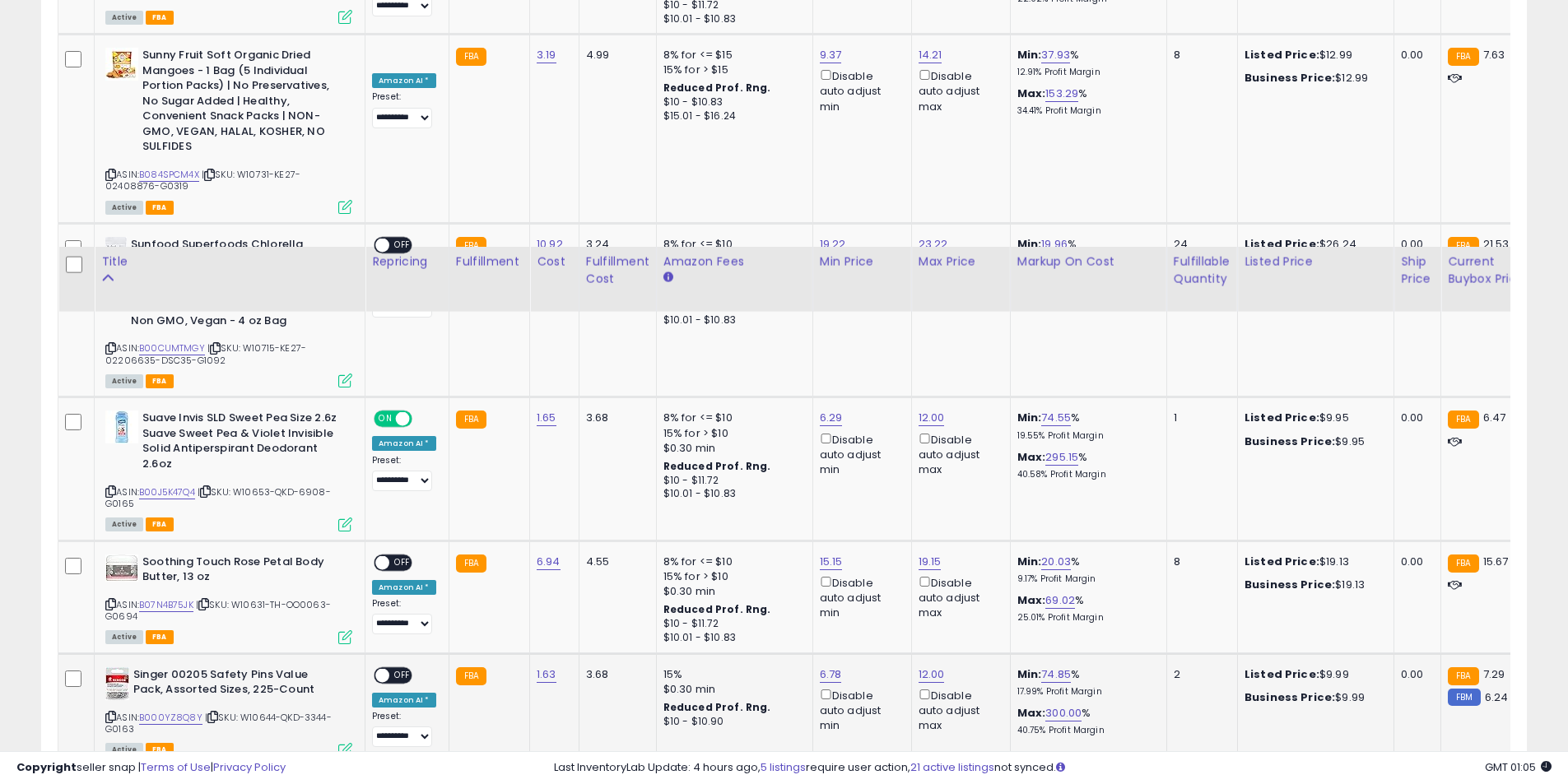 scroll, scrollTop: 1316, scrollLeft: 0, axis: vertical 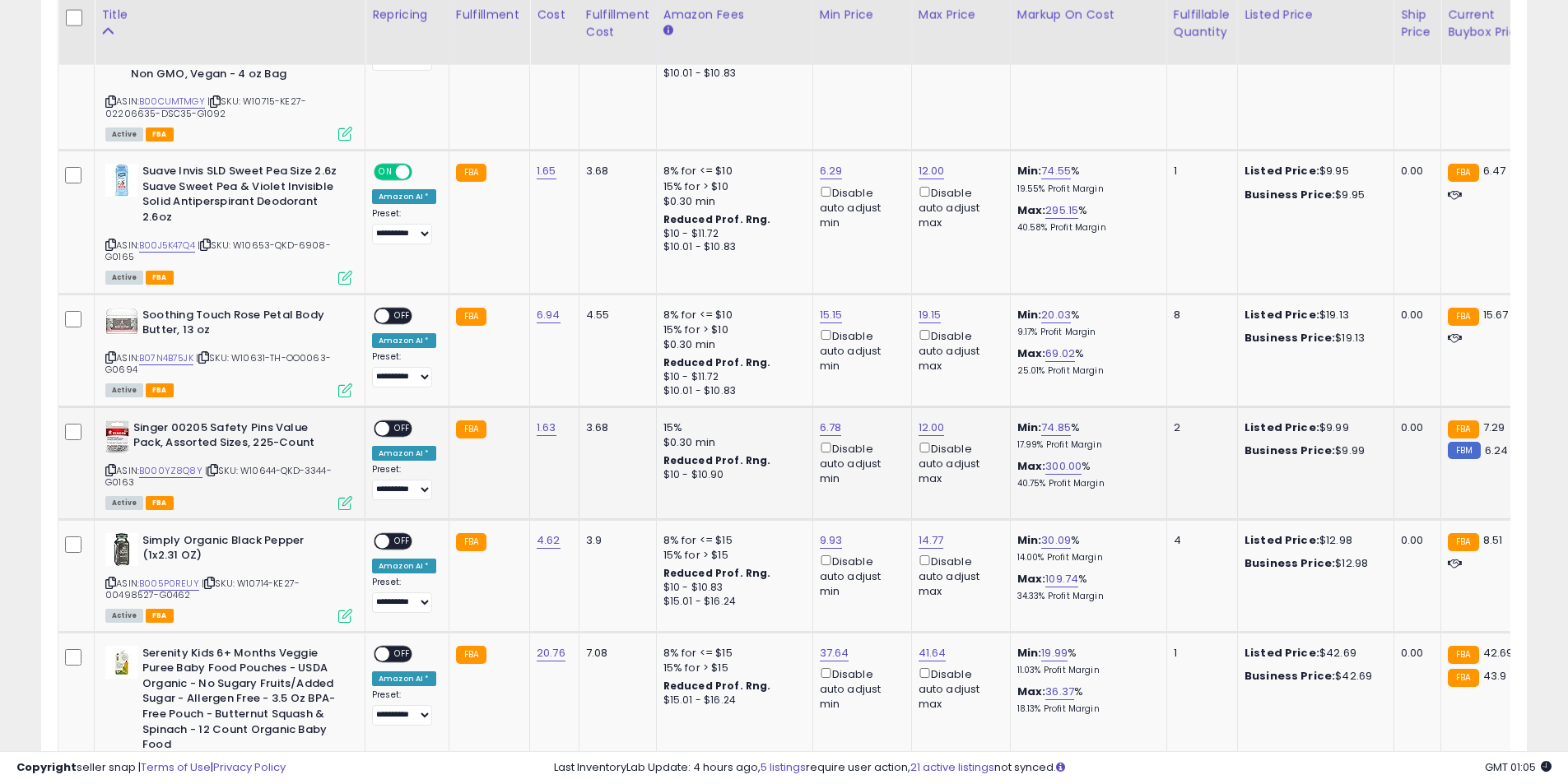 click on "OFF" at bounding box center [402, 428] 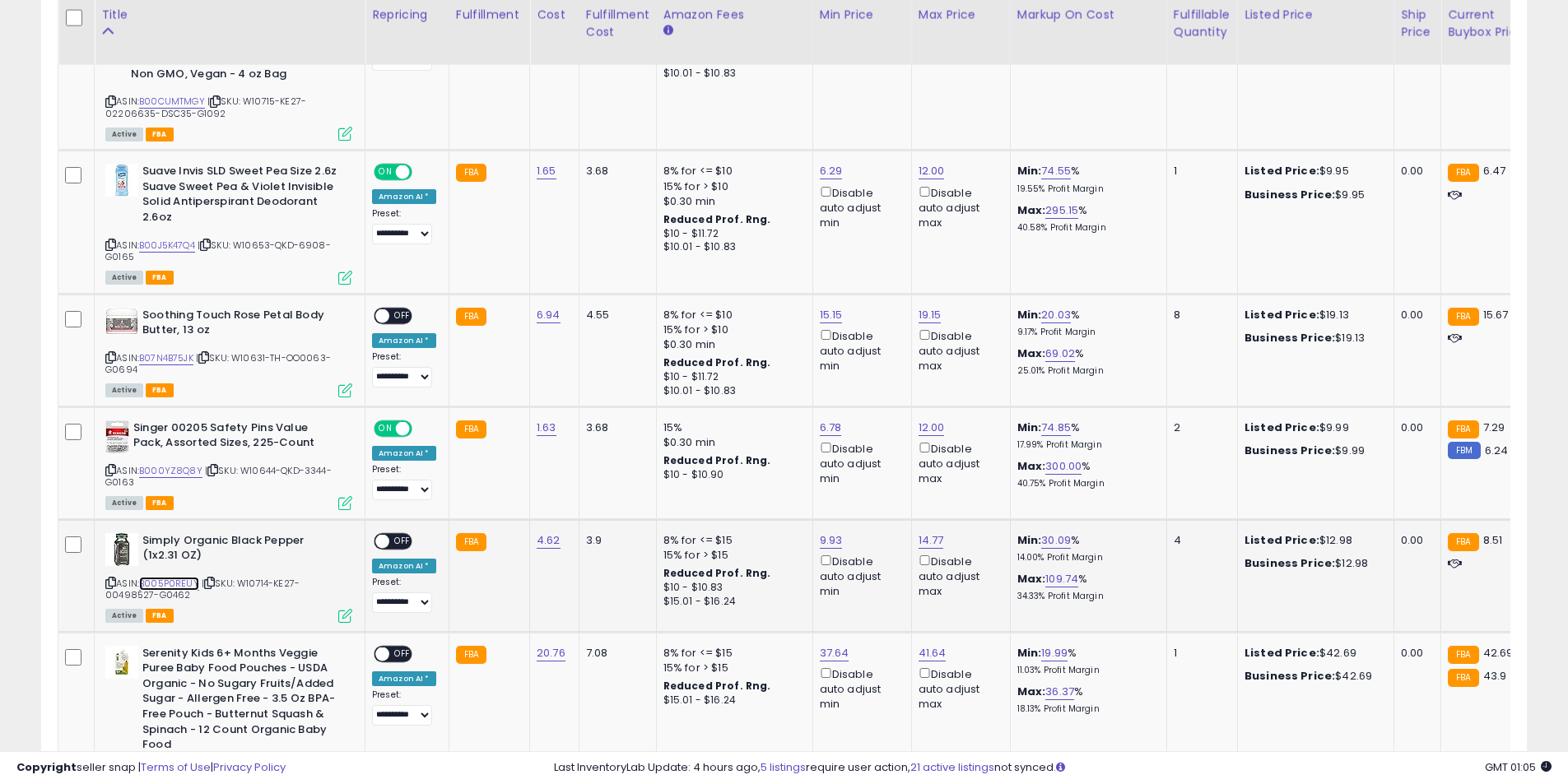 click on "B005P0REUY" at bounding box center (169, 583) 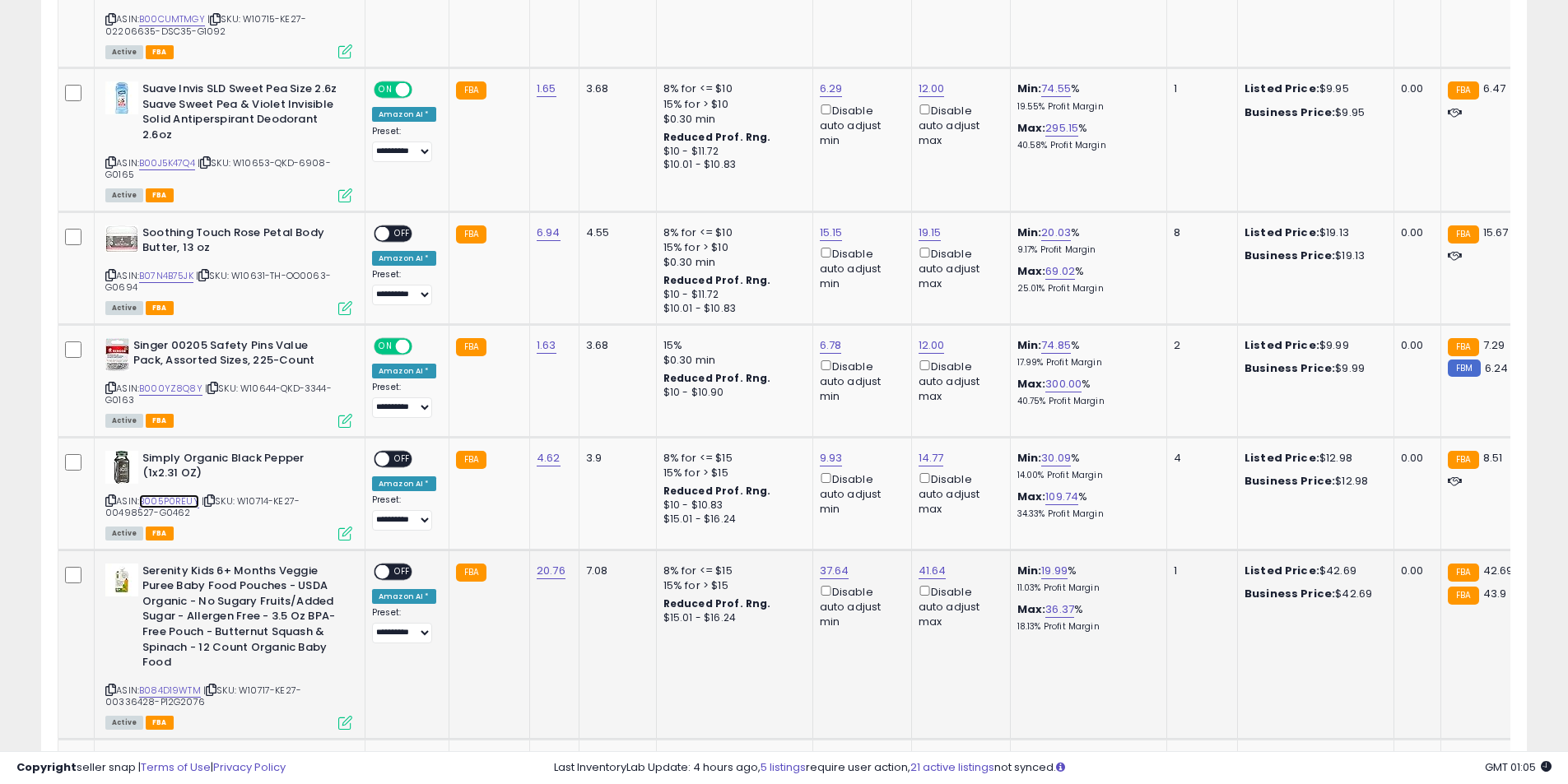 scroll, scrollTop: 1481, scrollLeft: 0, axis: vertical 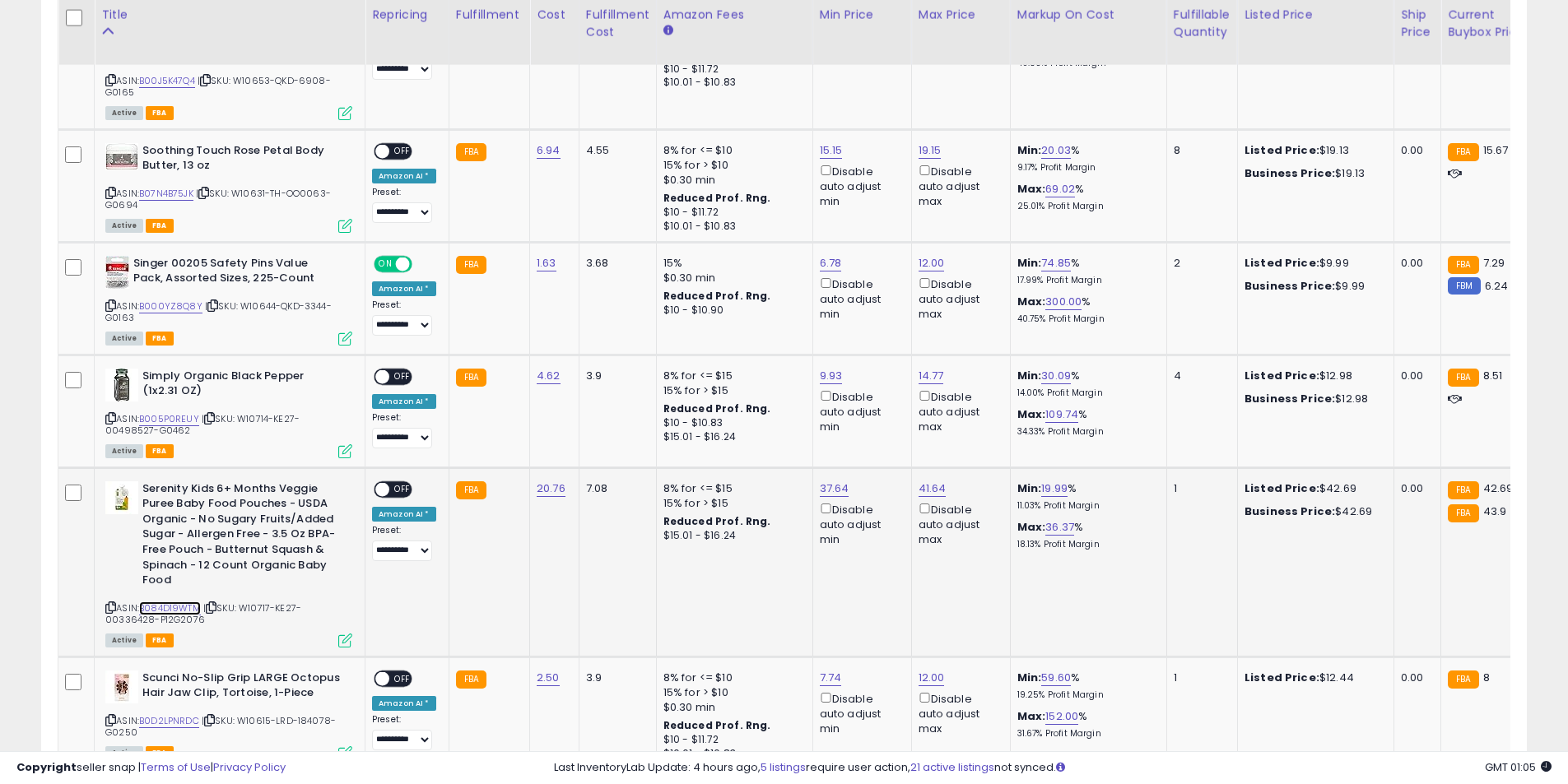 click on "B084D19WTM" at bounding box center (170, 608) 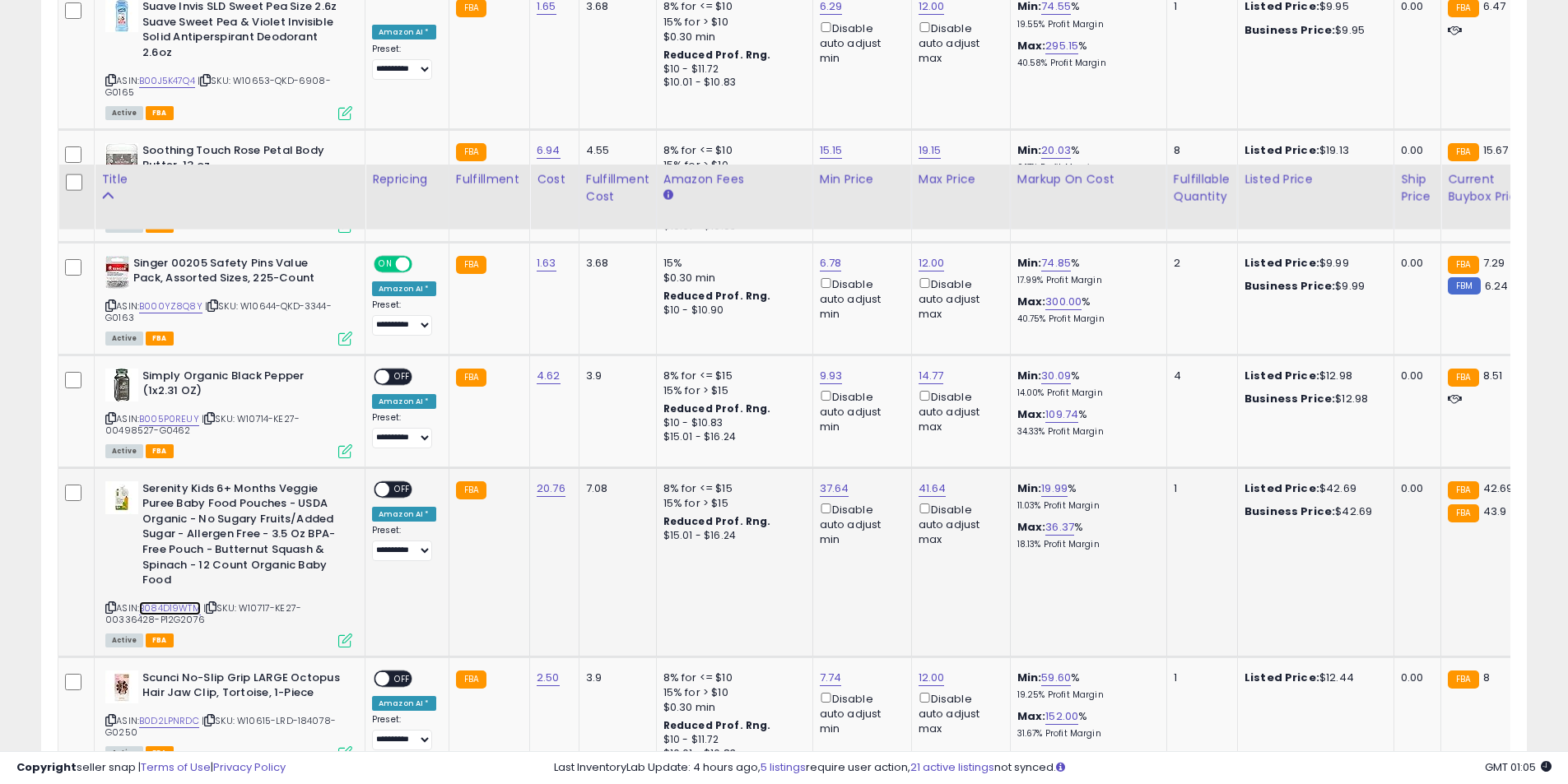 scroll, scrollTop: 1645, scrollLeft: 0, axis: vertical 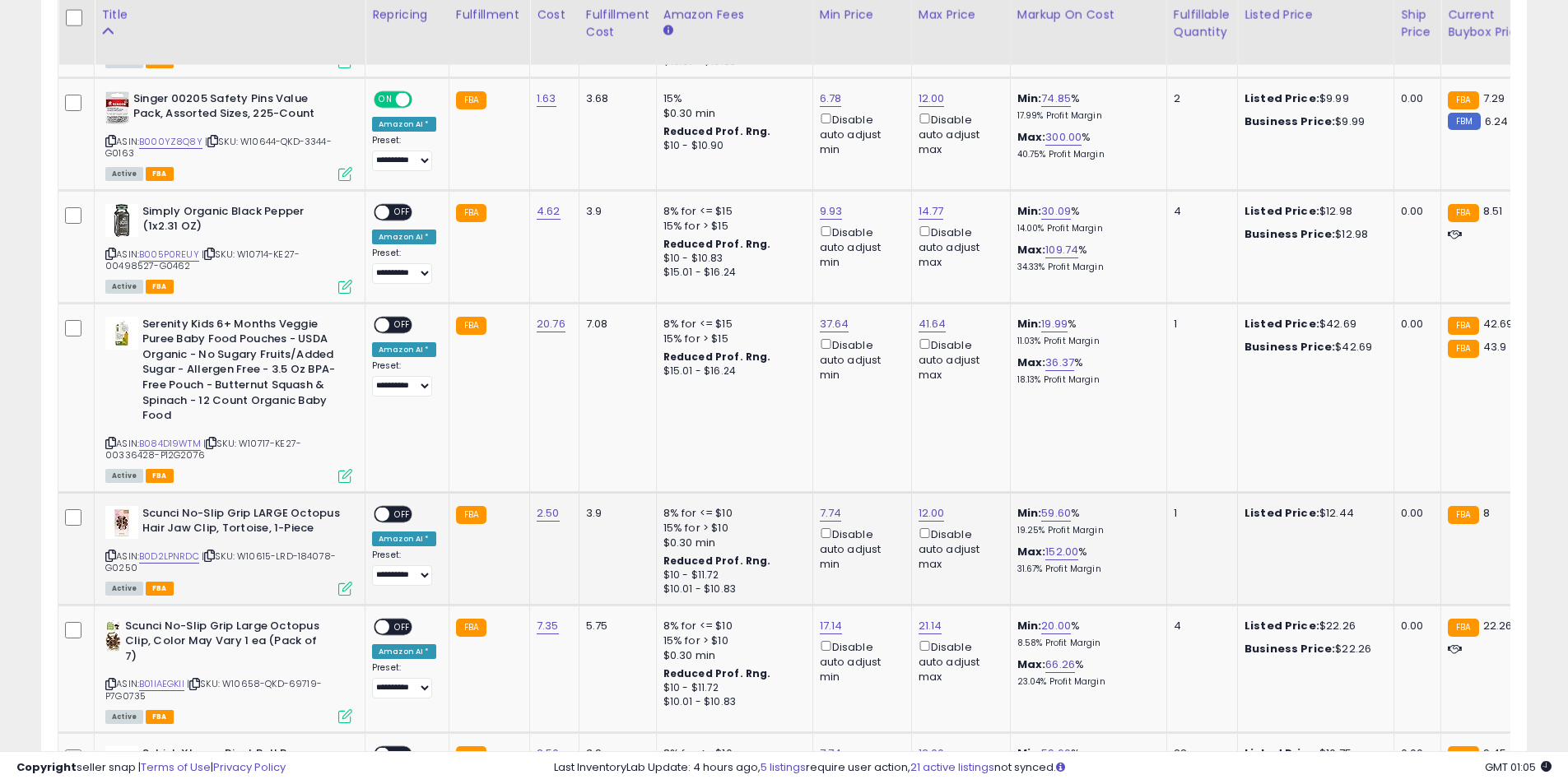 click on "OFF" at bounding box center (402, 513) 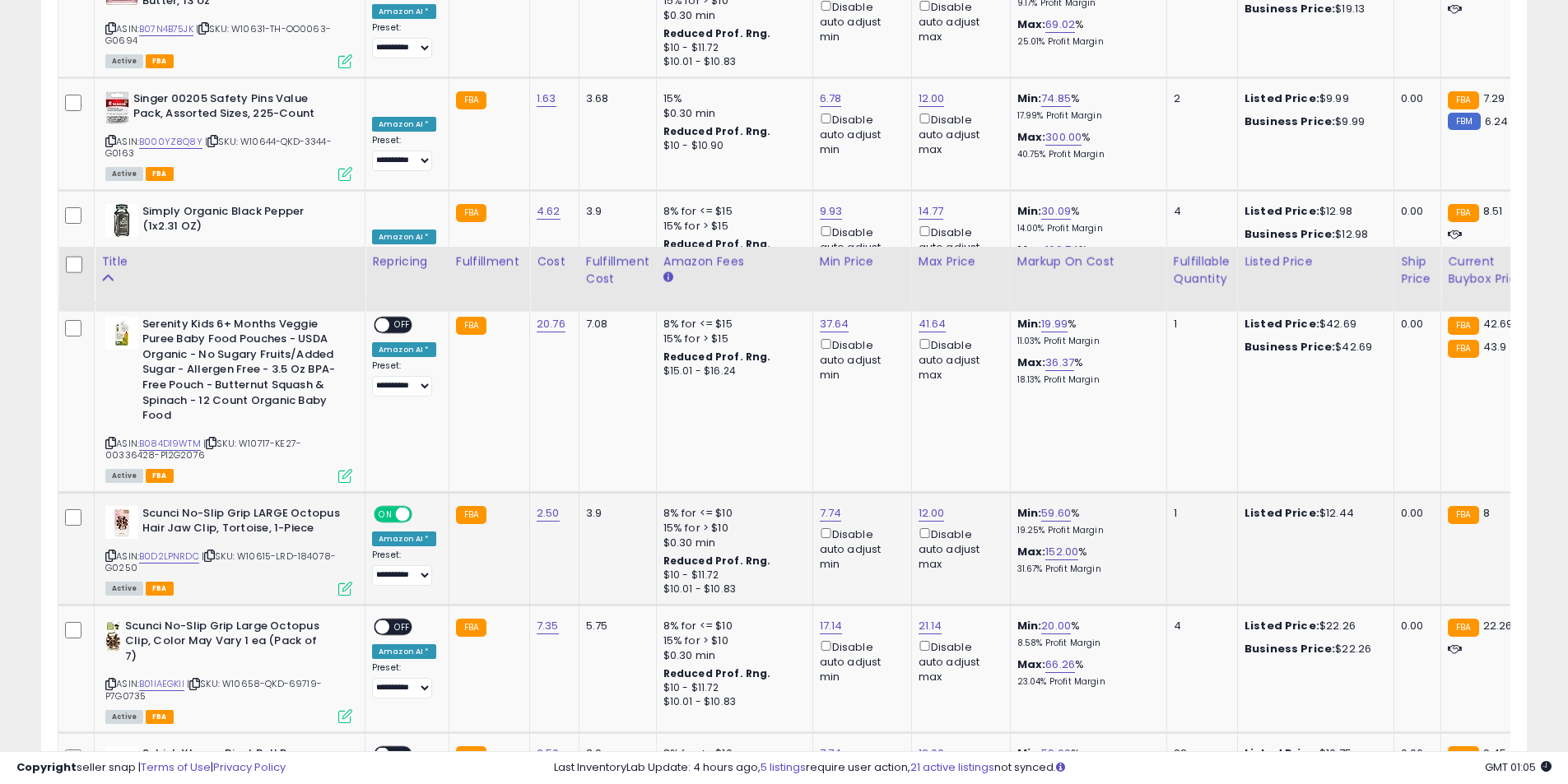 scroll, scrollTop: 1892, scrollLeft: 0, axis: vertical 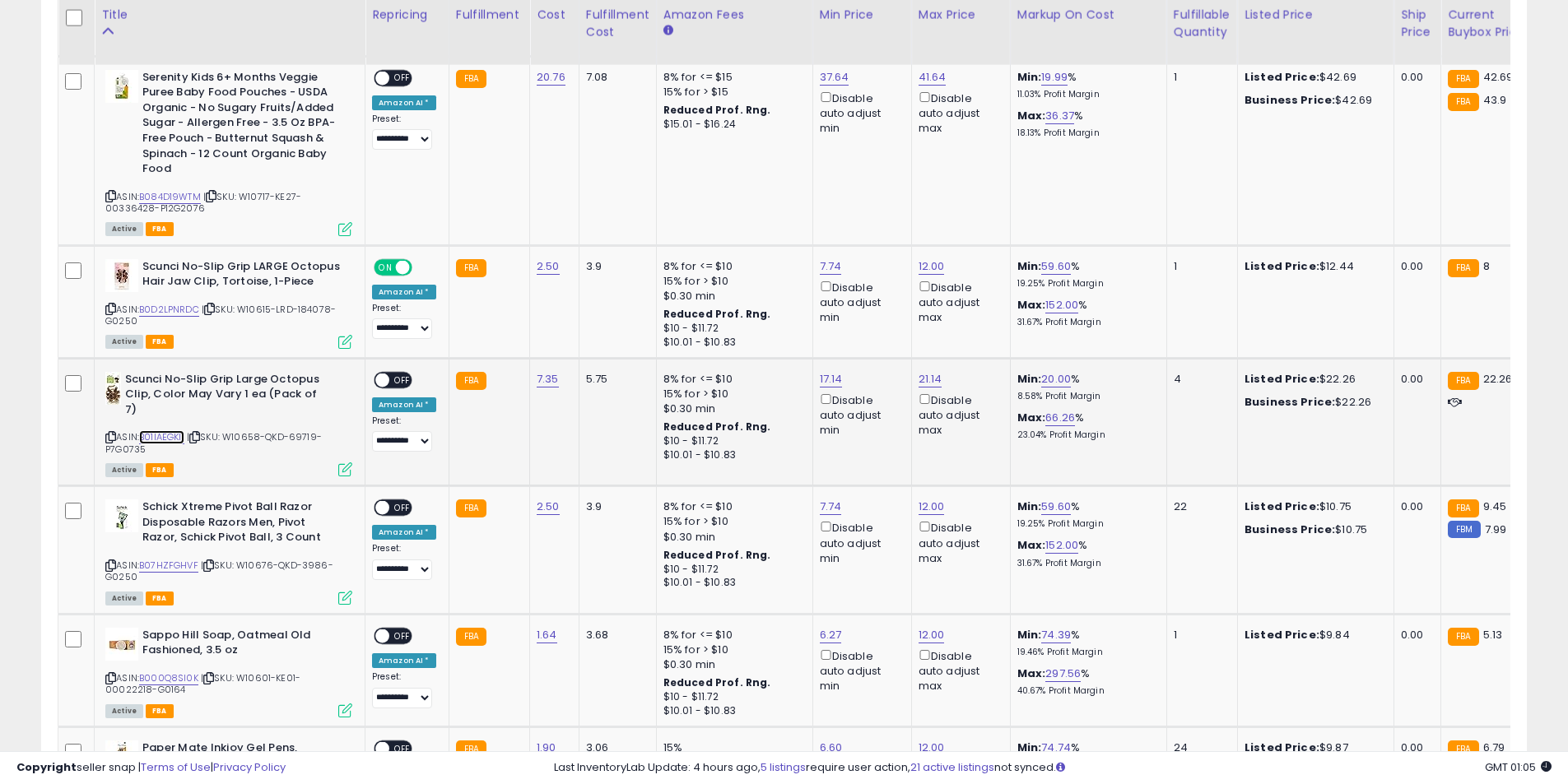 click on "B01IAEGKII" at bounding box center [161, 437] 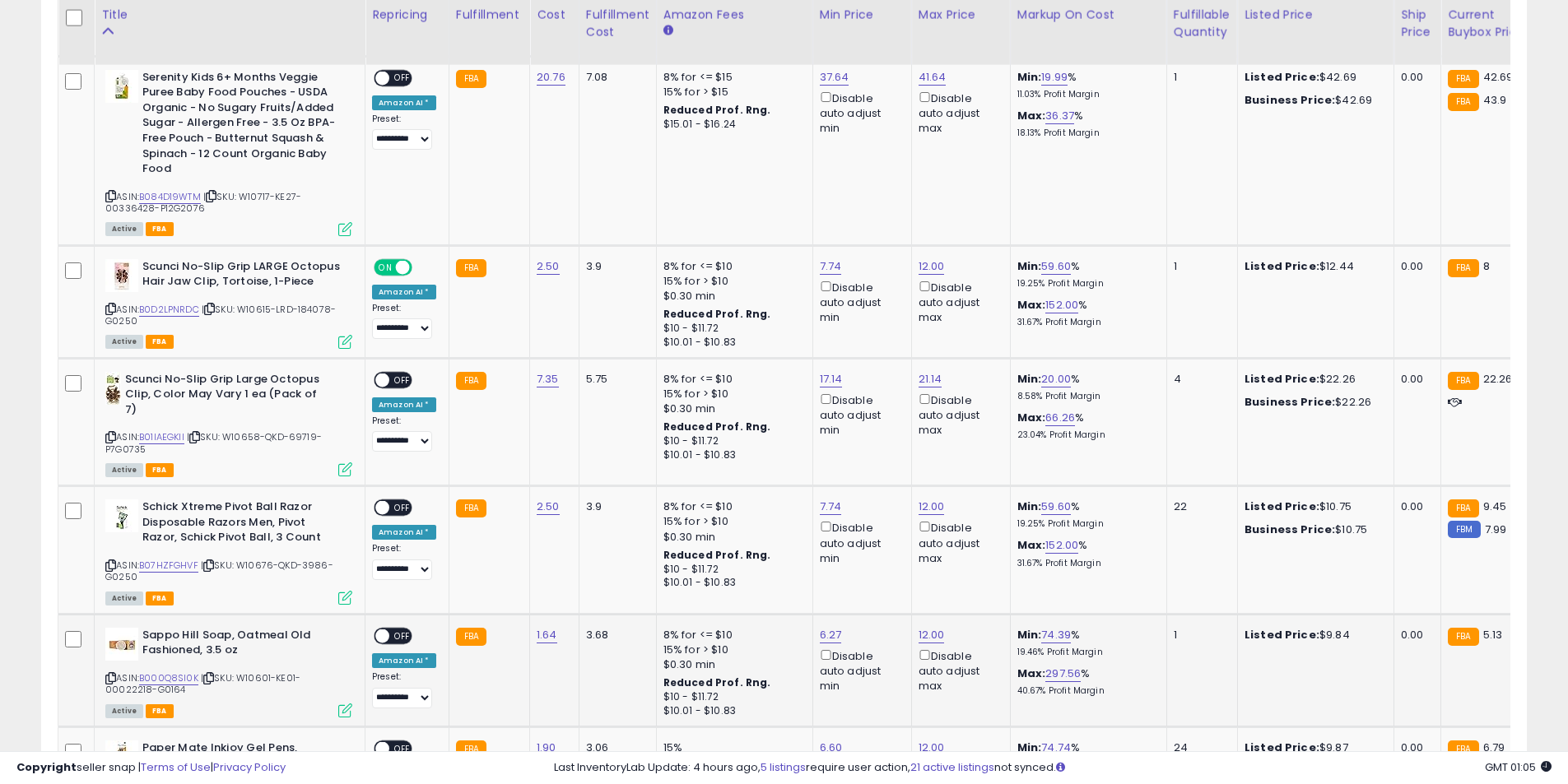 click on "OFF" at bounding box center [402, 635] 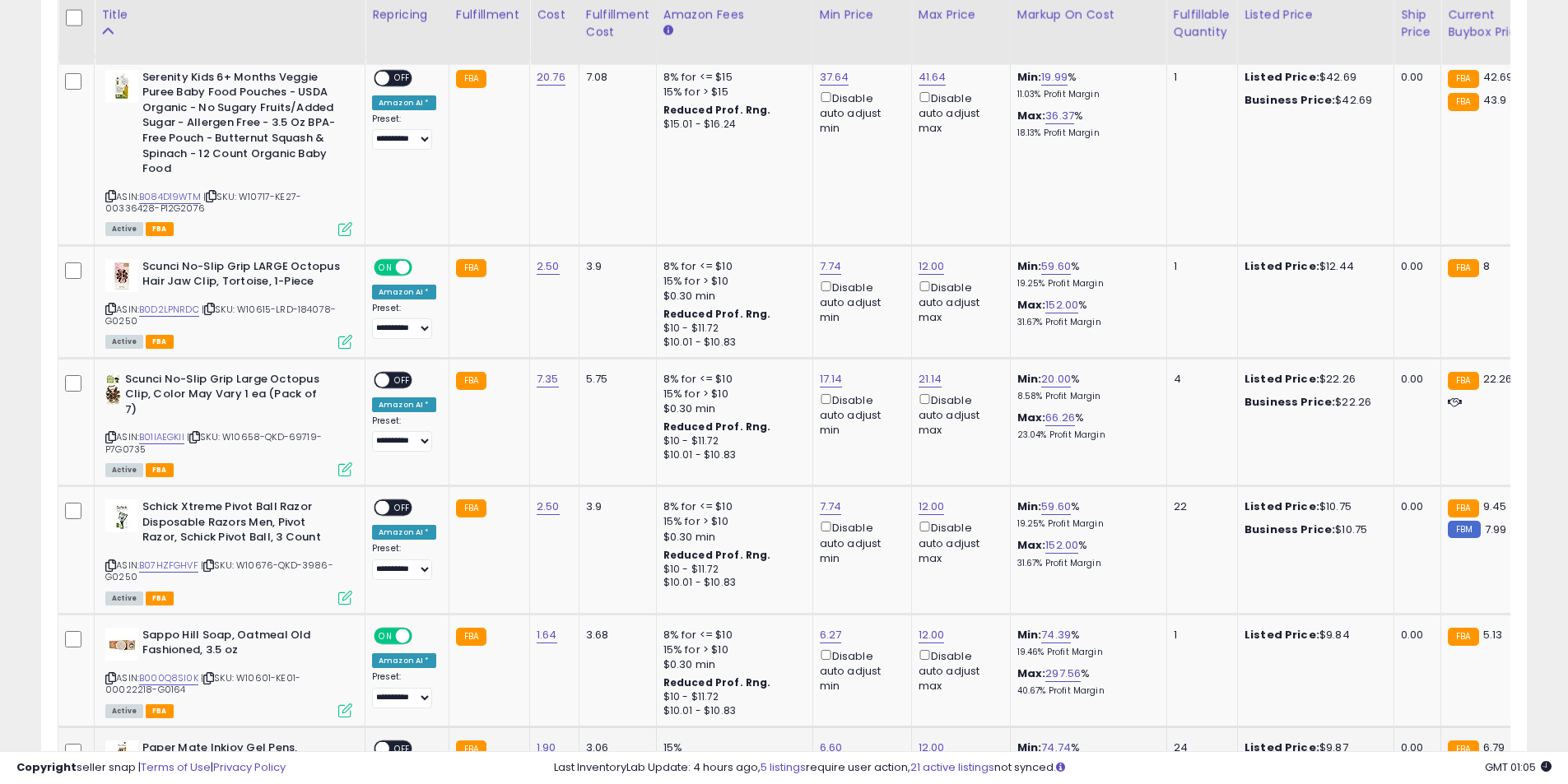 scroll, scrollTop: 2139, scrollLeft: 0, axis: vertical 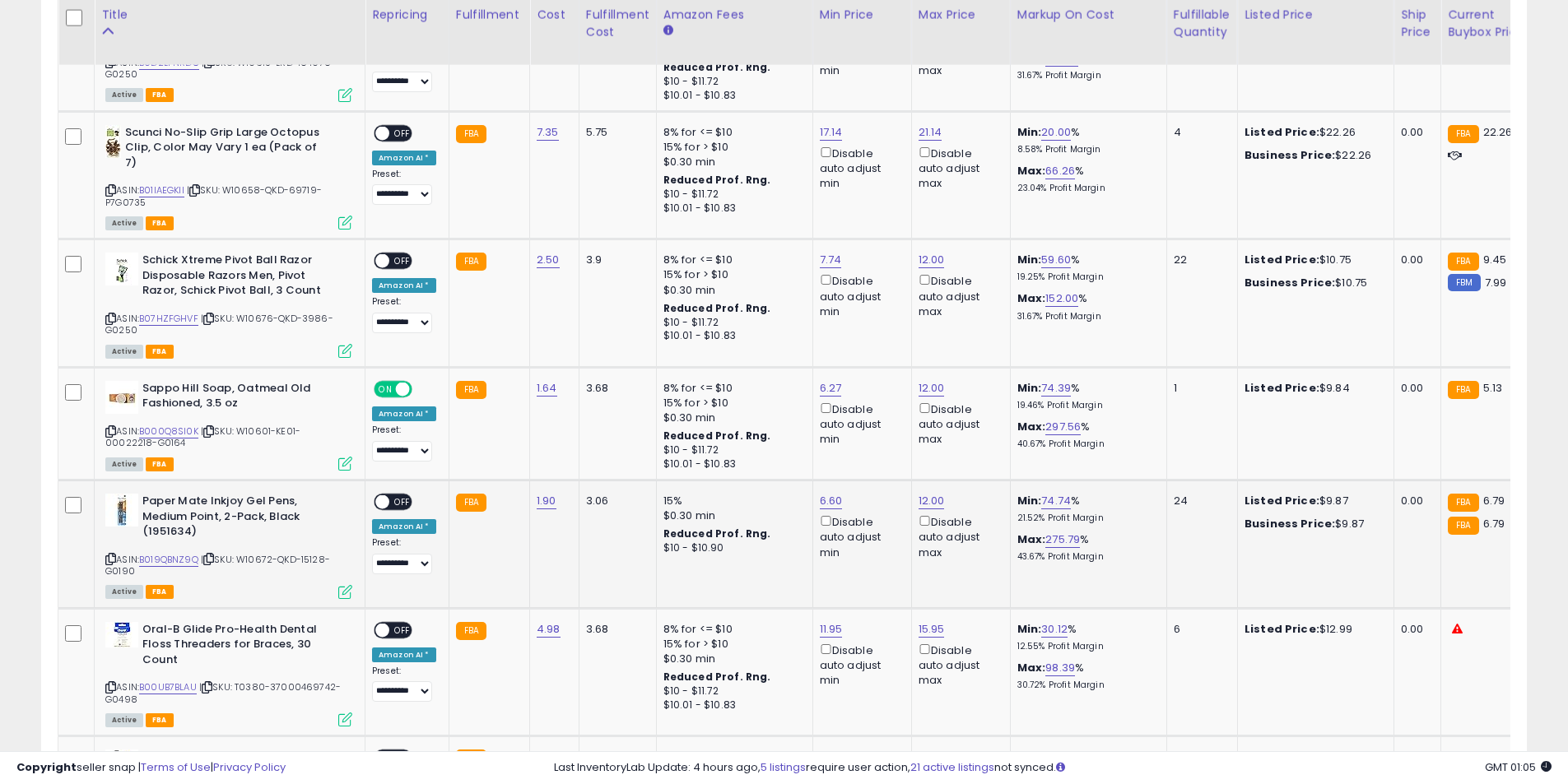 click on "OFF" at bounding box center (402, 502) 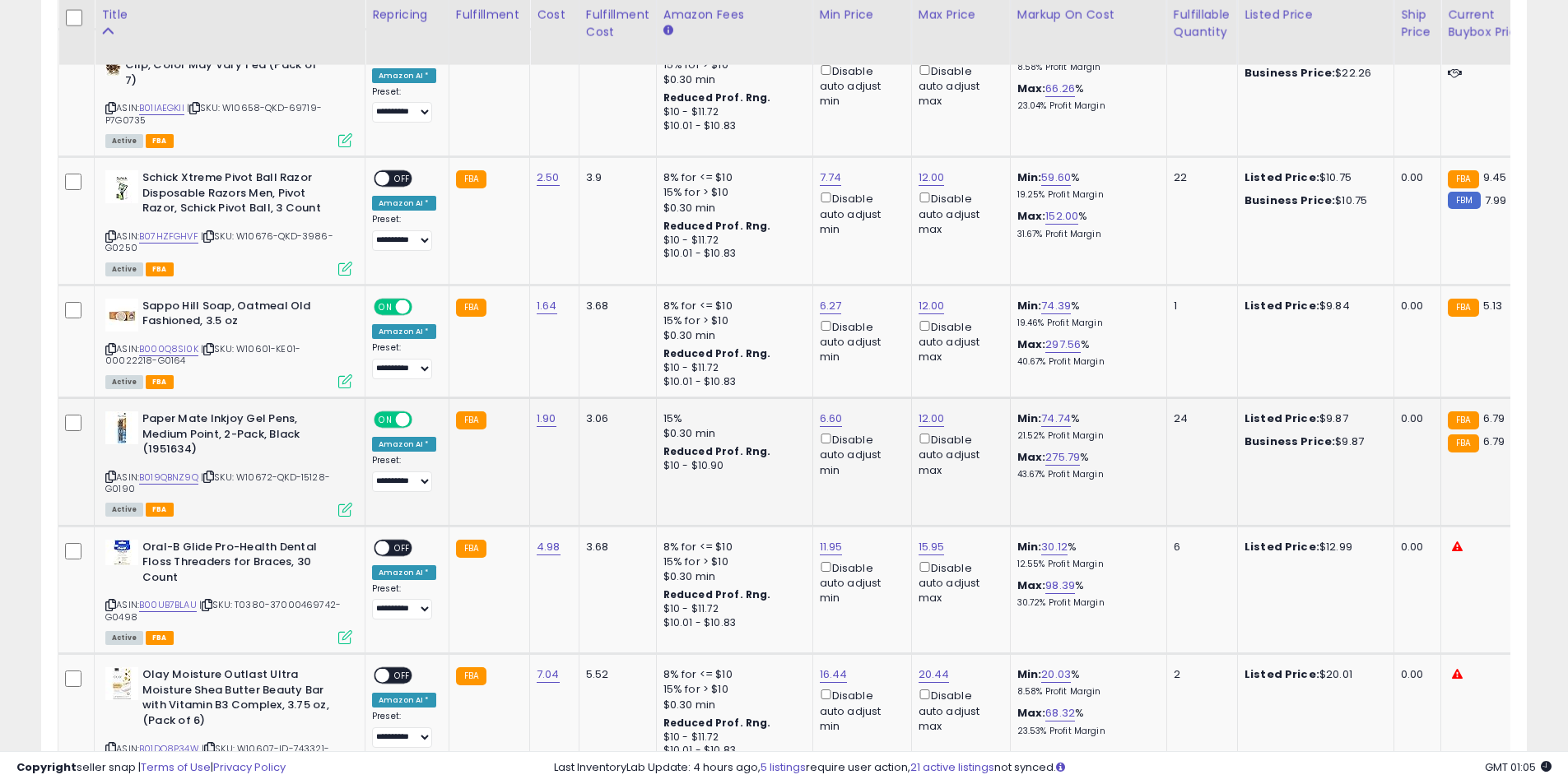 scroll, scrollTop: 2386, scrollLeft: 0, axis: vertical 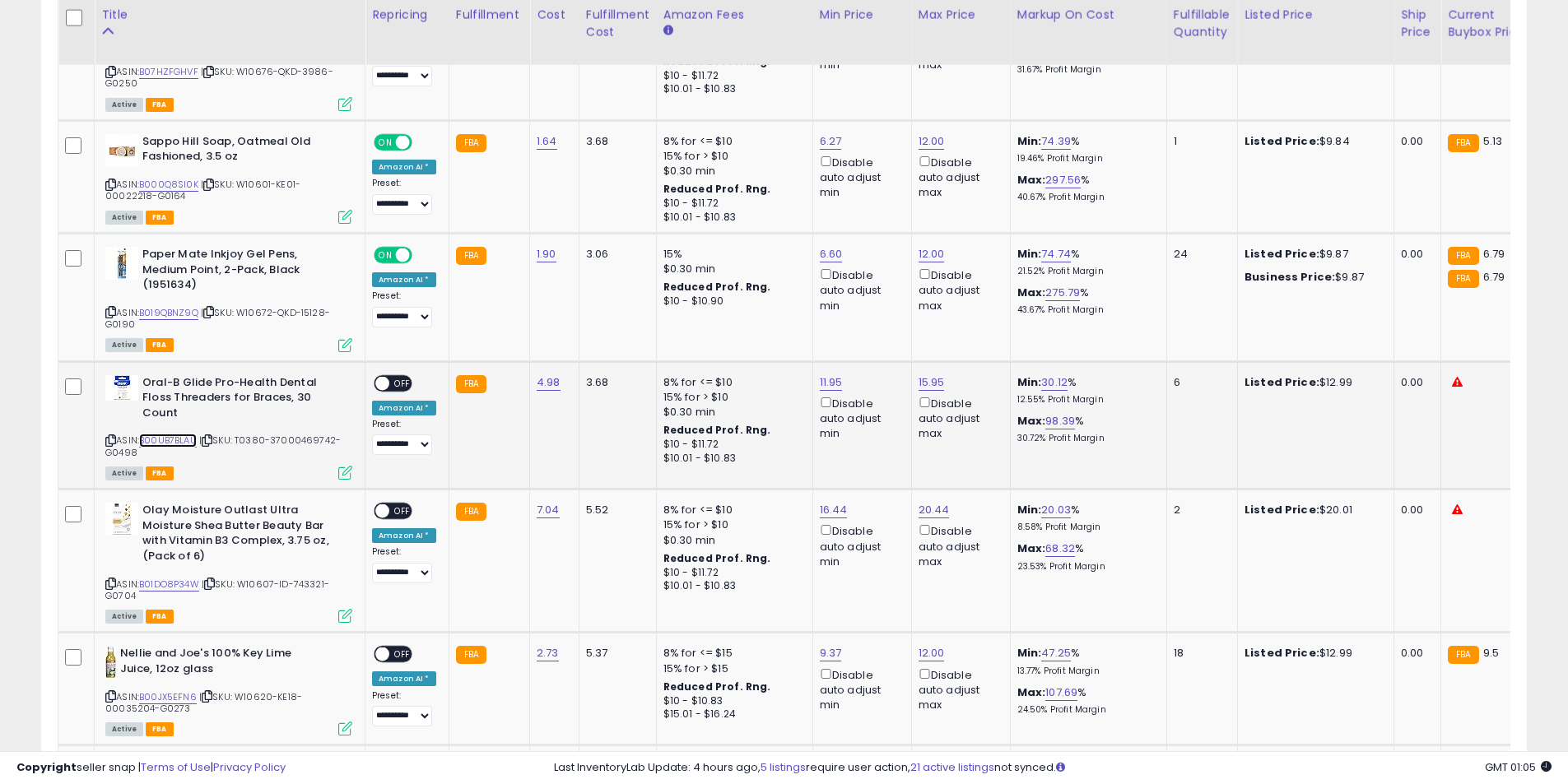 click on "B00UB7BLAU" at bounding box center [168, 440] 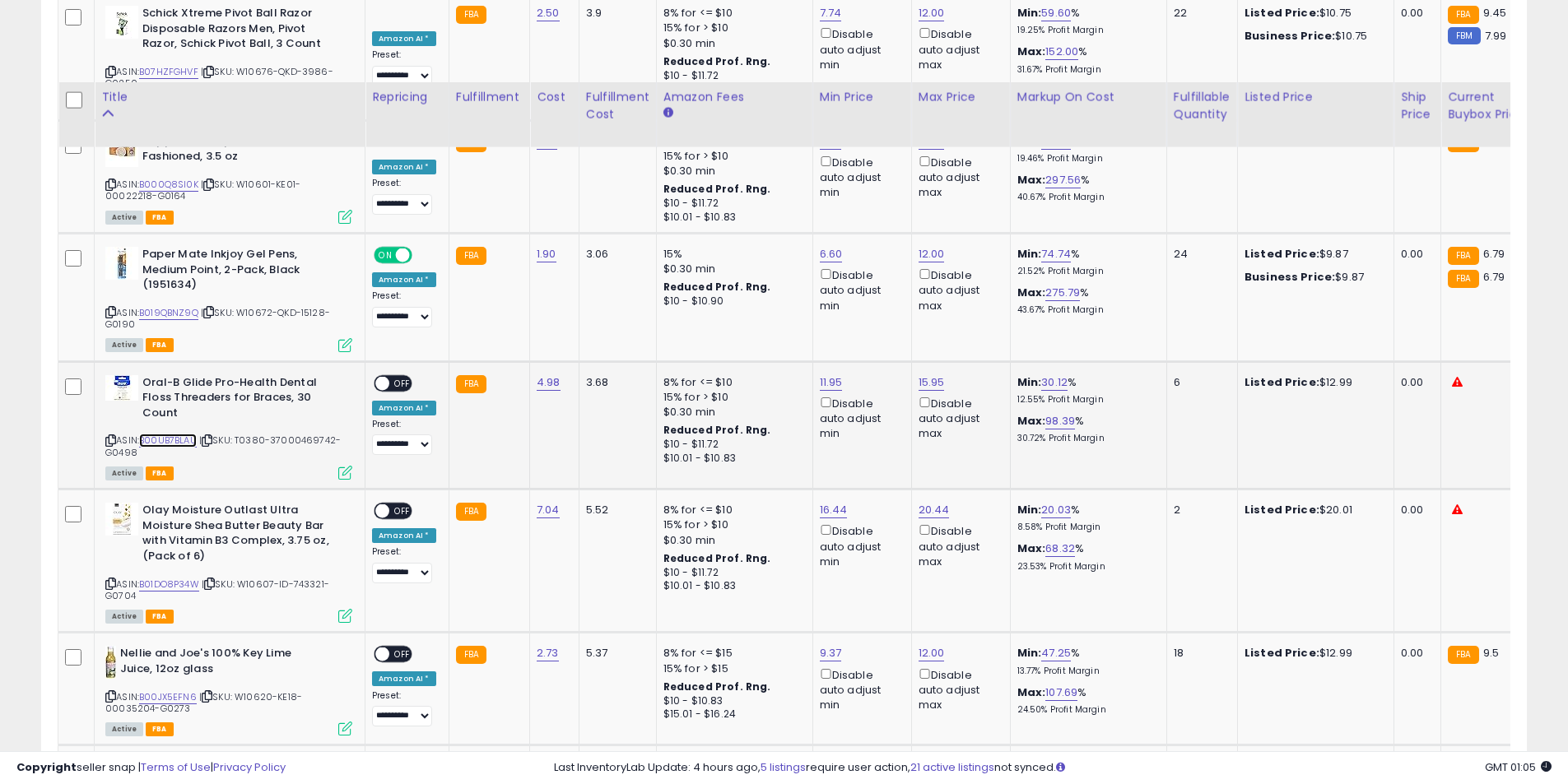 scroll, scrollTop: 2468, scrollLeft: 0, axis: vertical 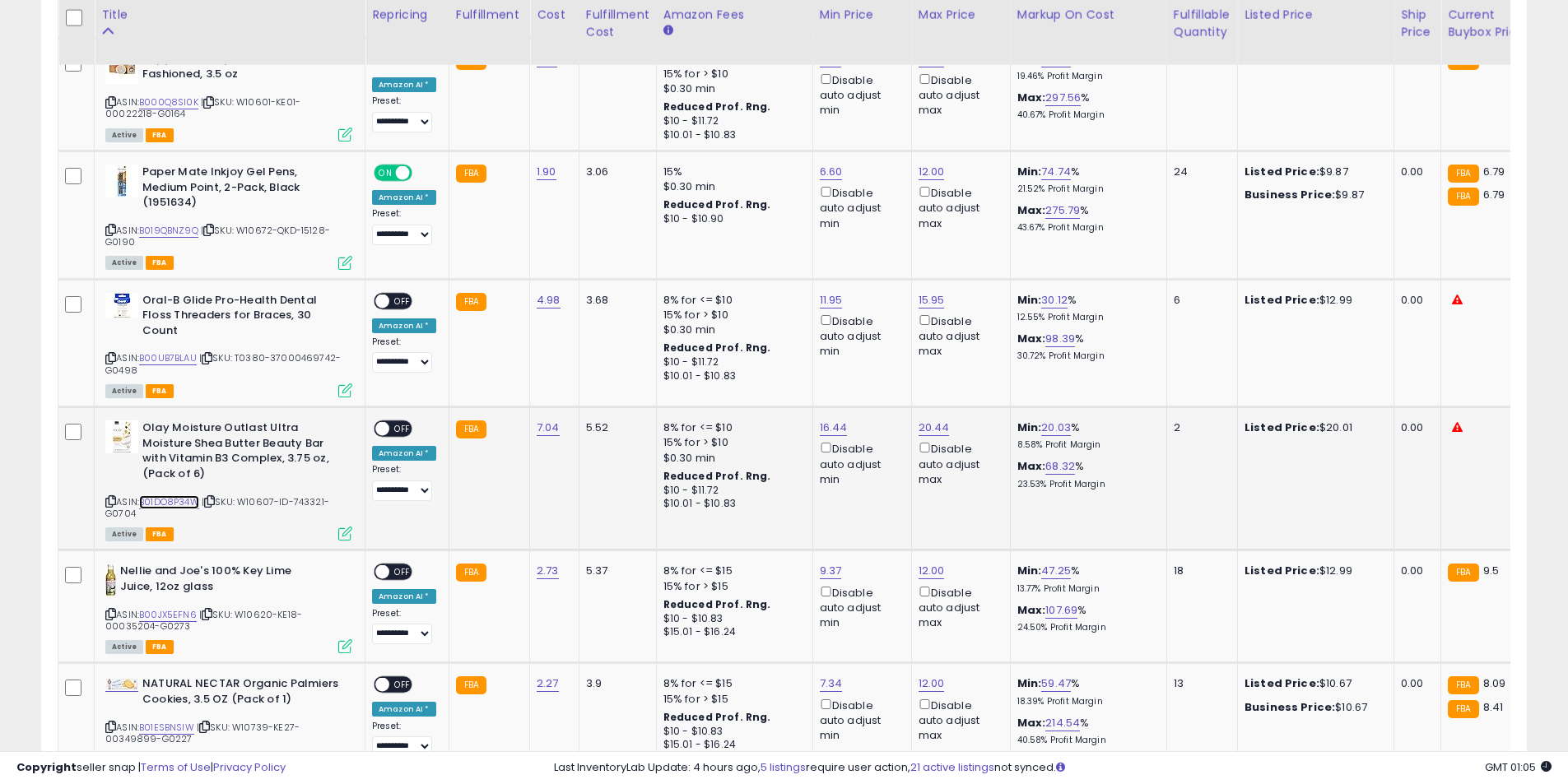 click on "B01DO8P34W" at bounding box center [169, 502] 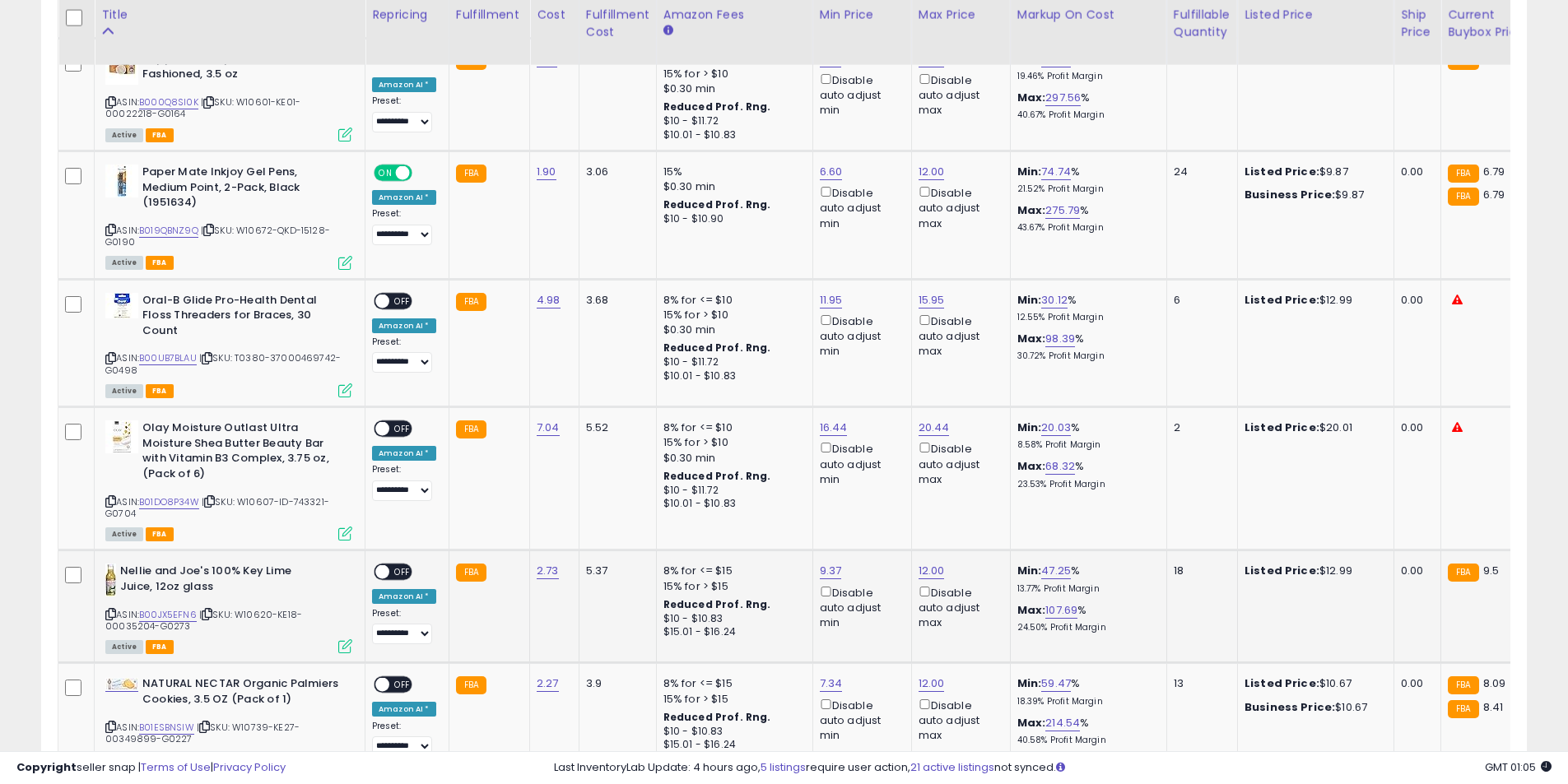click on "OFF" at bounding box center (402, 572) 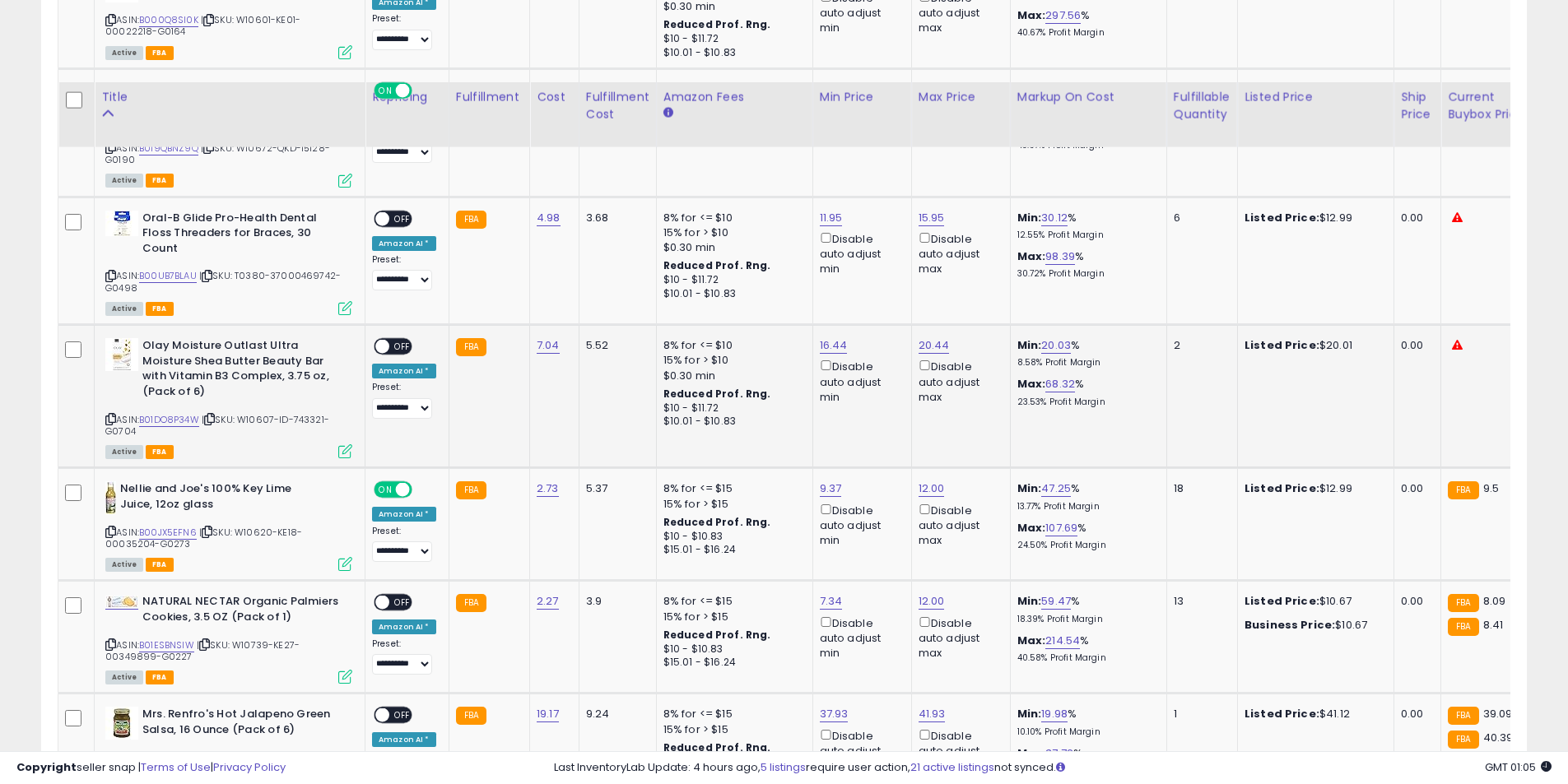 scroll, scrollTop: 2633, scrollLeft: 0, axis: vertical 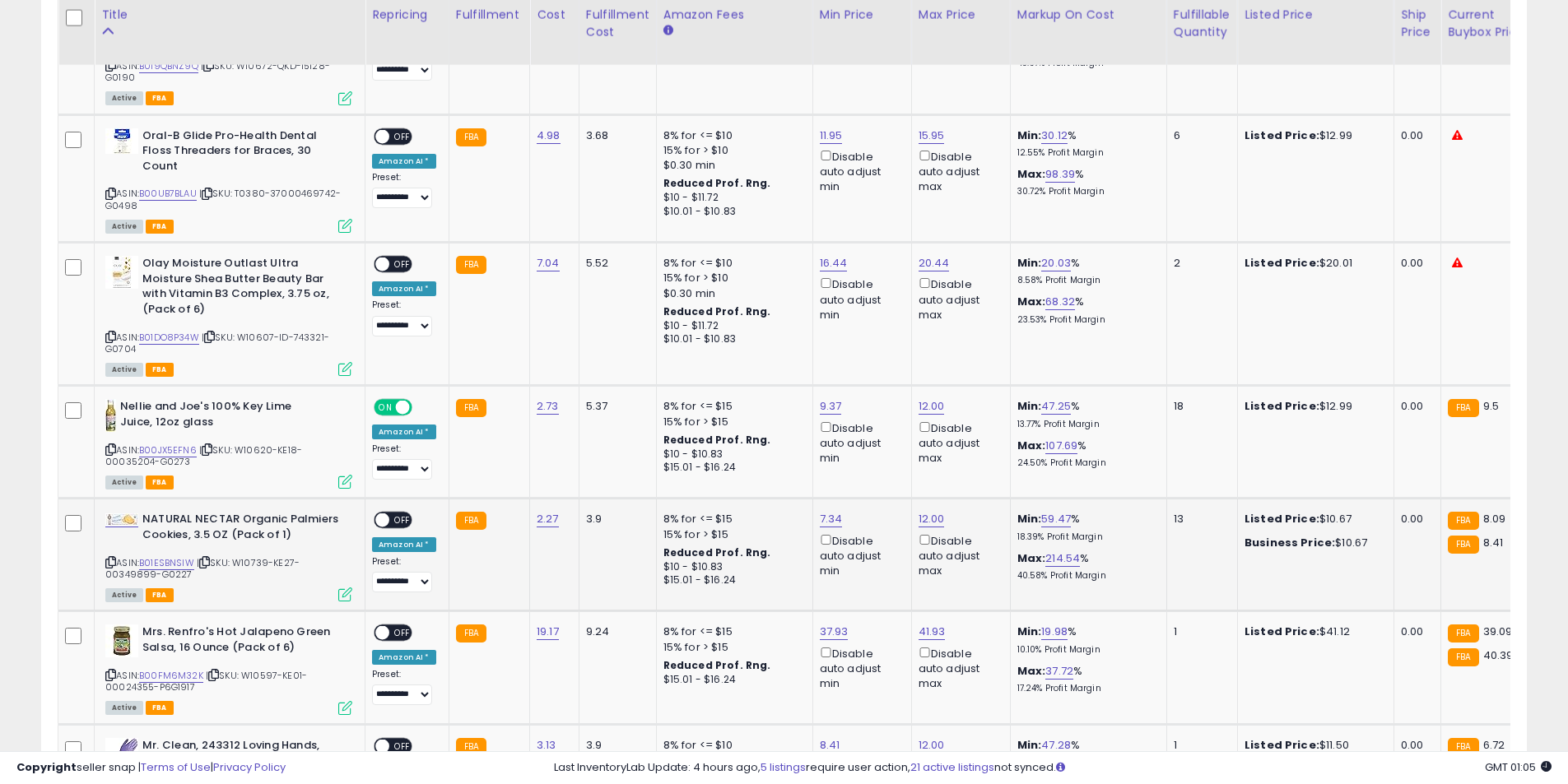 click on "OFF" at bounding box center [402, 520] 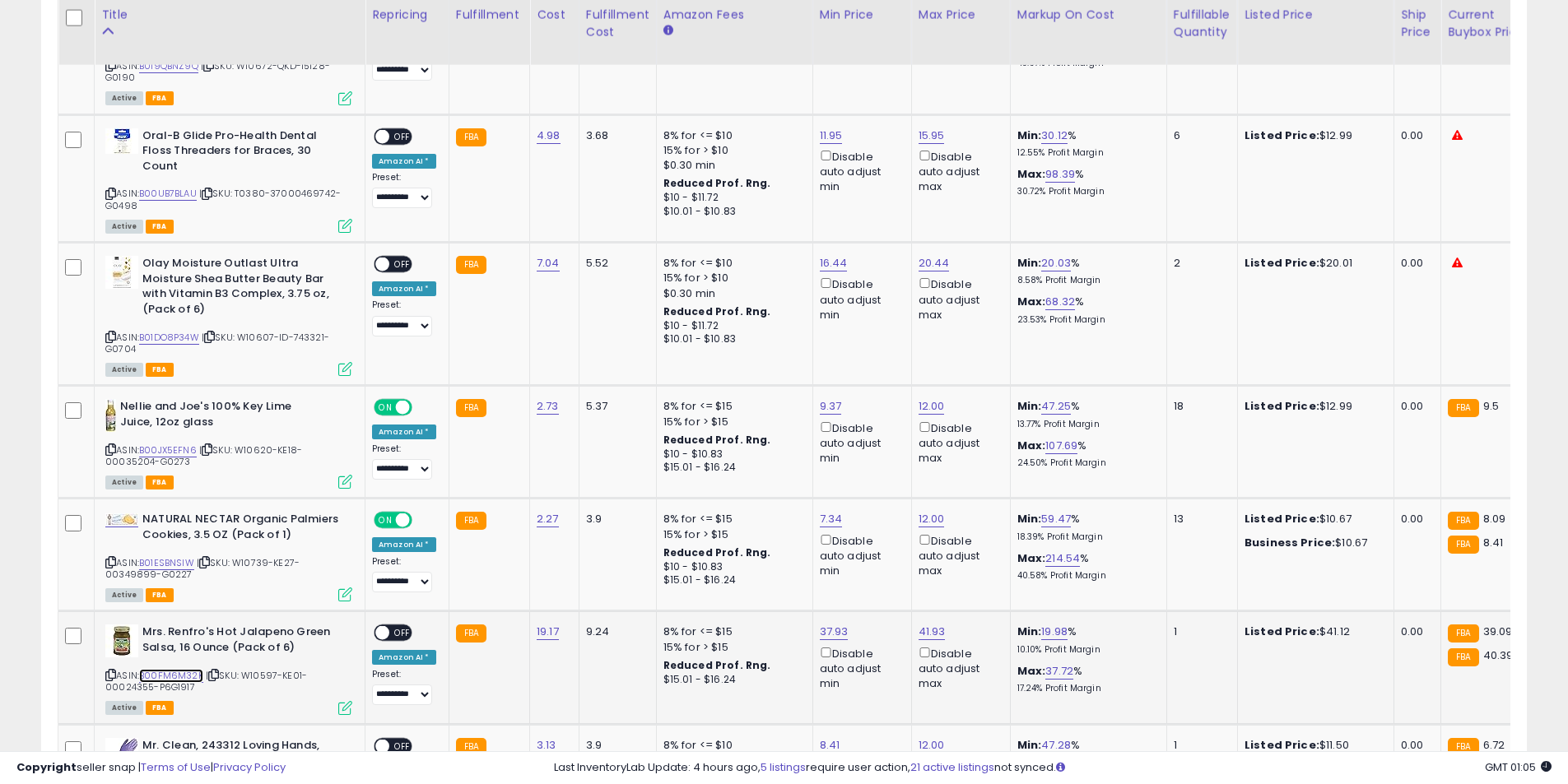 click on "B00FM6M32K" at bounding box center (171, 675) 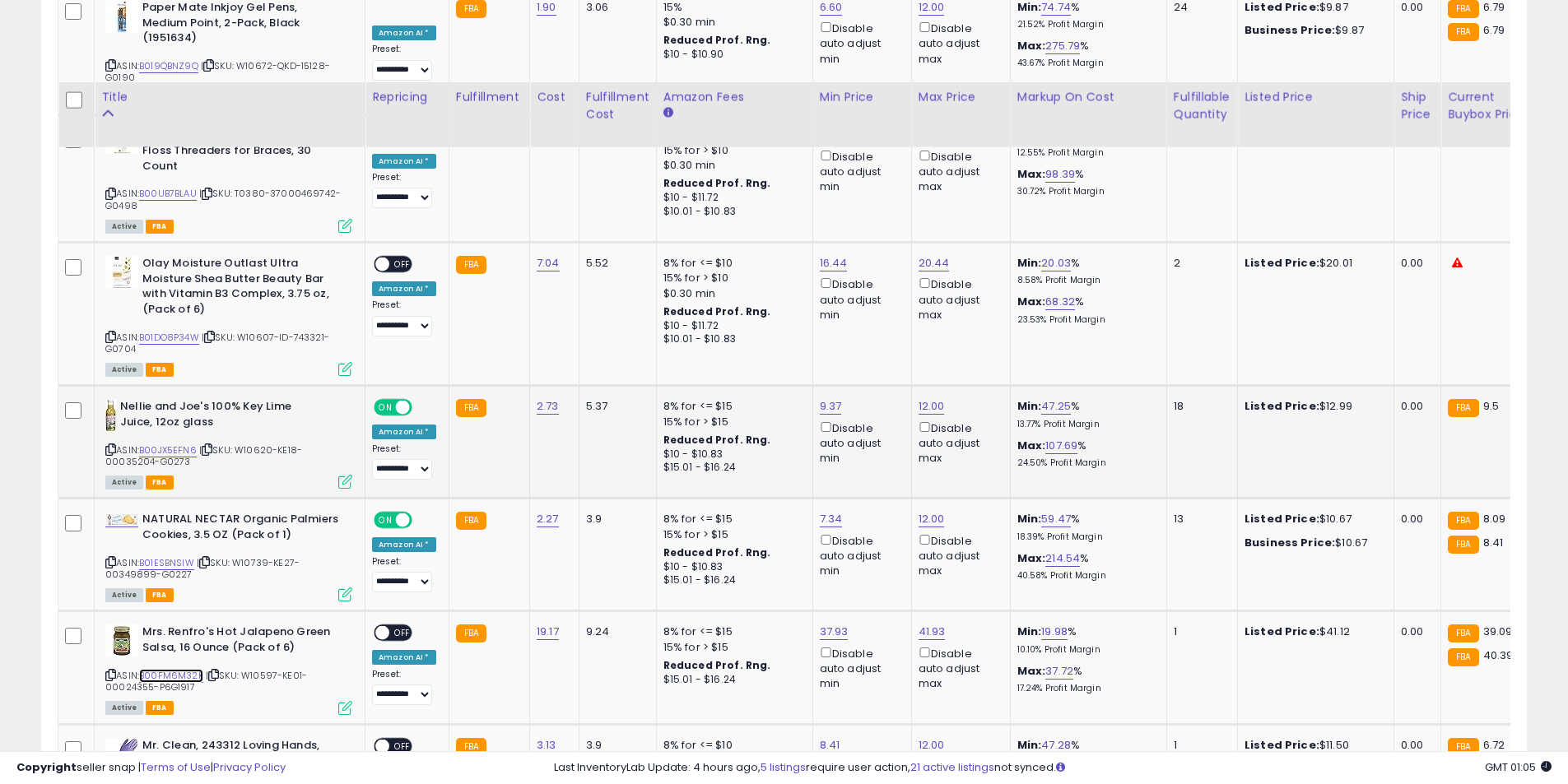 scroll, scrollTop: 2797, scrollLeft: 0, axis: vertical 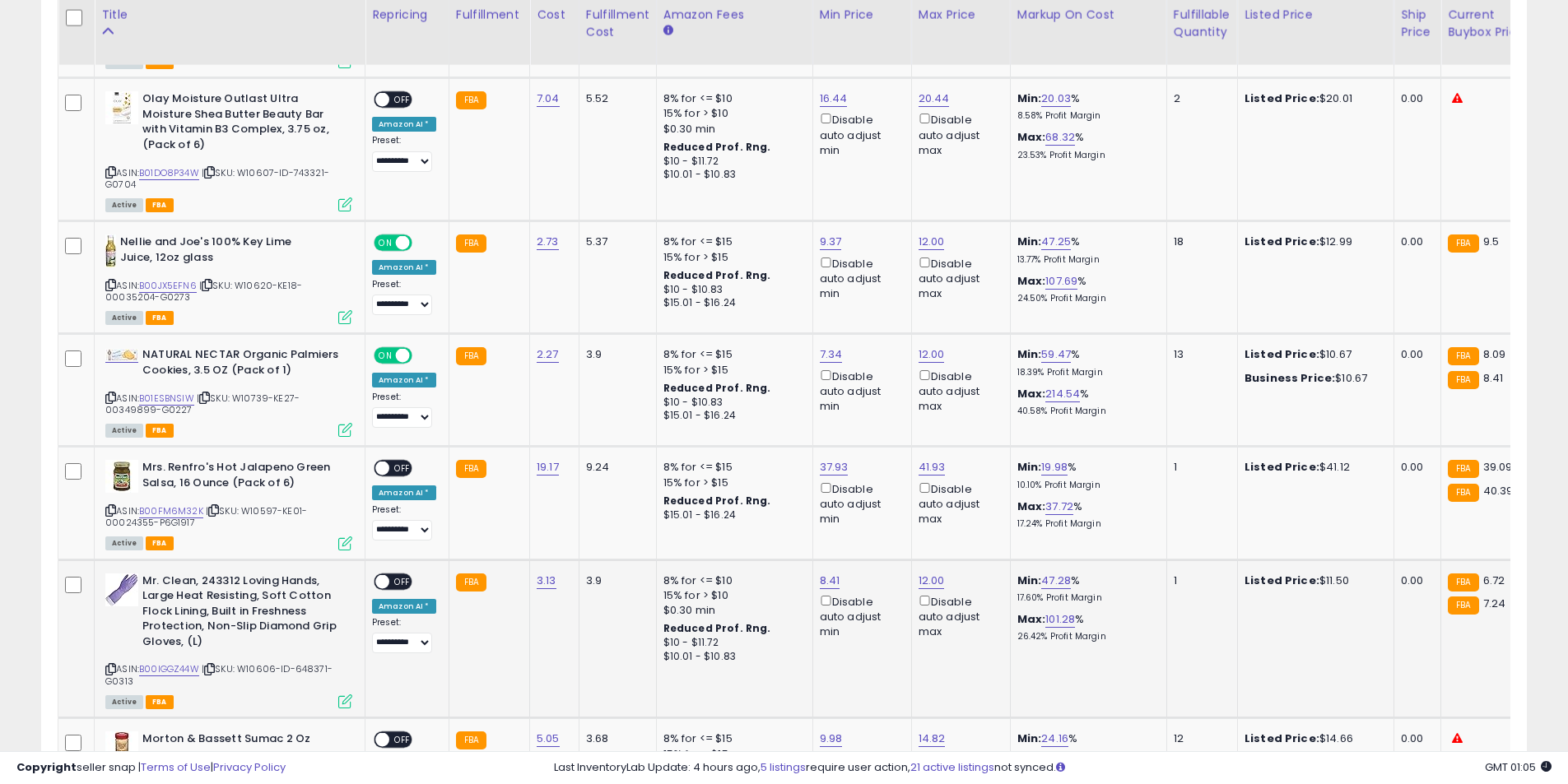 click on "OFF" at bounding box center [402, 581] 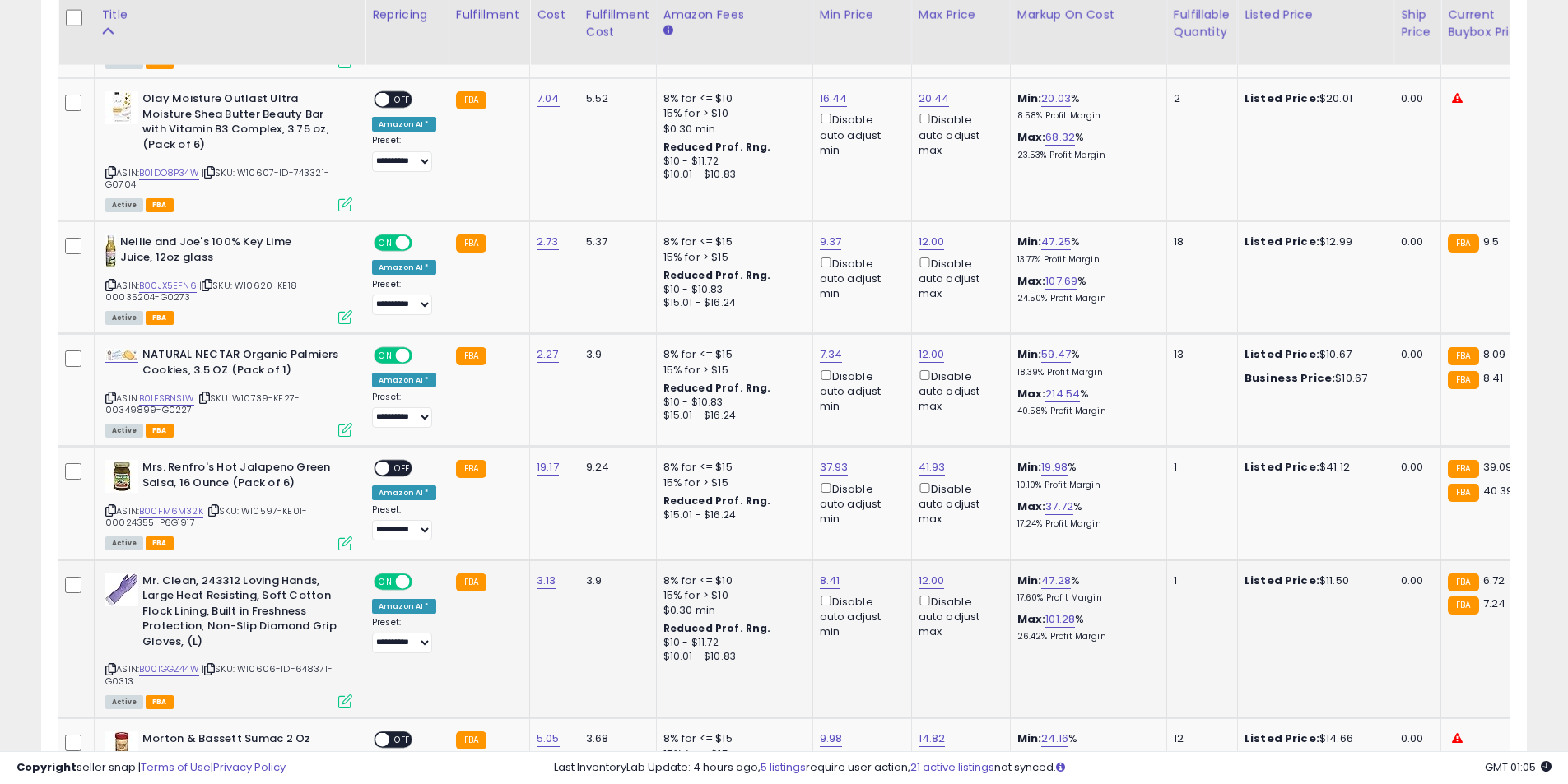 scroll, scrollTop: 2962, scrollLeft: 0, axis: vertical 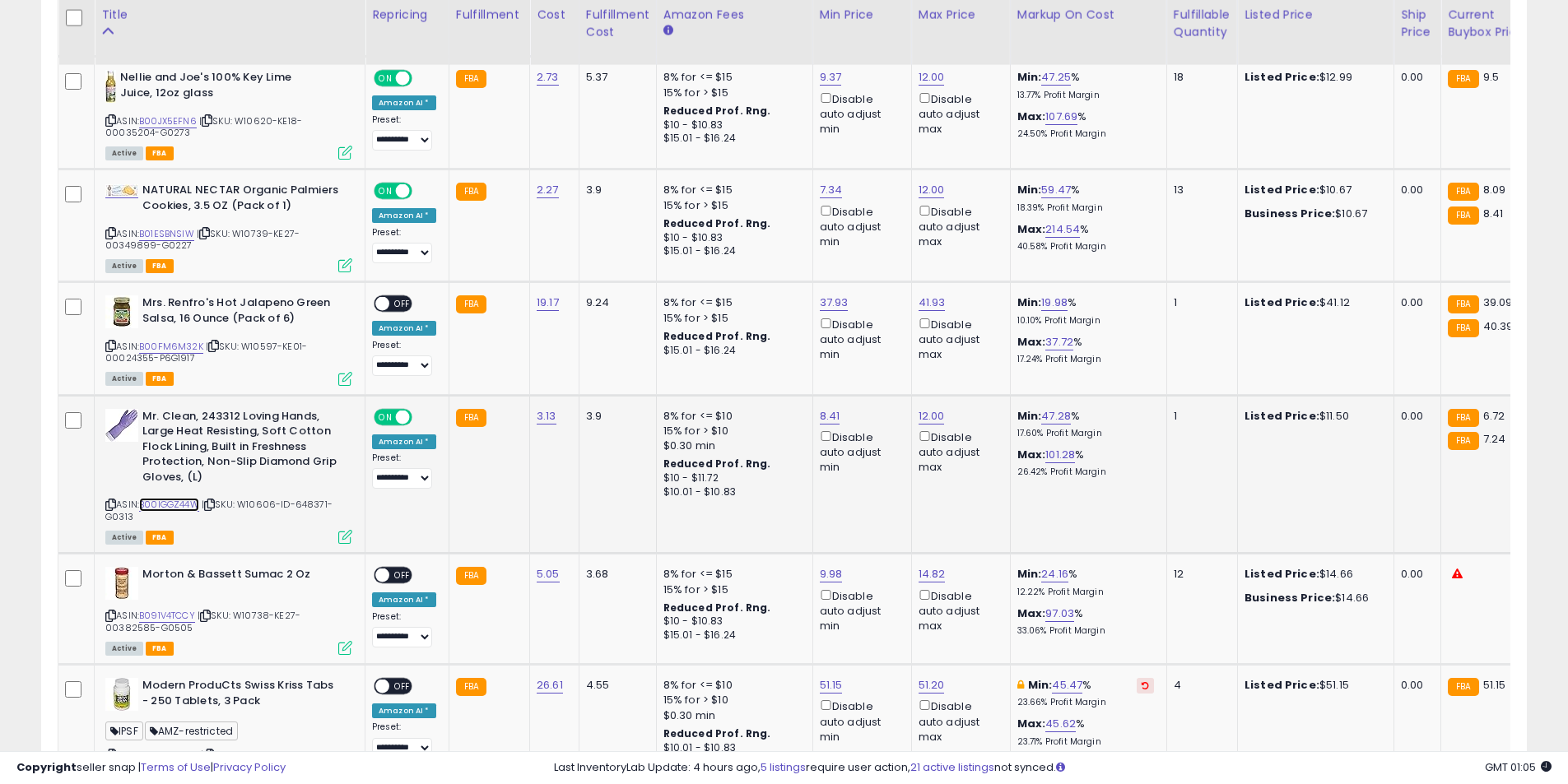 click on "B00IGGZ44W" at bounding box center [169, 504] 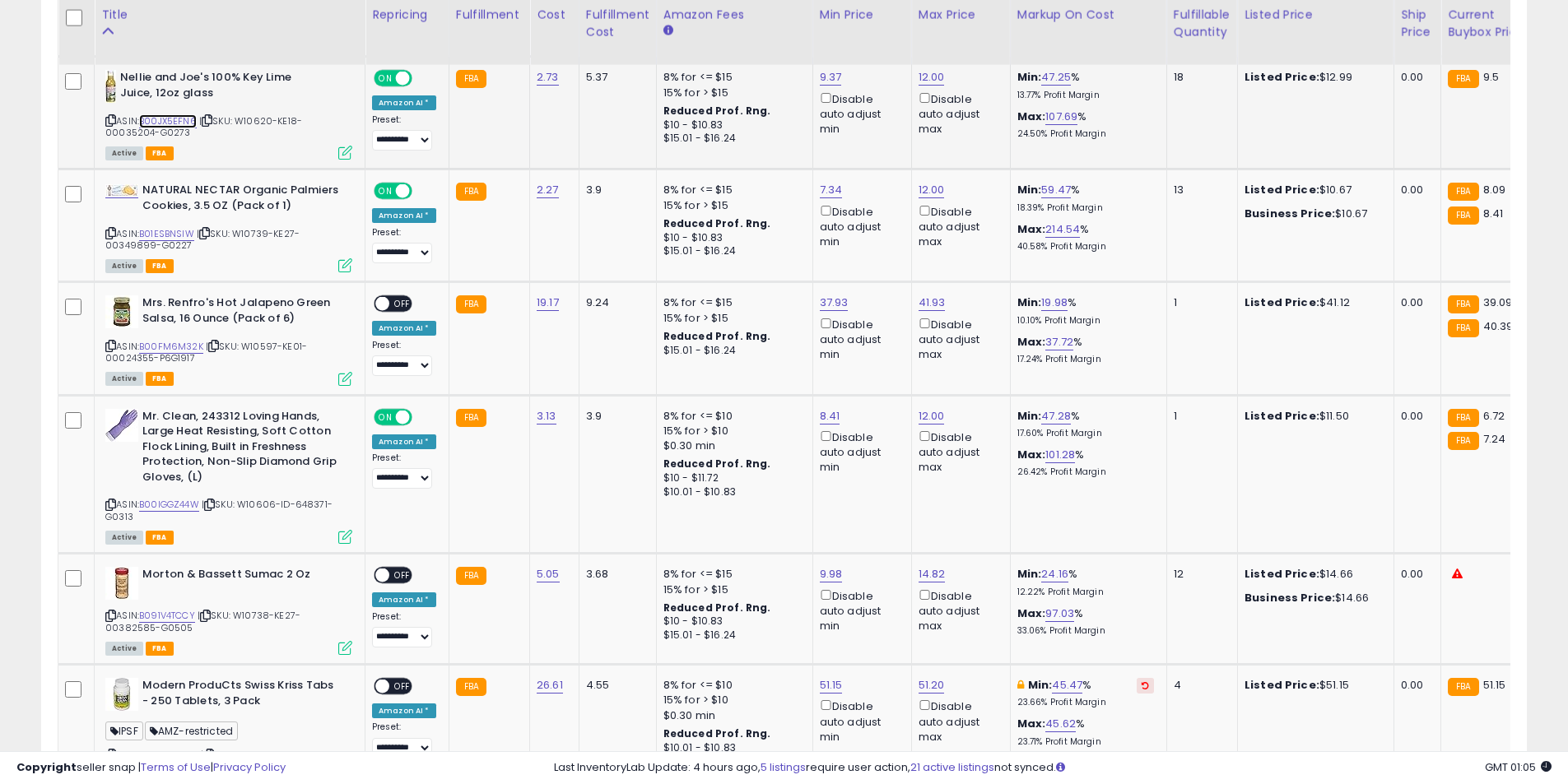 click on "B00JX5EFN6" at bounding box center (168, 121) 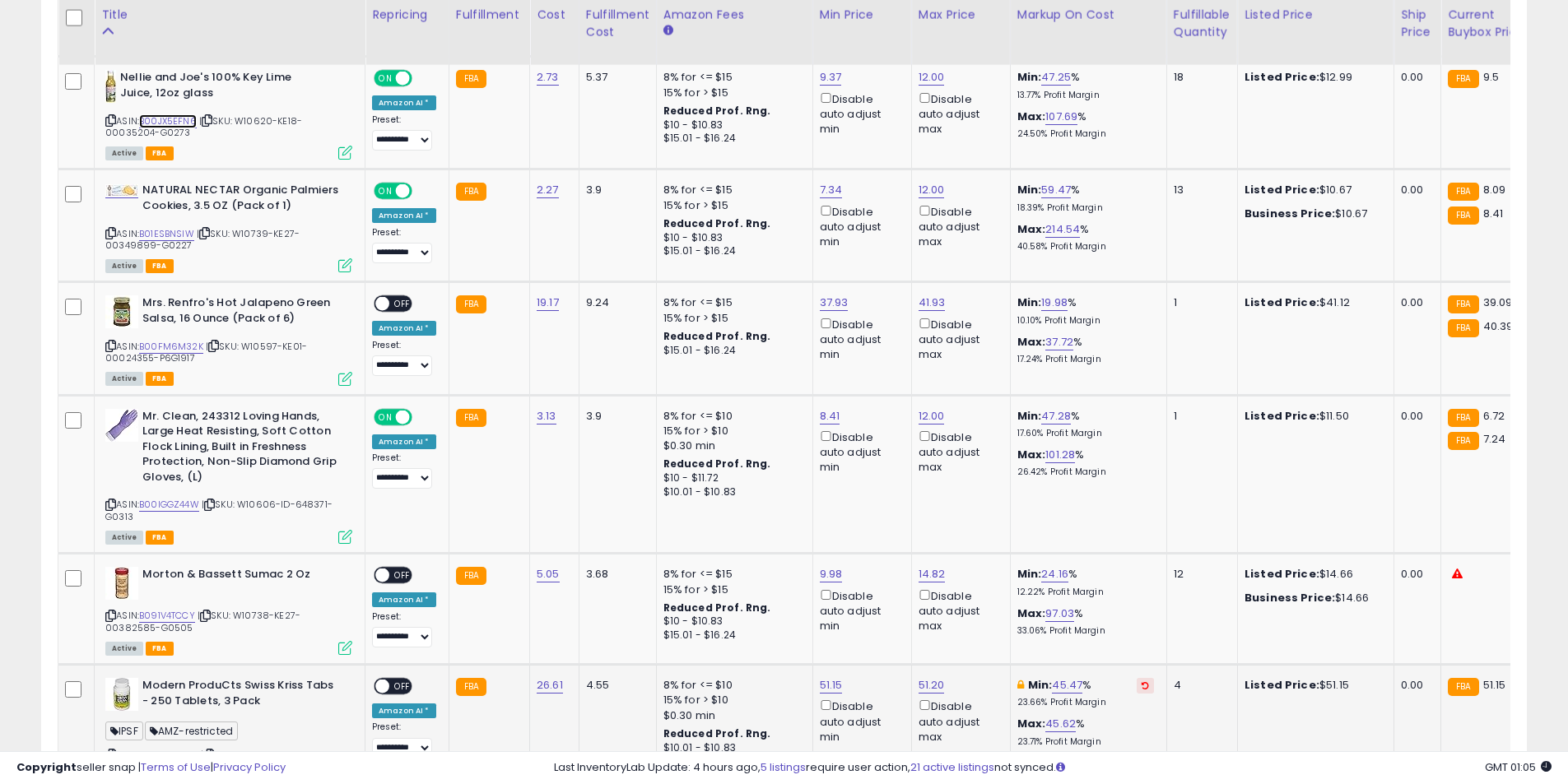 scroll, scrollTop: 3126, scrollLeft: 0, axis: vertical 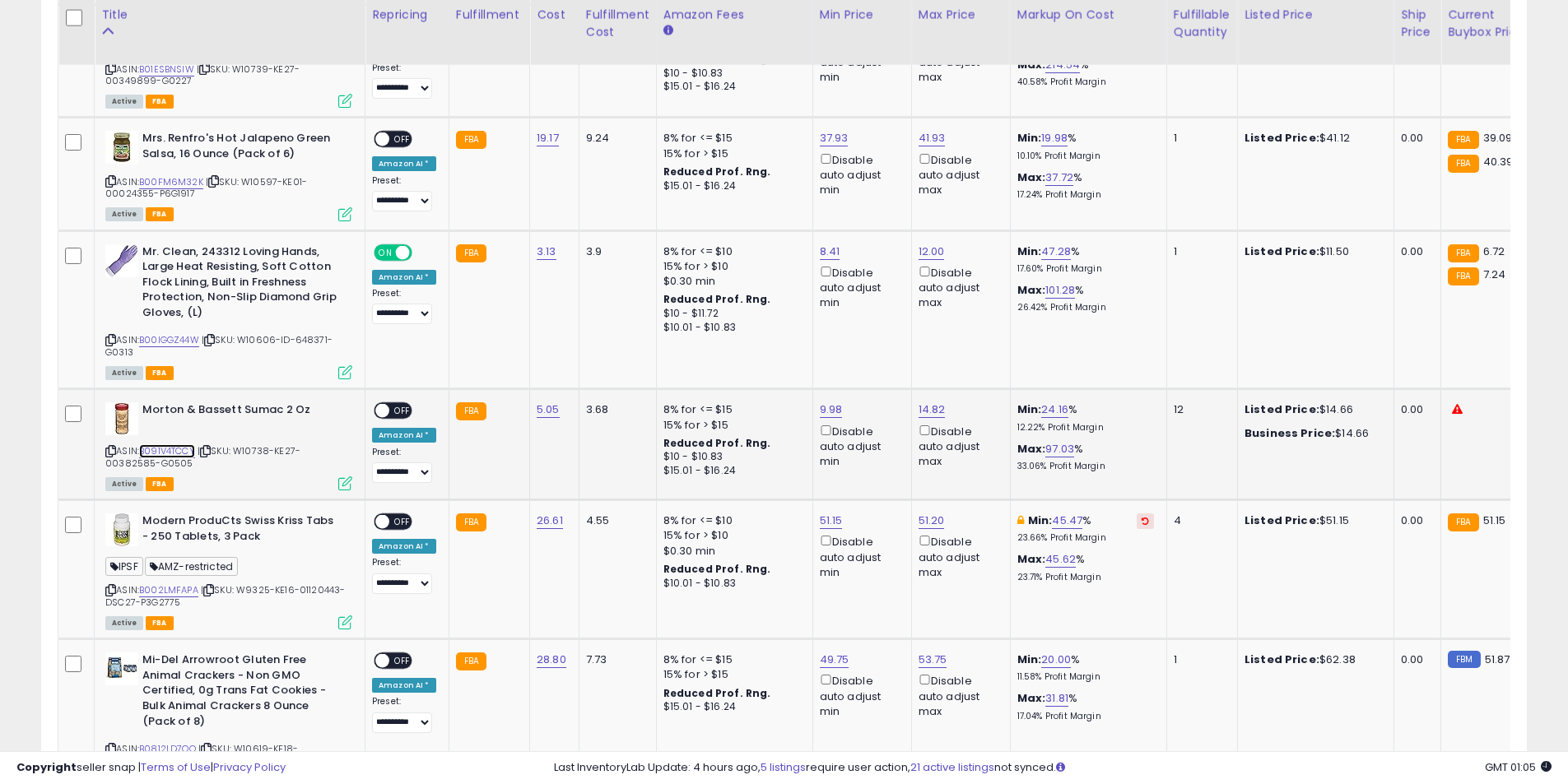 click on "B091V4TCCY" at bounding box center [167, 451] 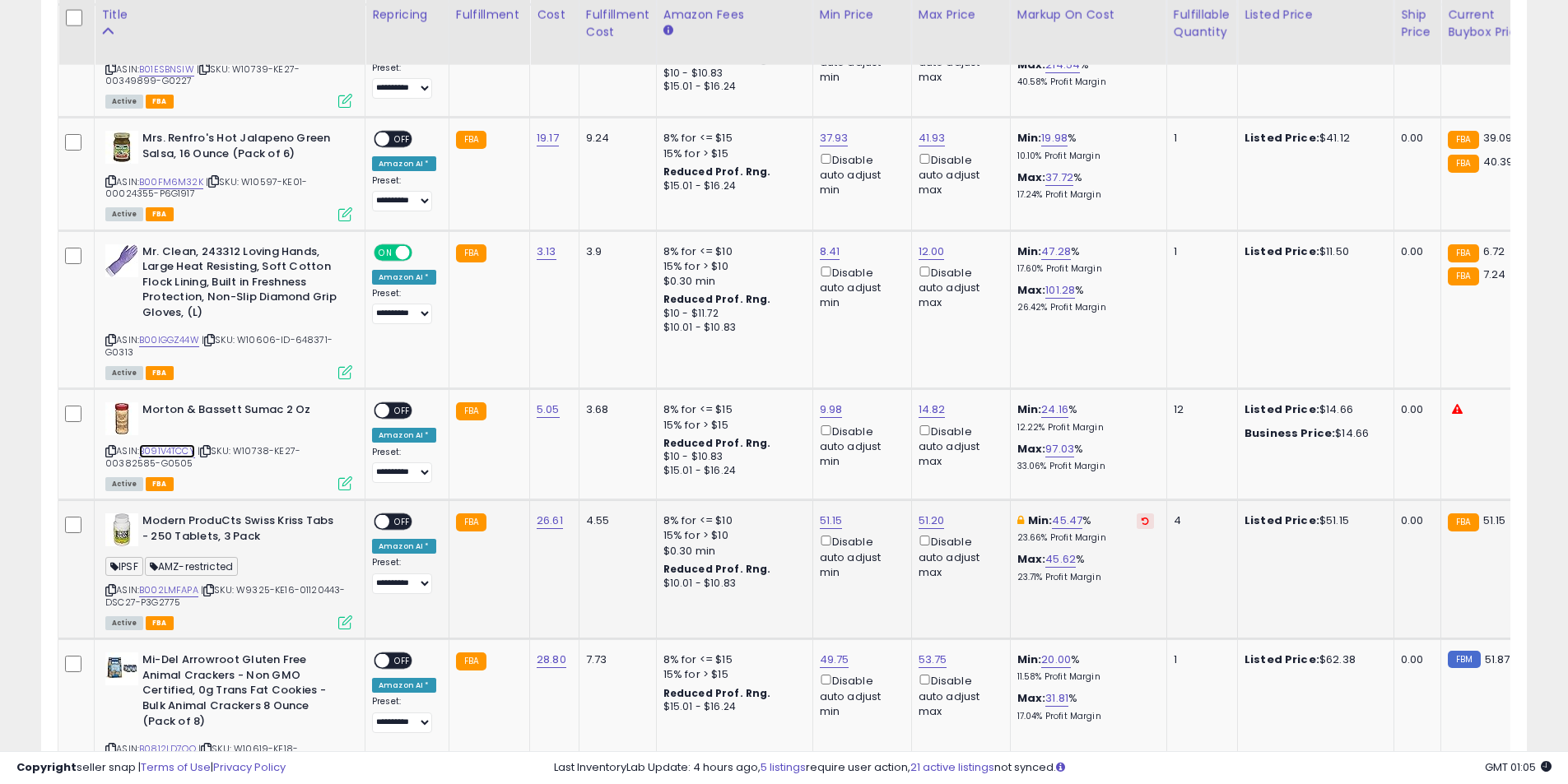 scroll, scrollTop: 3291, scrollLeft: 0, axis: vertical 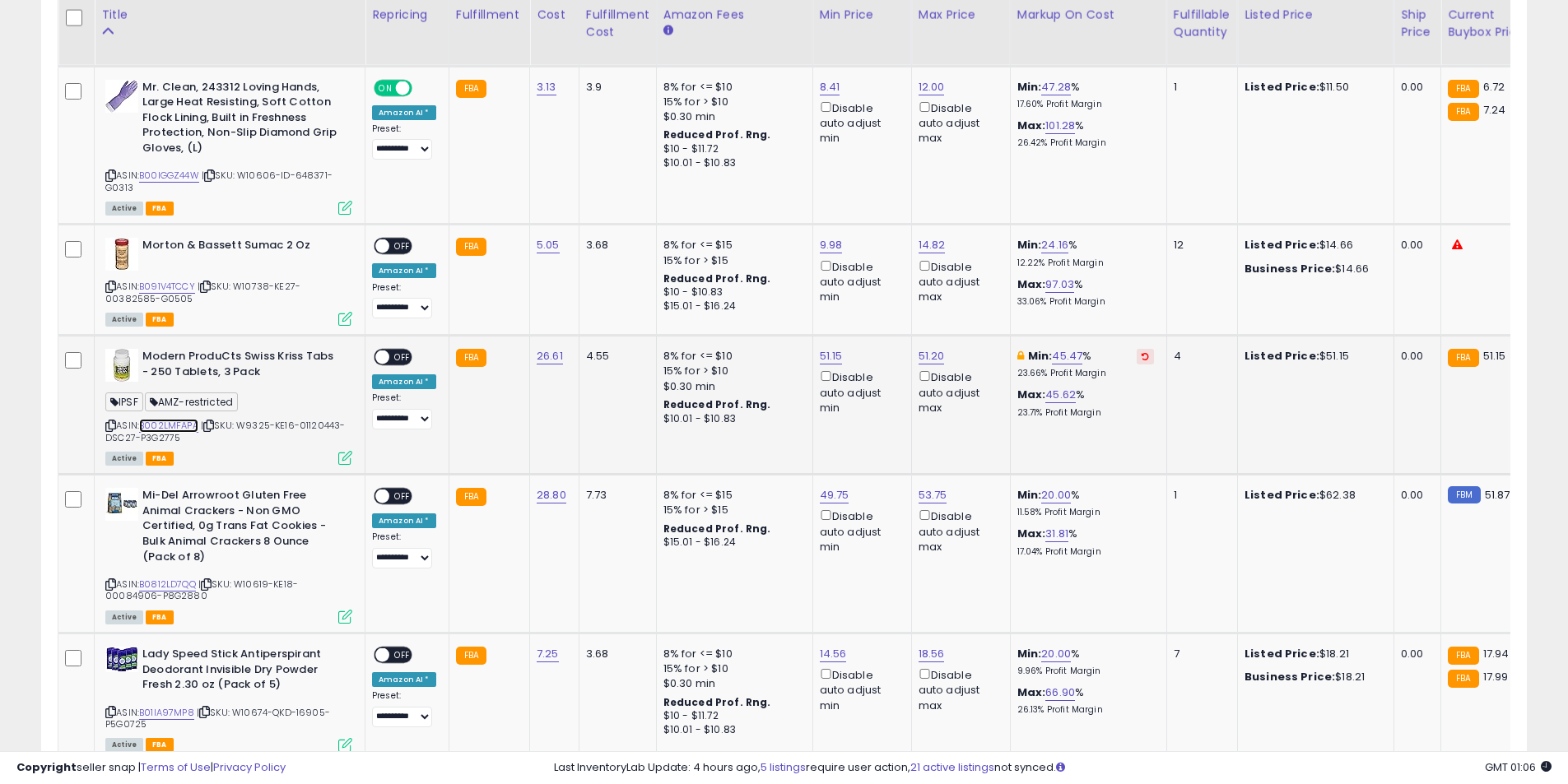 click on "B002LMFAPA" at bounding box center (169, 425) 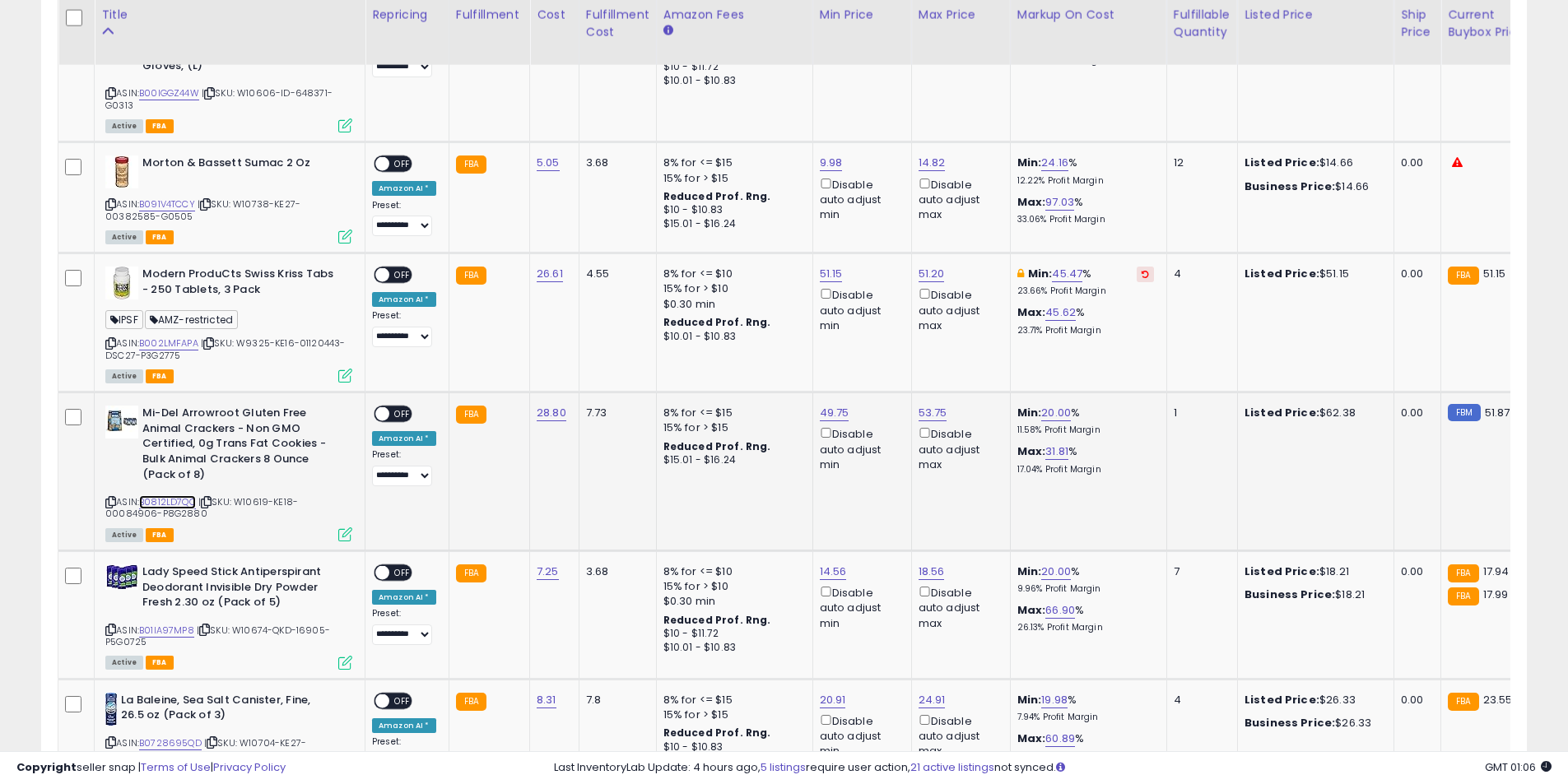 click on "B0812LD7QQ" at bounding box center (167, 502) 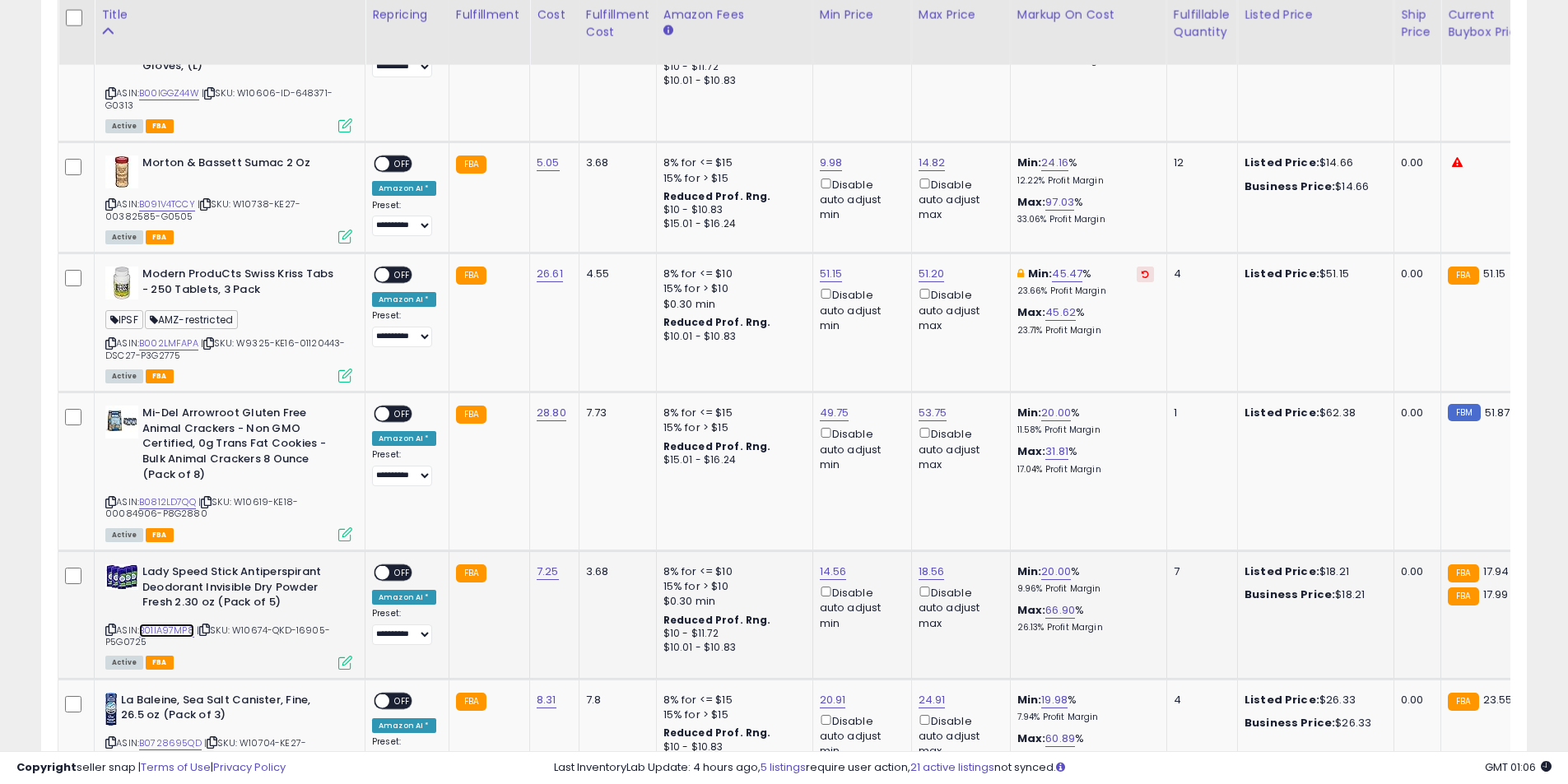click on "B01IA97MP8" at bounding box center (166, 630) 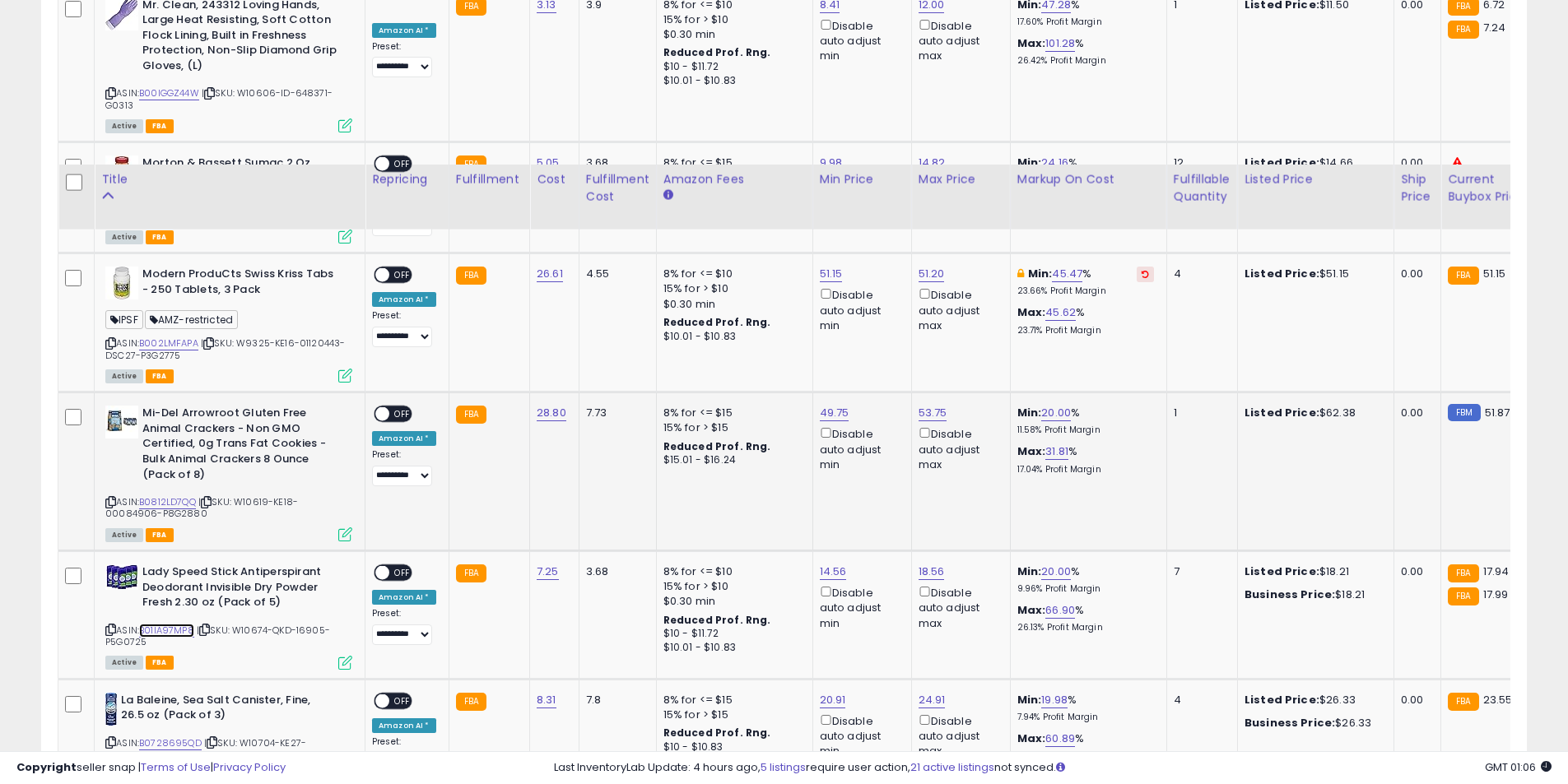 scroll, scrollTop: 3620, scrollLeft: 0, axis: vertical 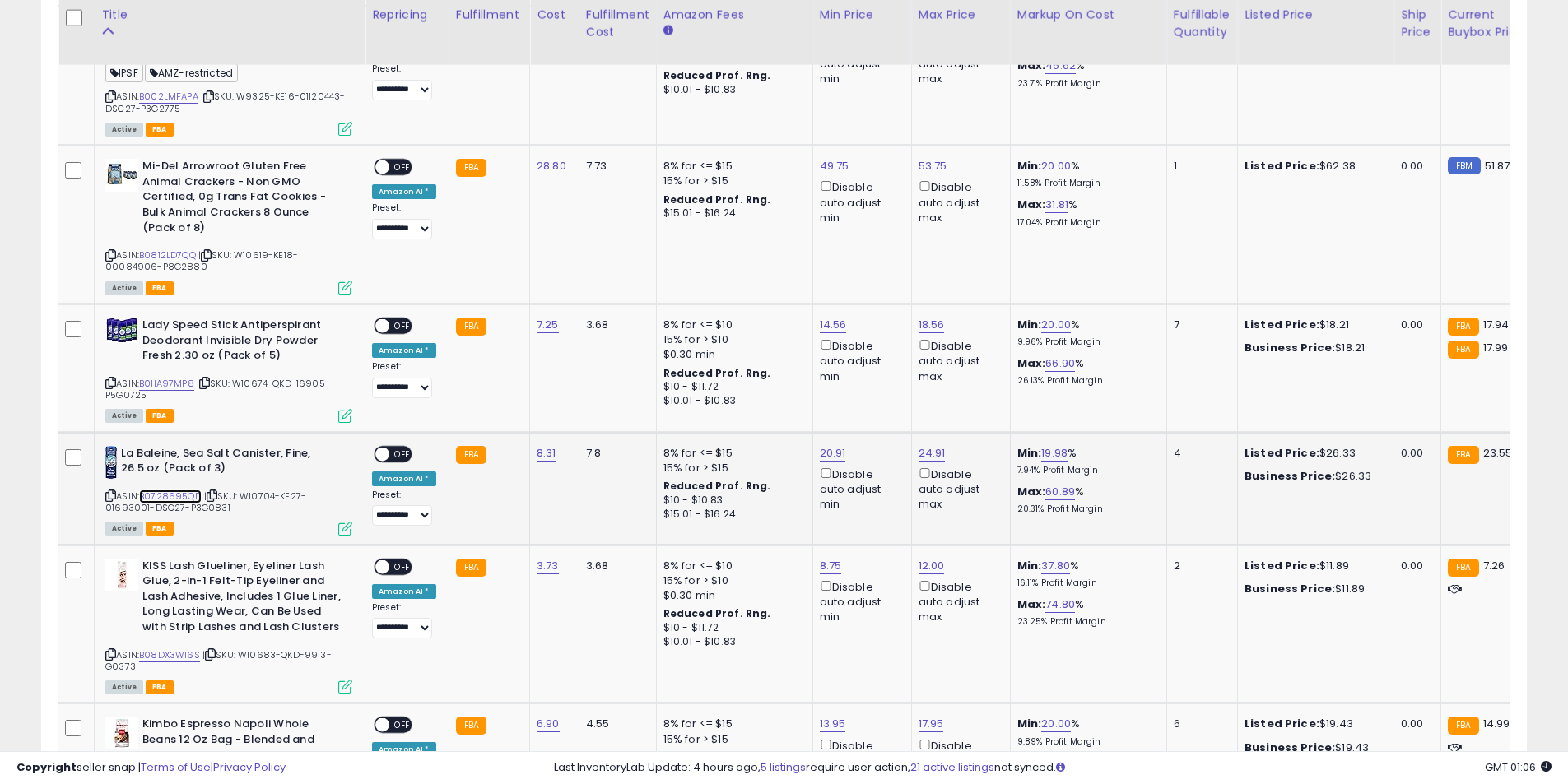 click on "B0728695QD" at bounding box center (170, 496) 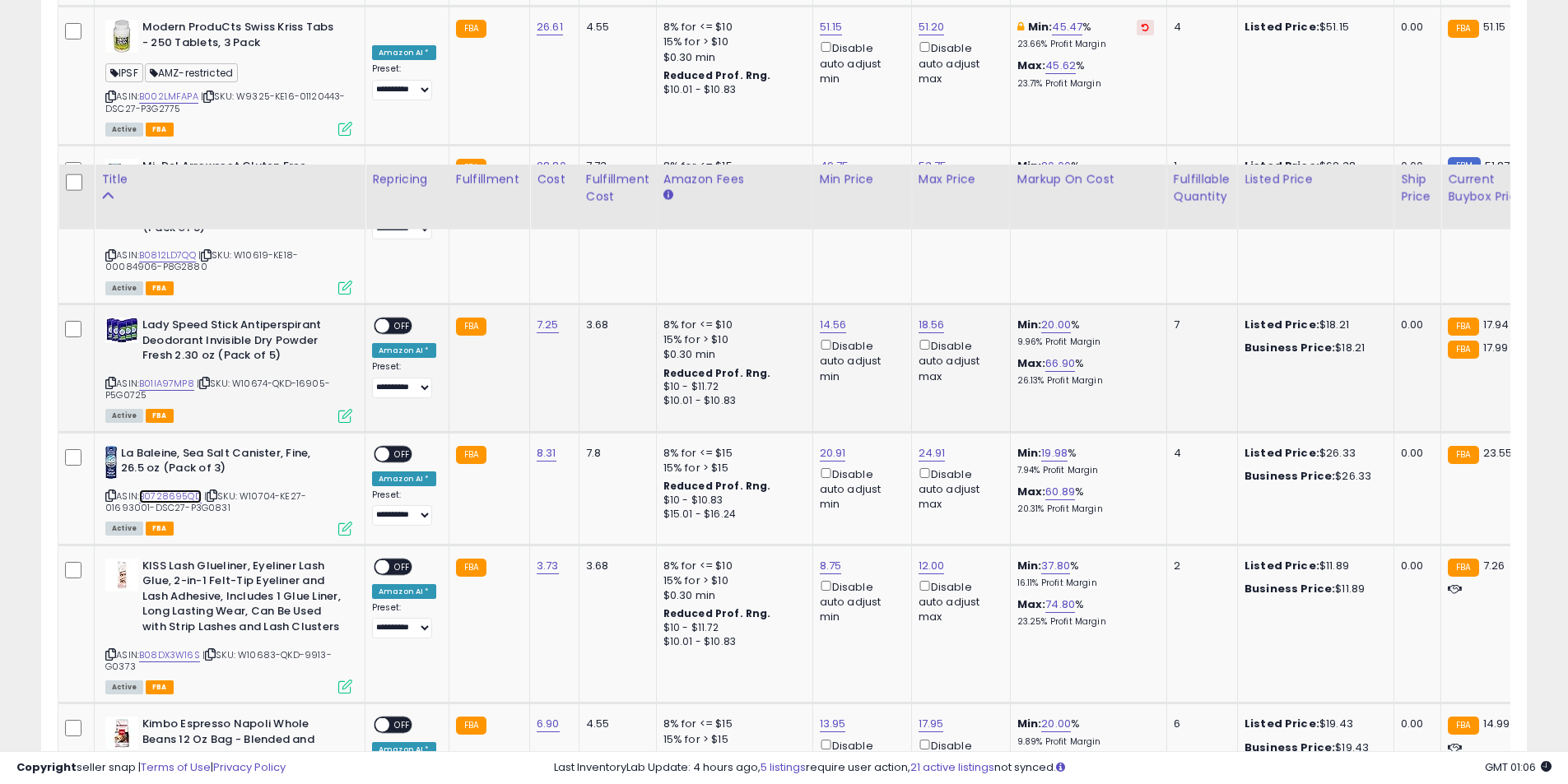 scroll, scrollTop: 3784, scrollLeft: 0, axis: vertical 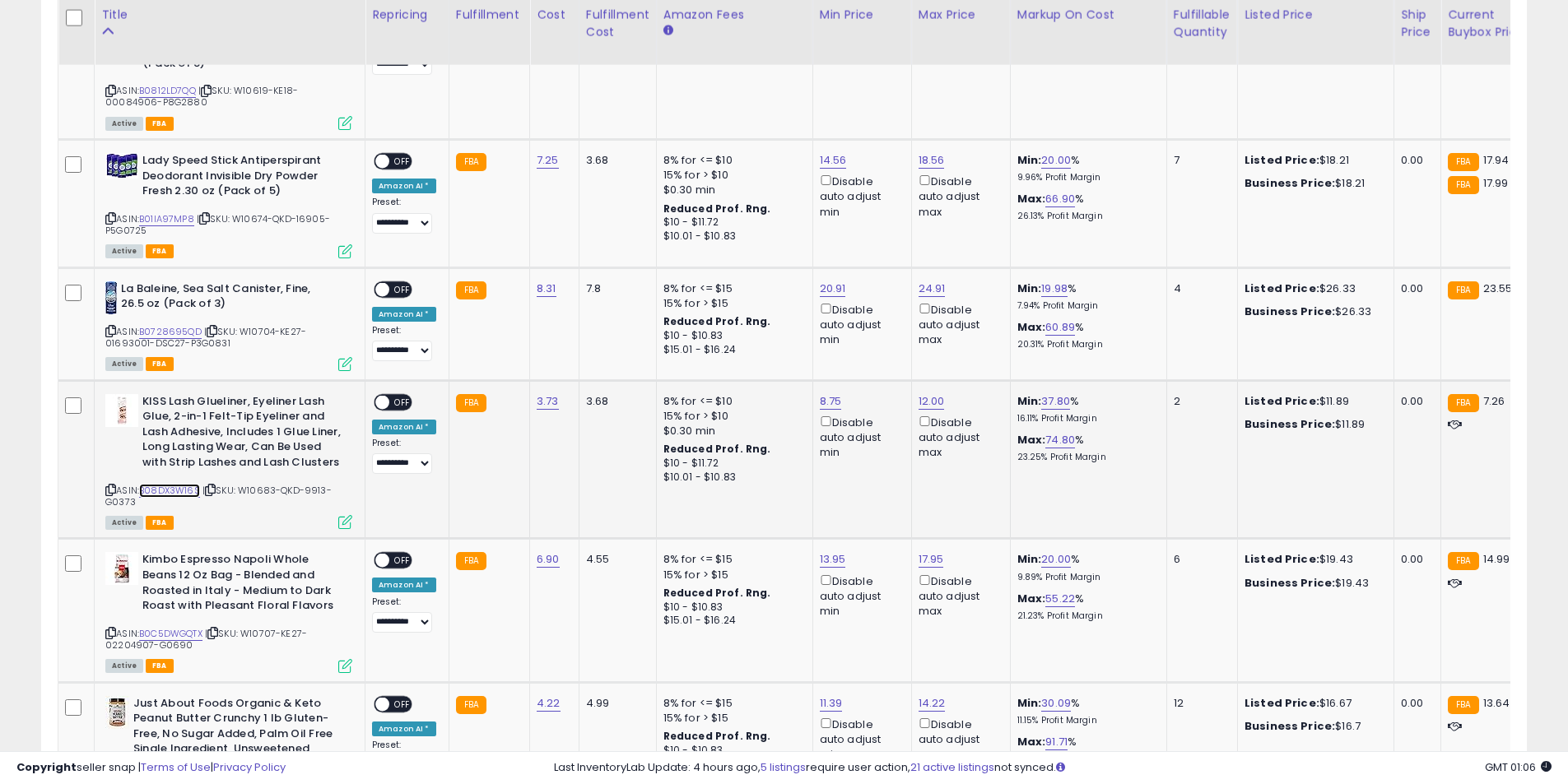 click on "B08DX3W16S" at bounding box center (170, 490) 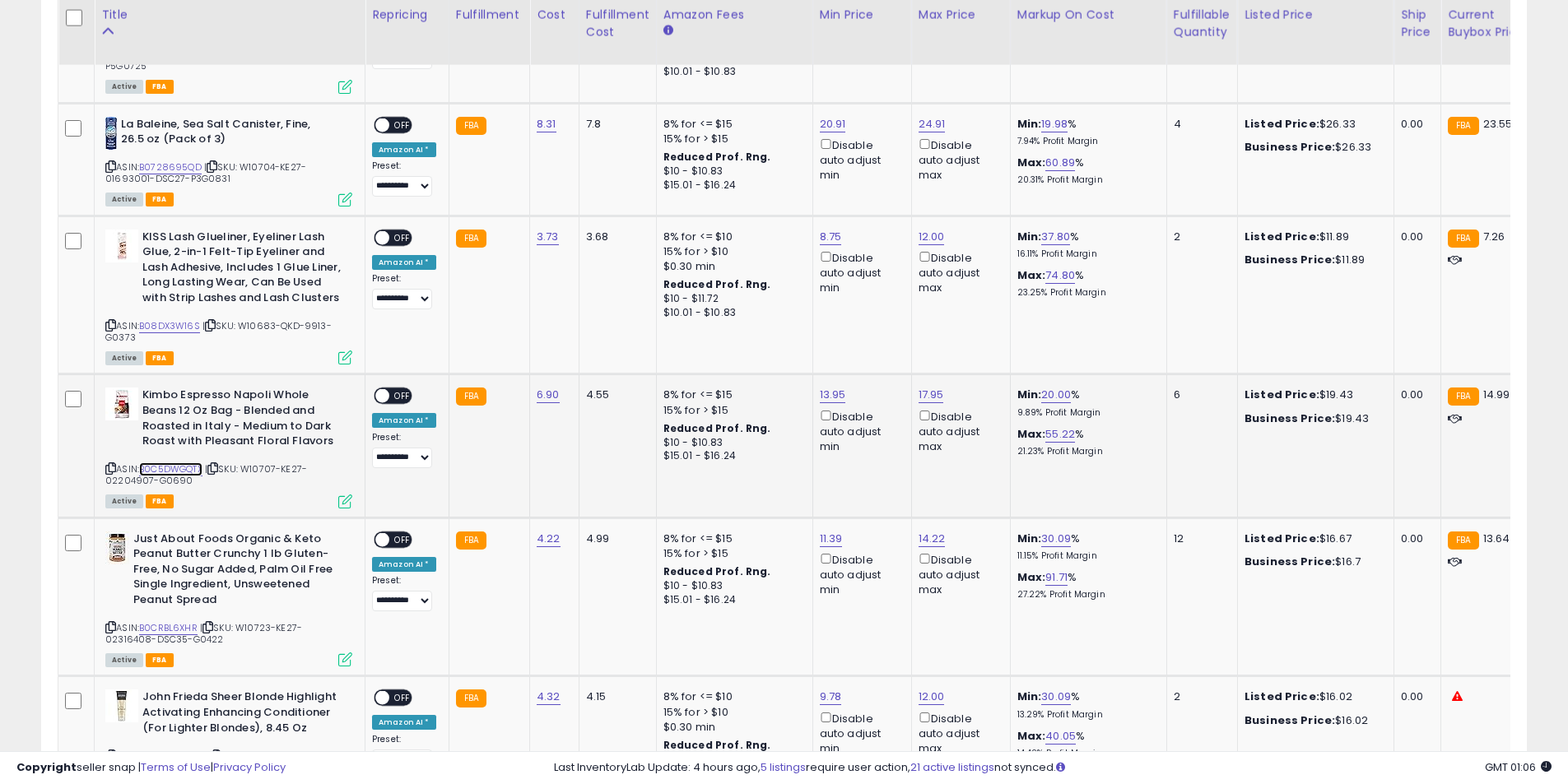 click on "B0C5DWGQTX" at bounding box center (170, 469) 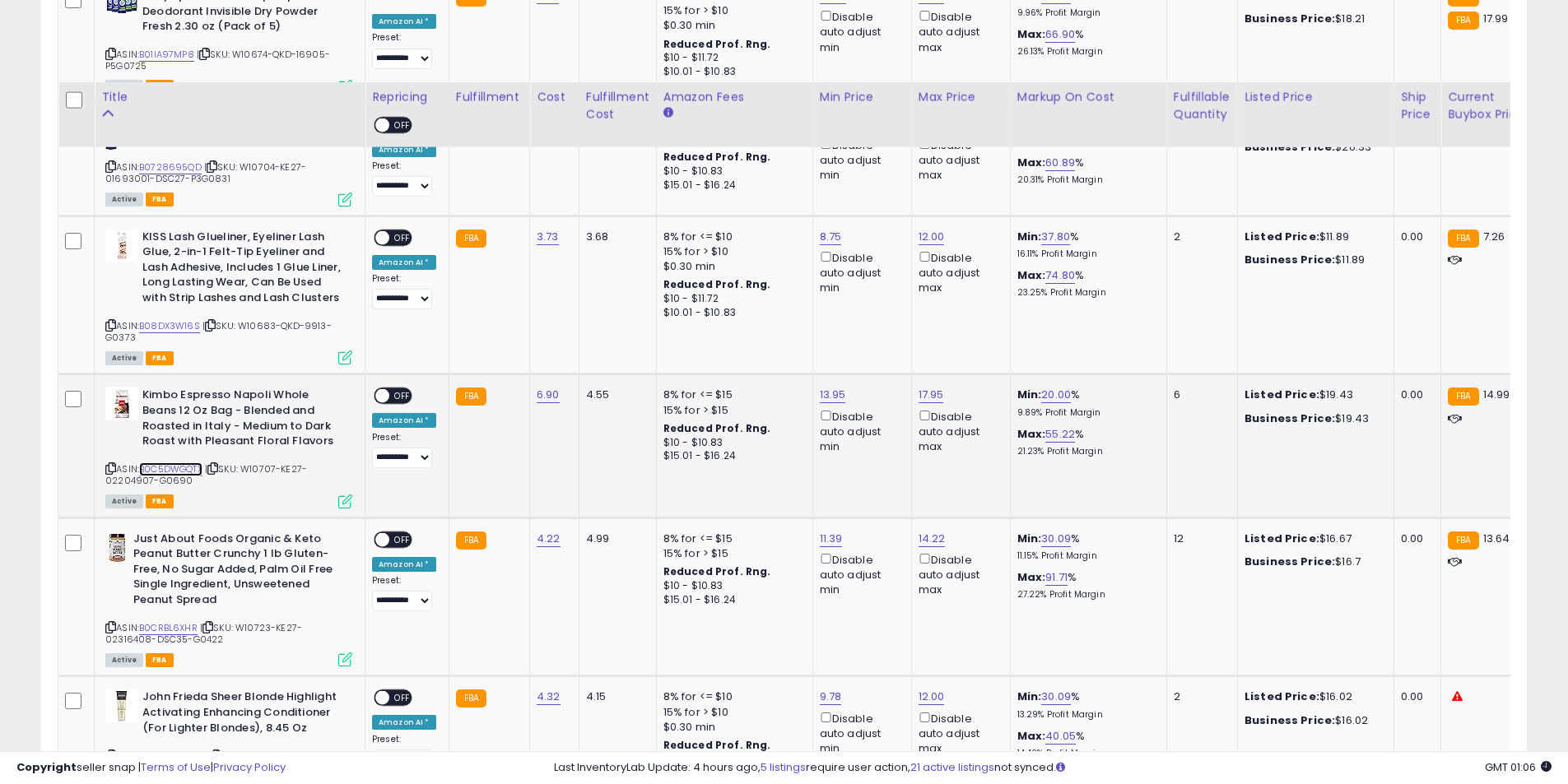 scroll, scrollTop: 4031, scrollLeft: 0, axis: vertical 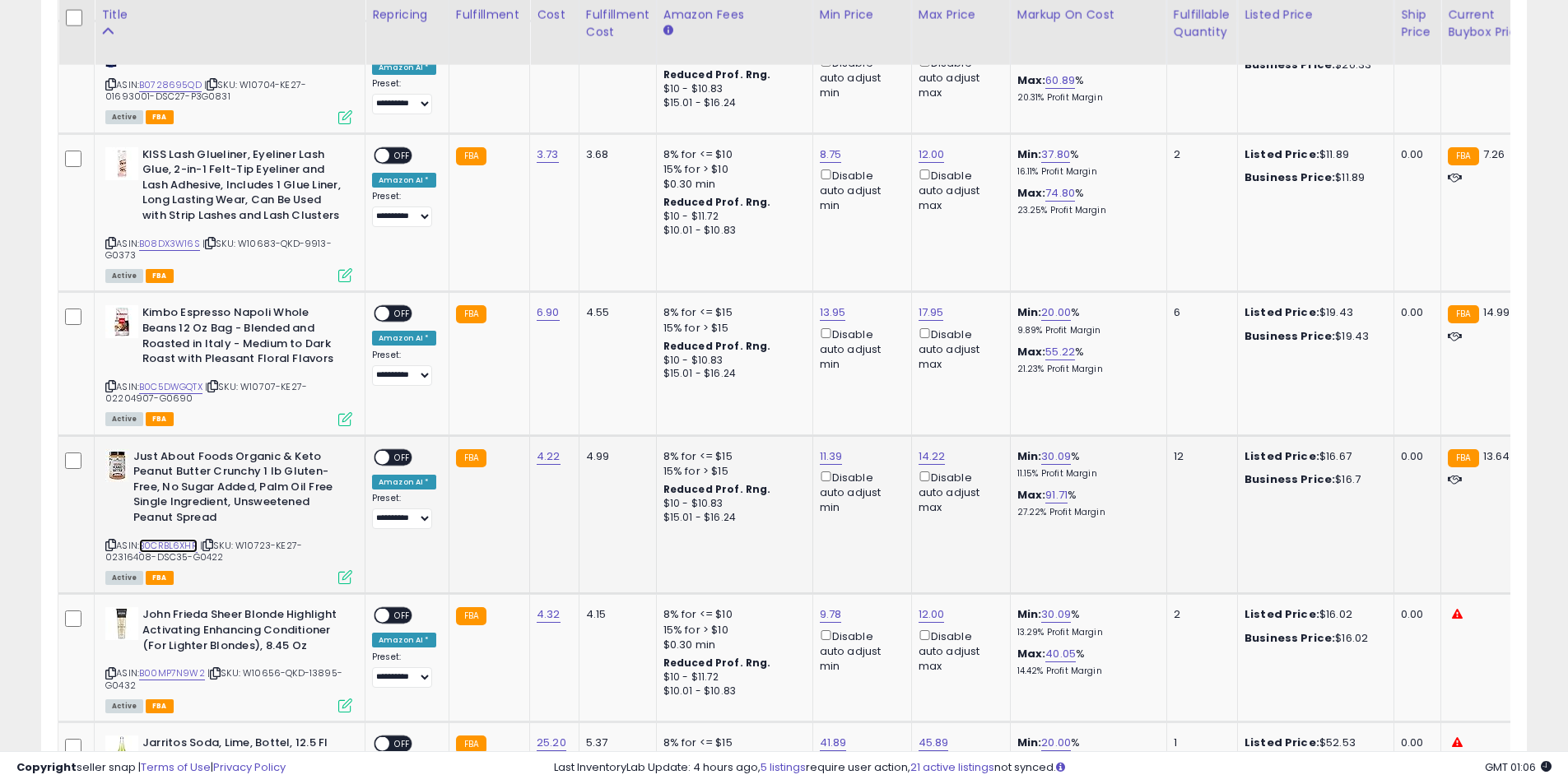 click on "B0CRBL6XHR" at bounding box center [168, 545] 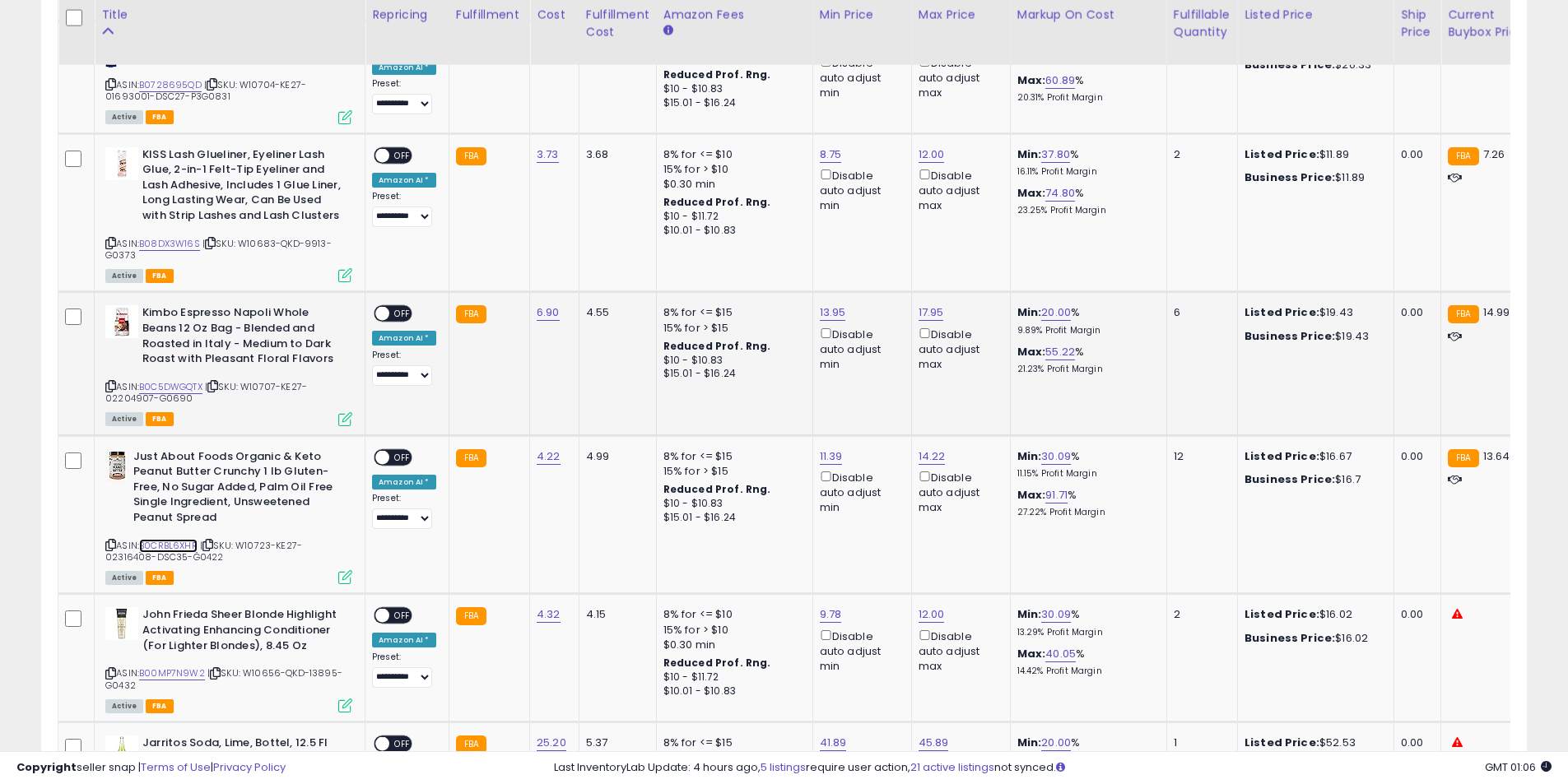 scroll, scrollTop: 4113, scrollLeft: 0, axis: vertical 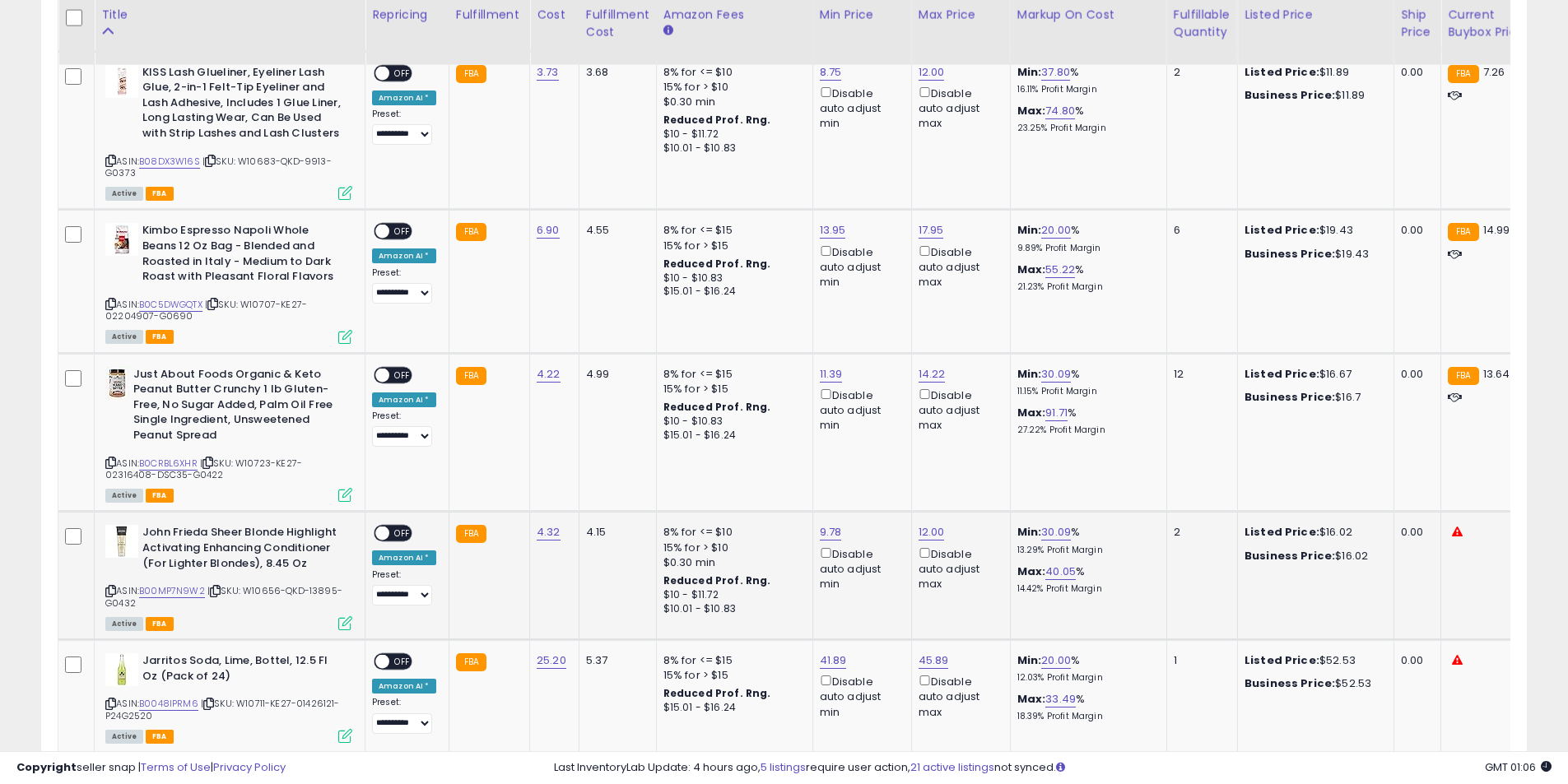 click on "OFF" at bounding box center [402, 533] 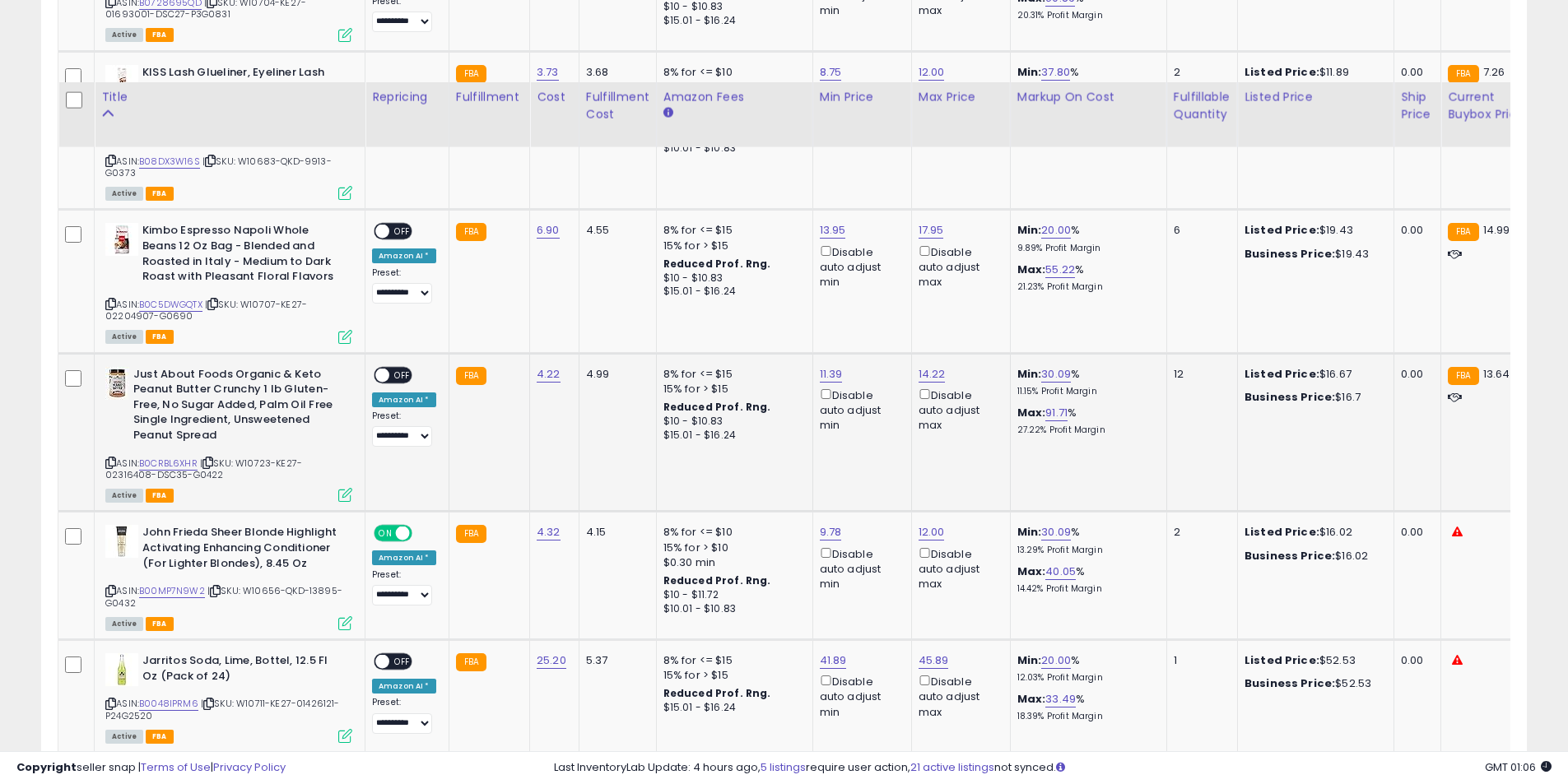 scroll, scrollTop: 4278, scrollLeft: 0, axis: vertical 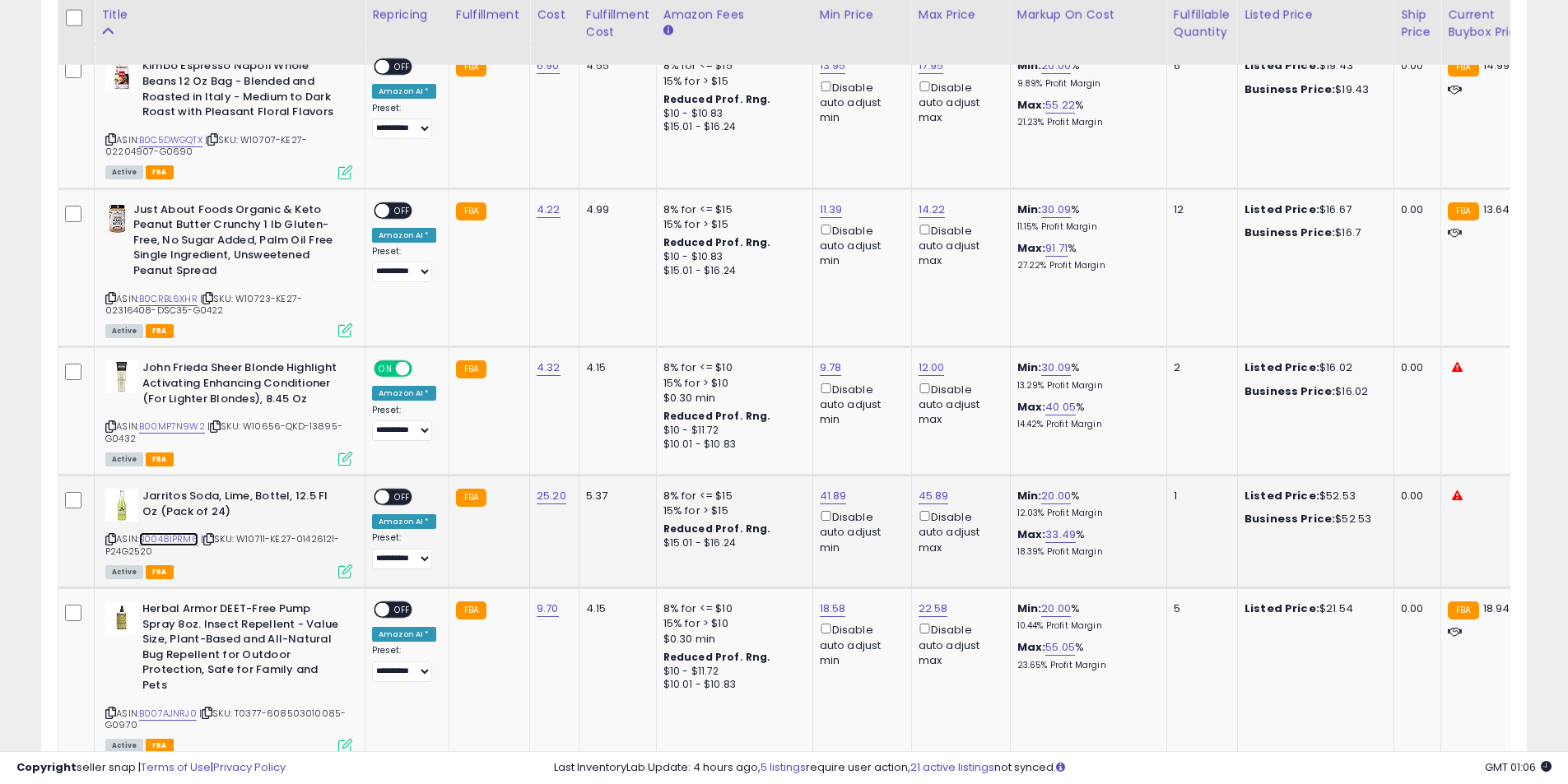click on "B0048IPRM6" at bounding box center (169, 539) 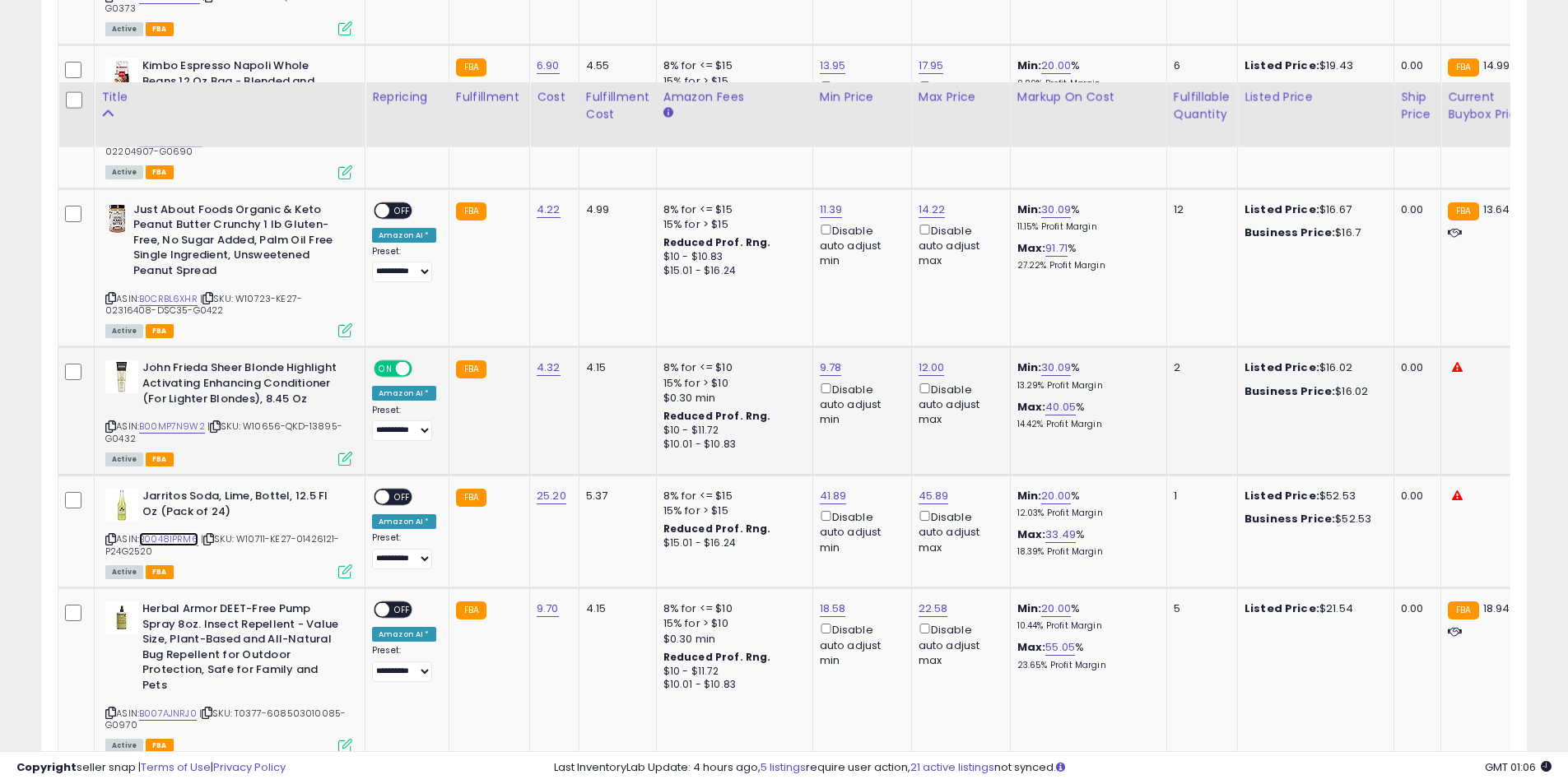 scroll, scrollTop: 4360, scrollLeft: 0, axis: vertical 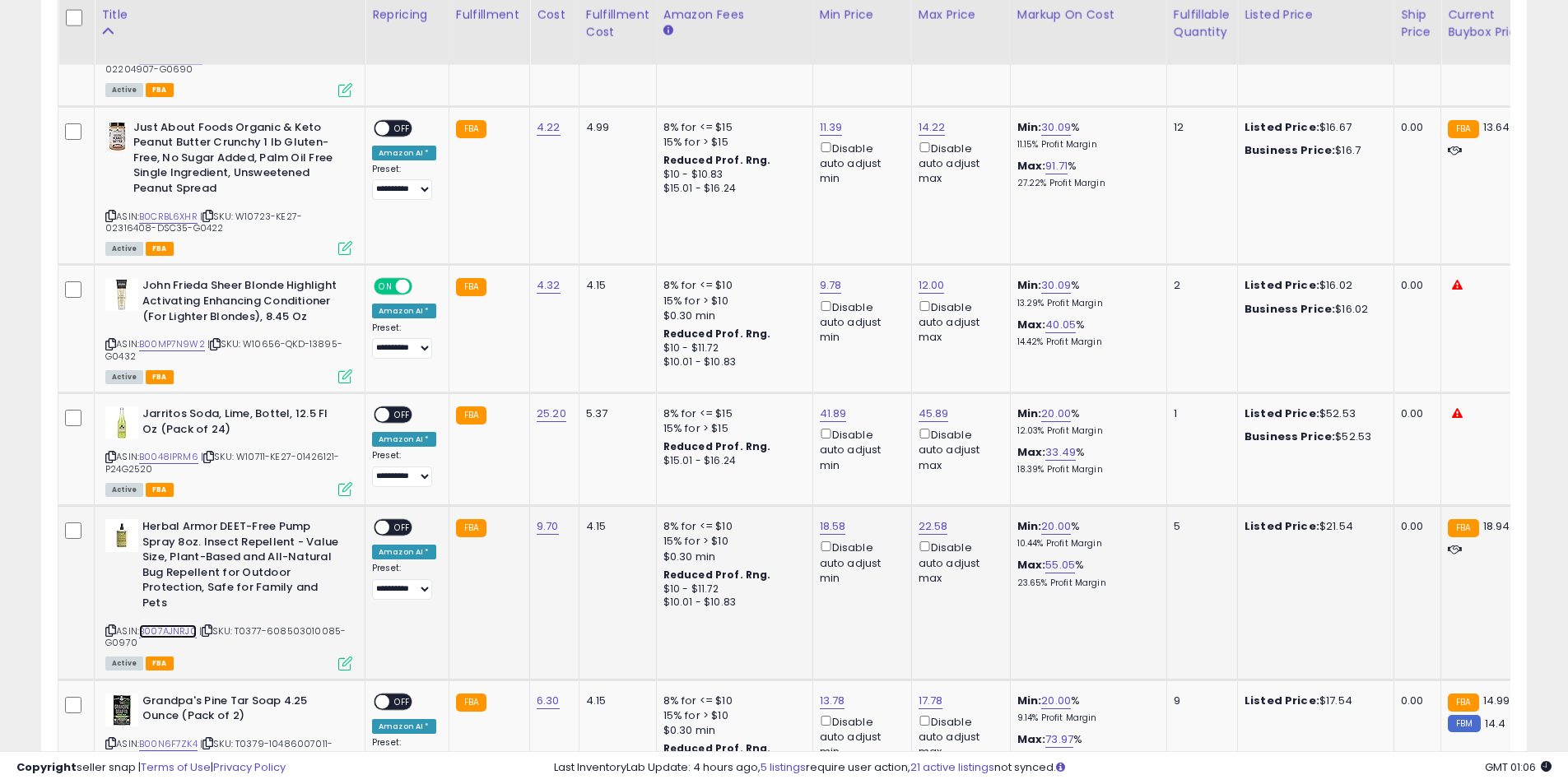click on "B007AJNRJ0" at bounding box center [168, 631] 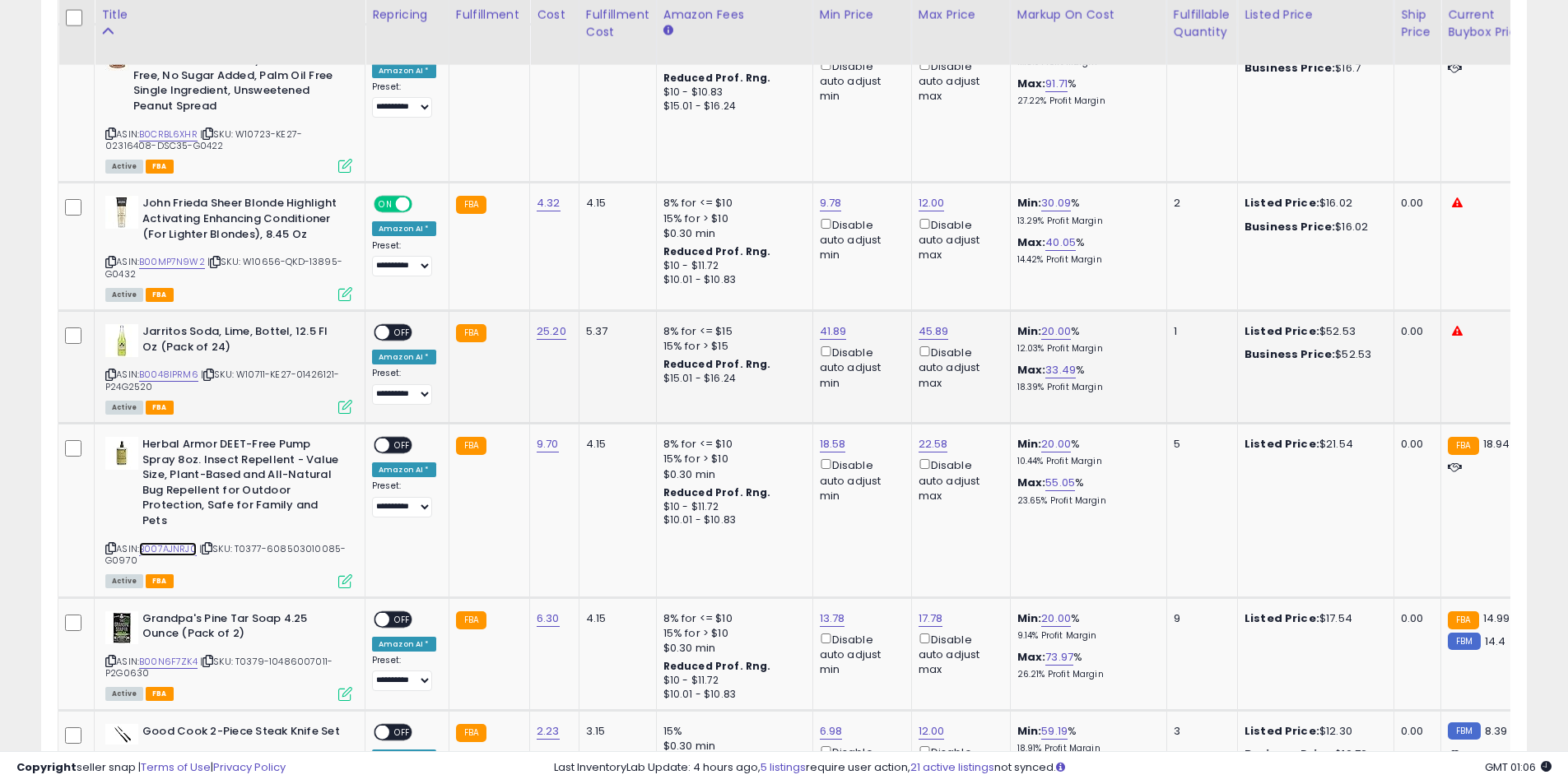 scroll, scrollTop: 4607, scrollLeft: 0, axis: vertical 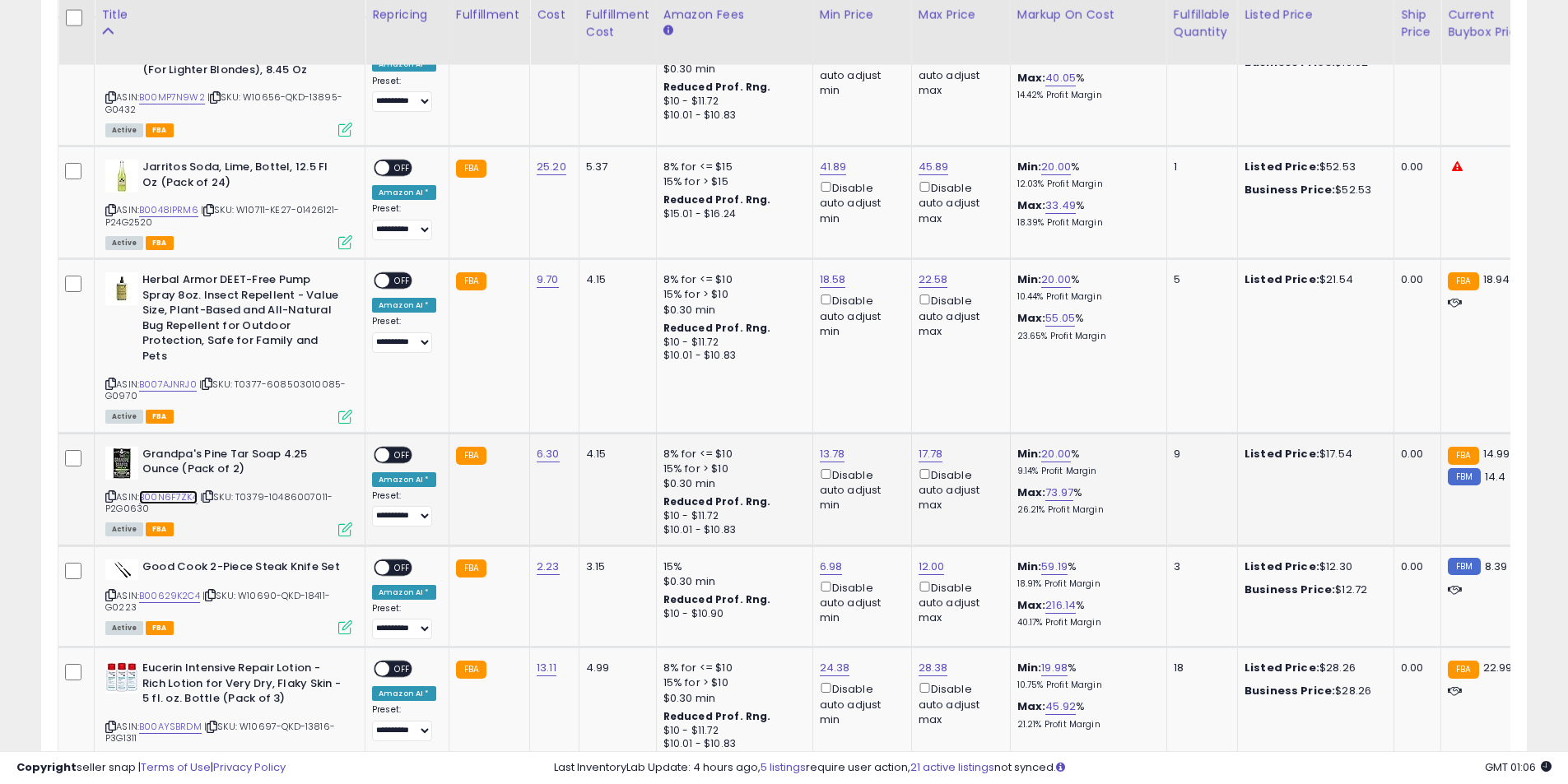 click on "B00N6F7ZK4" at bounding box center [168, 497] 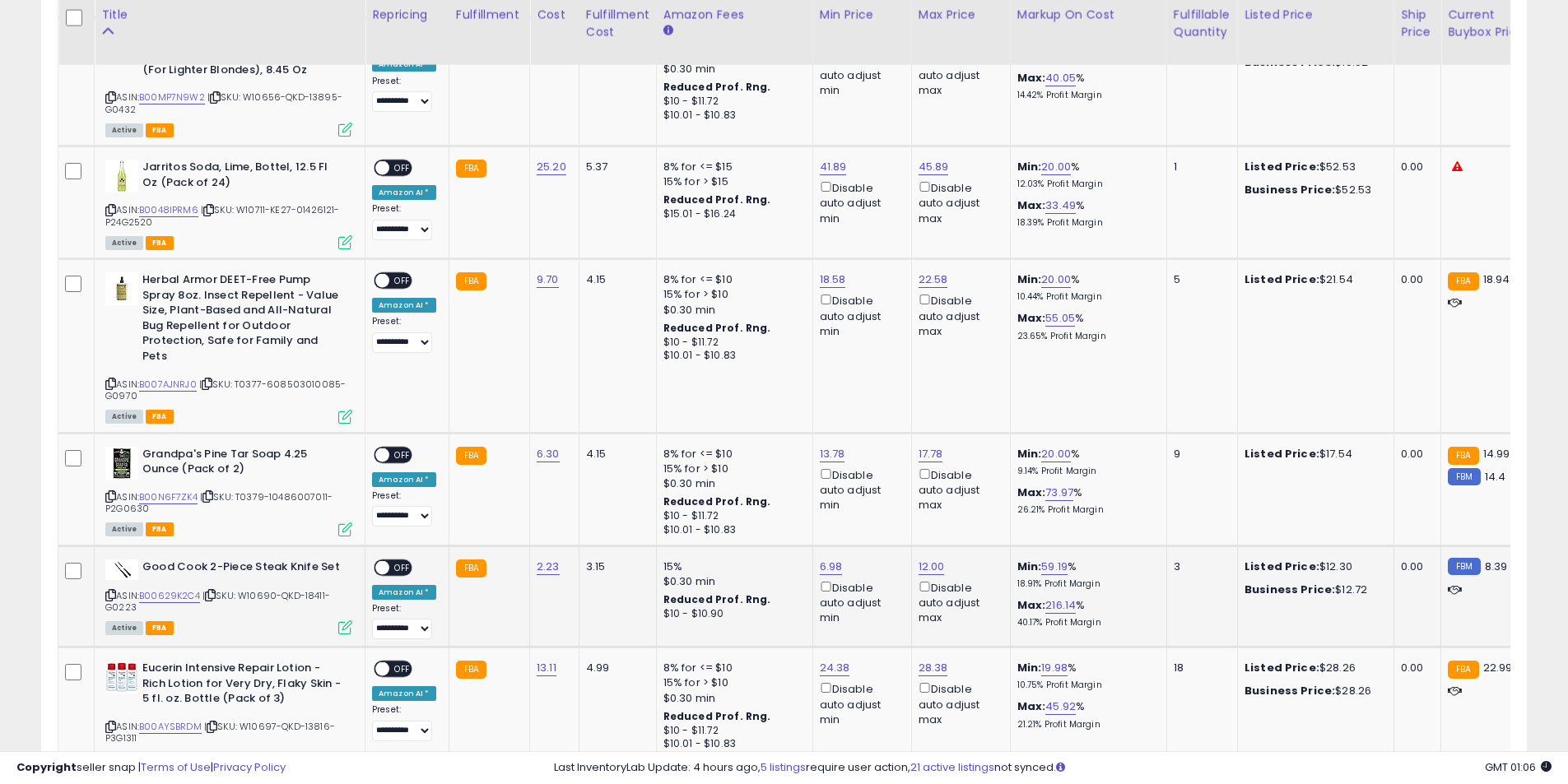 click on "OFF" at bounding box center (402, 567) 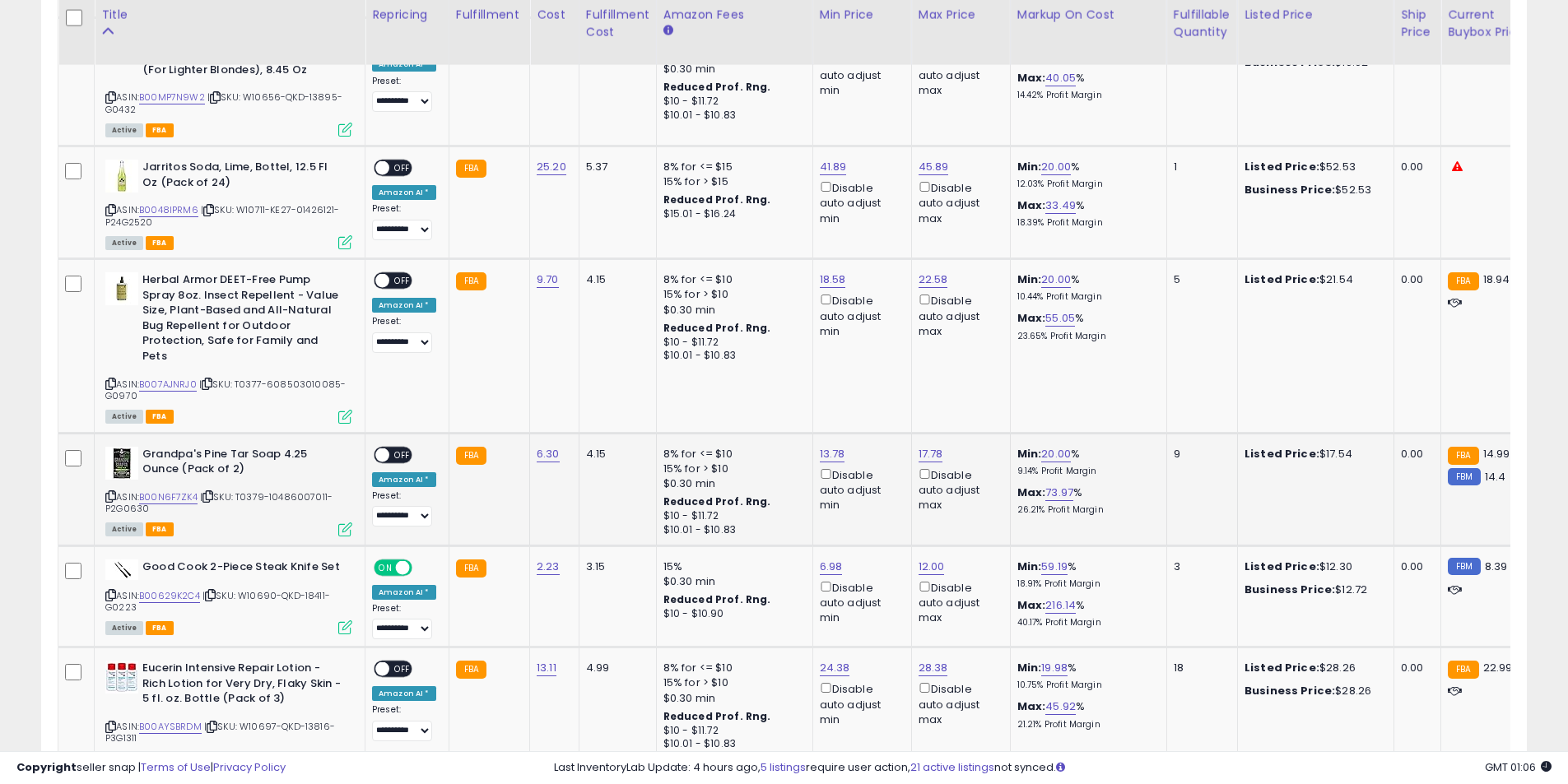scroll, scrollTop: 4689, scrollLeft: 0, axis: vertical 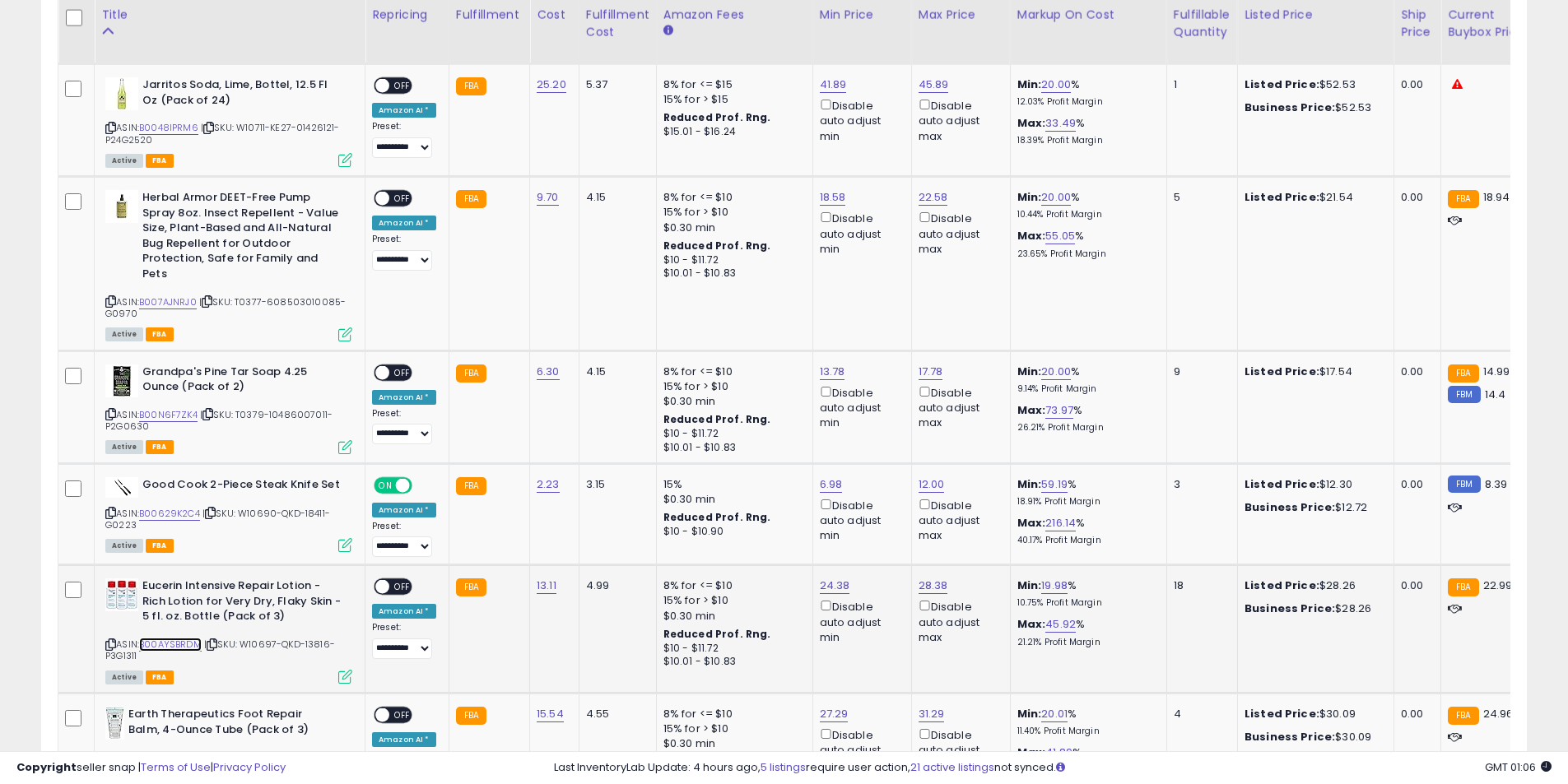 click on "B00AYSBRDM" at bounding box center [170, 644] 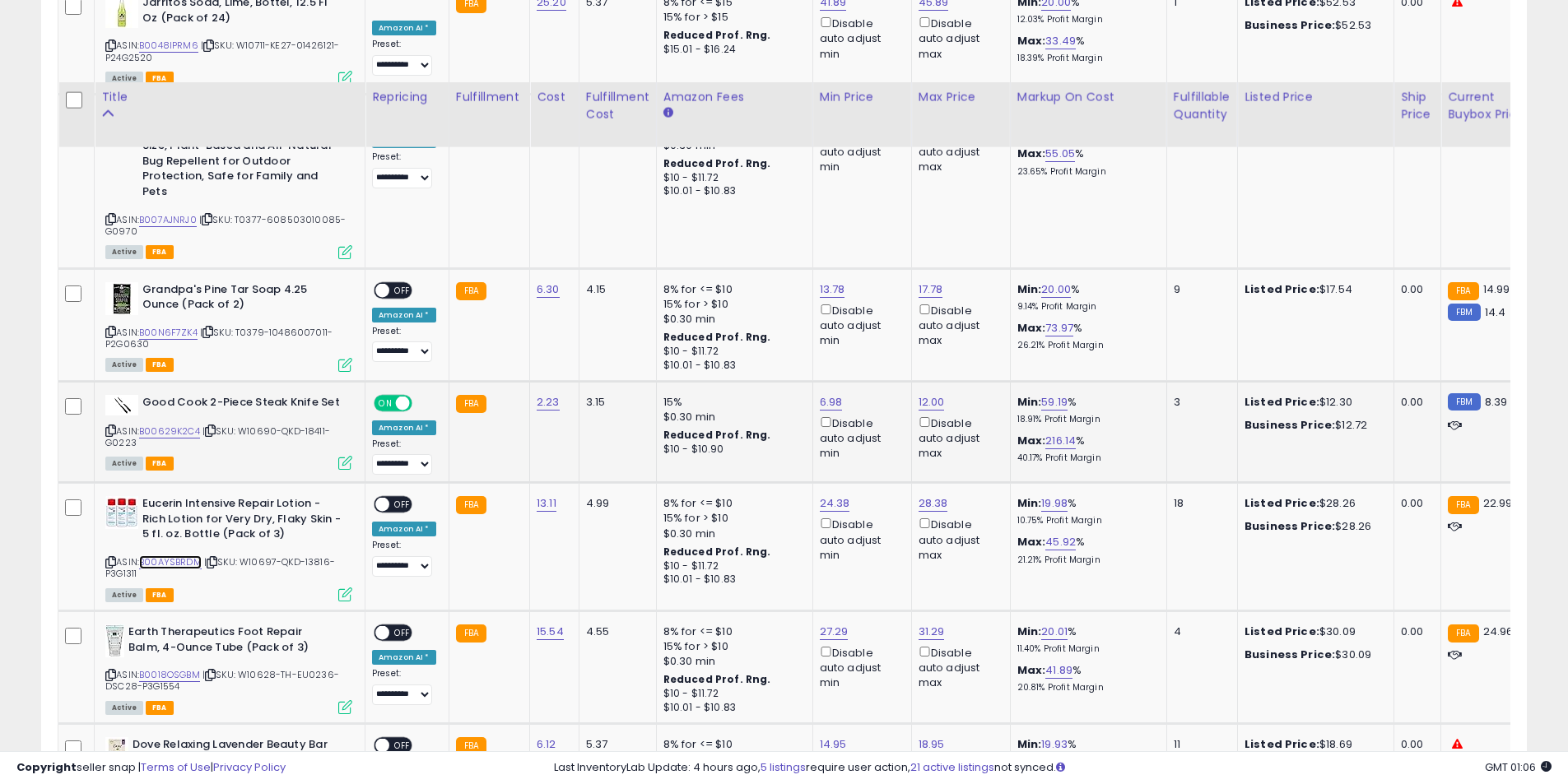scroll, scrollTop: 4854, scrollLeft: 0, axis: vertical 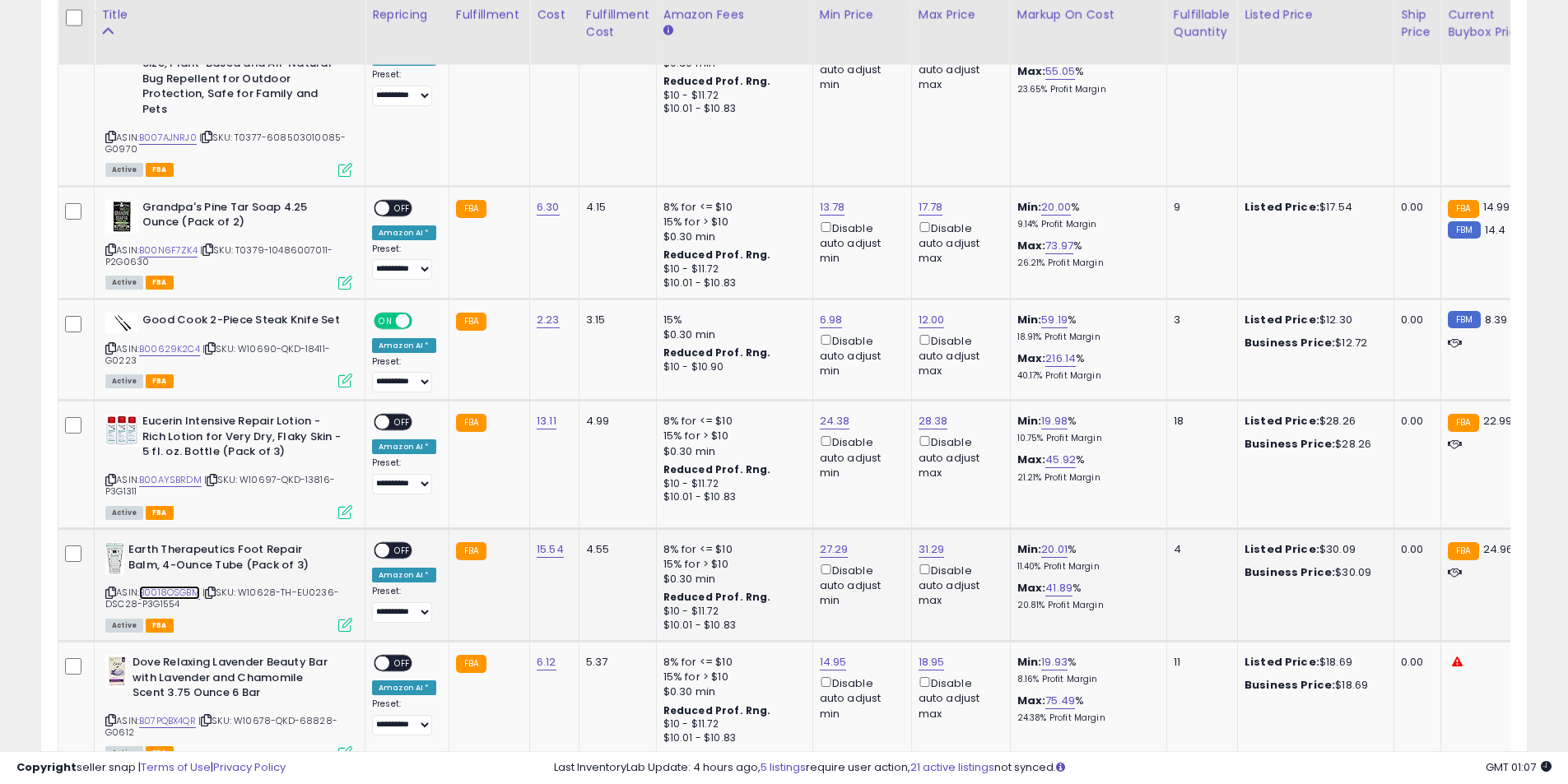 click on "B0018OSGBM" at bounding box center [170, 592] 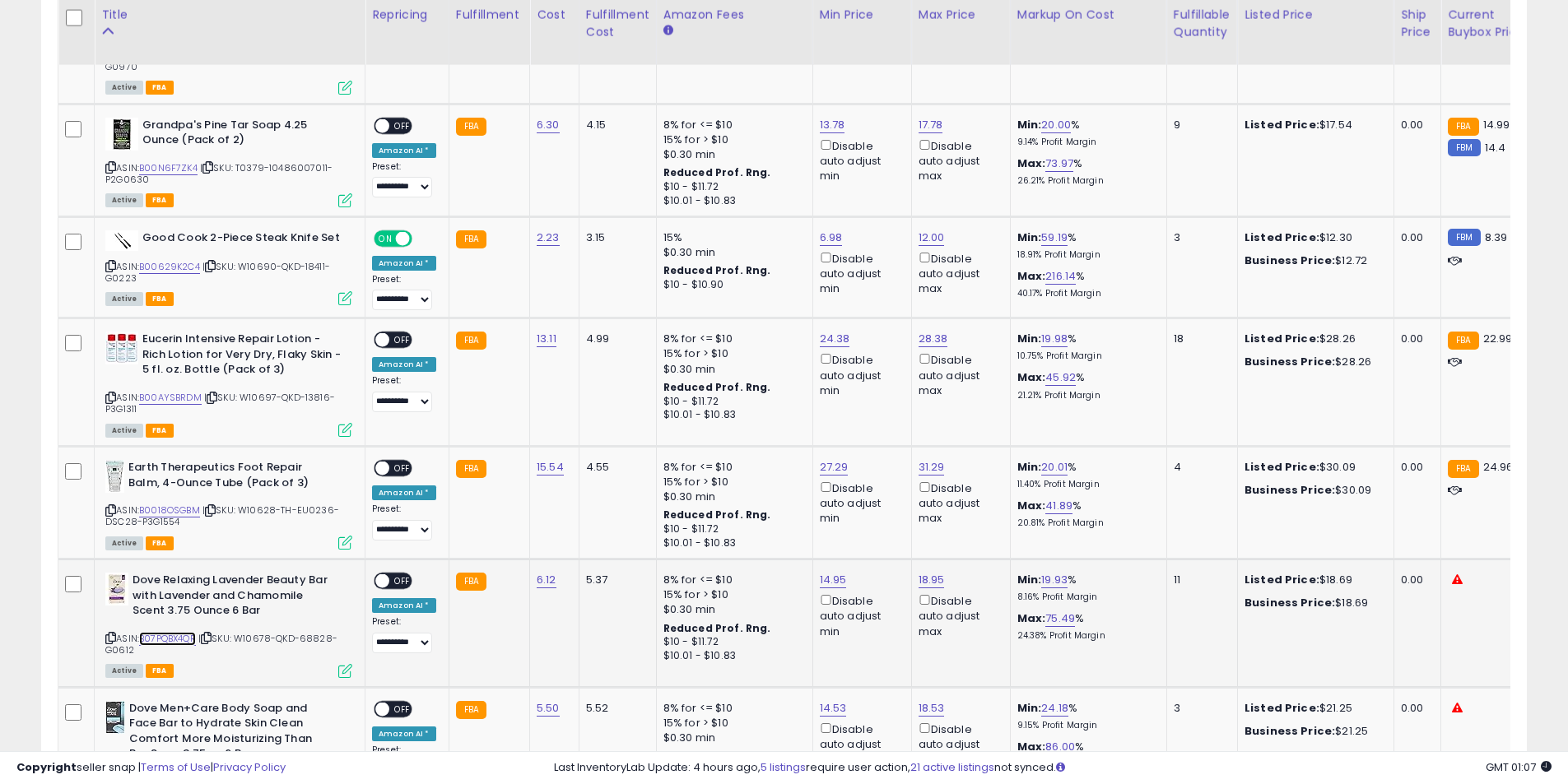 click on "B07PQBX4QR" at bounding box center (167, 638) 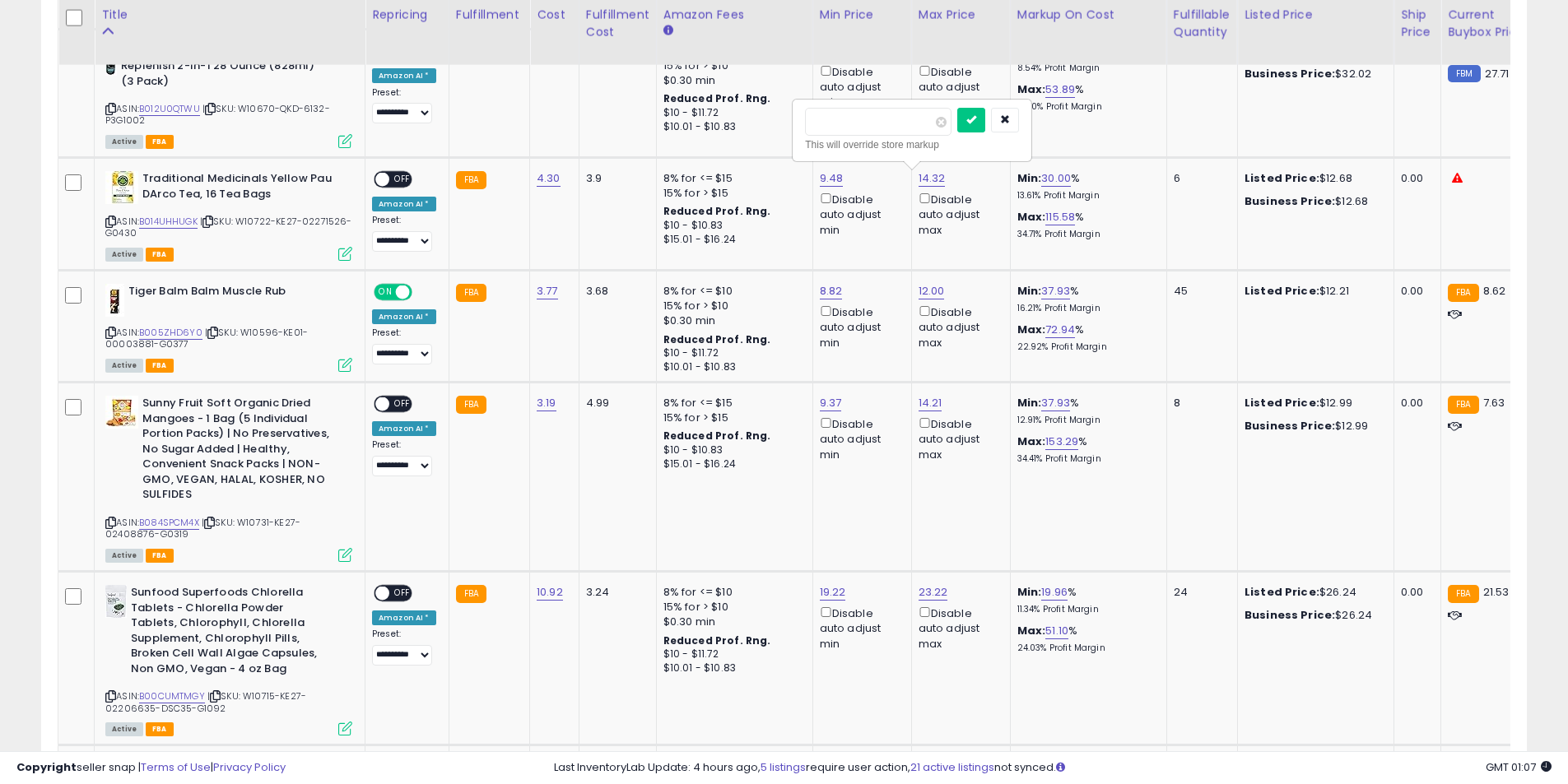 scroll, scrollTop: 310, scrollLeft: 0, axis: vertical 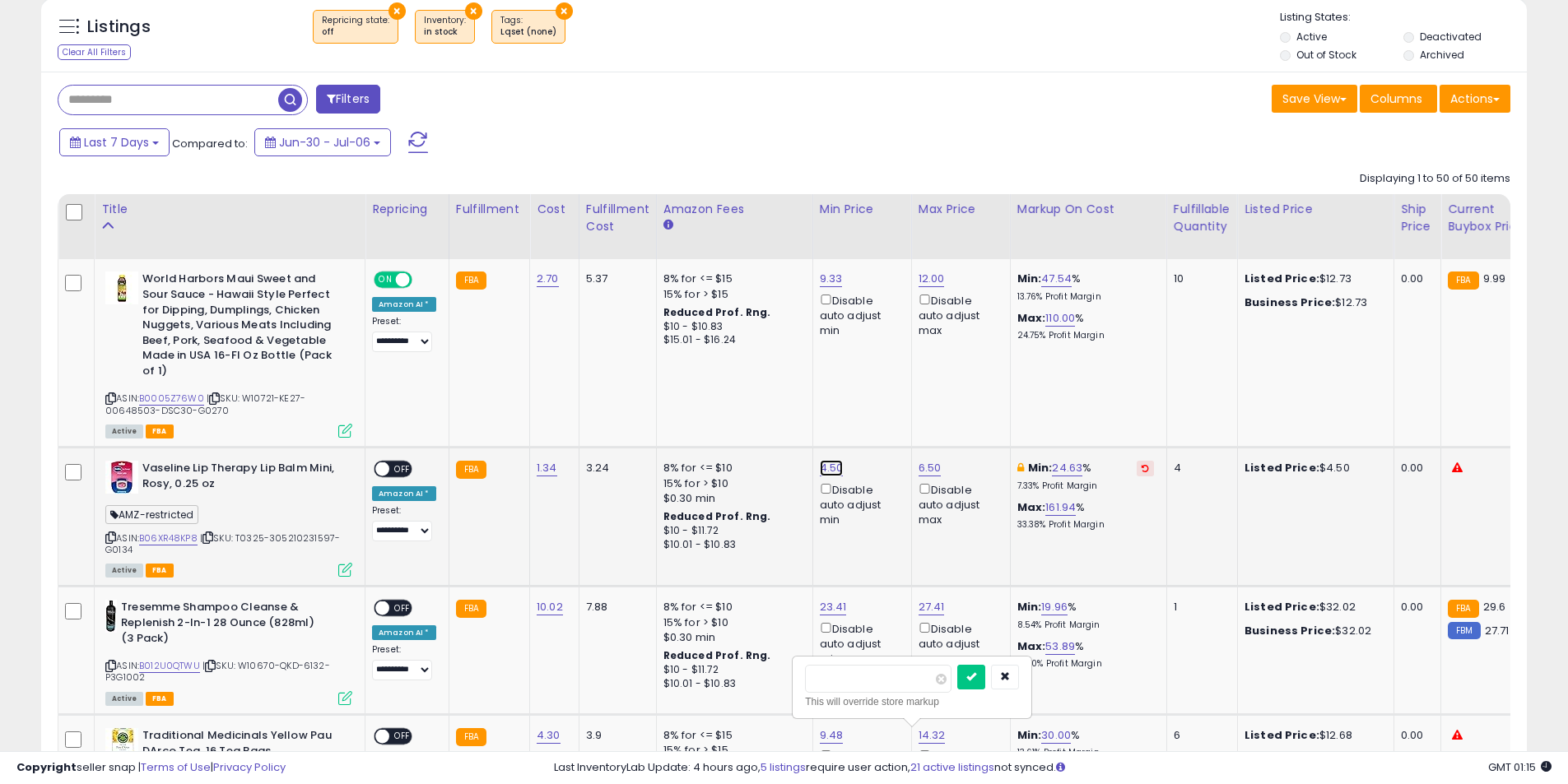 click on "4.50" at bounding box center (831, 279) 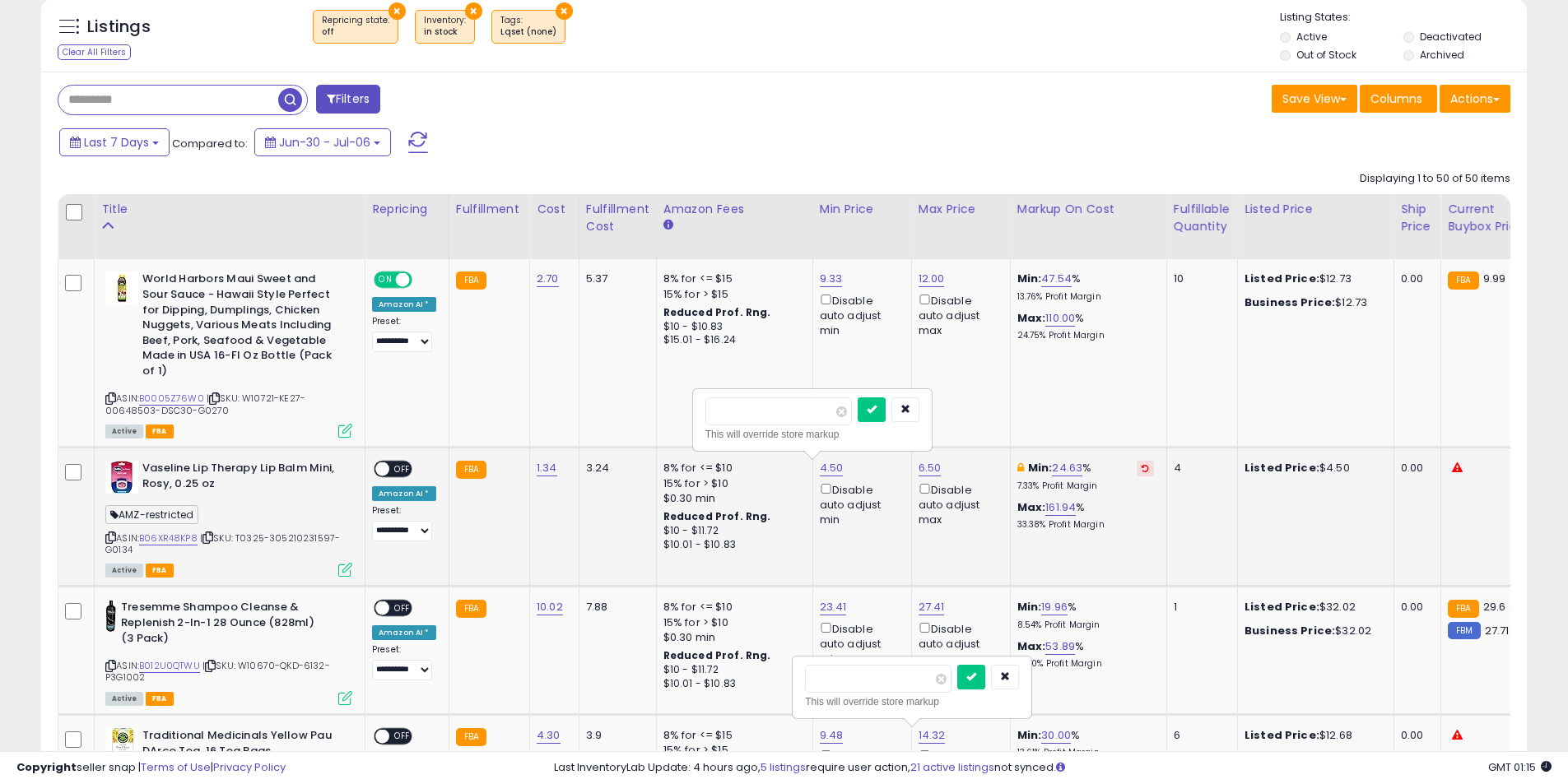 click on "****" at bounding box center (779, 411) 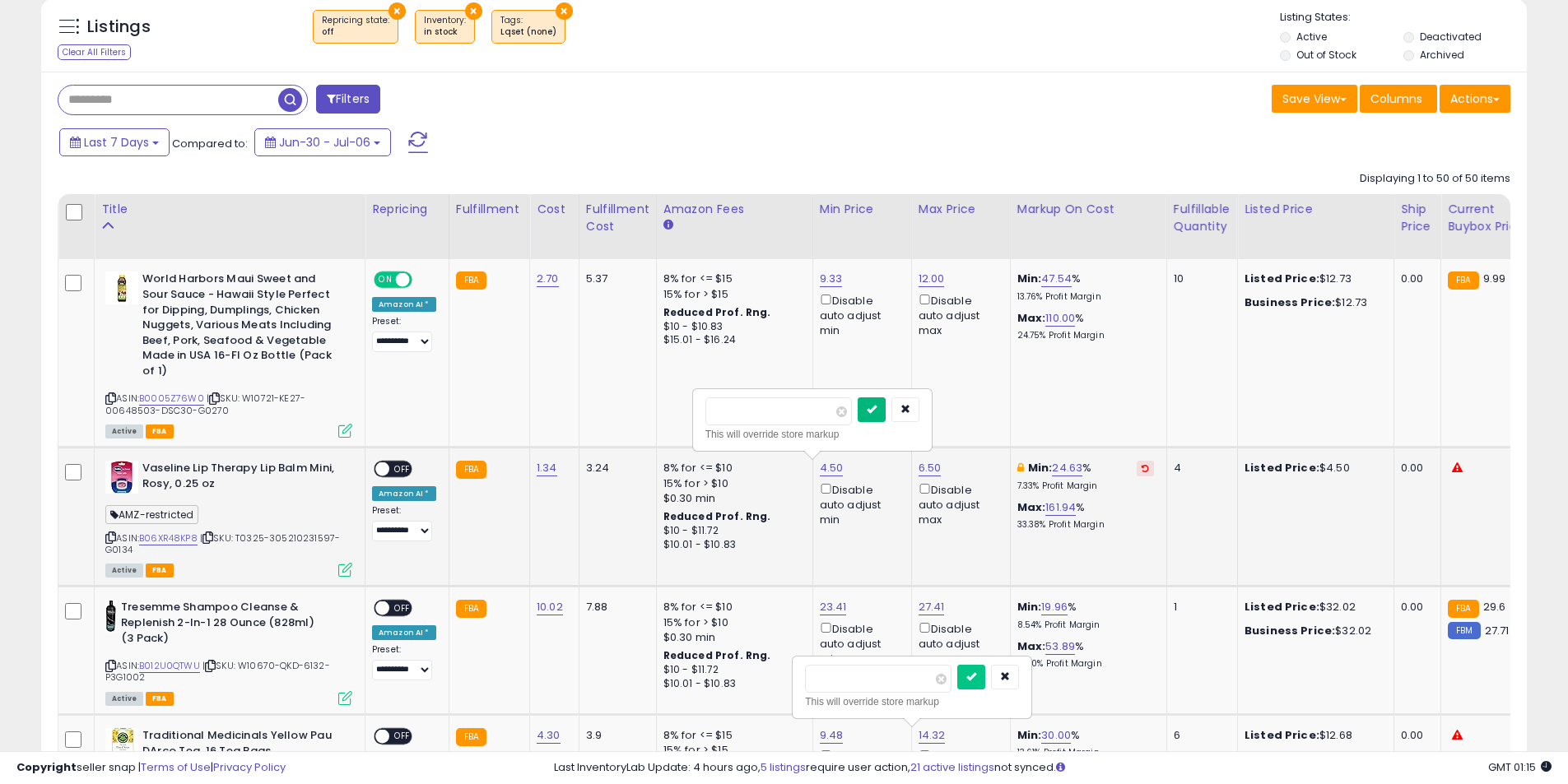 type on "***" 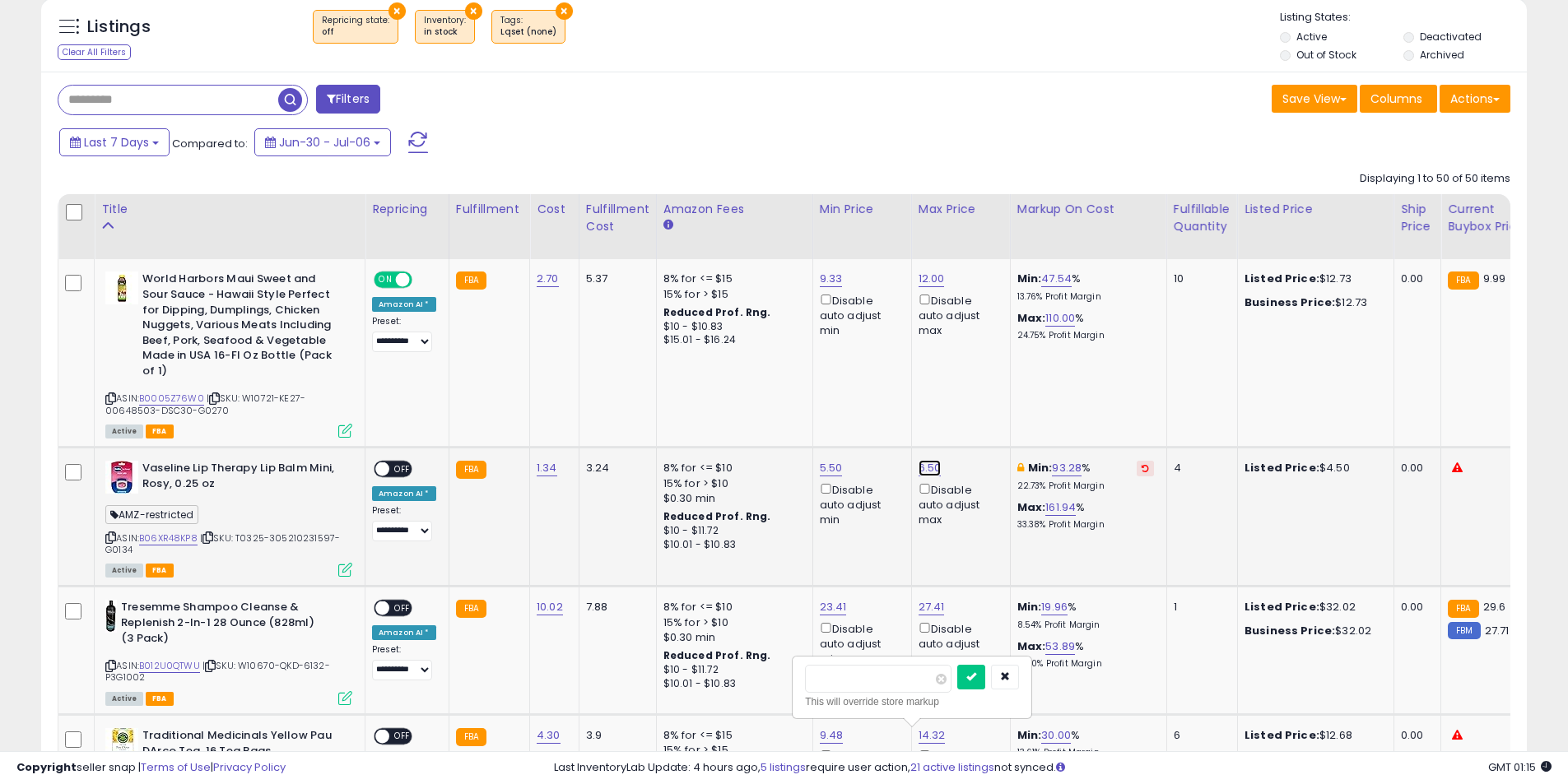 click on "6.50" at bounding box center [932, 279] 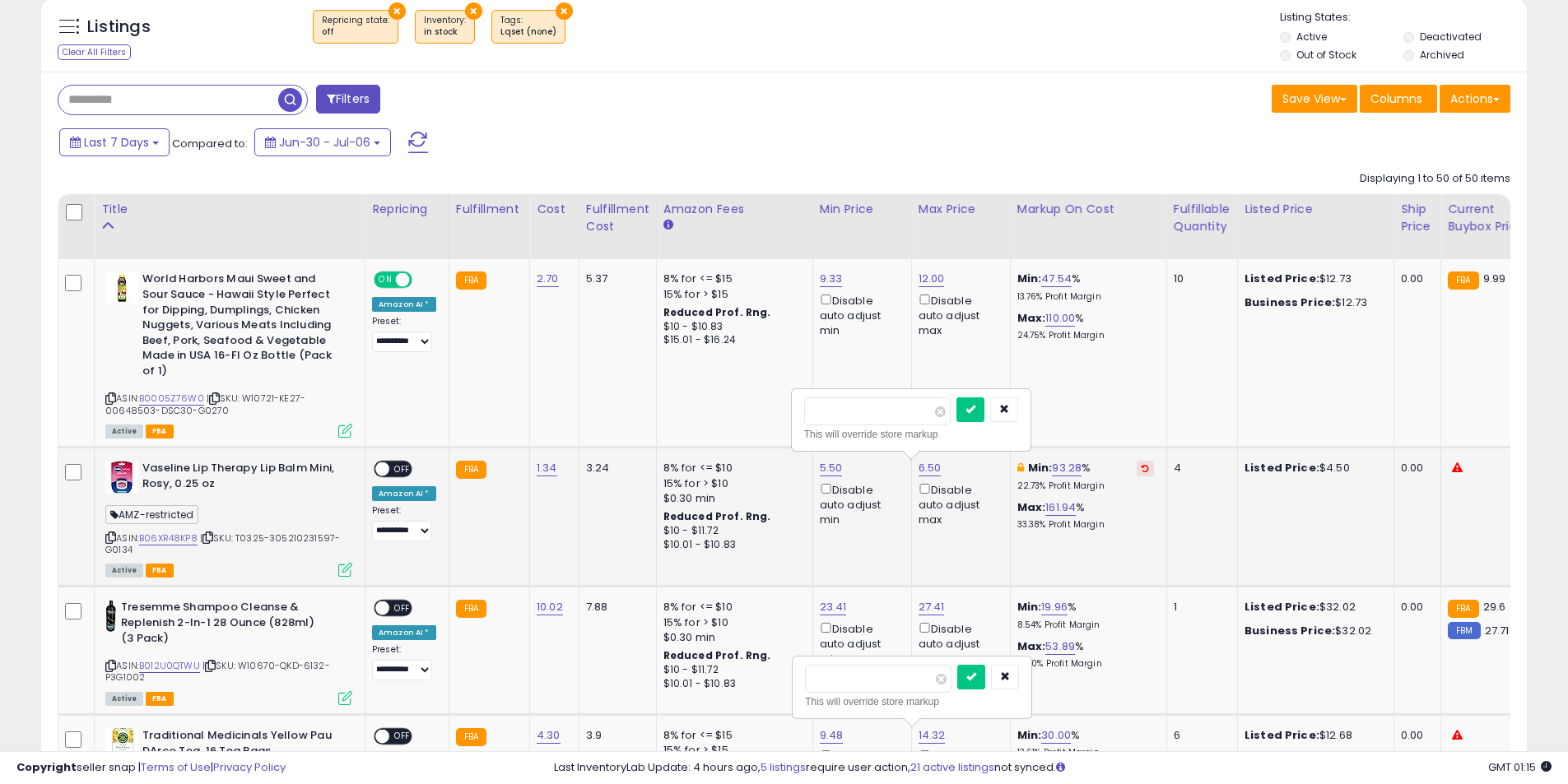 click on "****" at bounding box center (877, 411) 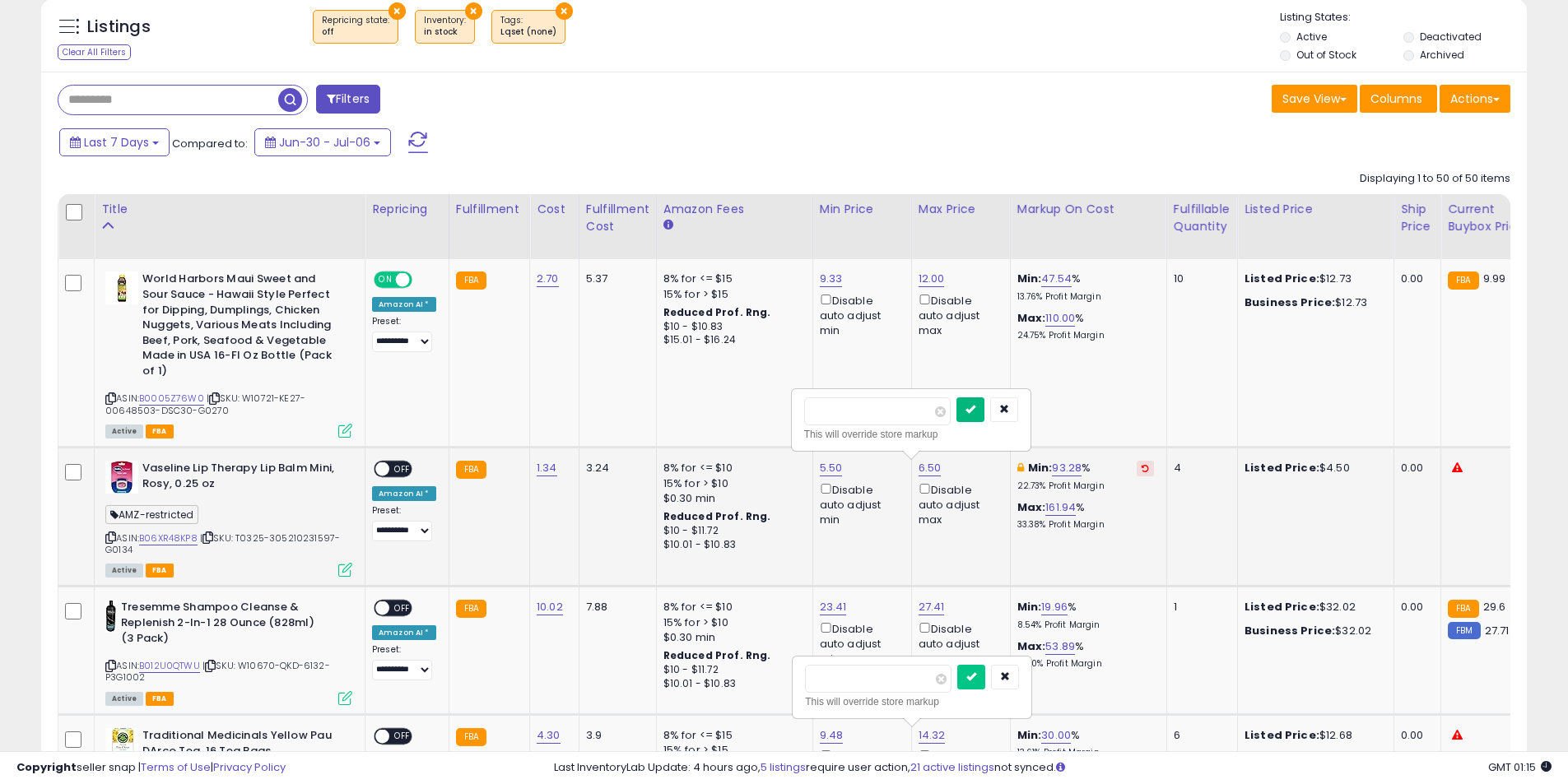 type on "***" 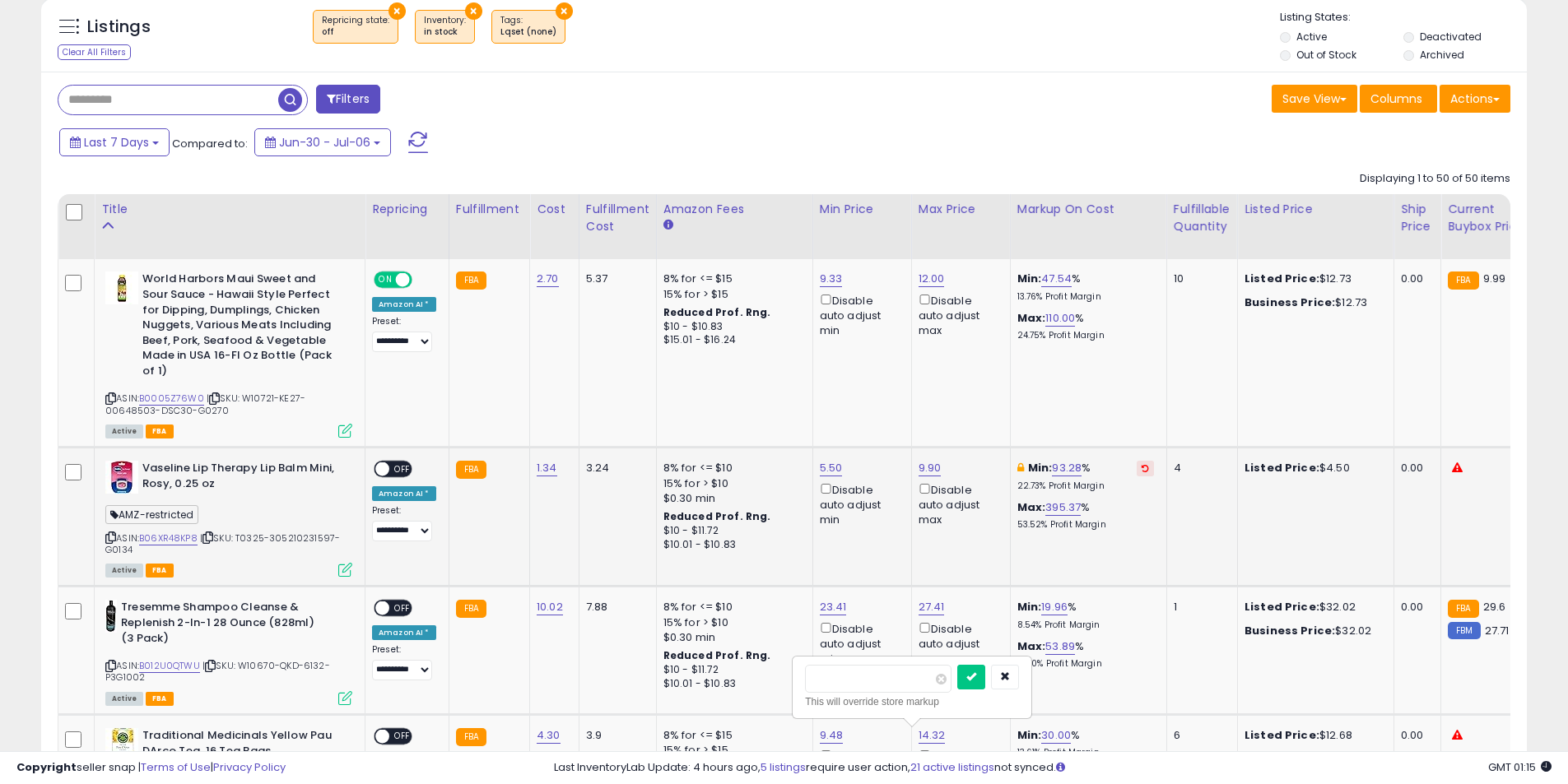 click on "OFF" at bounding box center [402, 469] 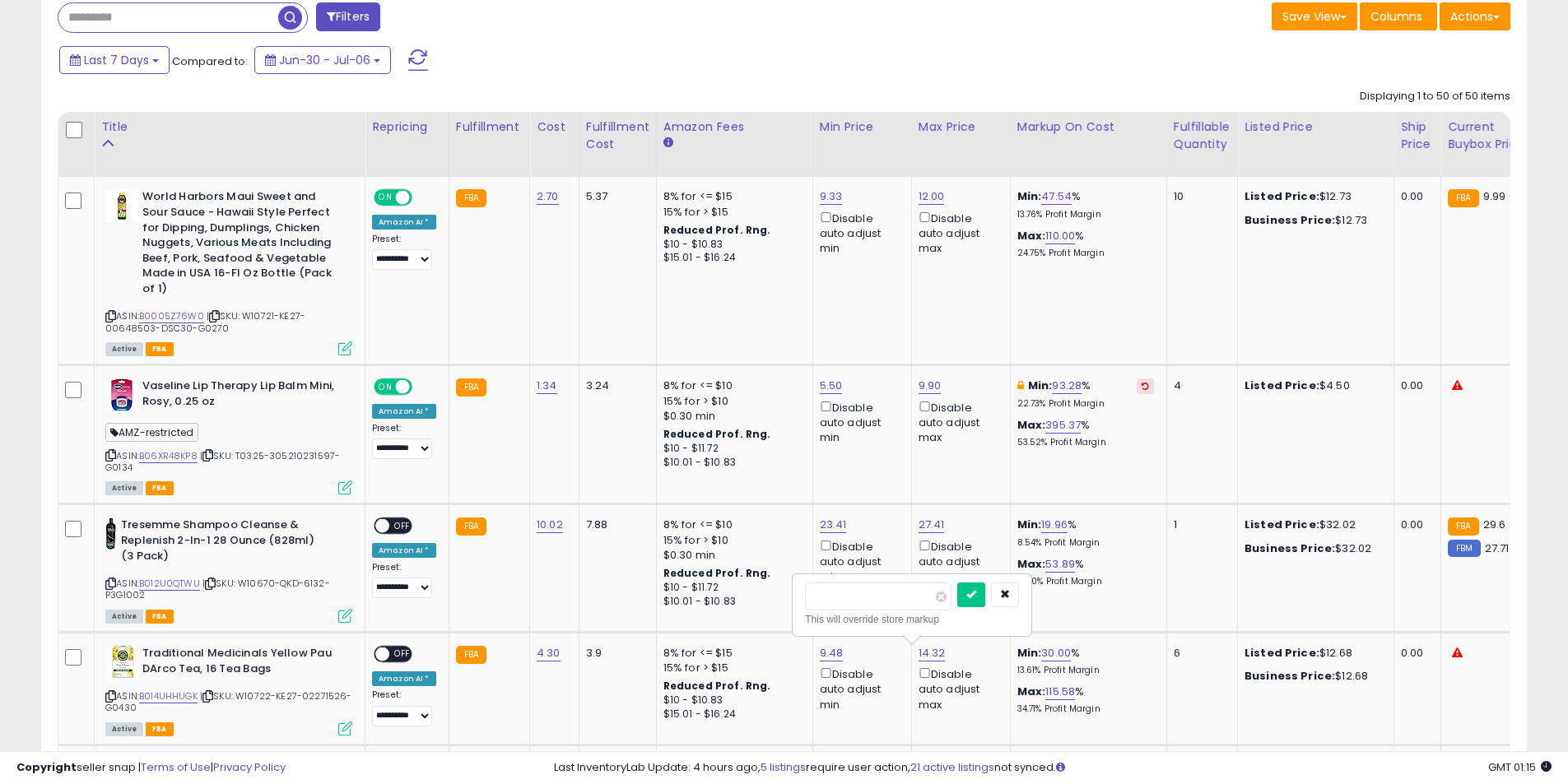 scroll, scrollTop: 411, scrollLeft: 0, axis: vertical 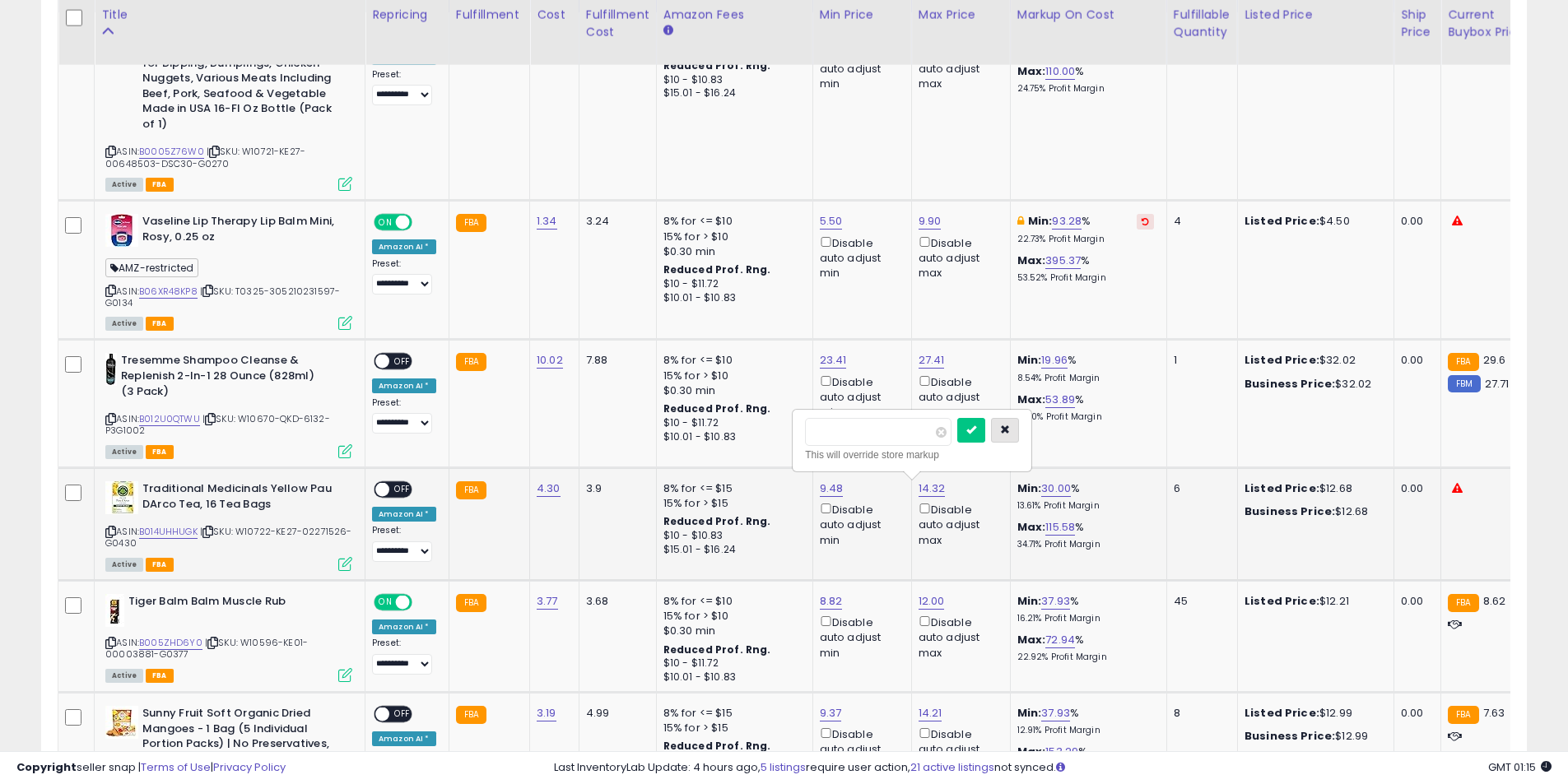 click at bounding box center (1005, 429) 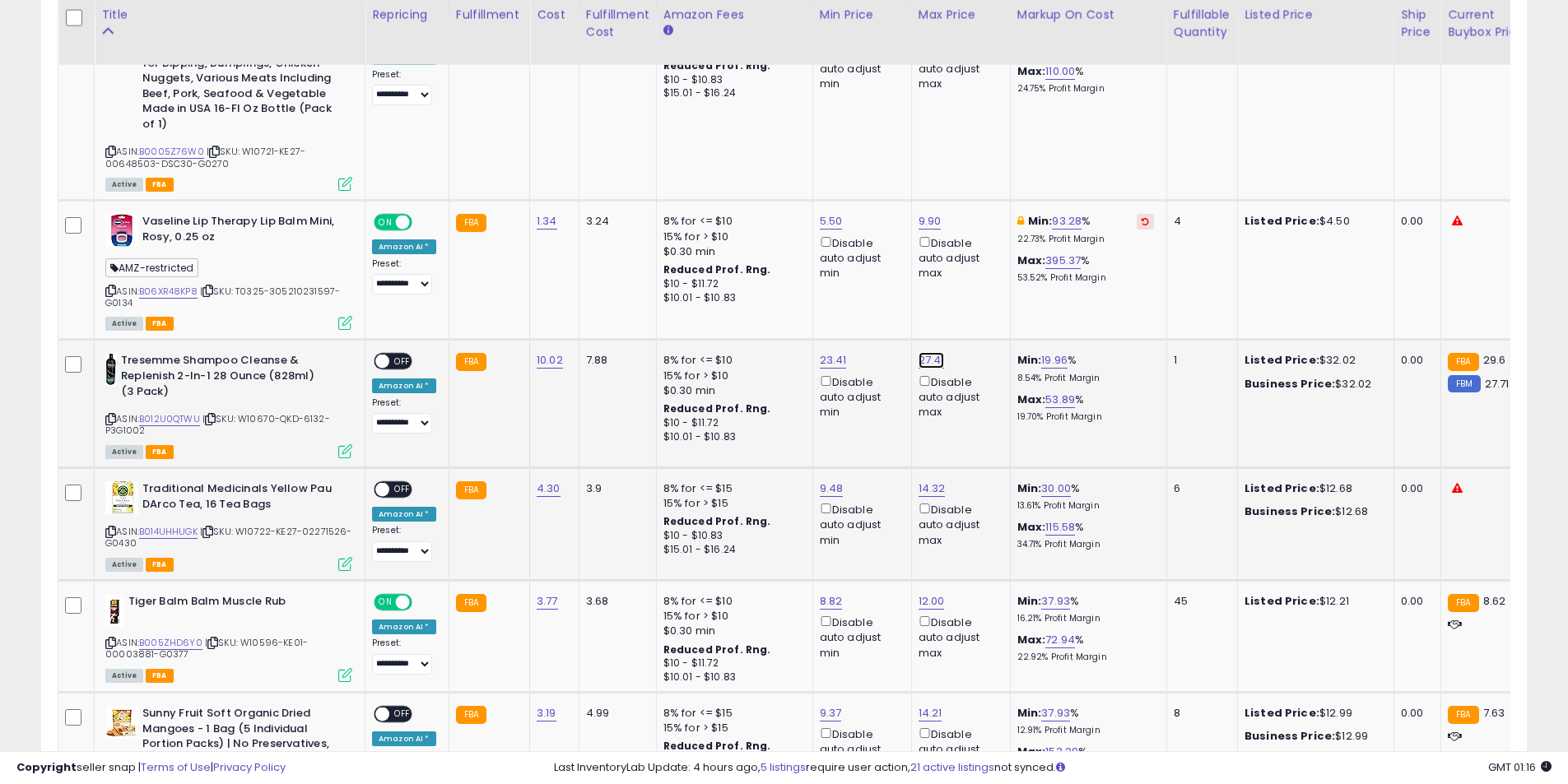 click on "27.41" at bounding box center (932, 32) 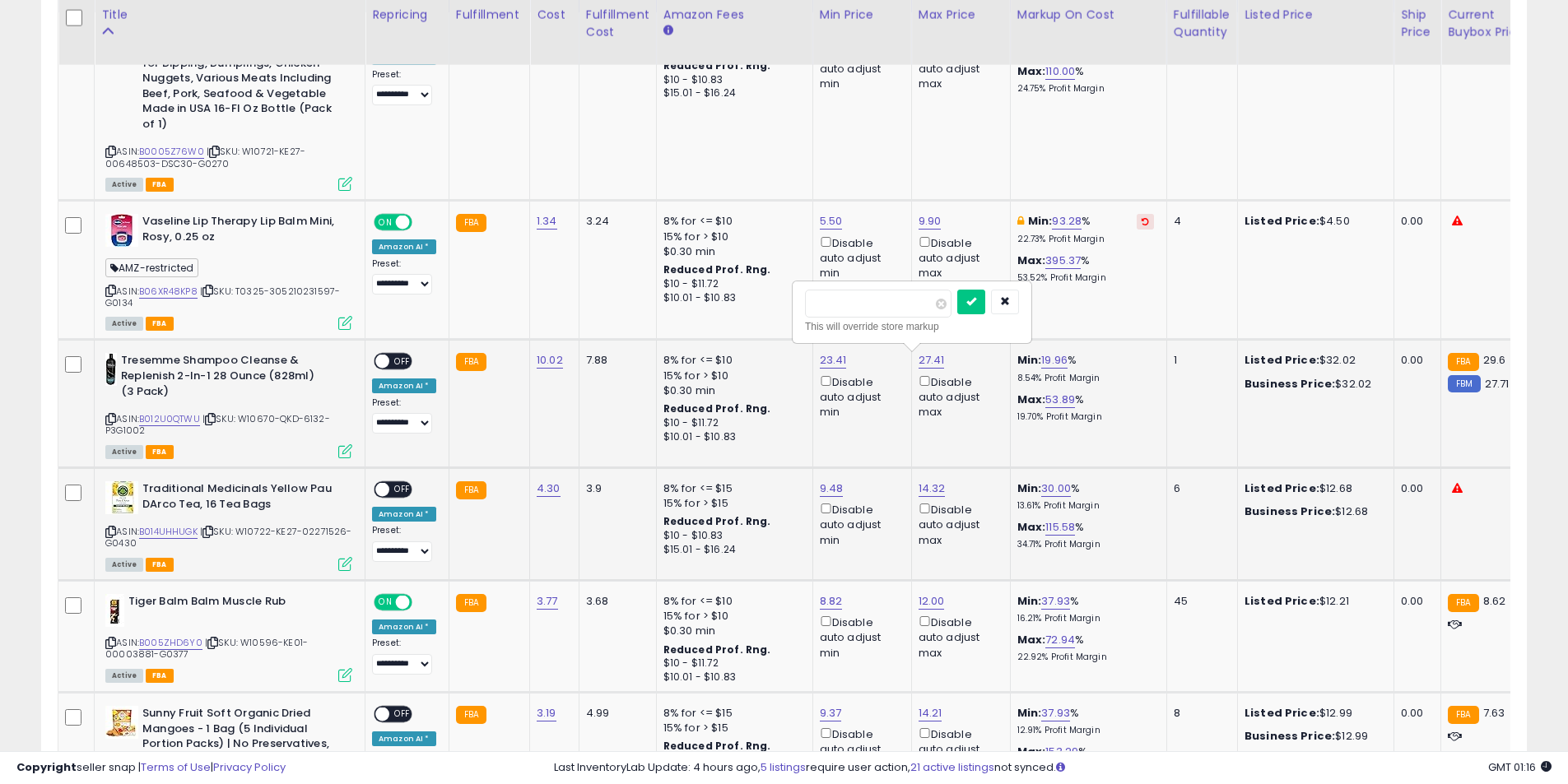 click on "*****" at bounding box center (878, 304) 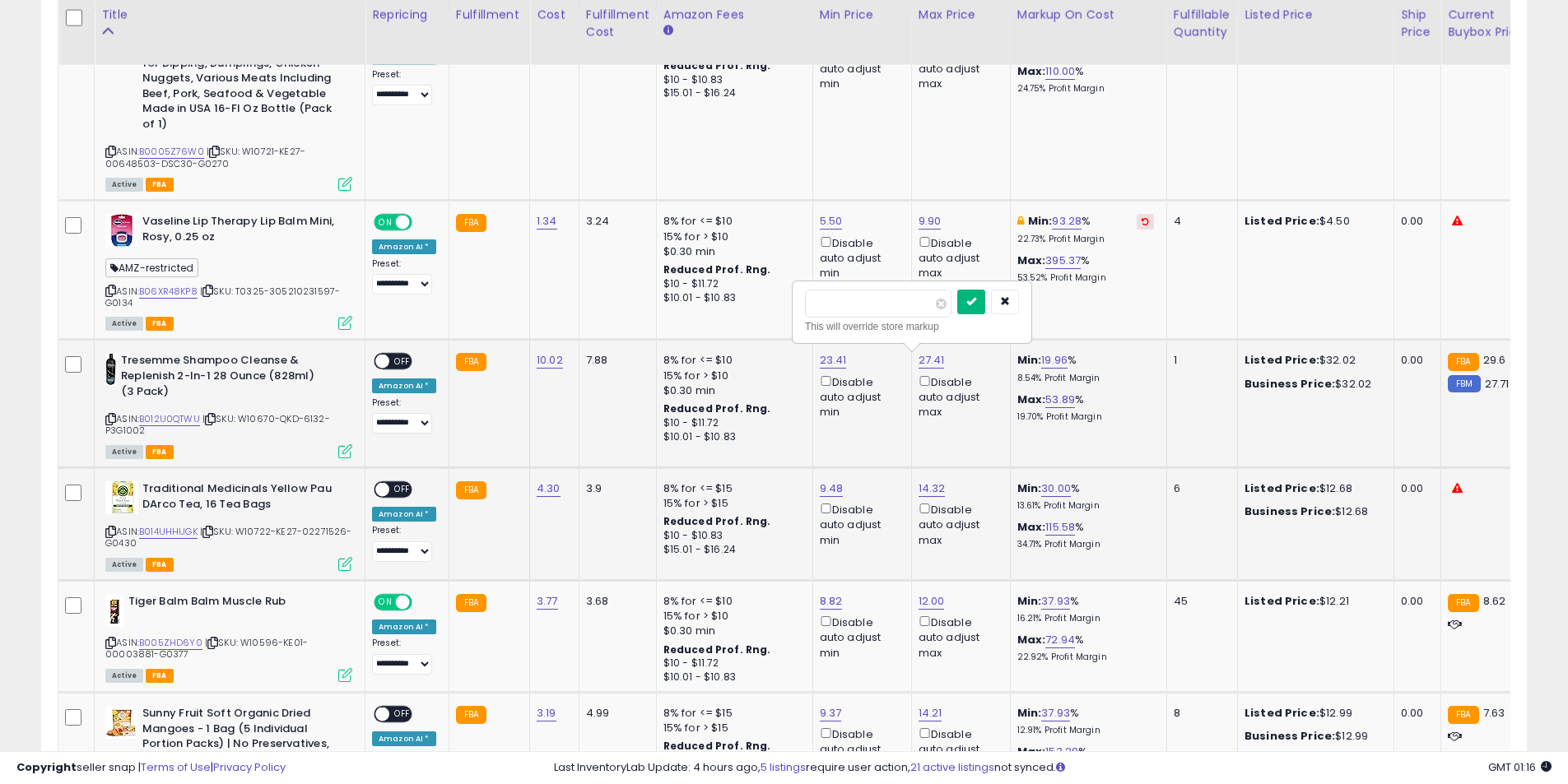 type on "*****" 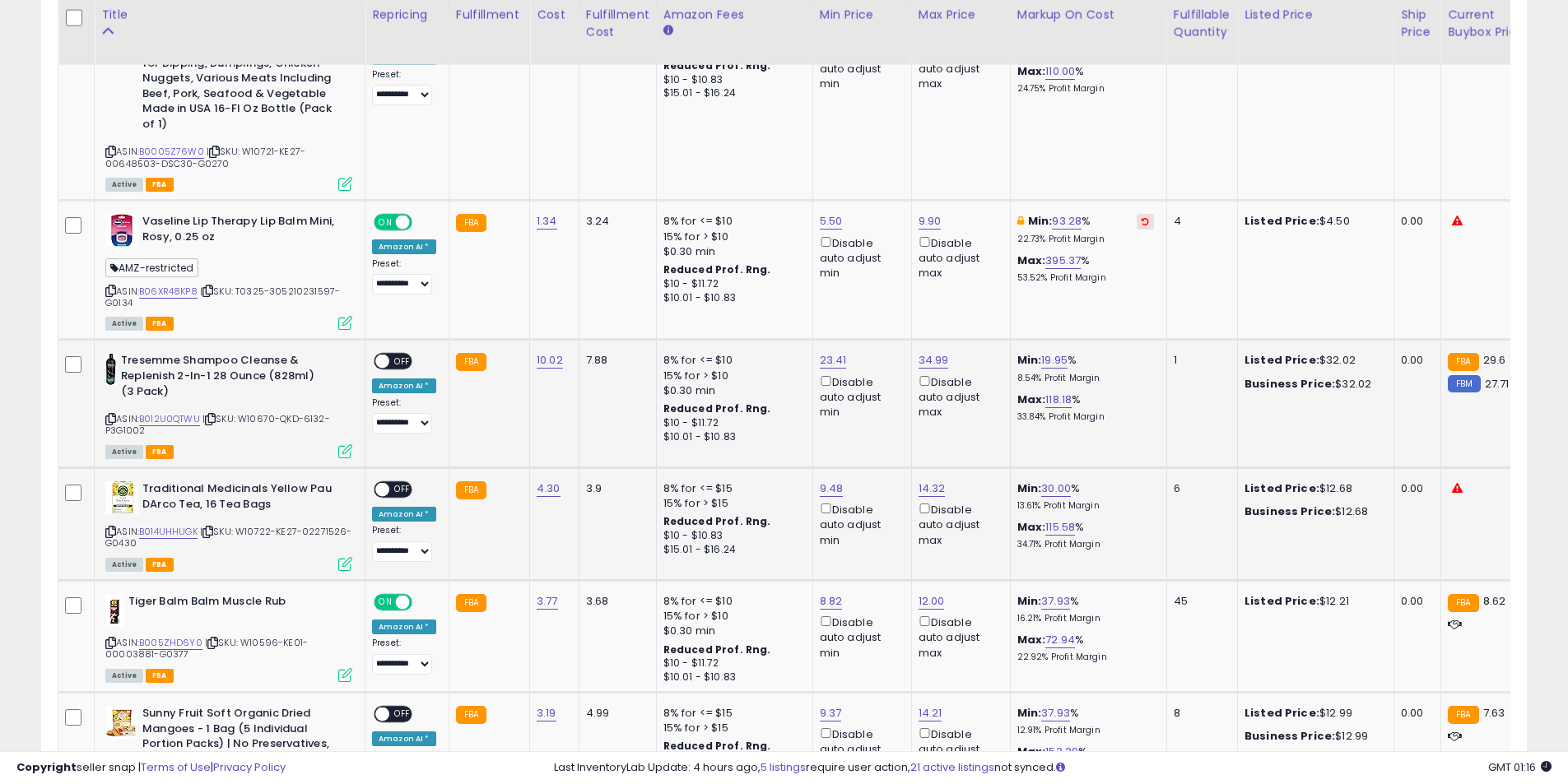 click on "OFF" at bounding box center (402, 361) 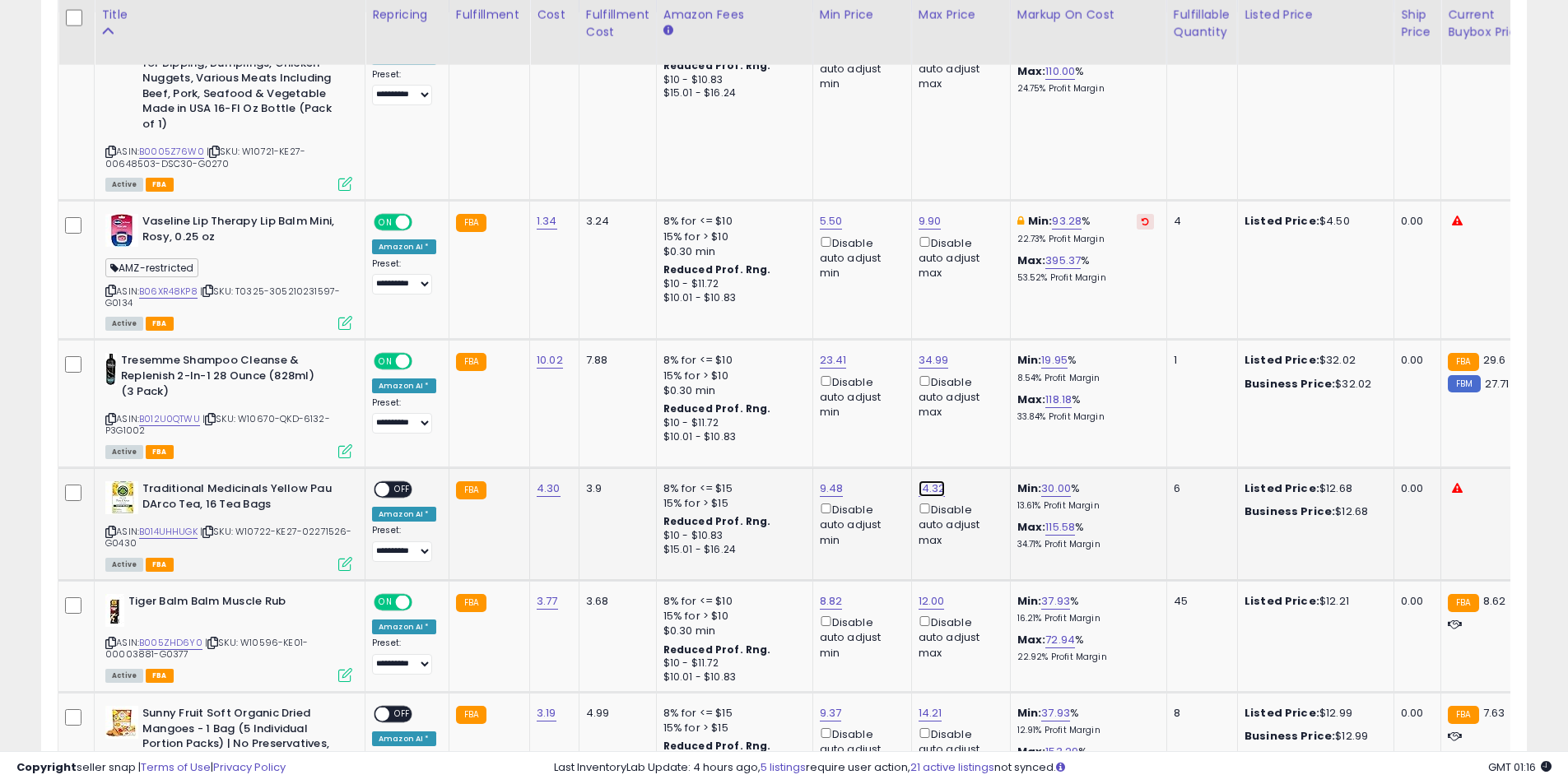 click on "14.32" at bounding box center [932, 32] 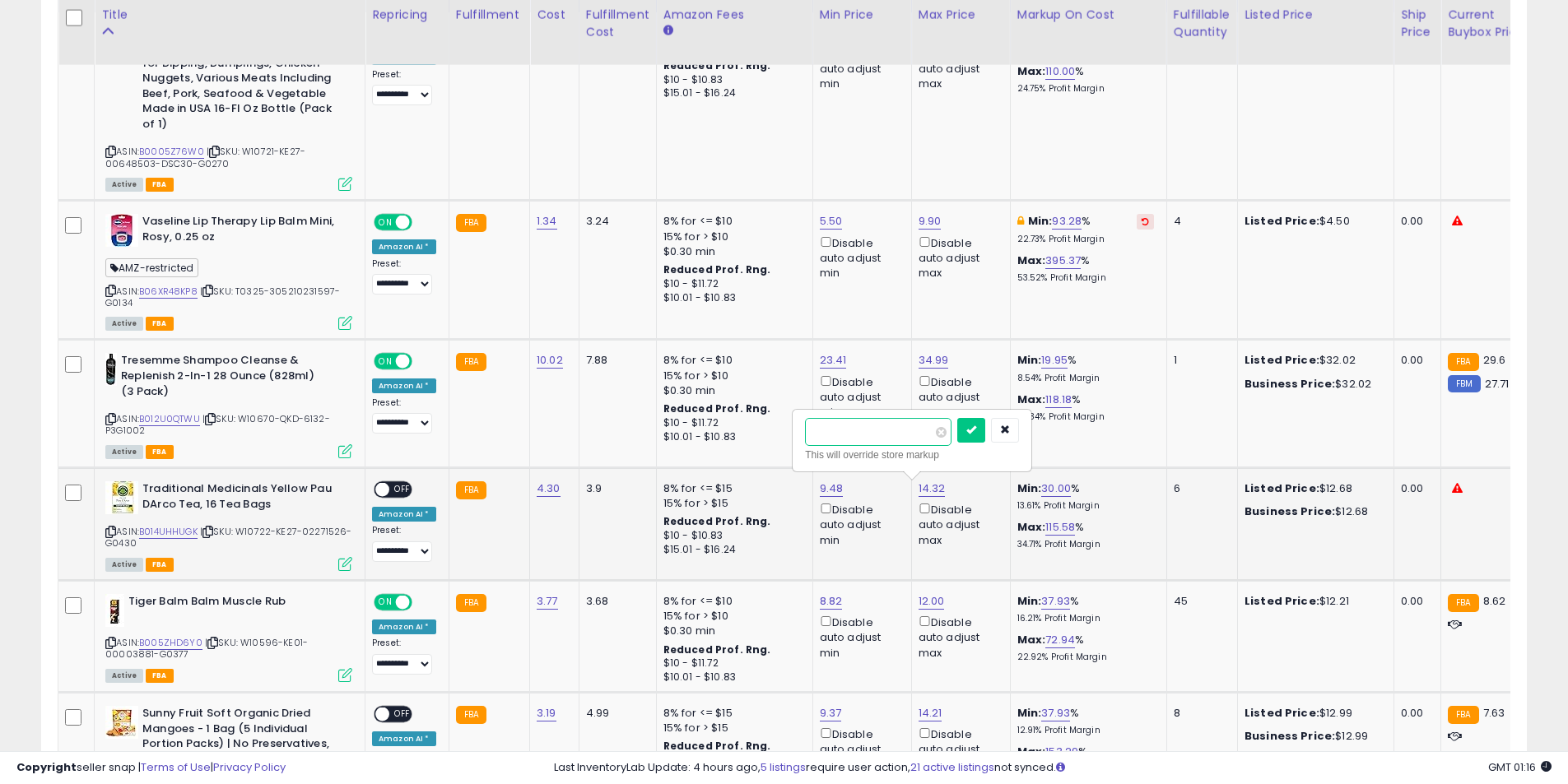 click on "*****" at bounding box center (878, 432) 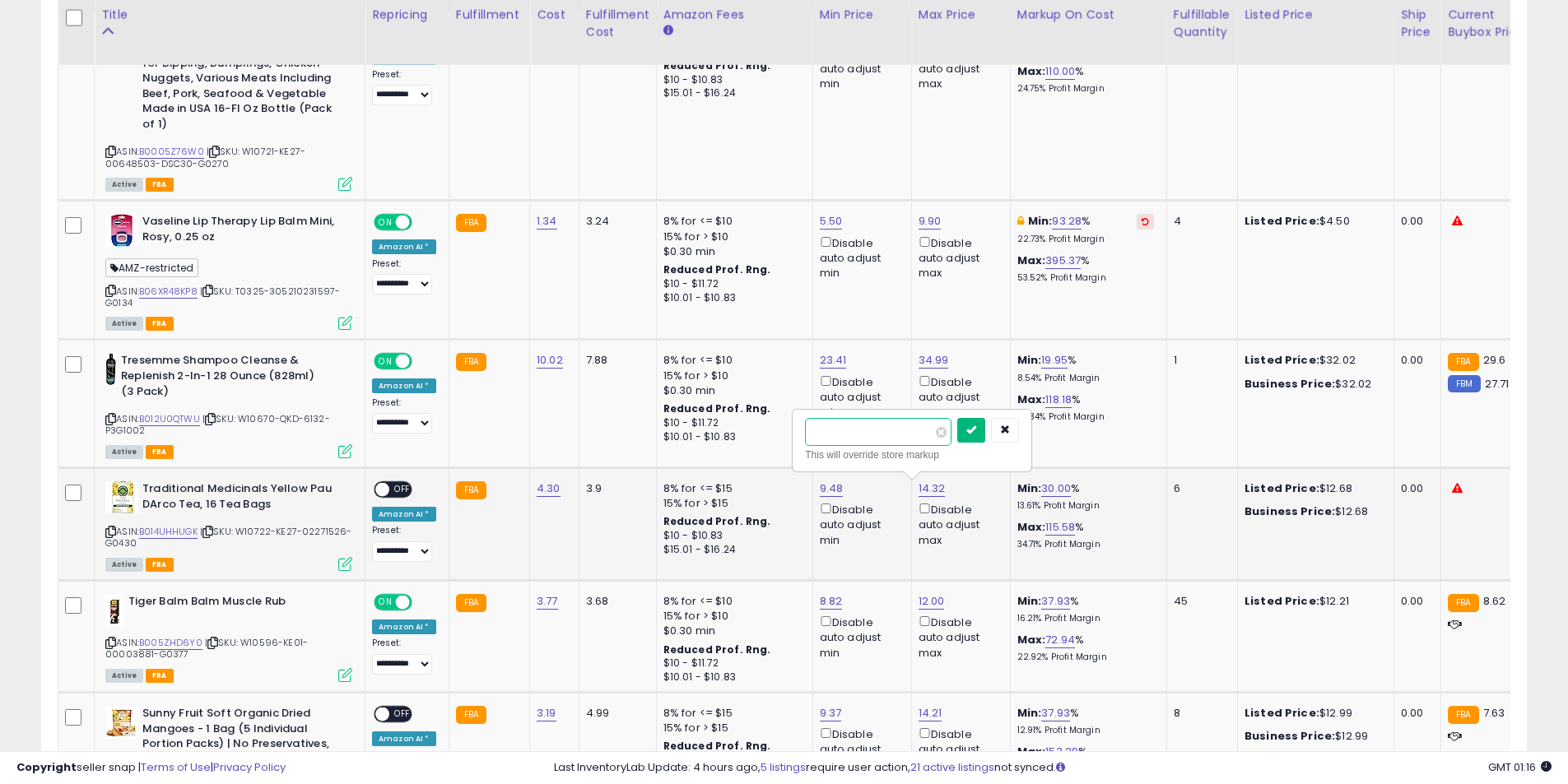 type on "*****" 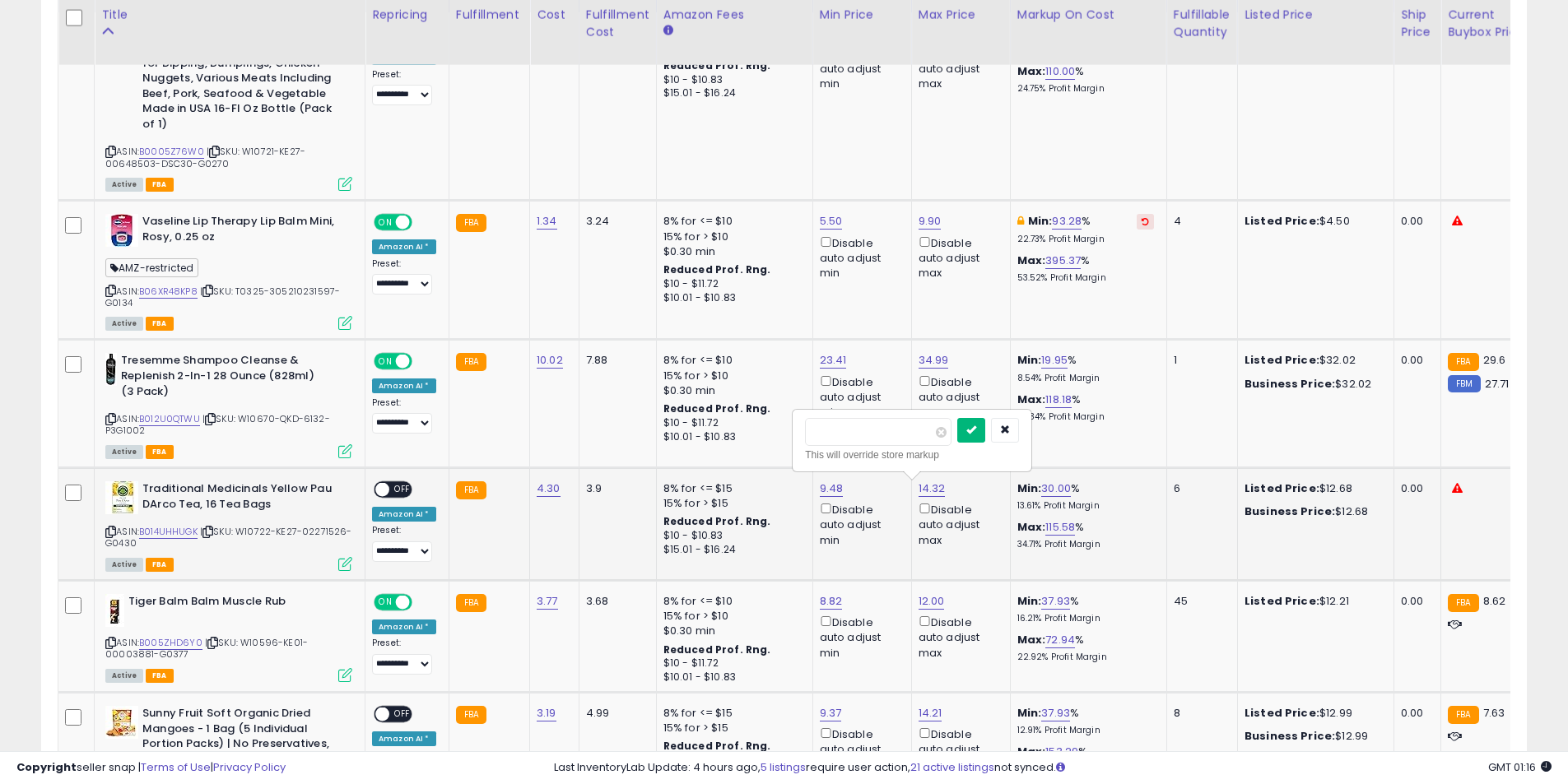 click at bounding box center [971, 429] 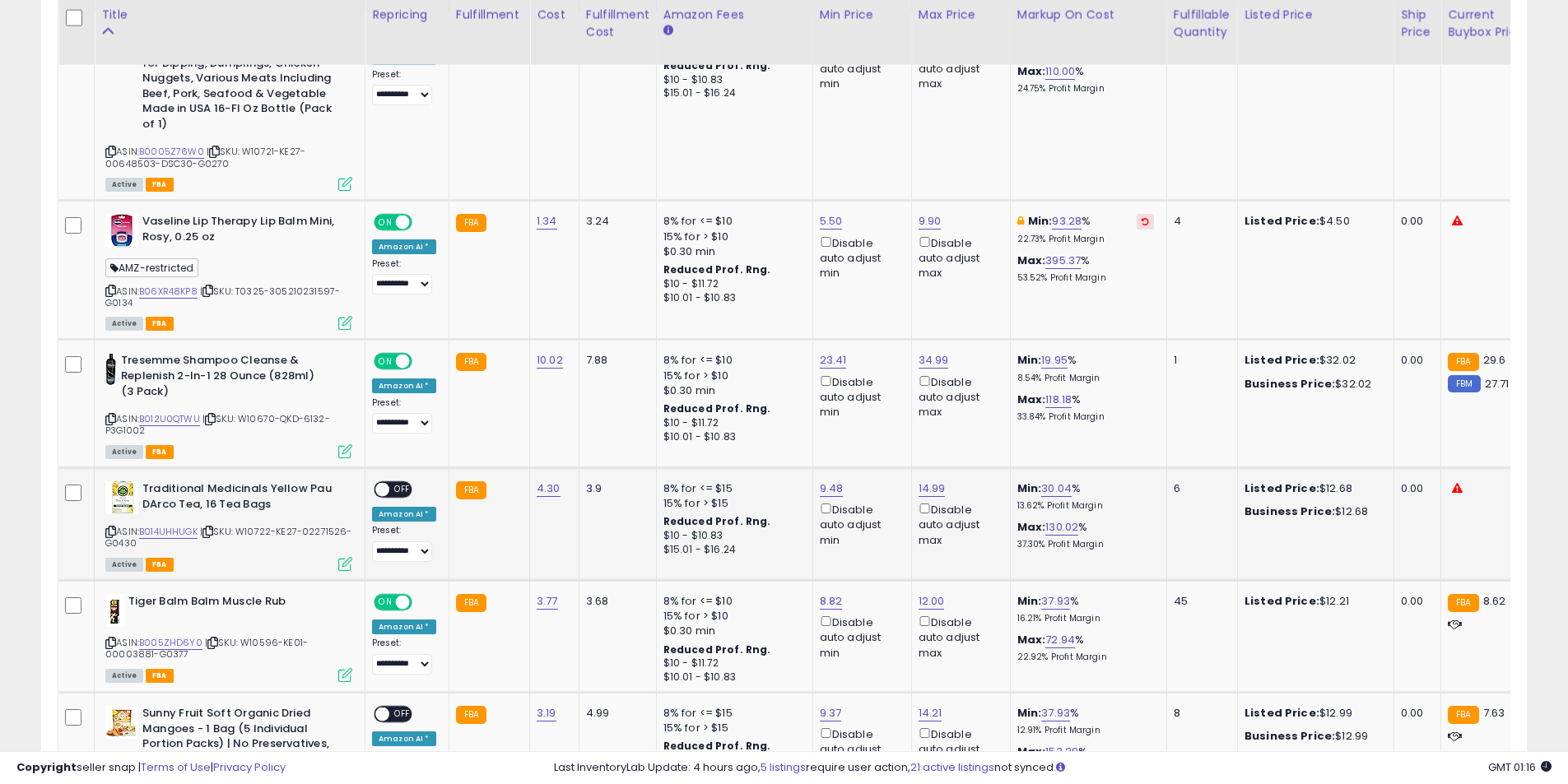 click on "OFF" at bounding box center (402, 489) 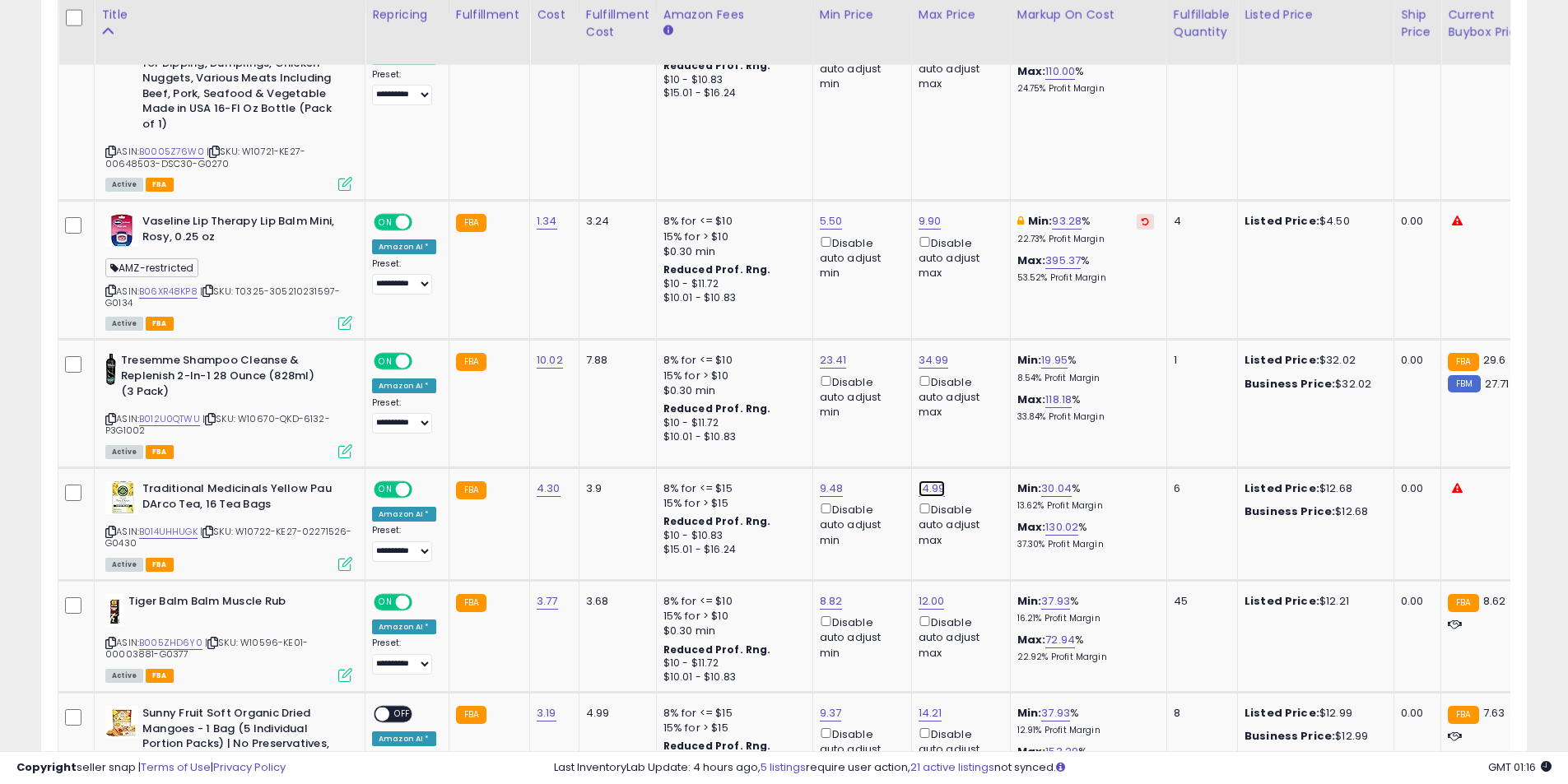 click on "14.99" at bounding box center (932, 32) 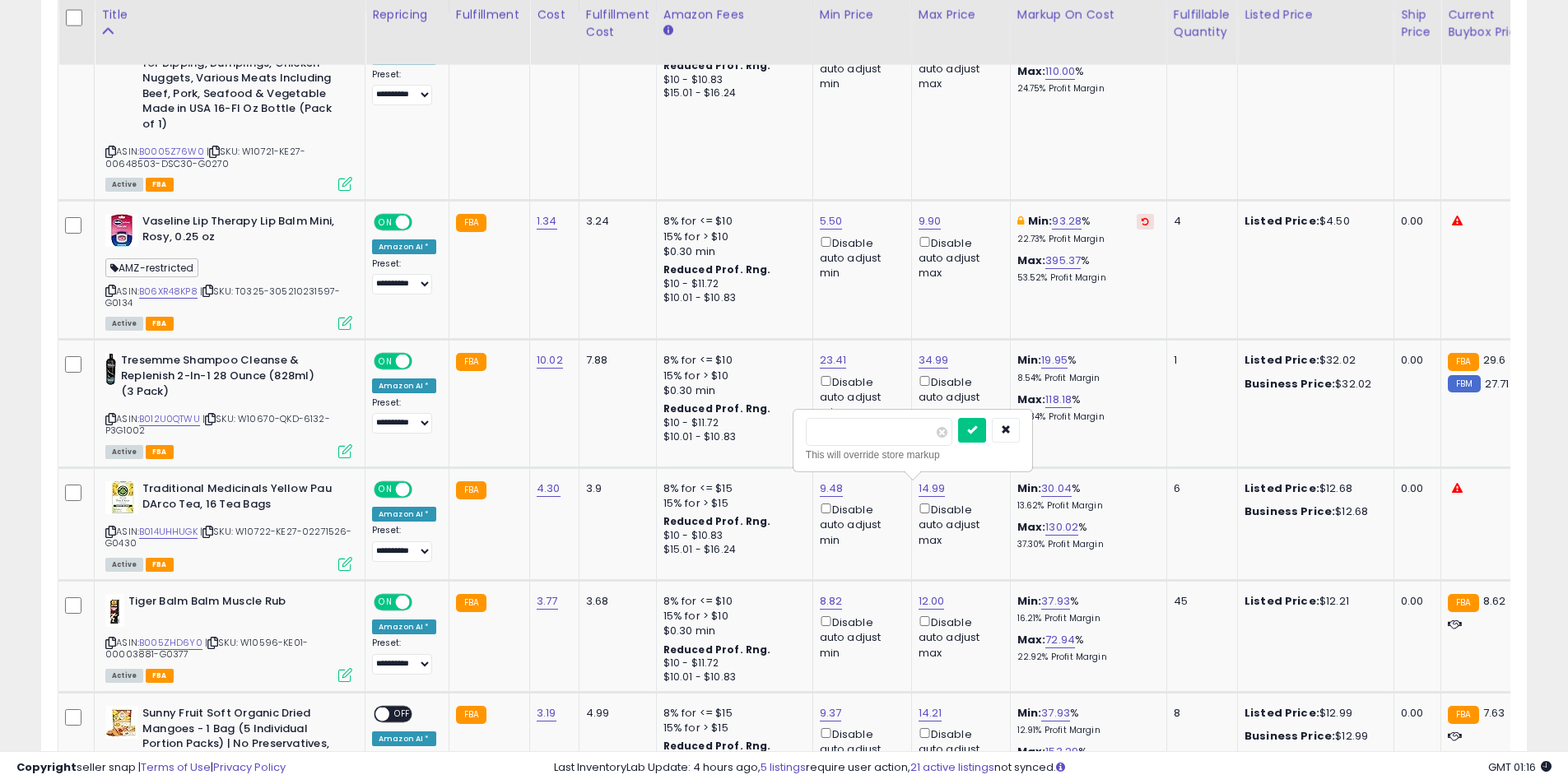 click on "*****" at bounding box center (879, 432) 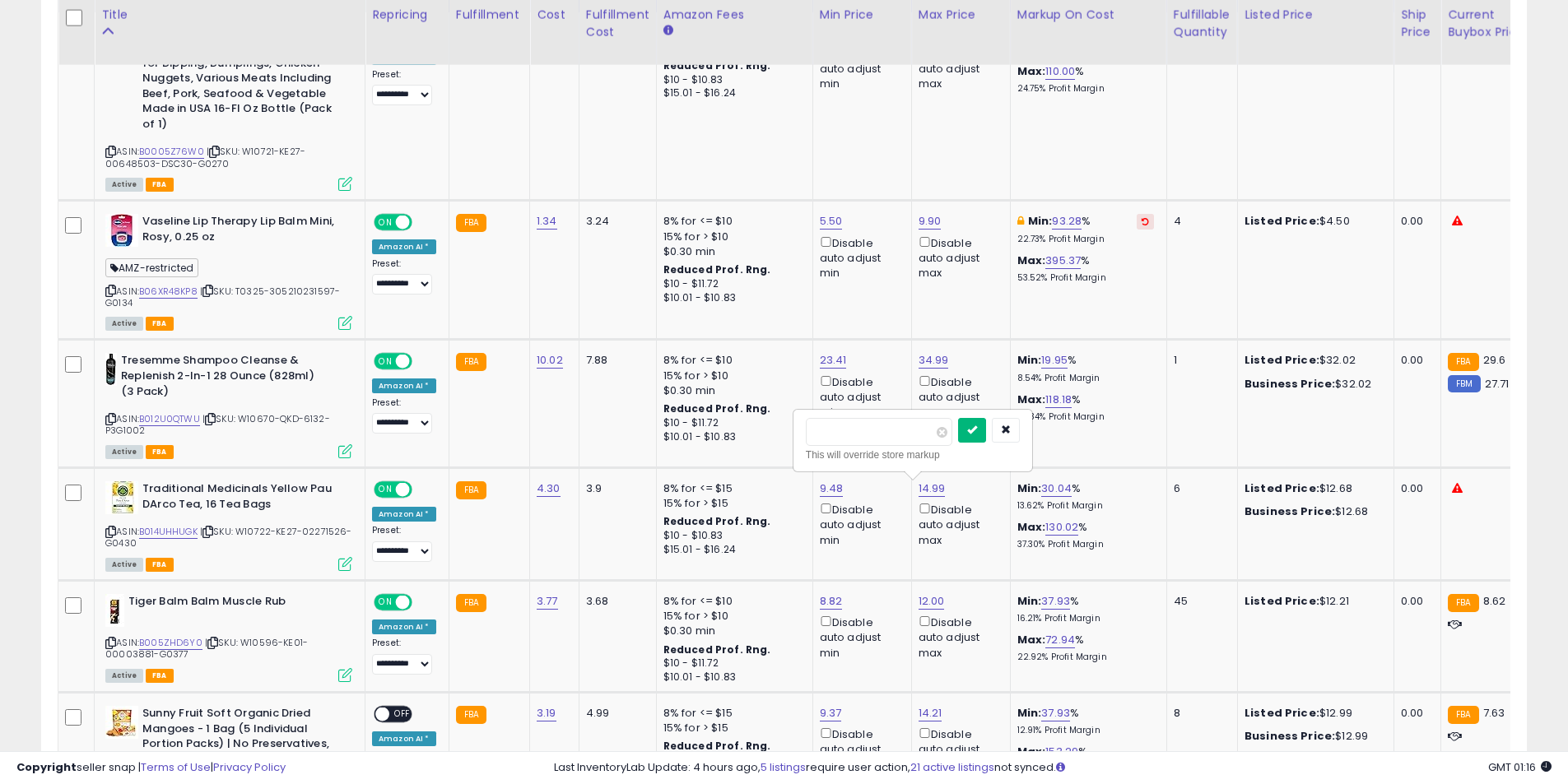 type on "**" 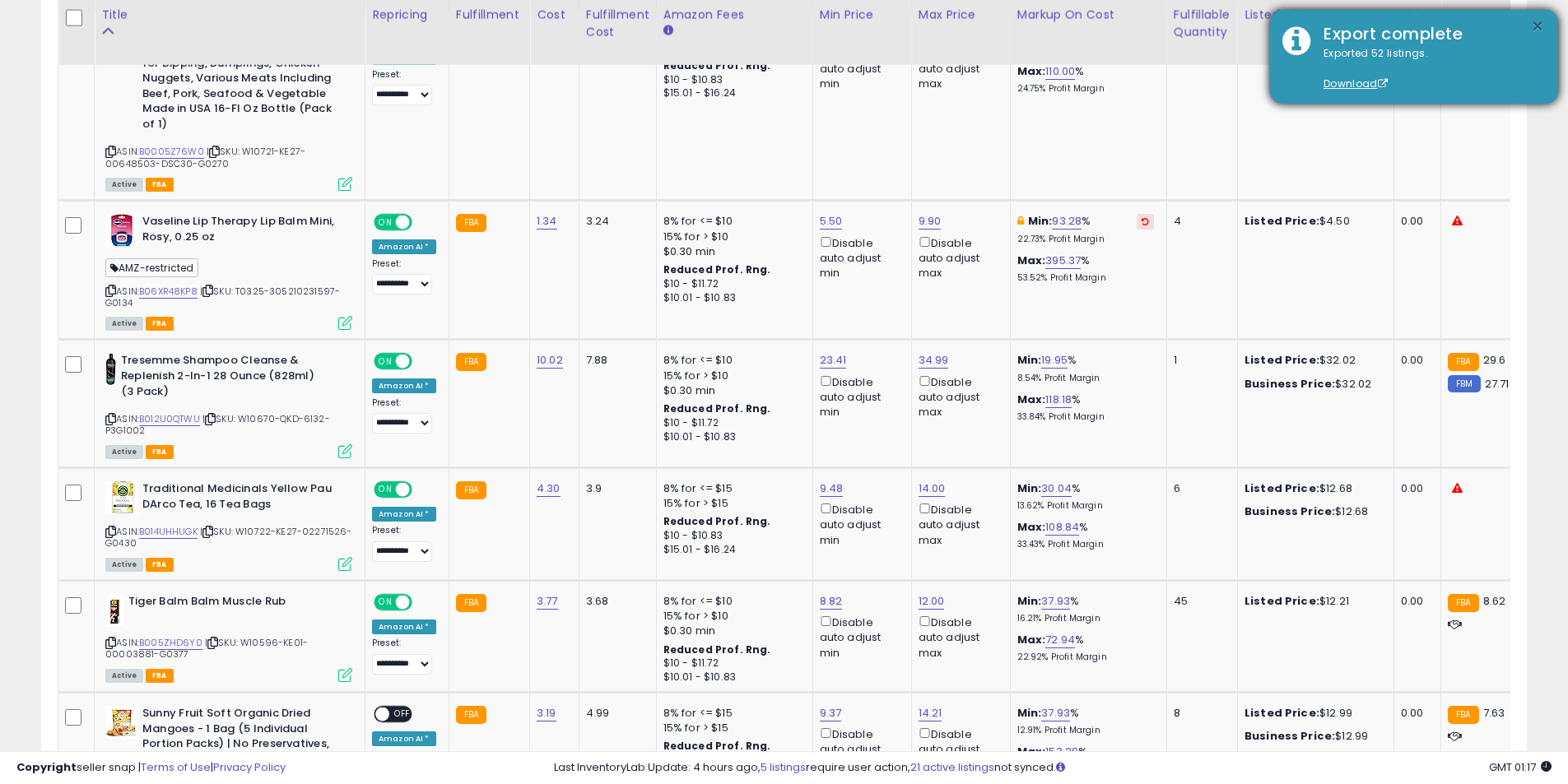 click on "×" at bounding box center [1538, 26] 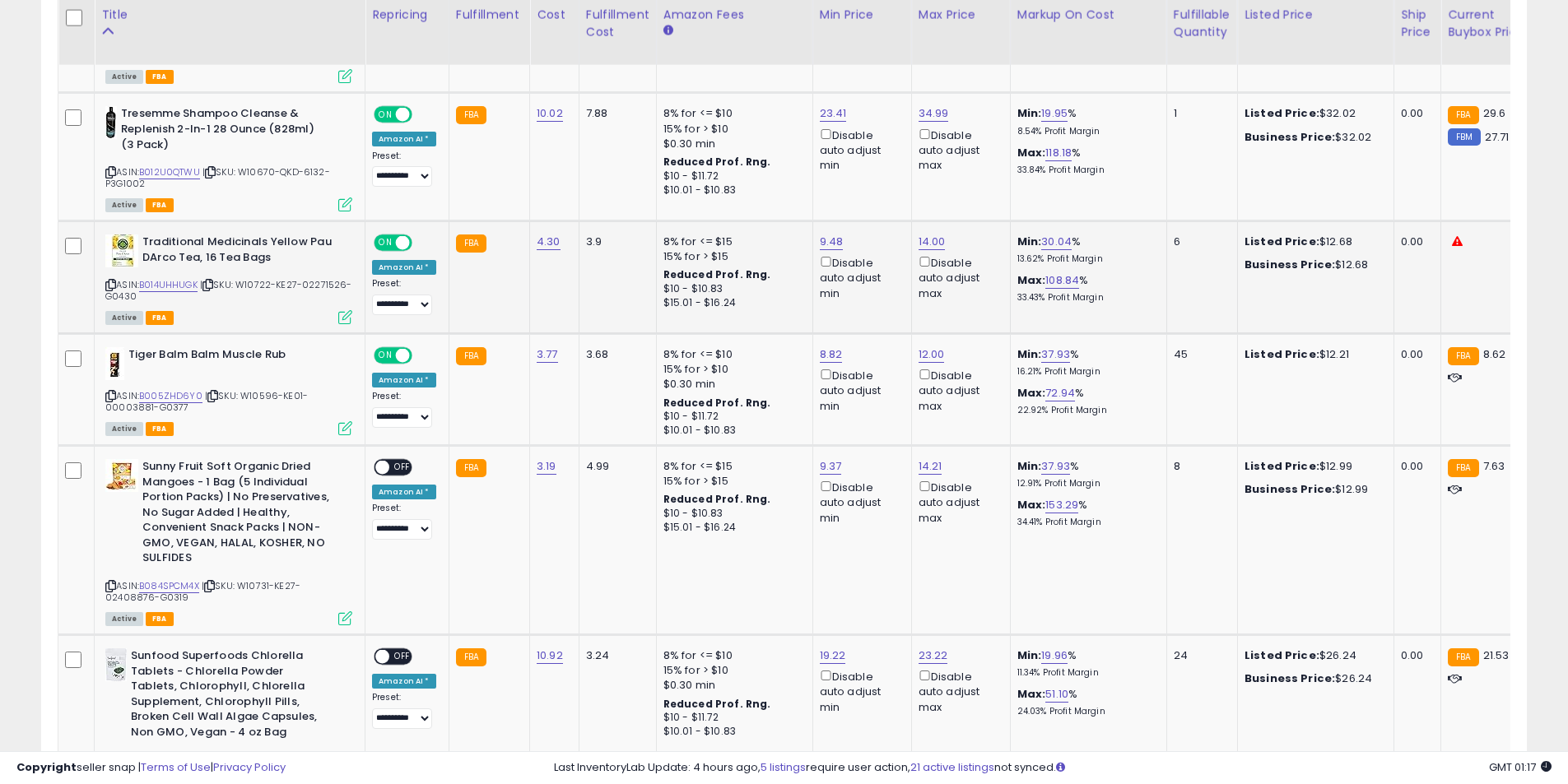 scroll, scrollTop: 823, scrollLeft: 0, axis: vertical 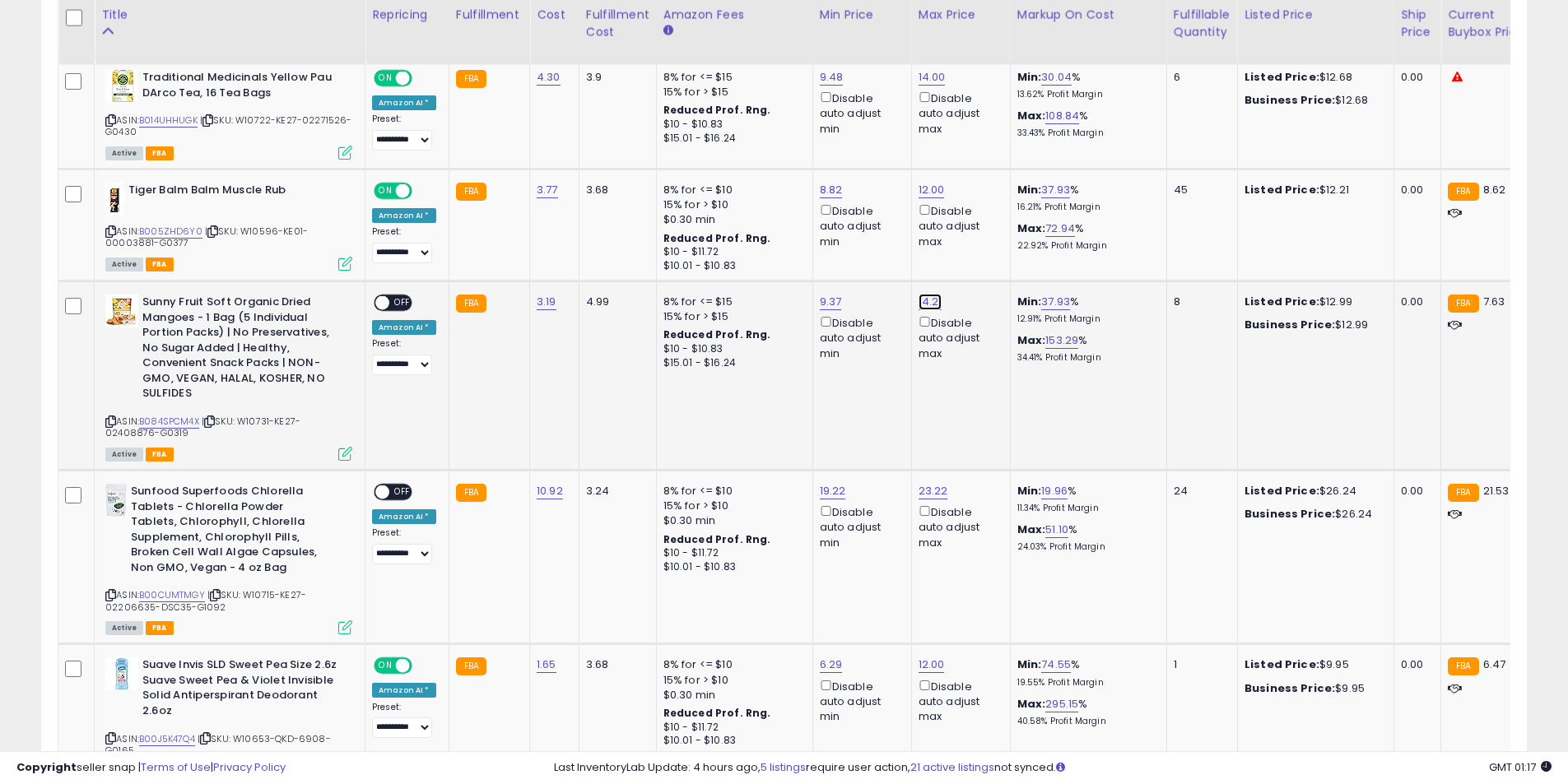 click on "14.21" at bounding box center [932, -379] 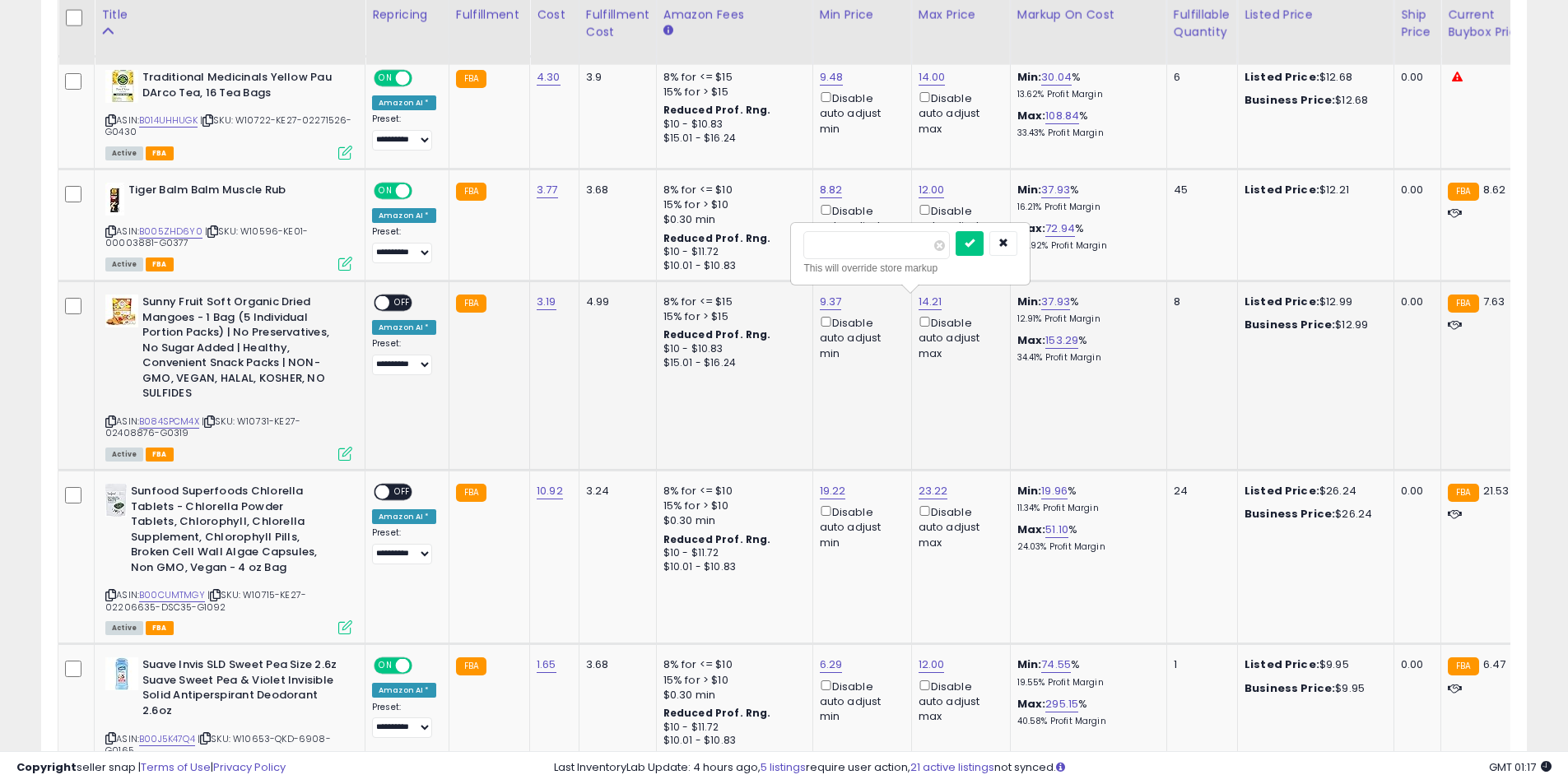 click on "*****" at bounding box center (877, 245) 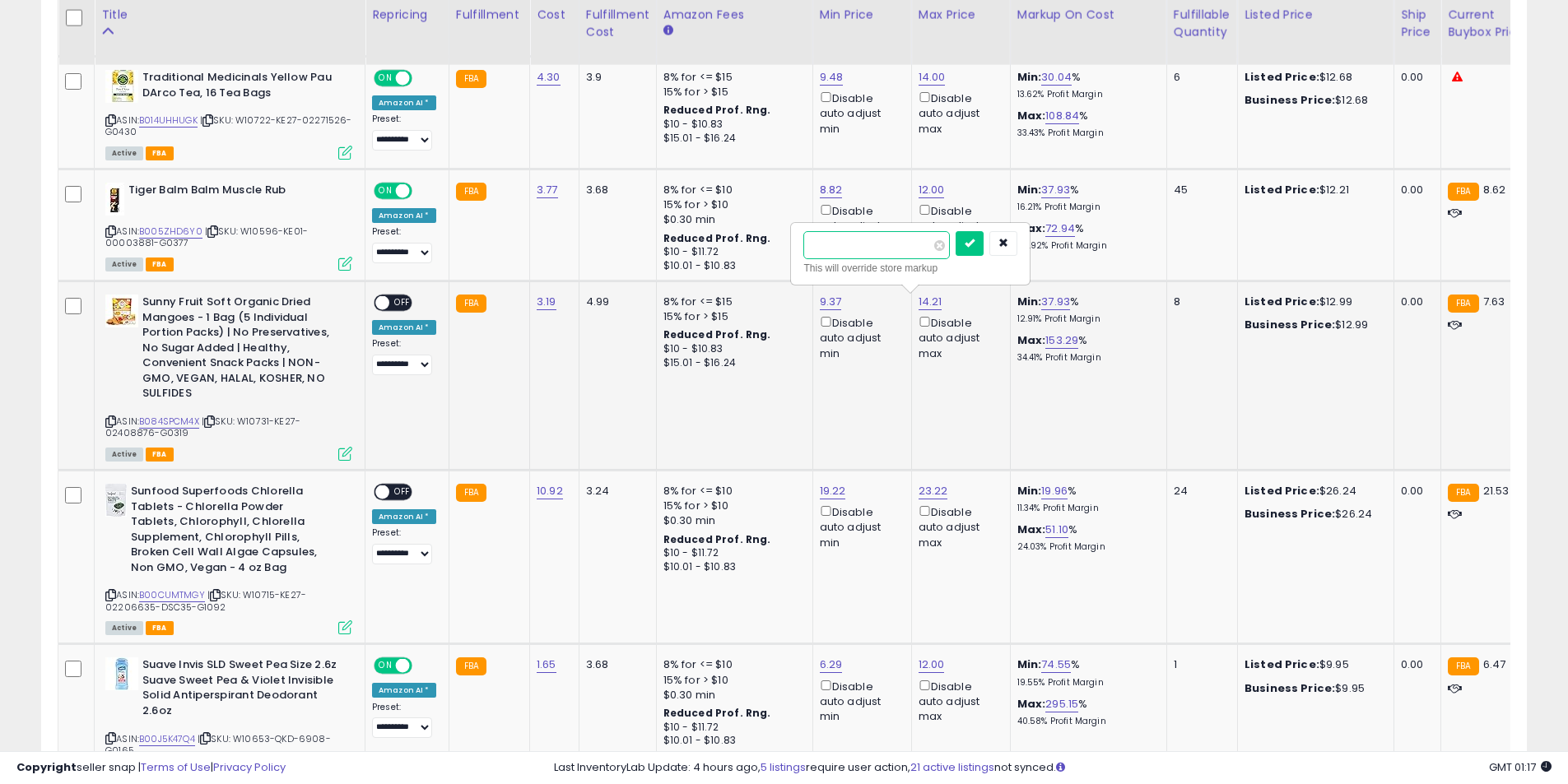 type on "**" 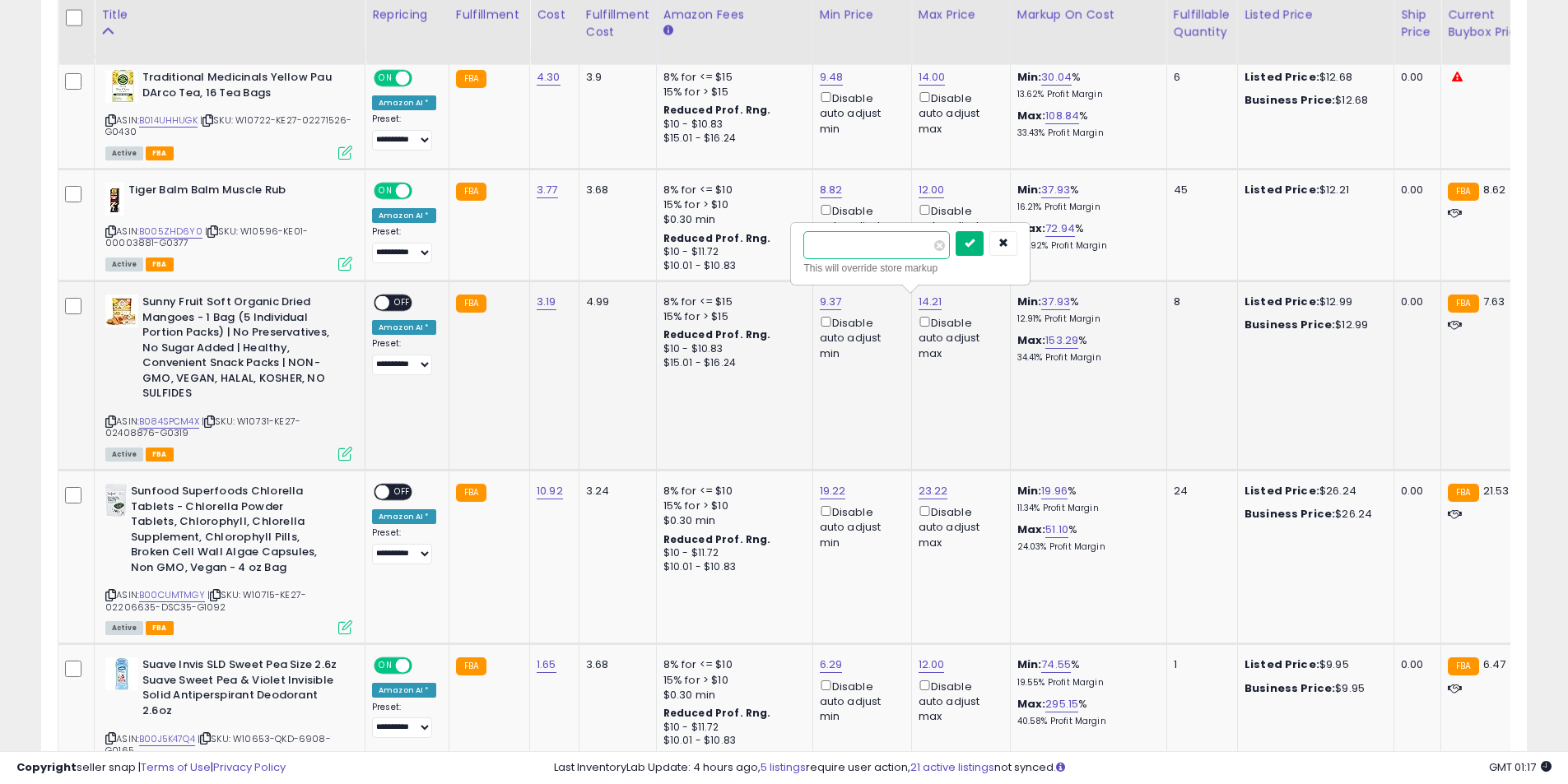 type on "*****" 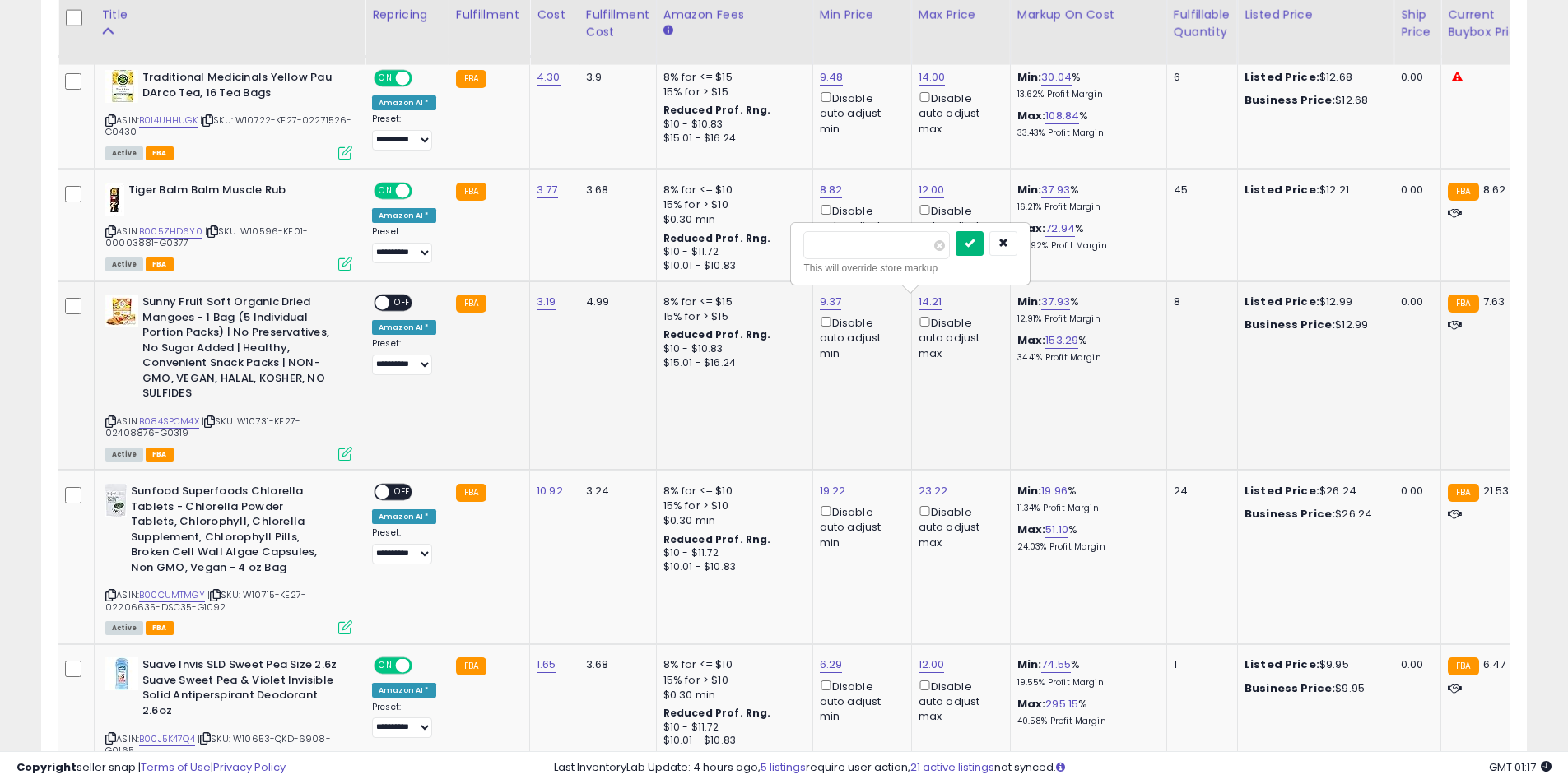 click at bounding box center [970, 243] 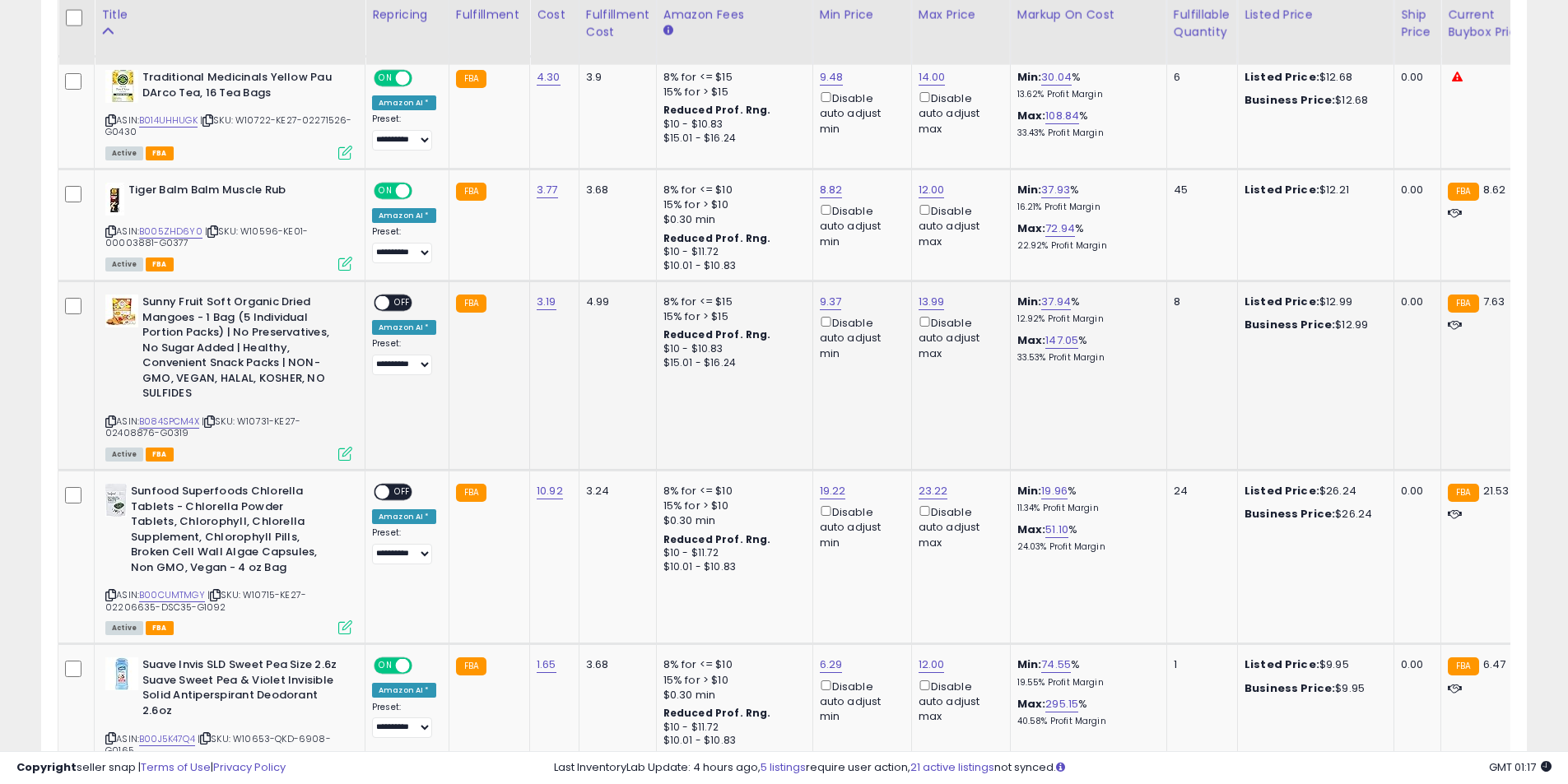 click on "OFF" at bounding box center [402, 303] 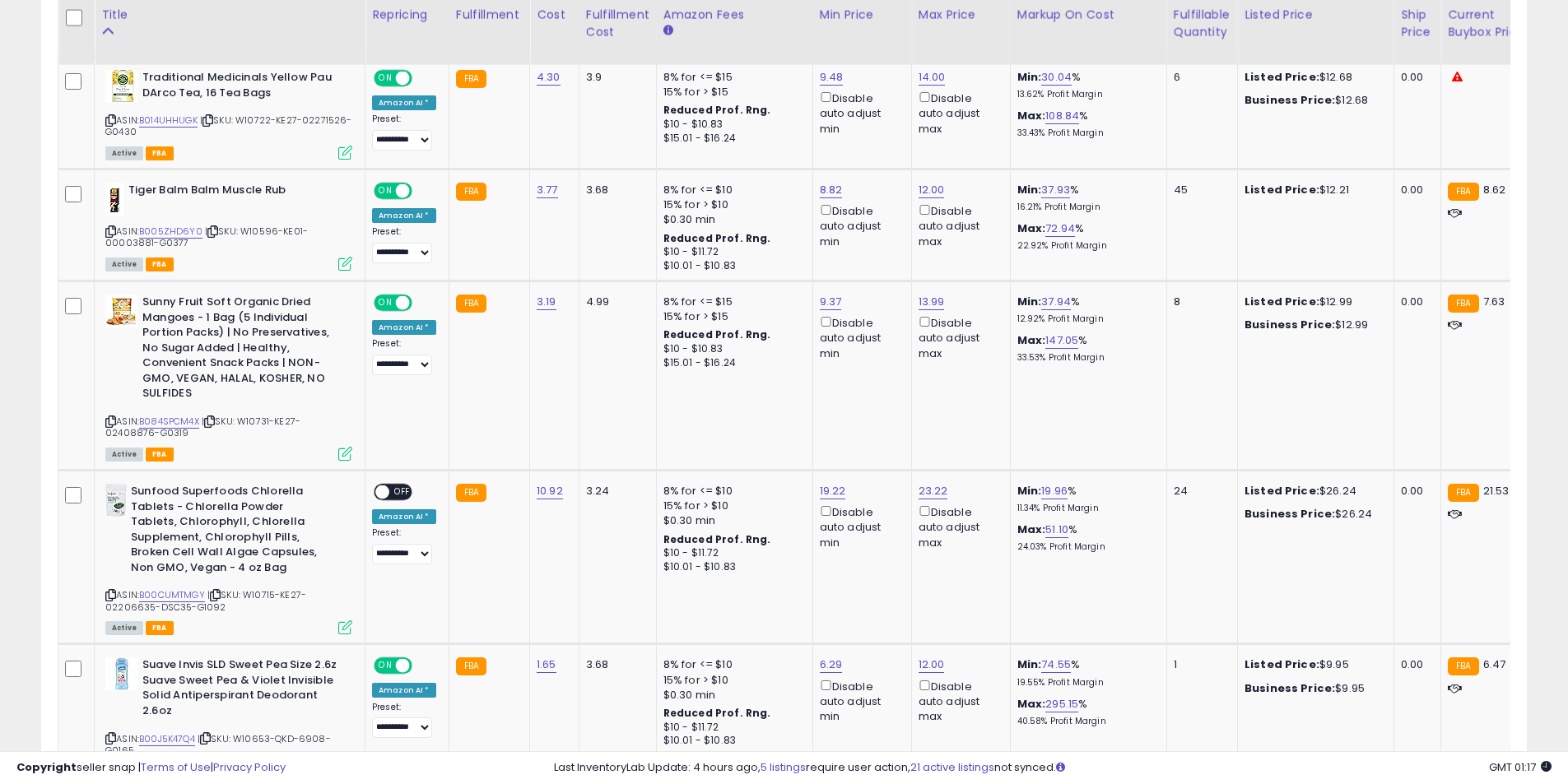 scroll, scrollTop: 987, scrollLeft: 0, axis: vertical 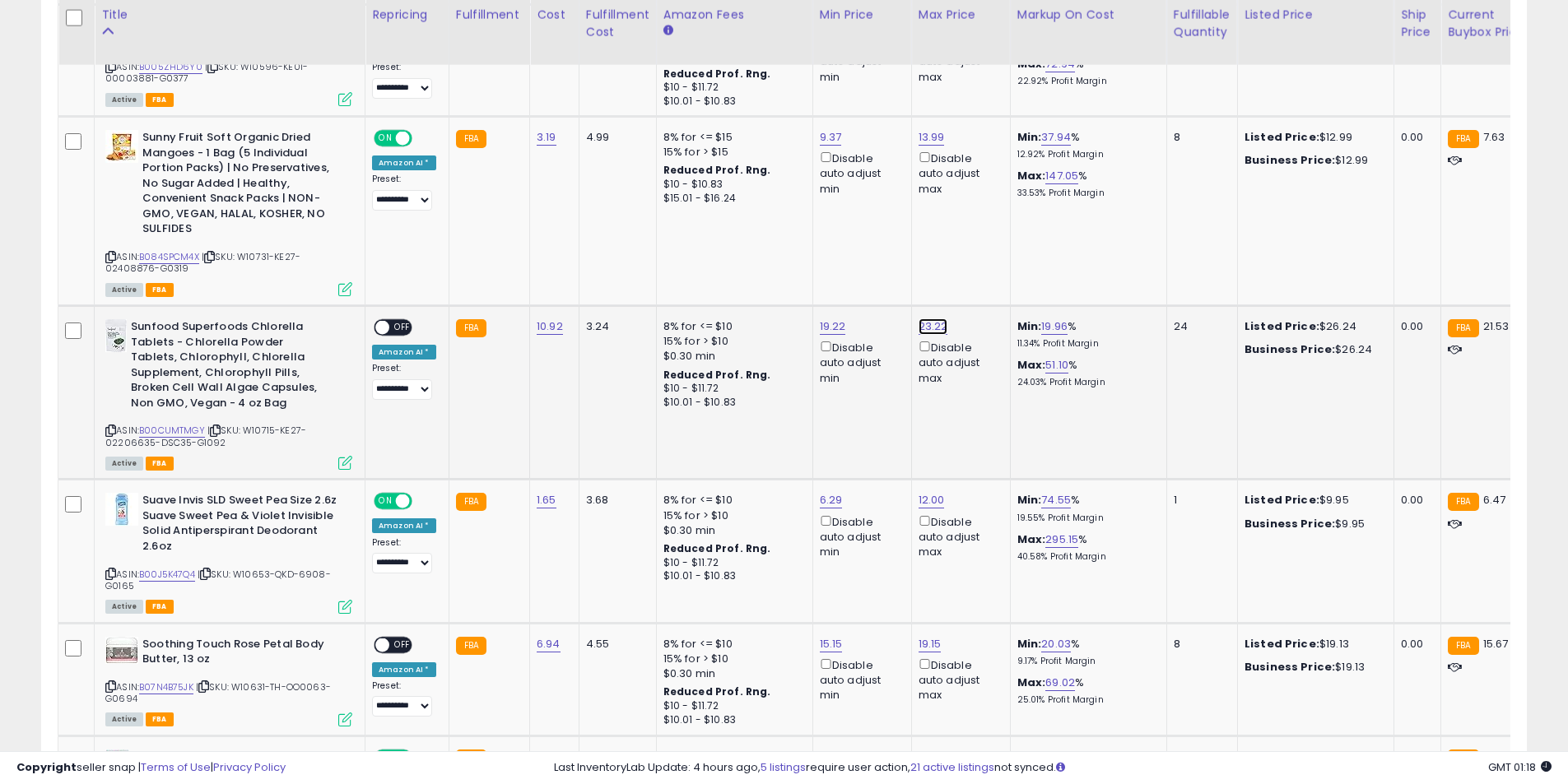 click on "23.22" at bounding box center (932, -544) 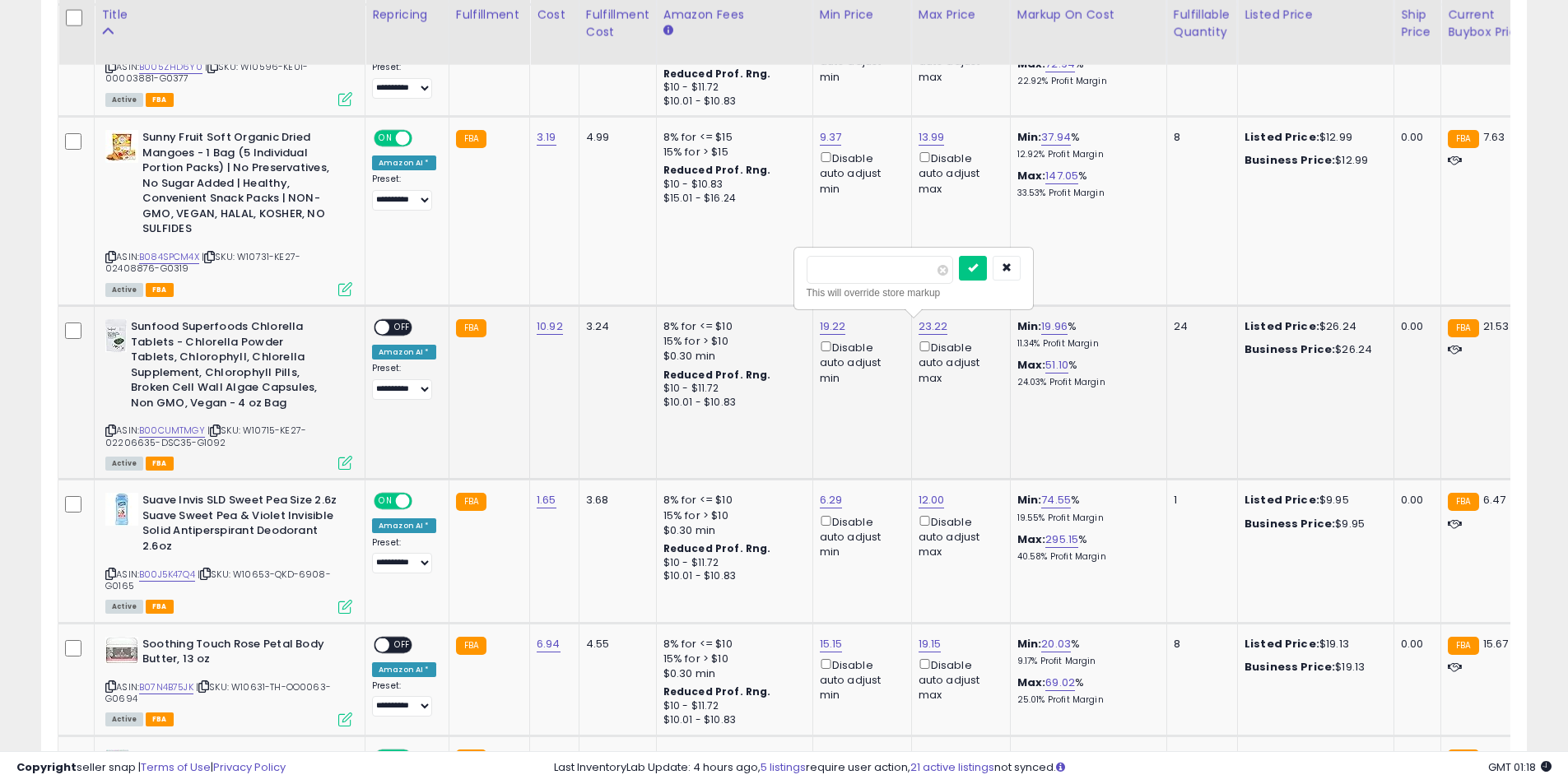 click on "*****" at bounding box center (880, 270) 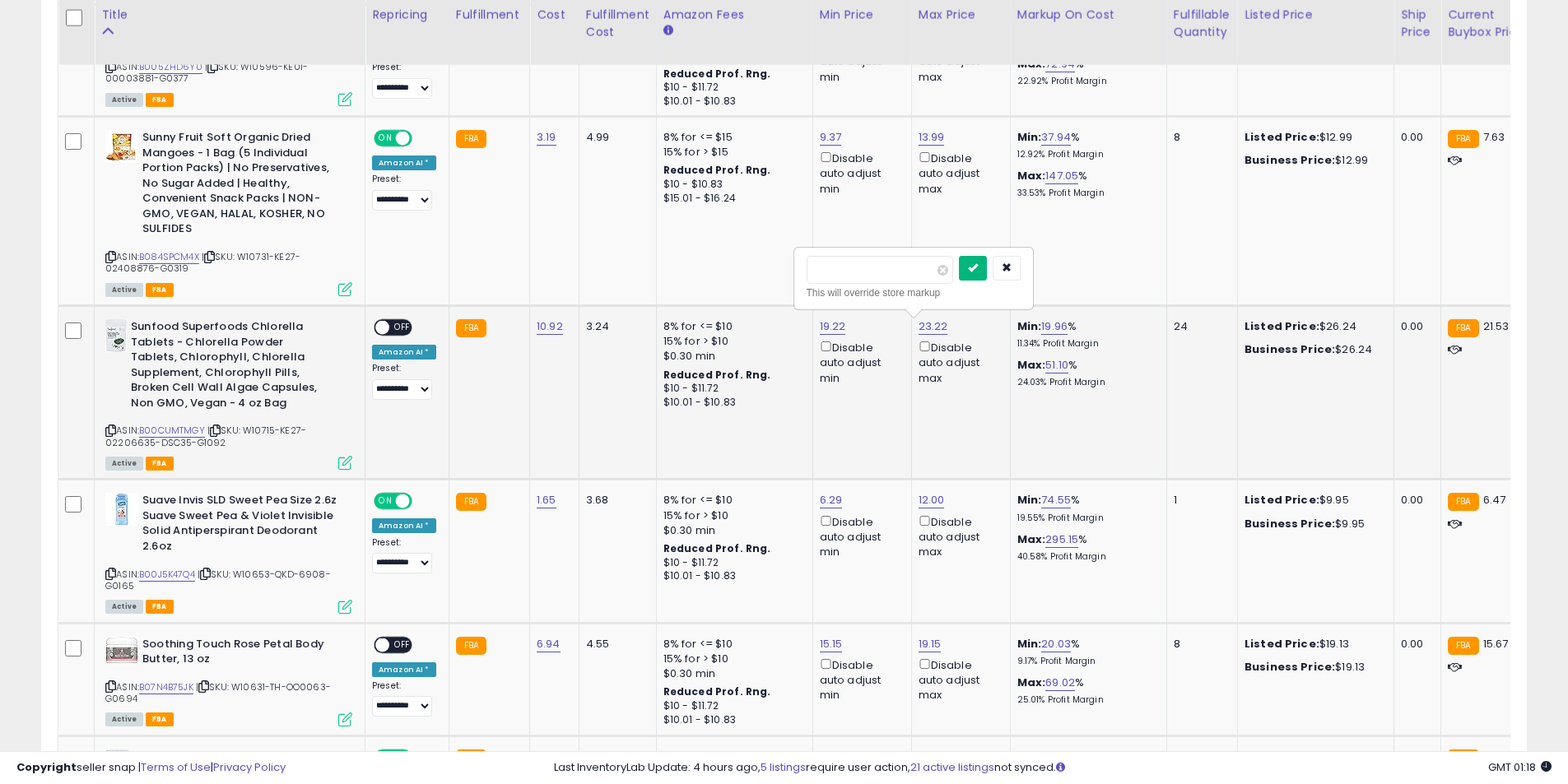 type on "*****" 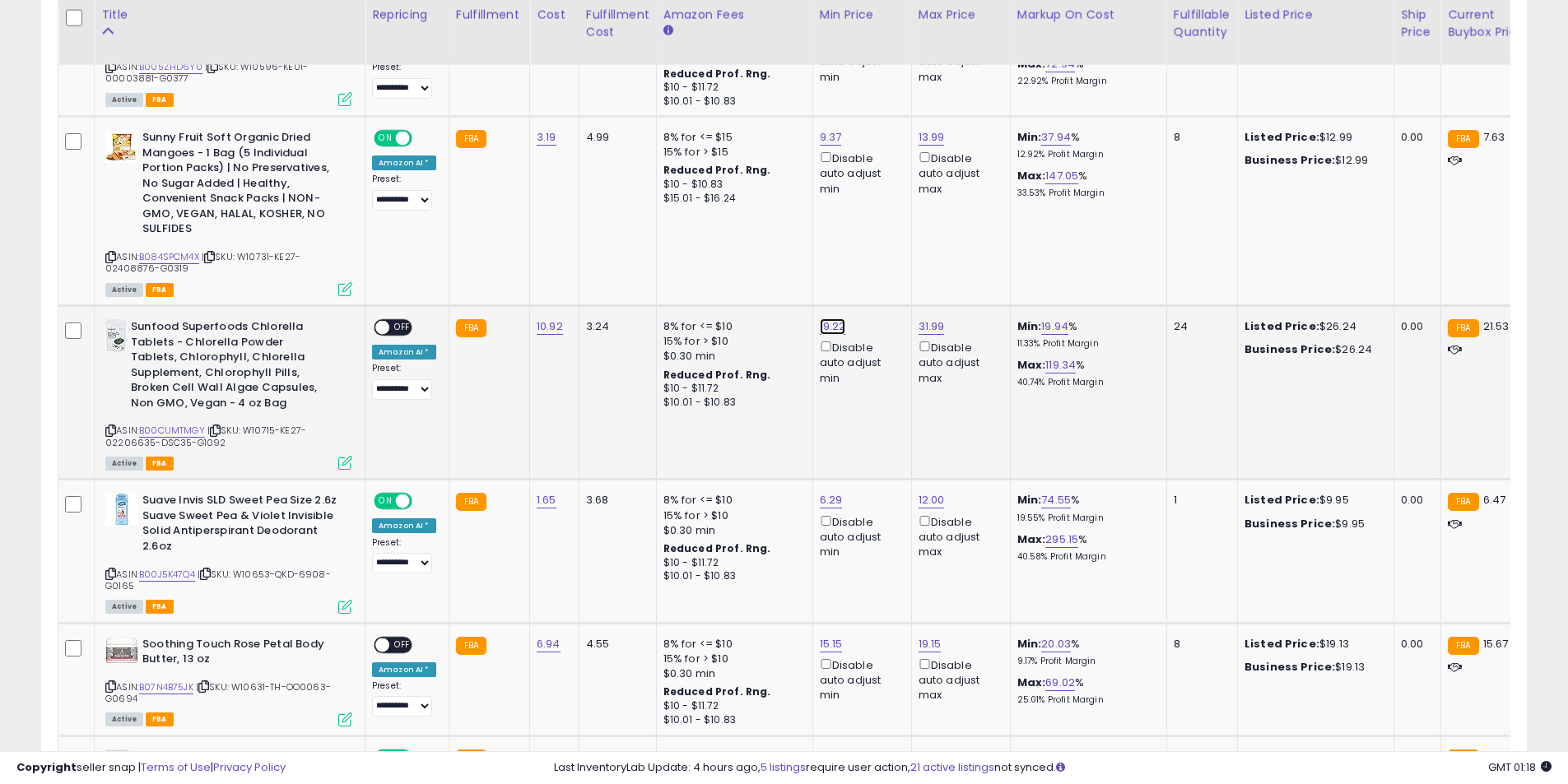 click on "19.22" at bounding box center (831, -544) 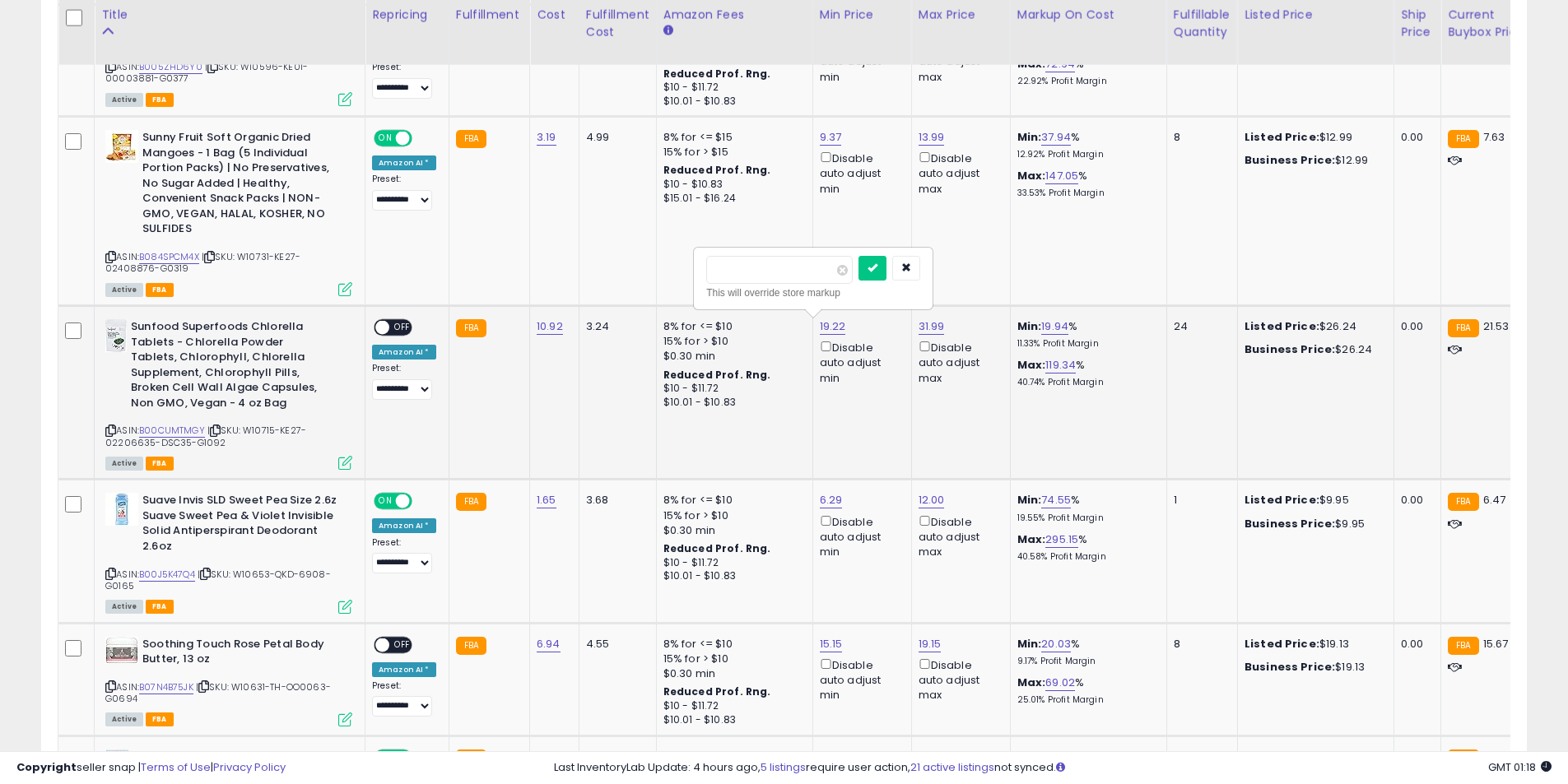 click on "*****" at bounding box center (779, 270) 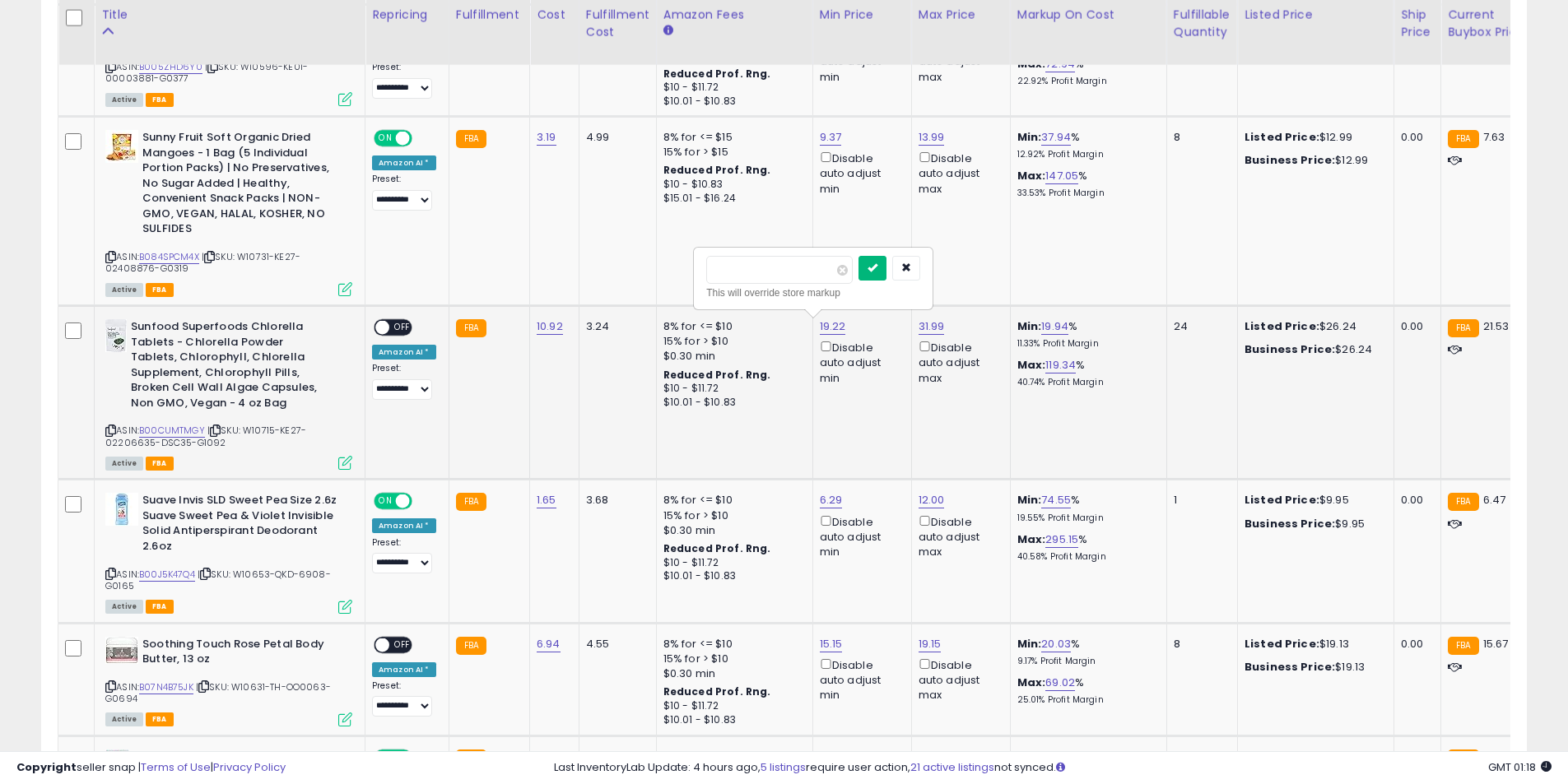 type on "****" 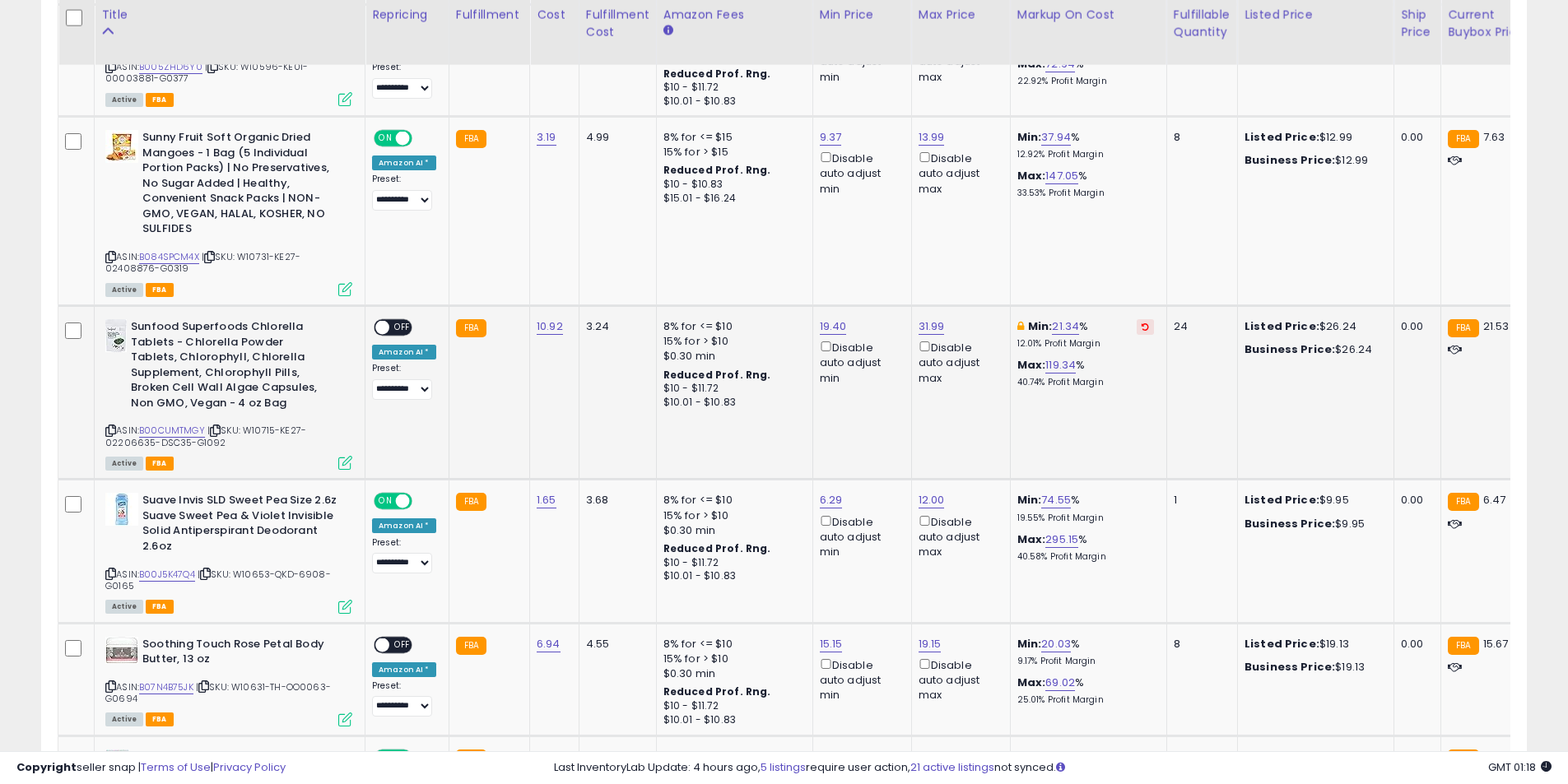 click on "OFF" at bounding box center [402, 327] 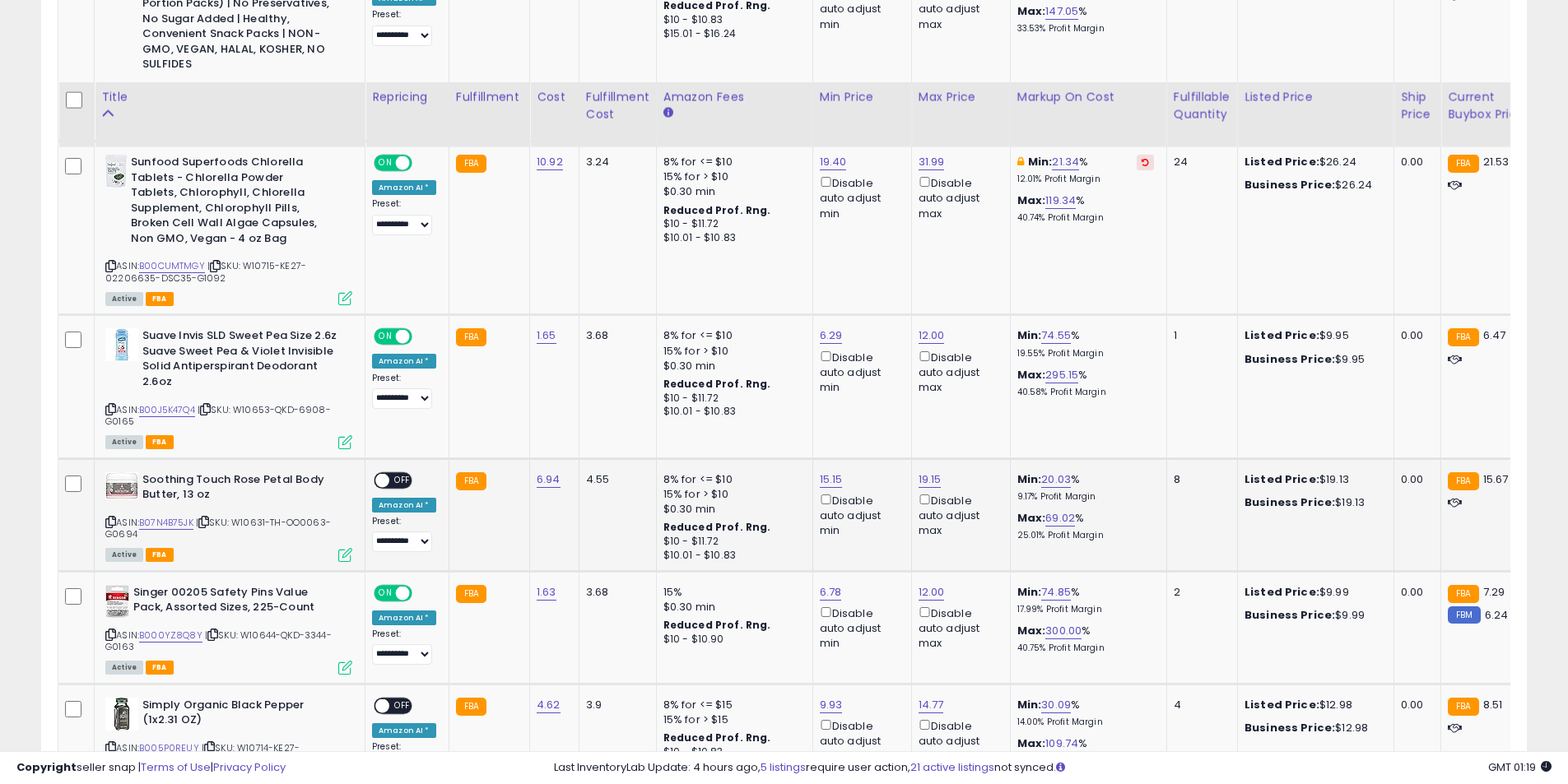 scroll, scrollTop: 1234, scrollLeft: 0, axis: vertical 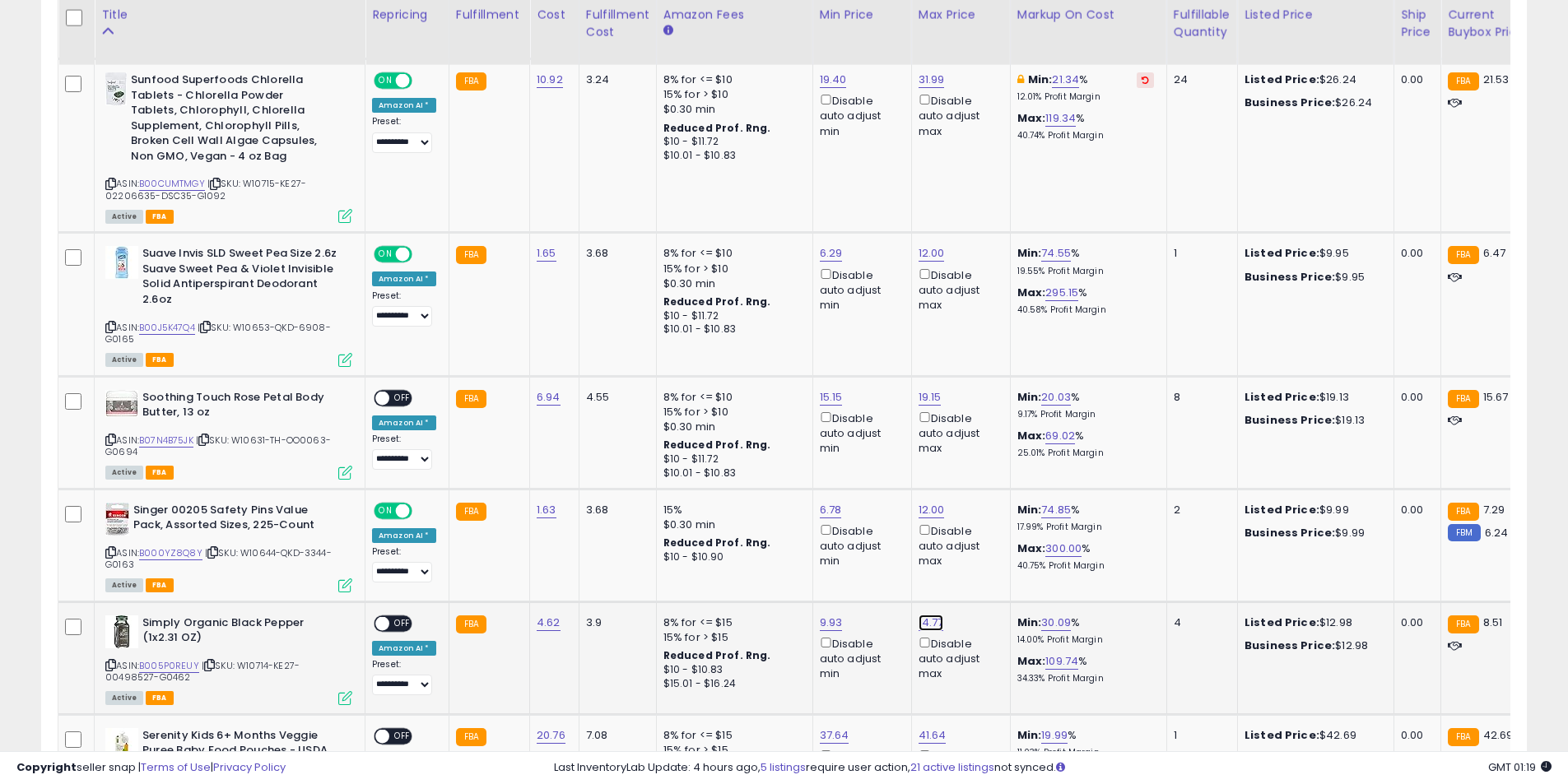 click on "14.77" at bounding box center (932, -791) 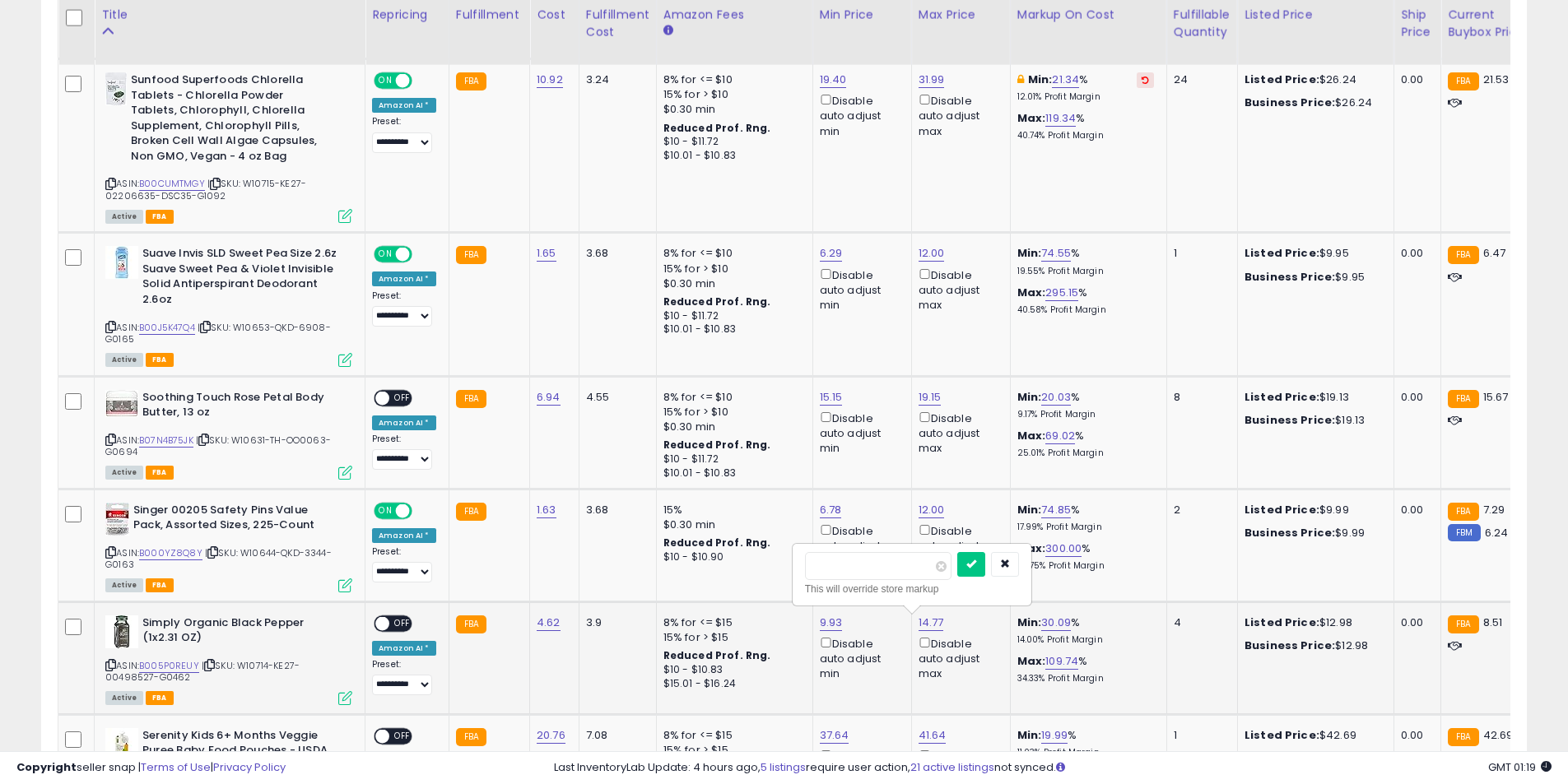 click on "*****" at bounding box center (878, 566) 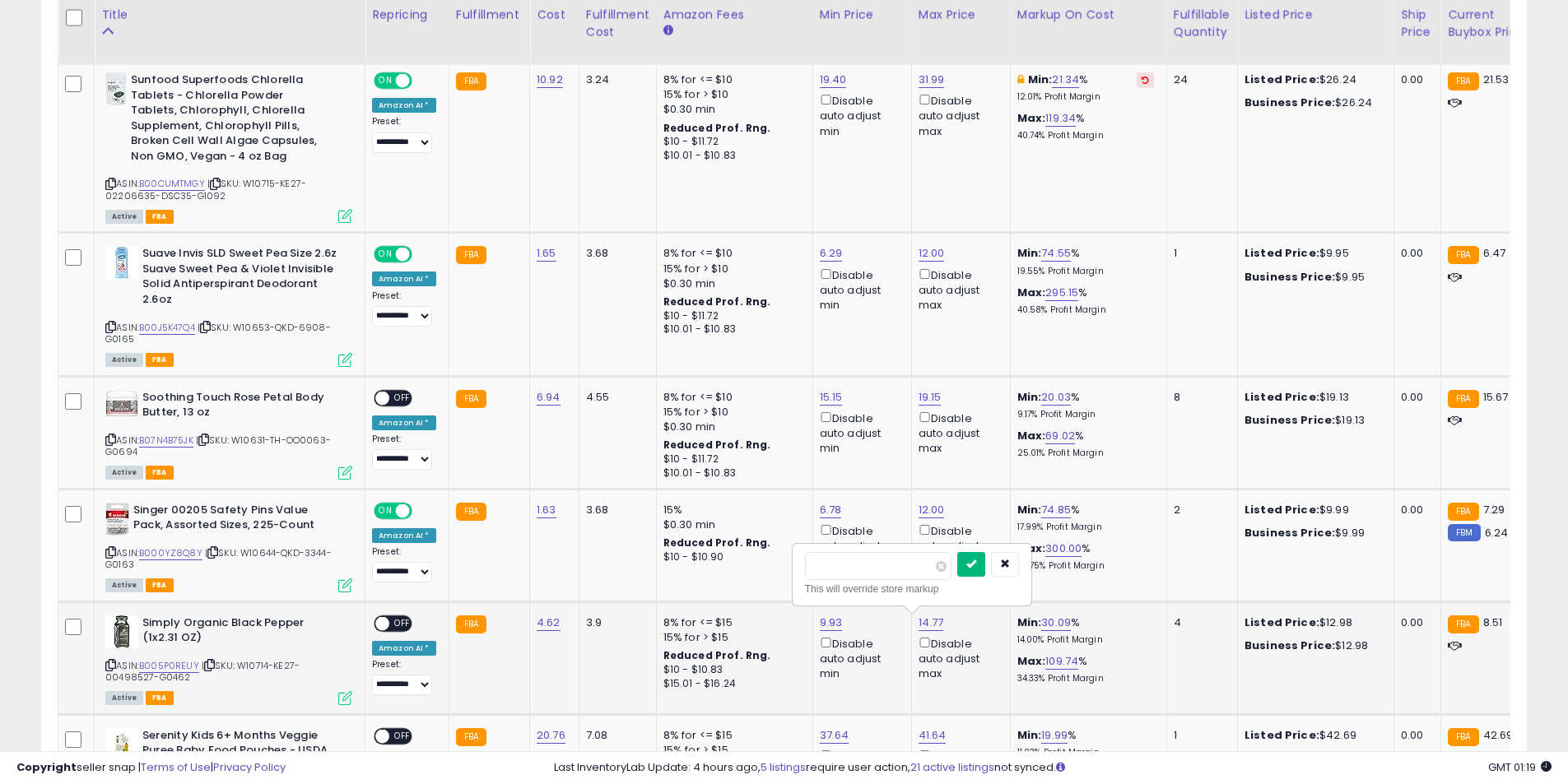 type on "*****" 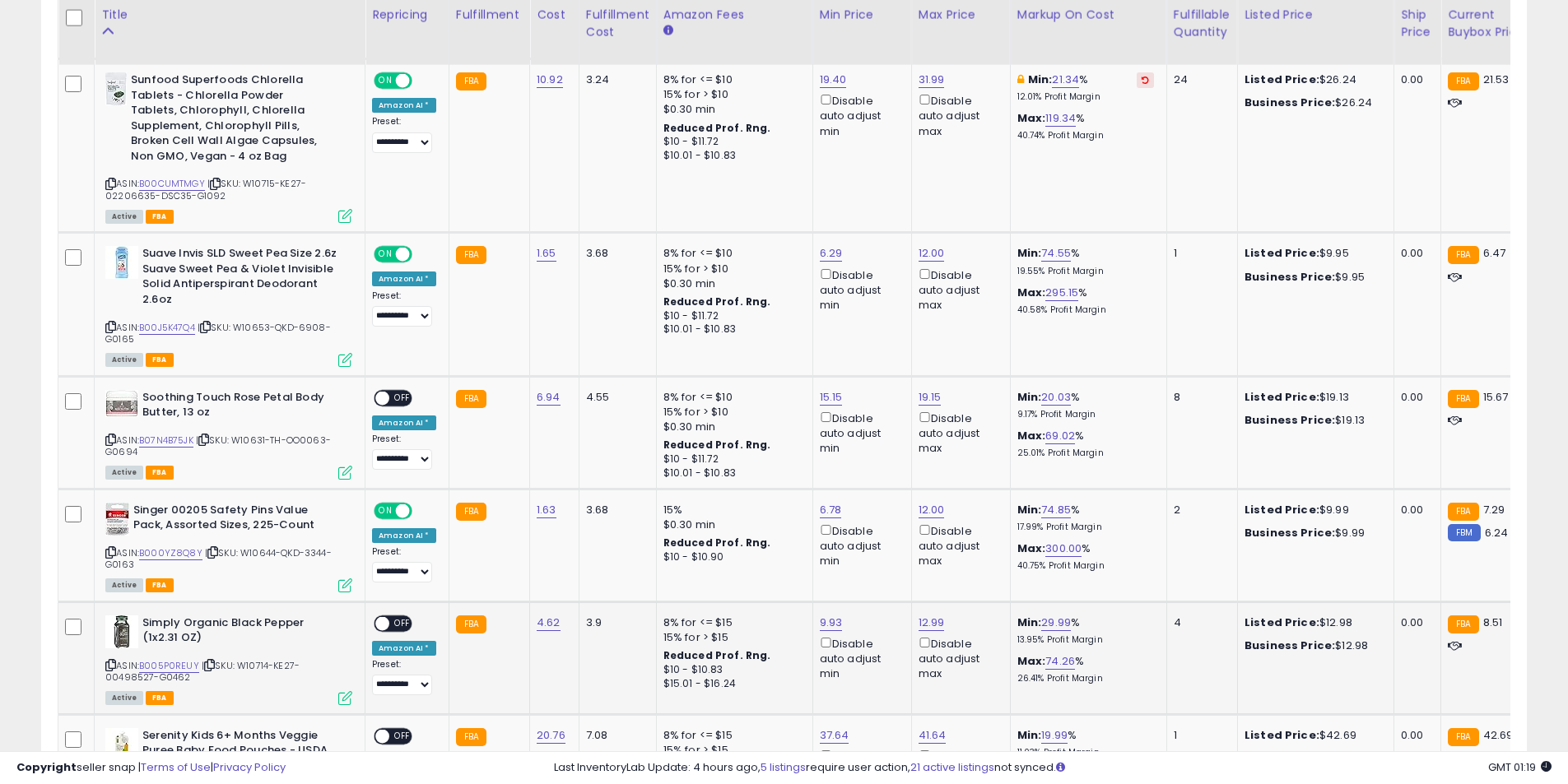 click at bounding box center [382, 623] 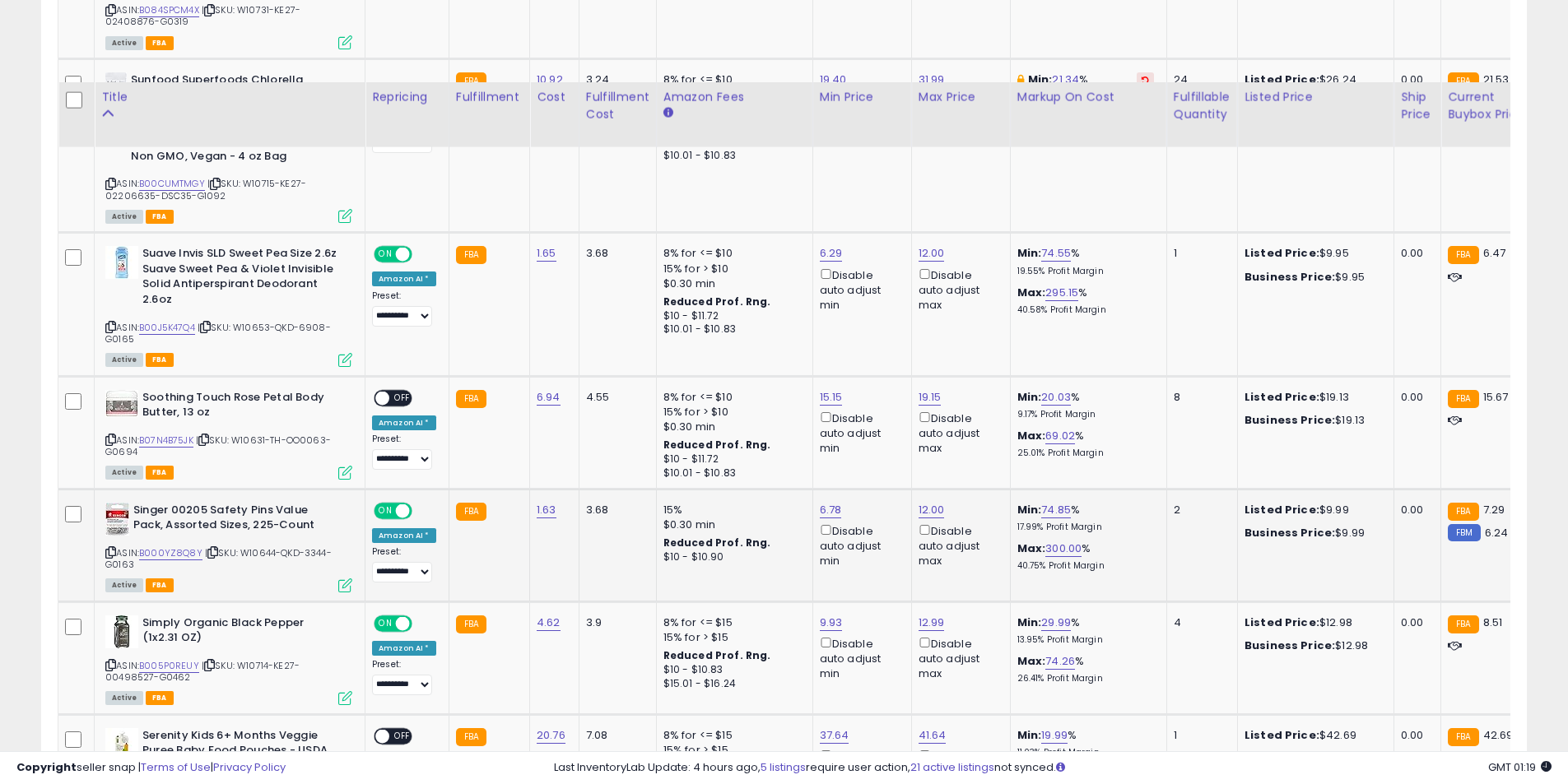 scroll, scrollTop: 1399, scrollLeft: 0, axis: vertical 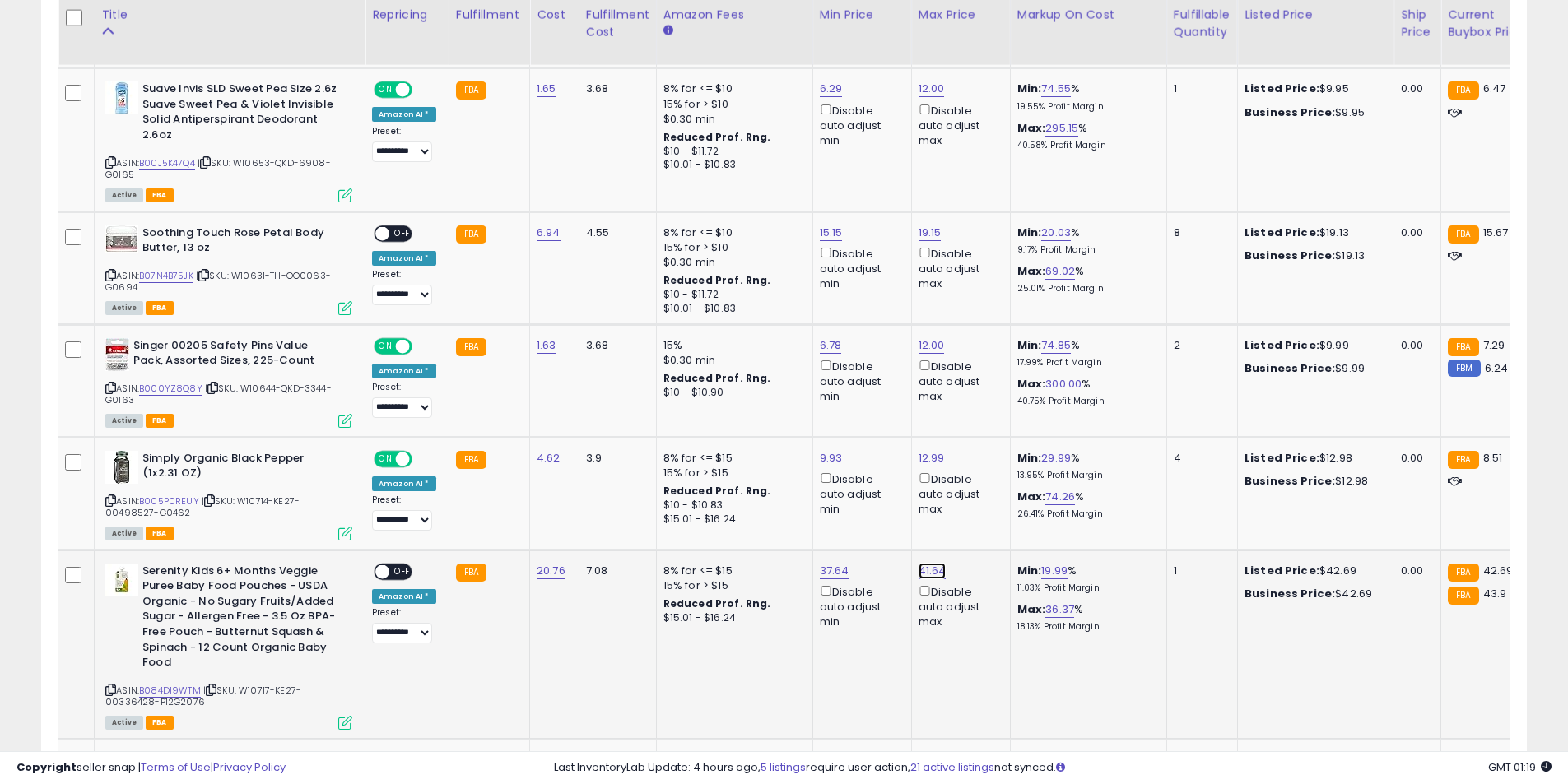 click on "41.64" at bounding box center [932, -955] 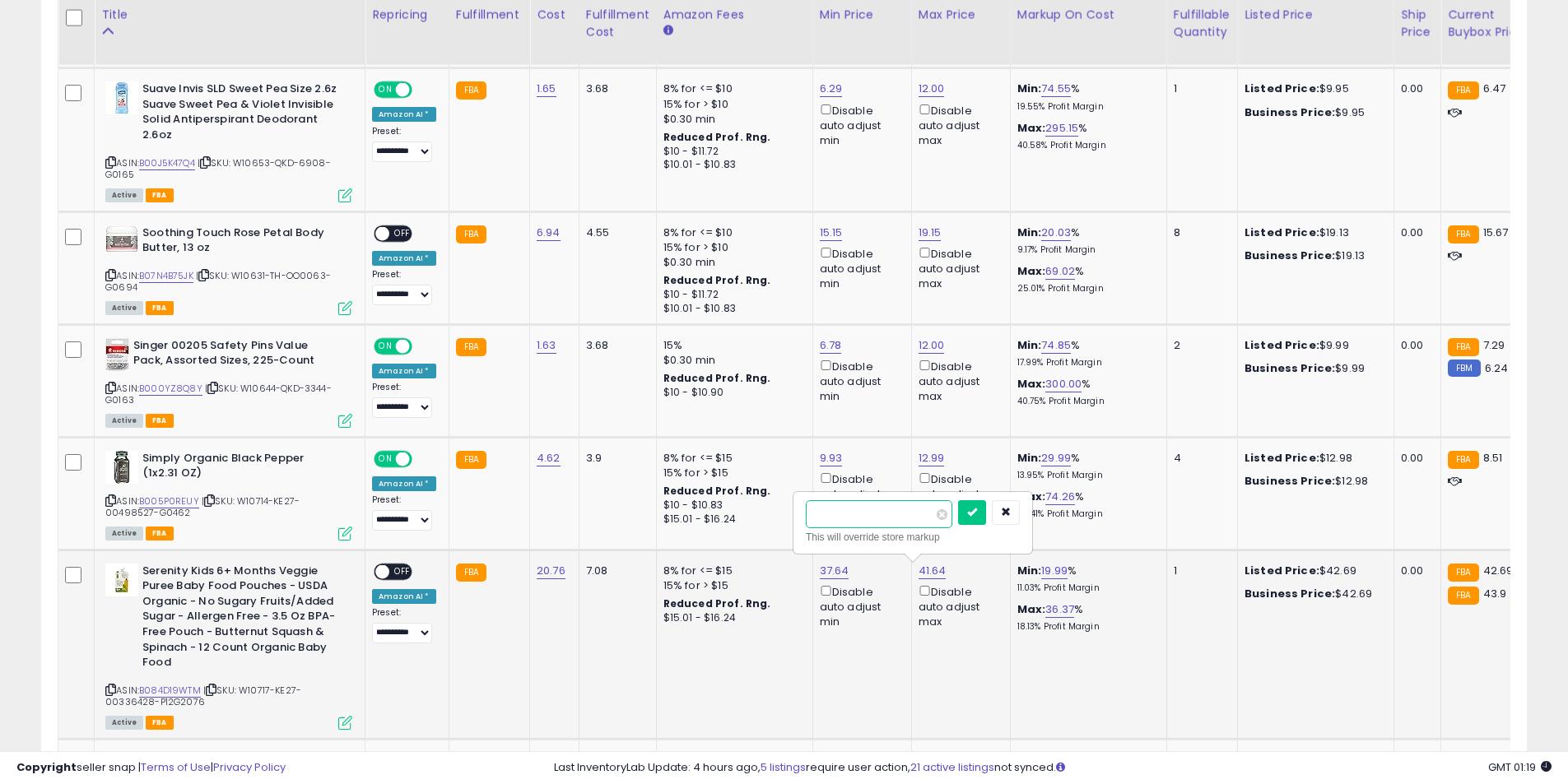 click on "*****" at bounding box center [879, 514] 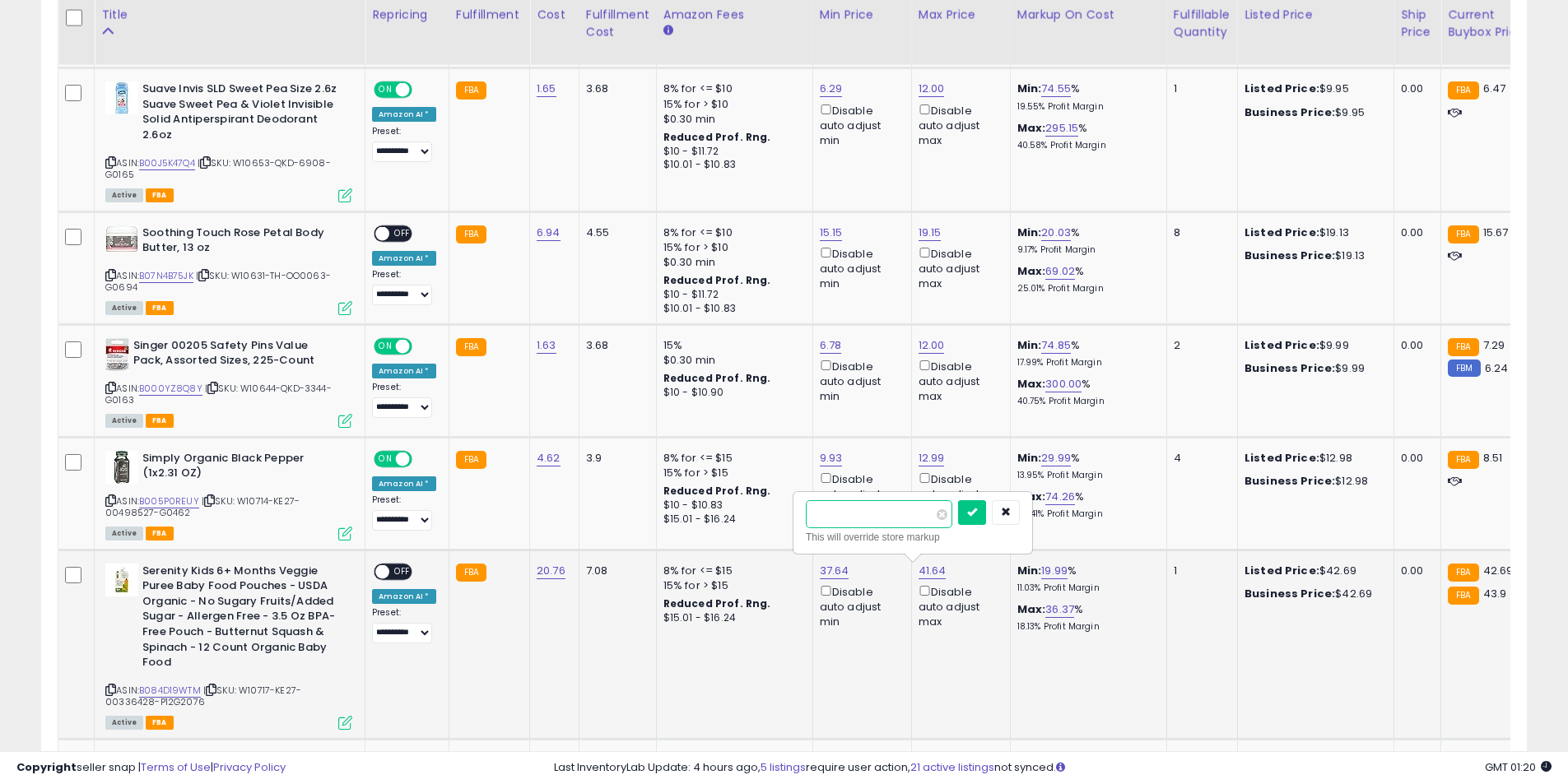type on "**" 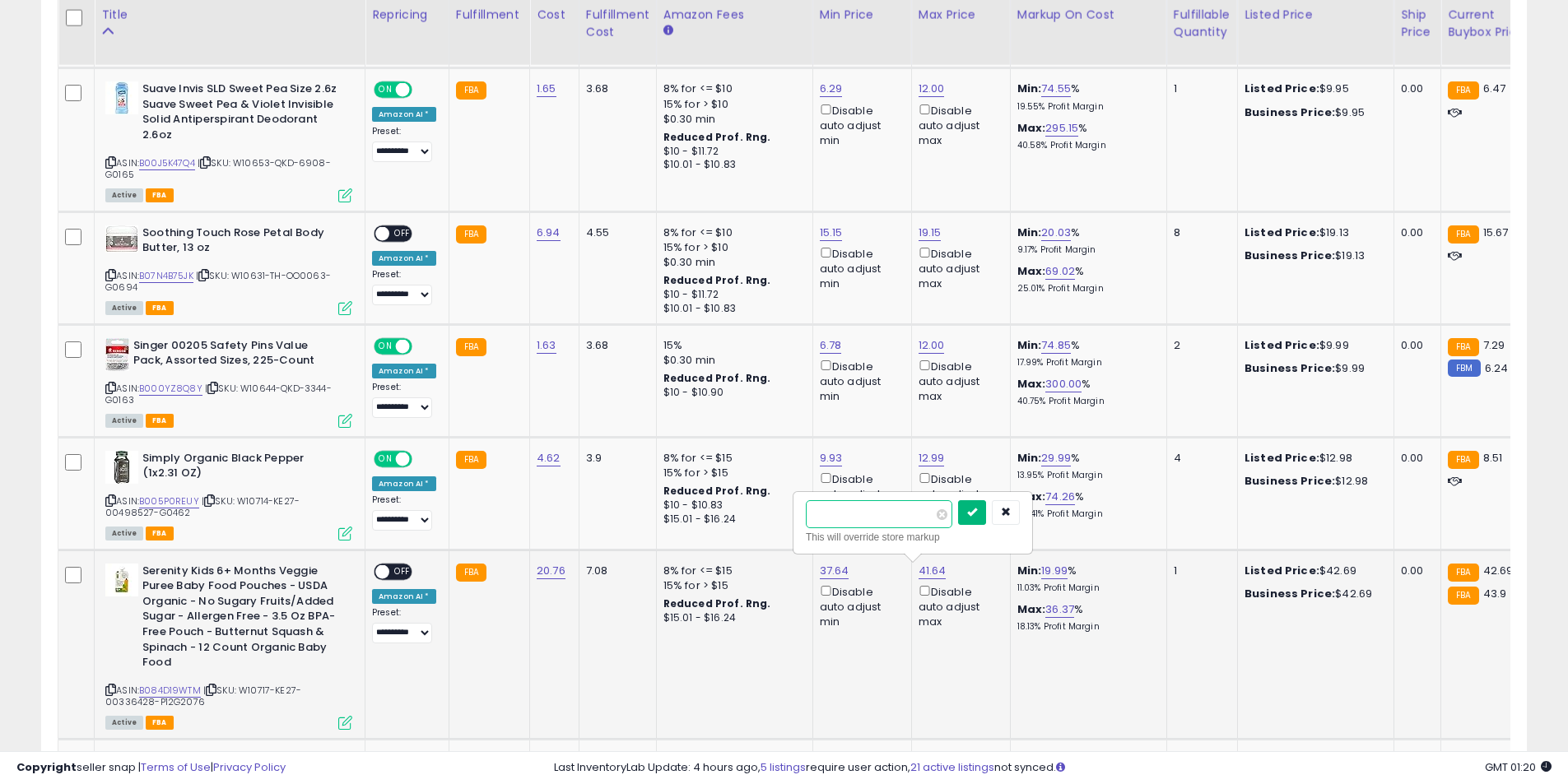 type on "****" 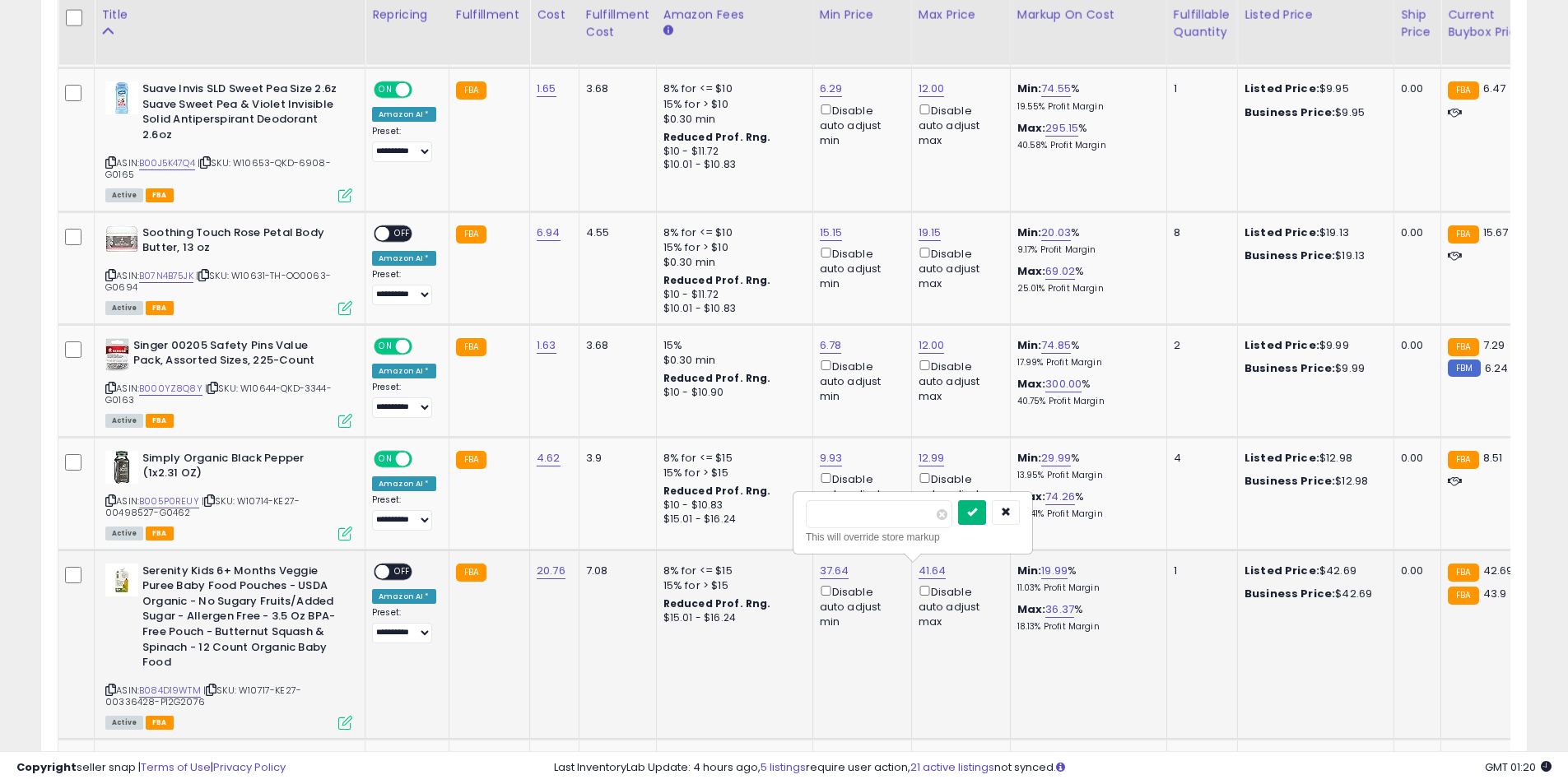 click at bounding box center [972, 512] 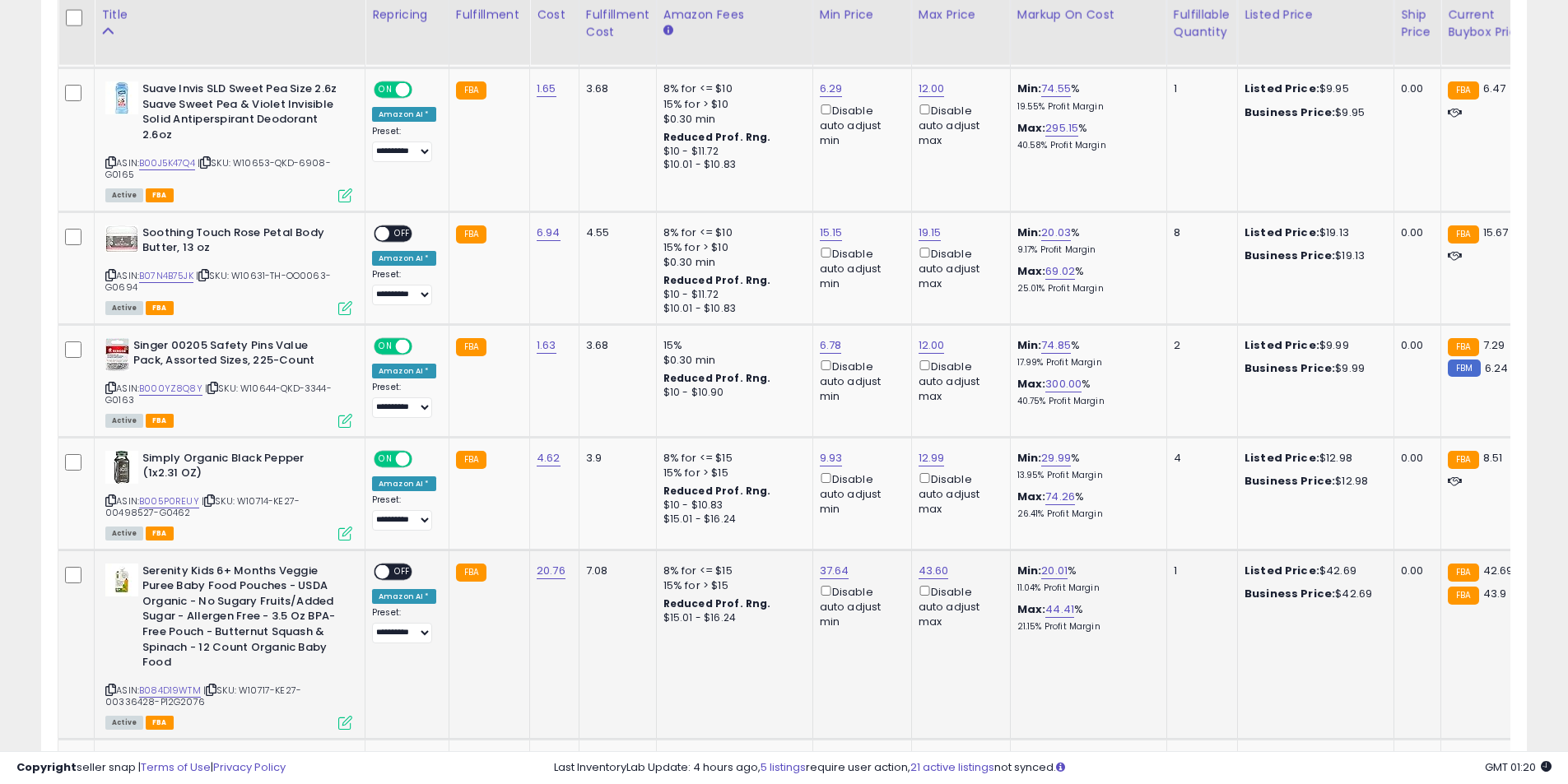 click on "OFF" at bounding box center (402, 571) 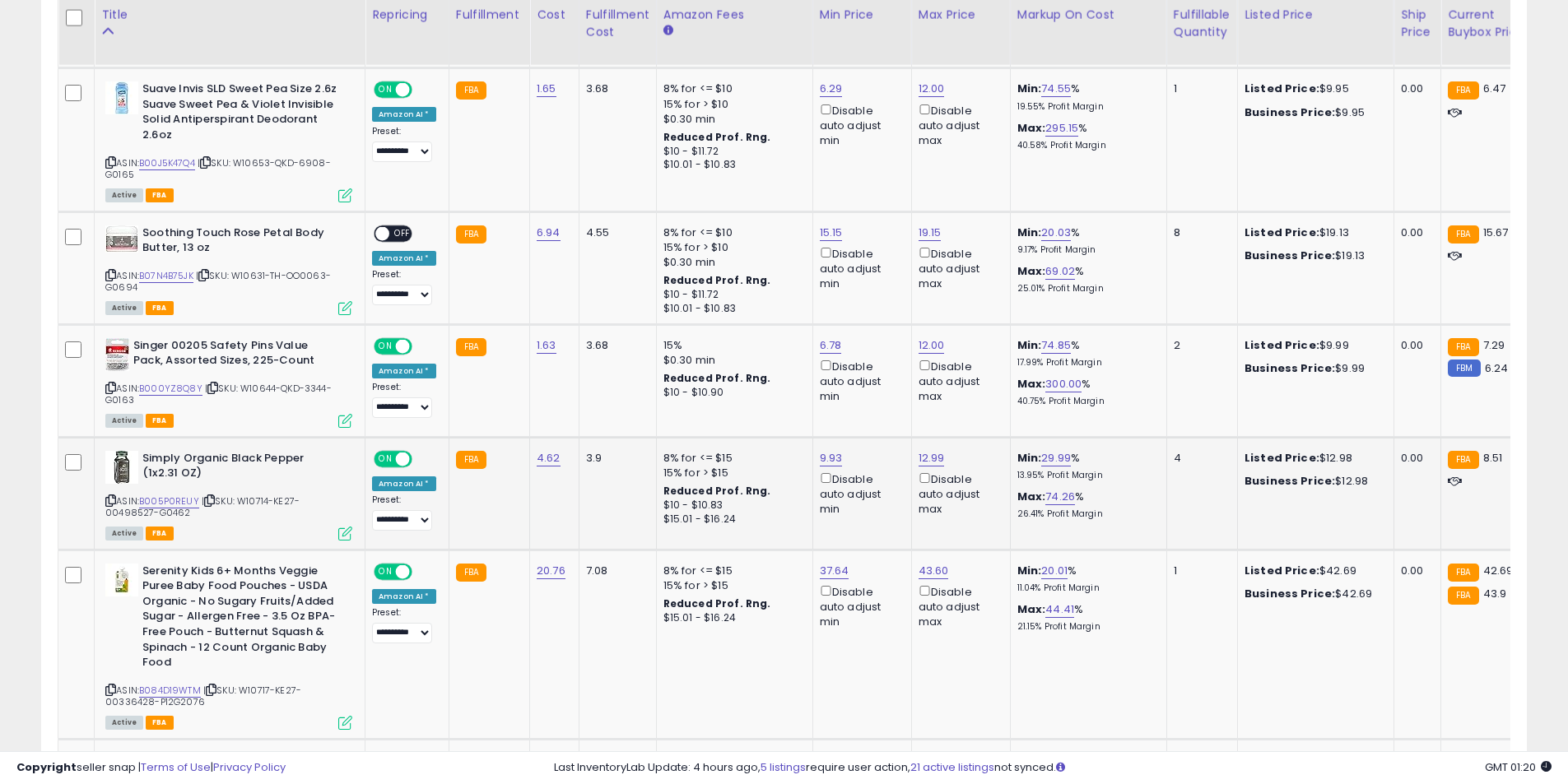 scroll, scrollTop: 1316, scrollLeft: 0, axis: vertical 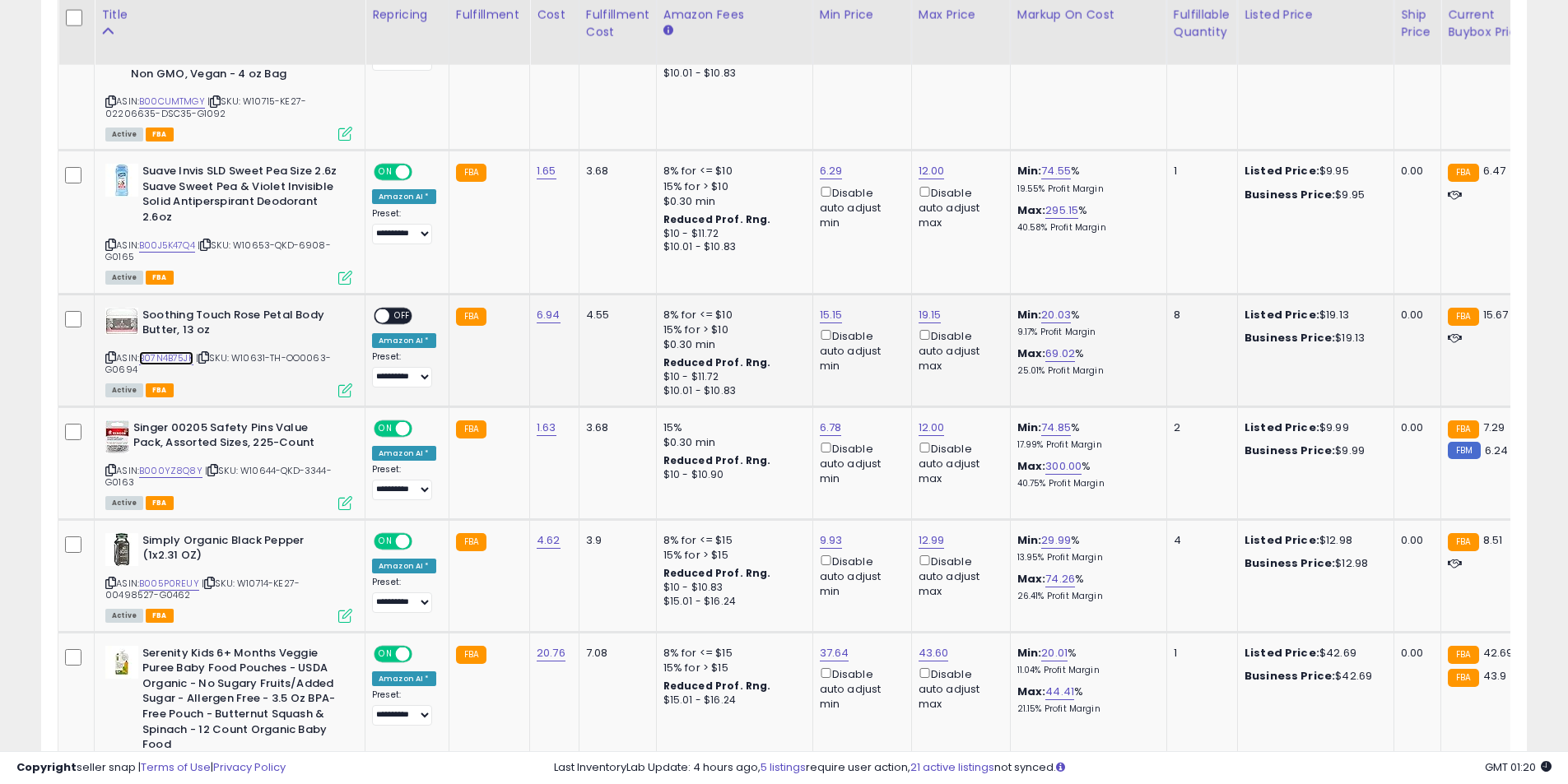click on "B07N4B75JK" at bounding box center [166, 358] 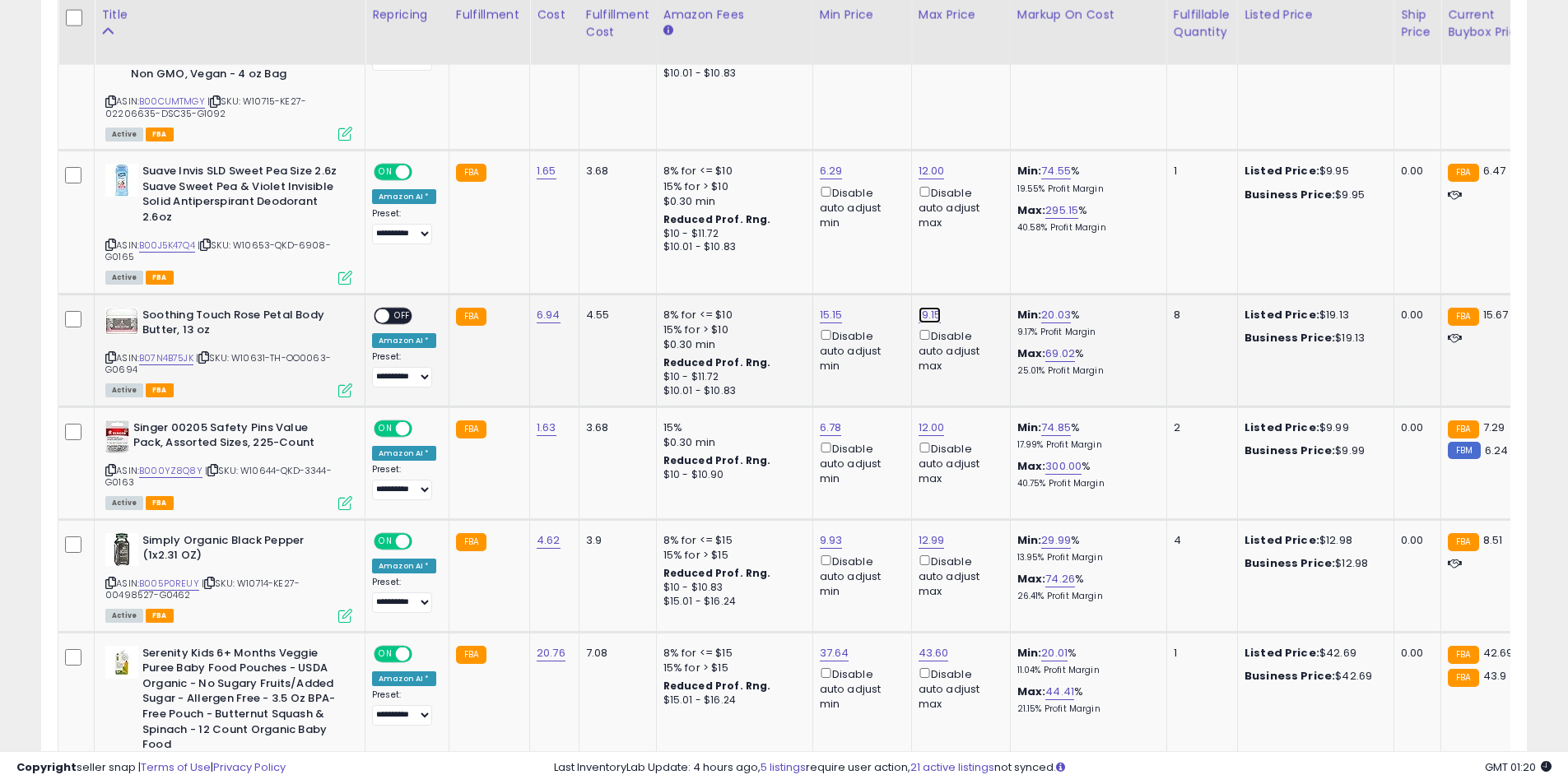 click on "19.15" at bounding box center [932, -873] 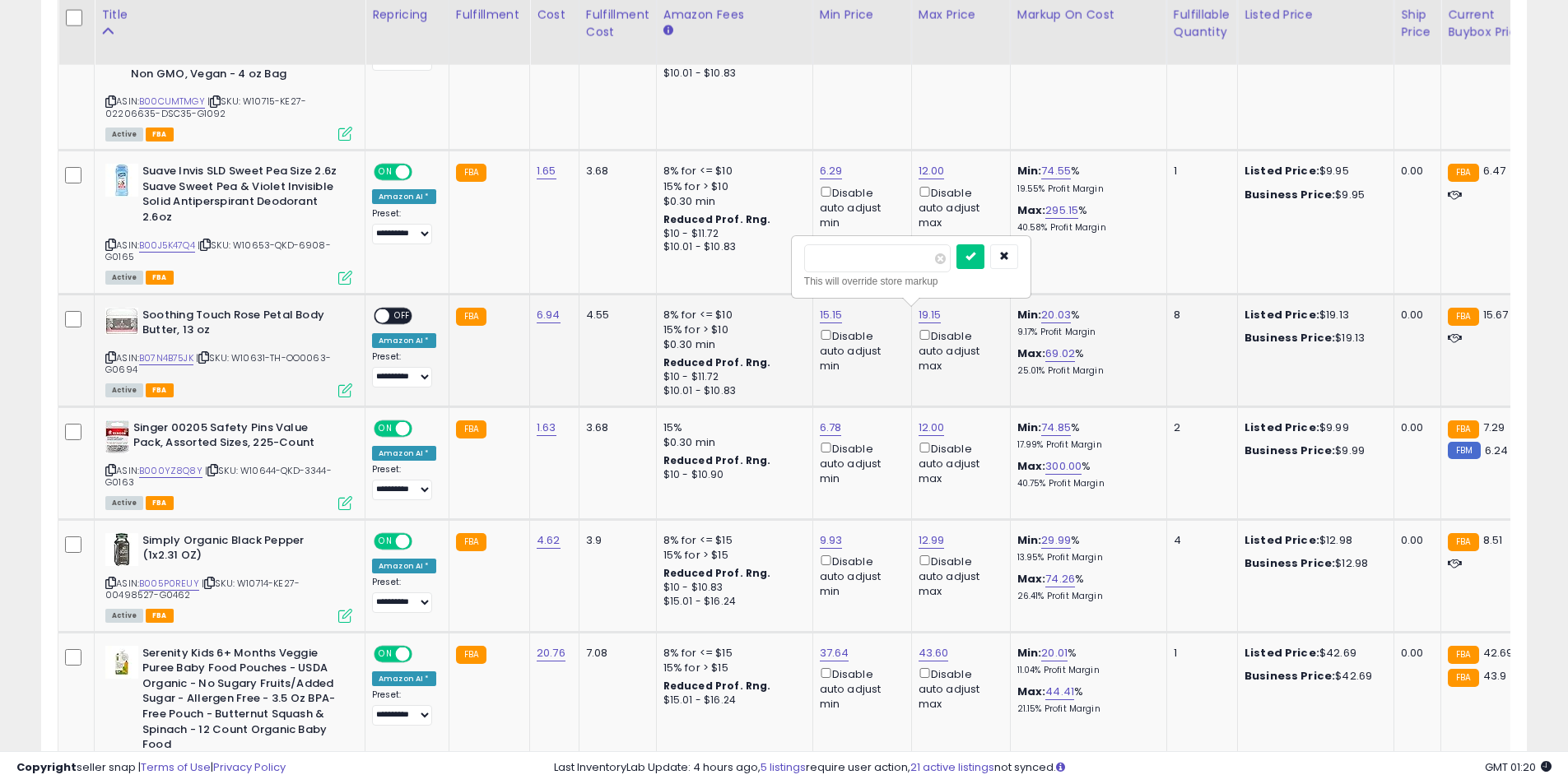 type on "*****" 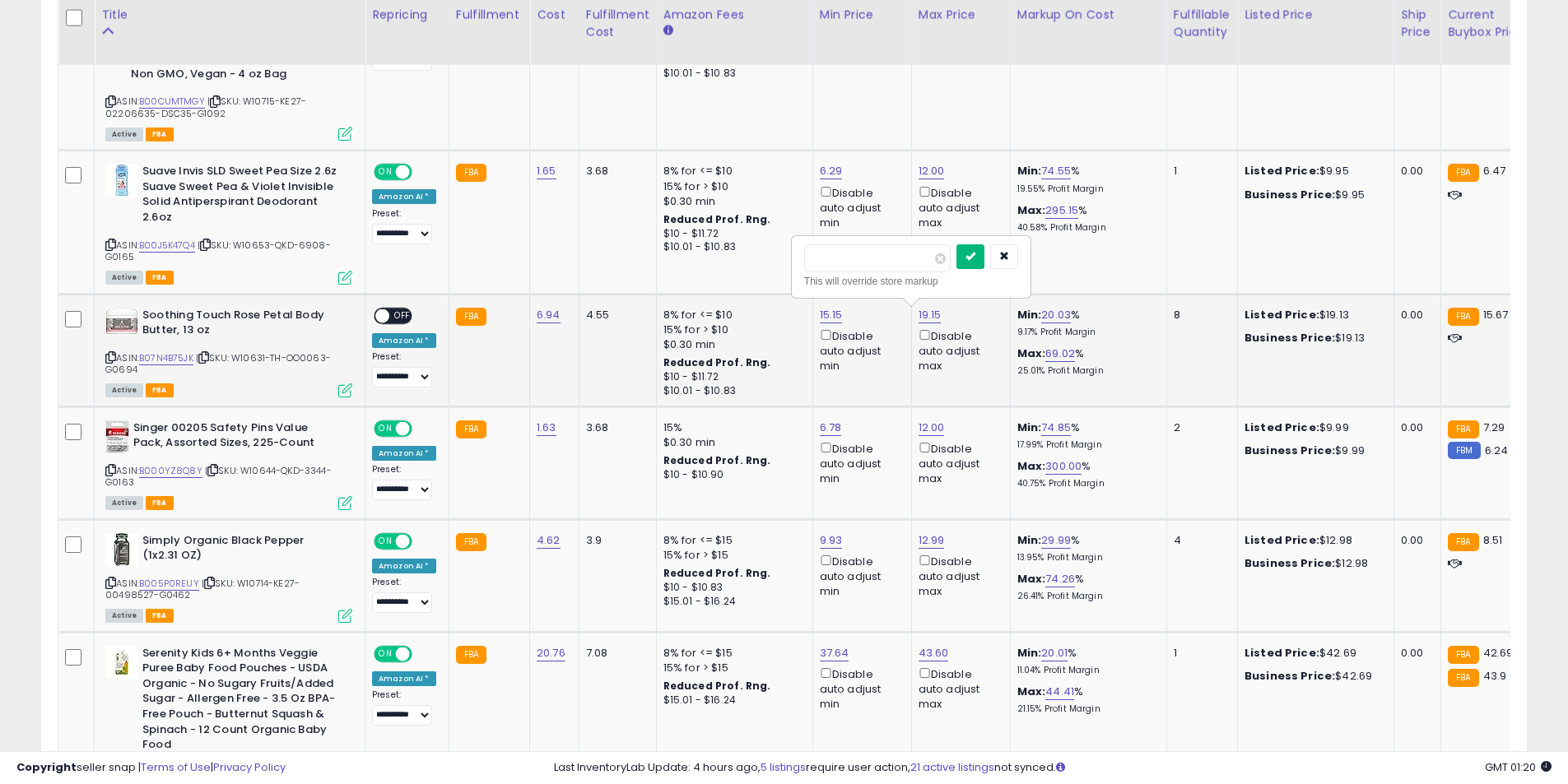 click at bounding box center (970, 256) 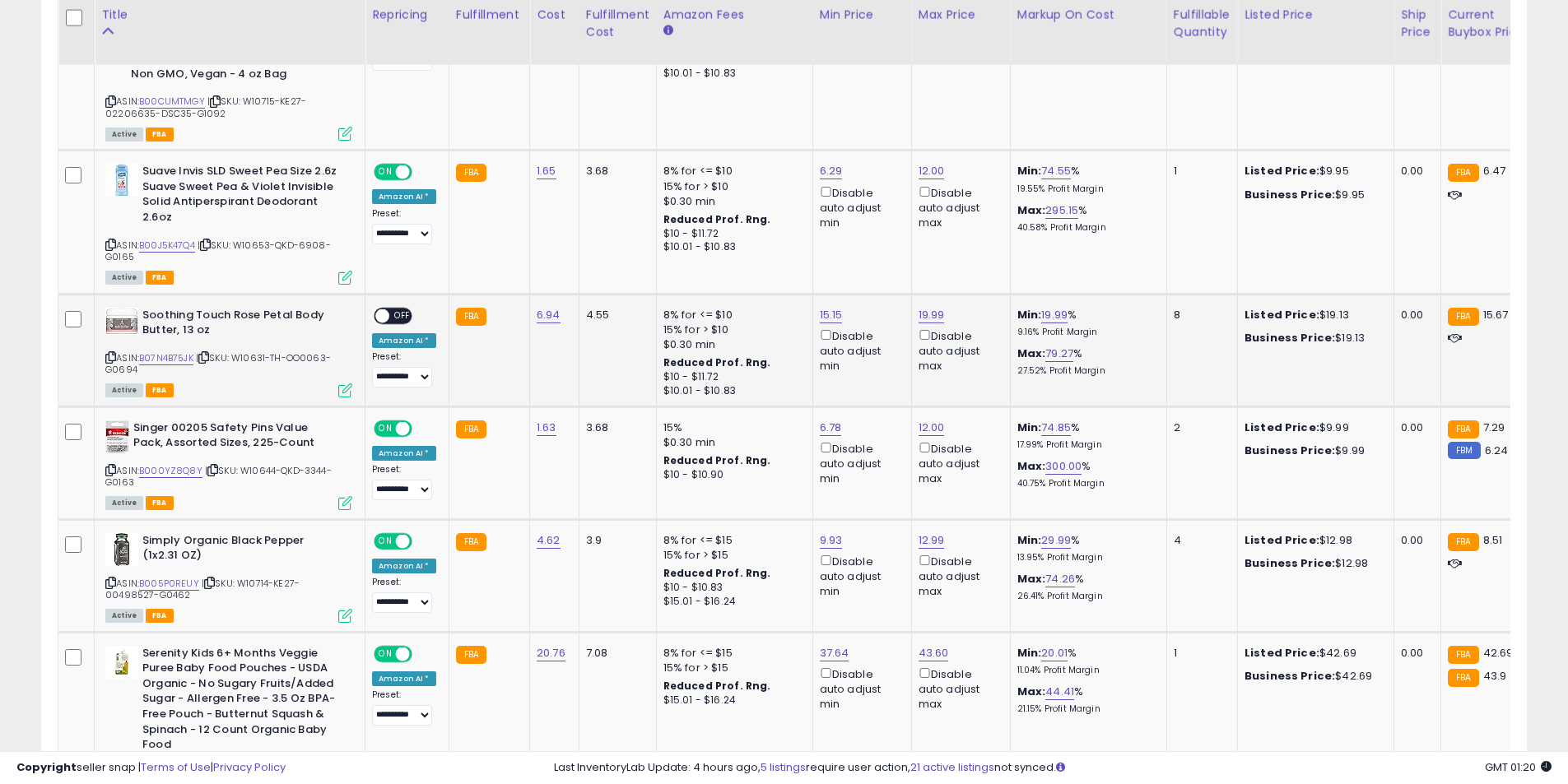 click on "OFF" at bounding box center [402, 315] 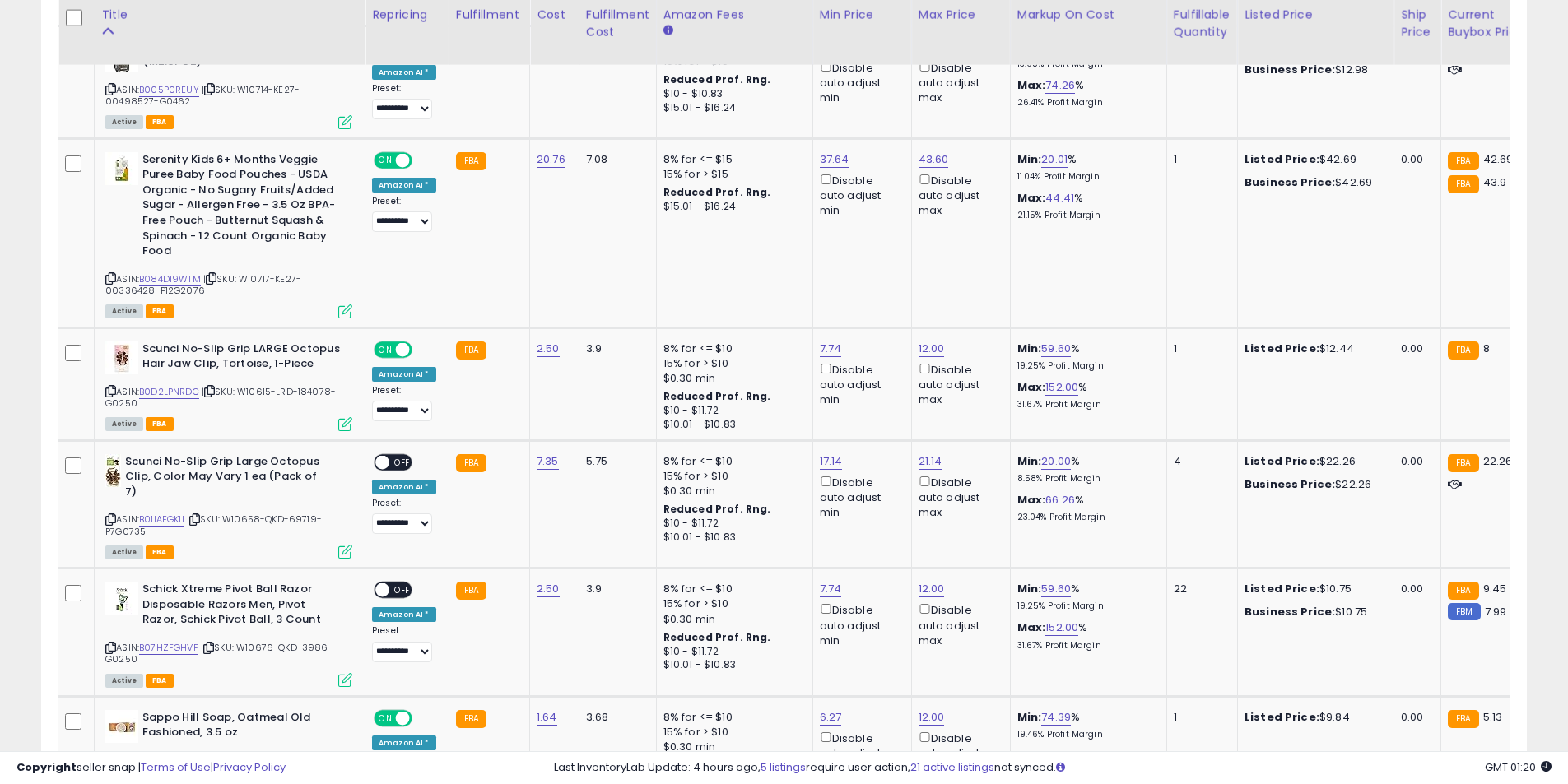 scroll, scrollTop: 1974, scrollLeft: 0, axis: vertical 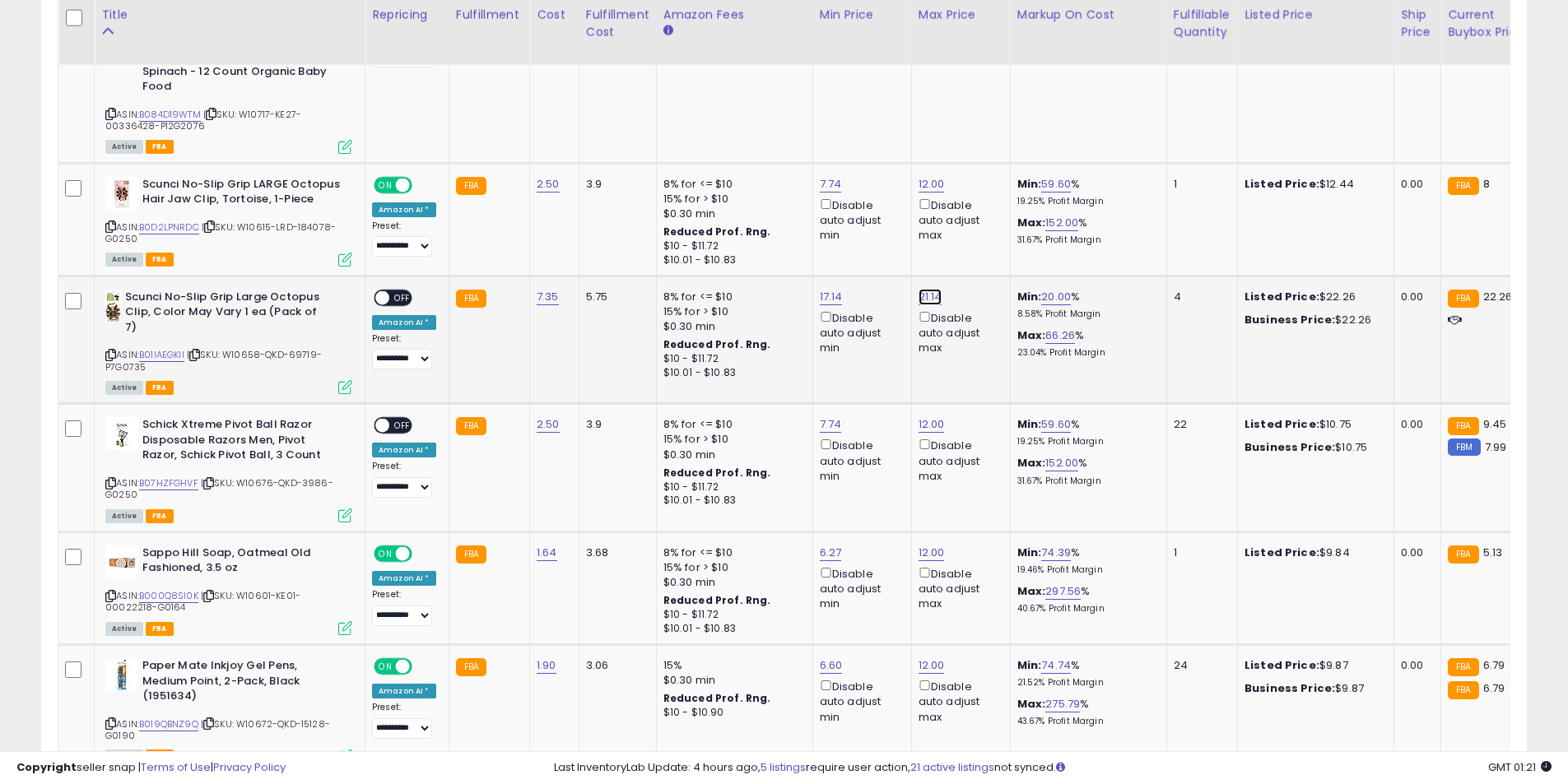 click on "21.14" at bounding box center (932, -1531) 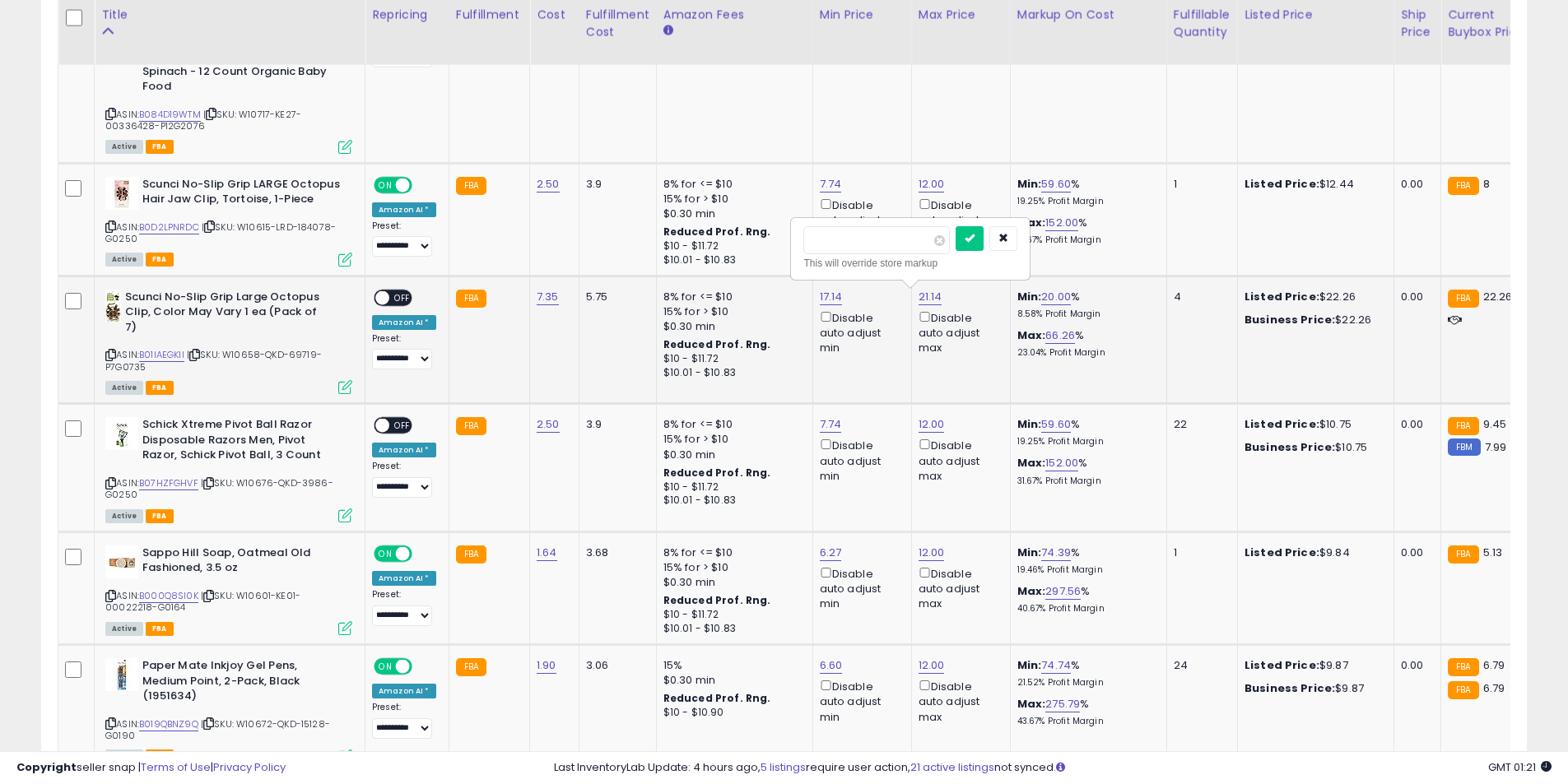 click on "*****" at bounding box center [877, 240] 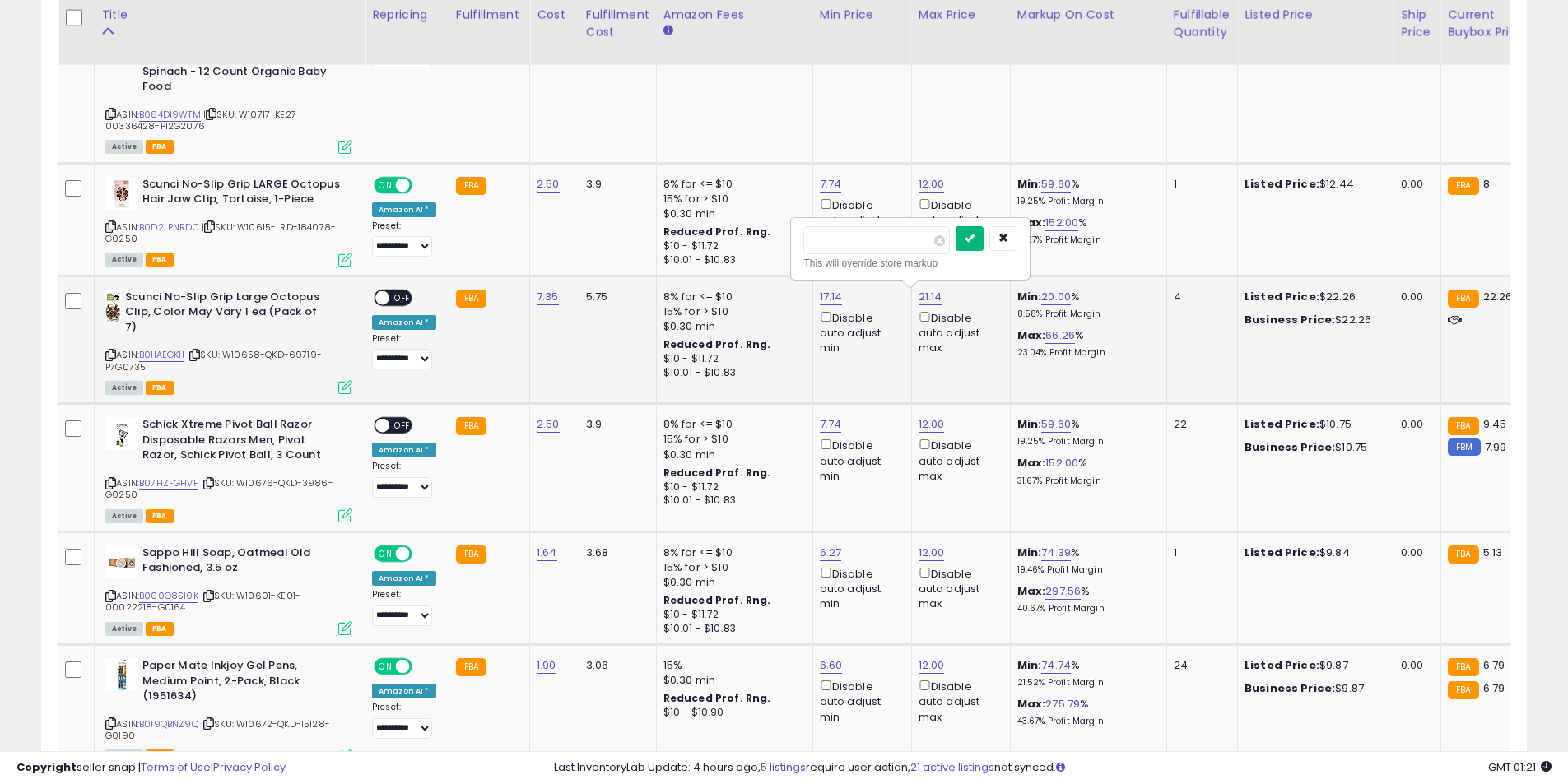 type on "*****" 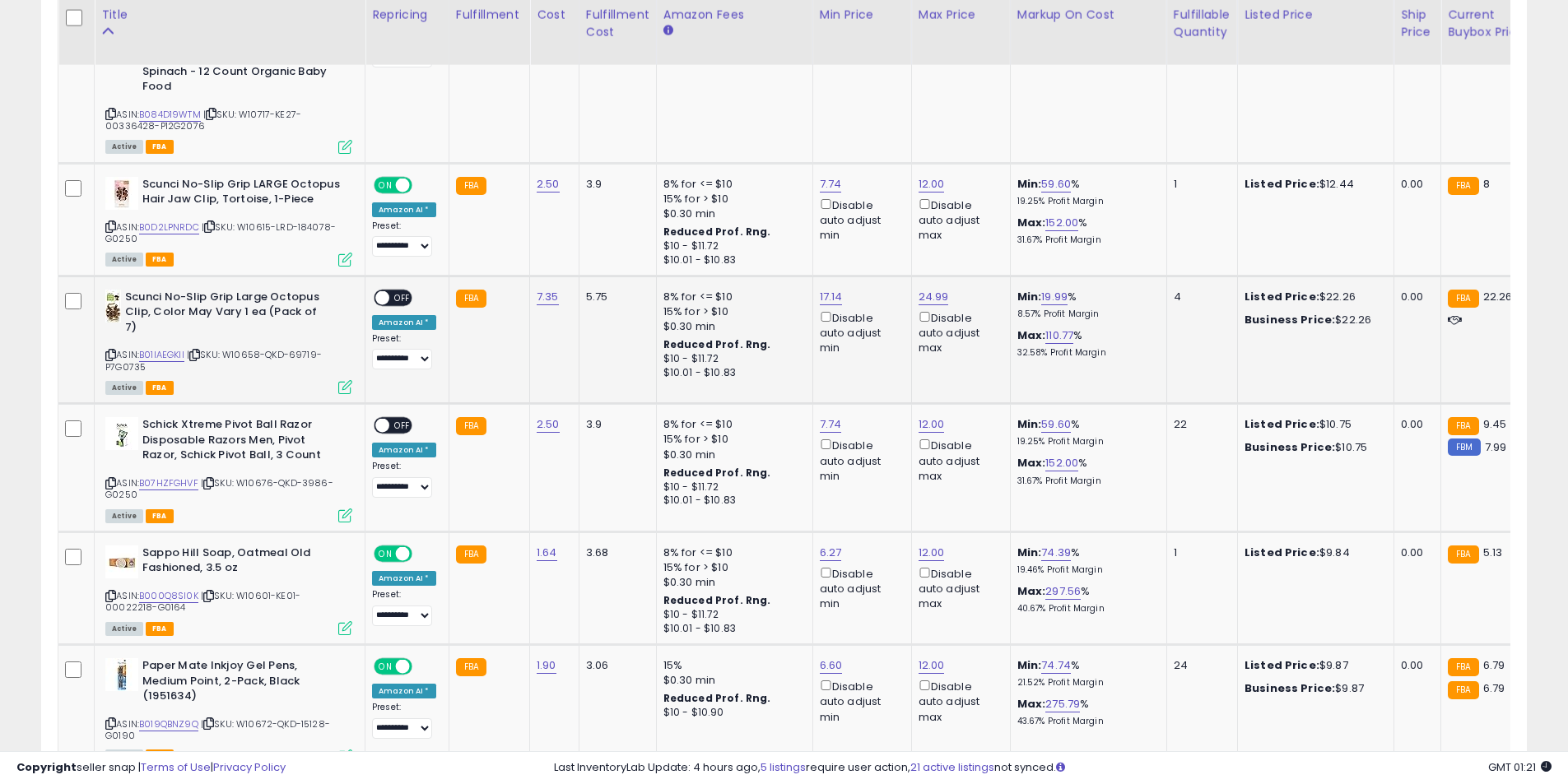 click on "OFF" at bounding box center [402, 297] 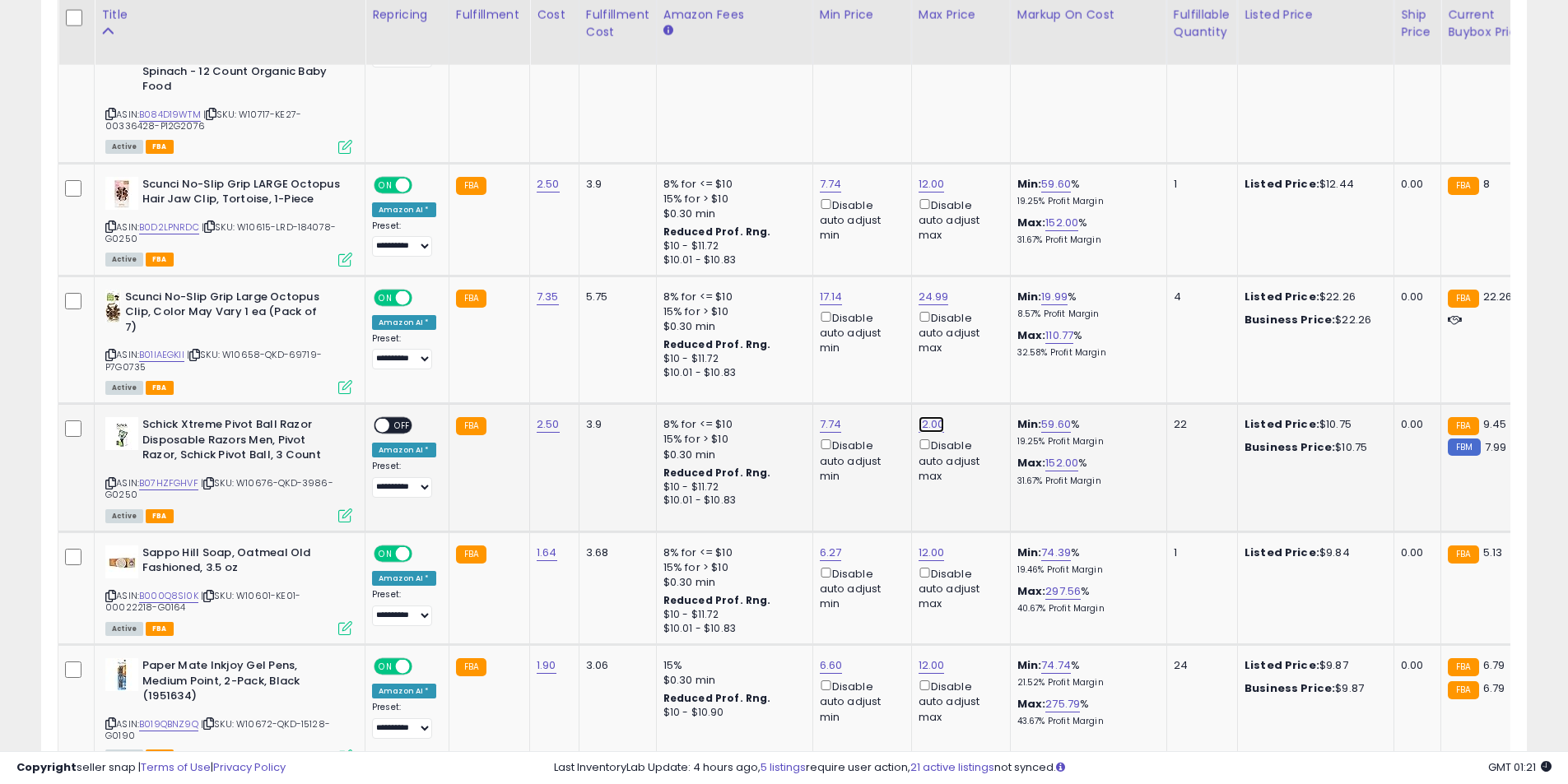 click on "12.00" at bounding box center [932, -1531] 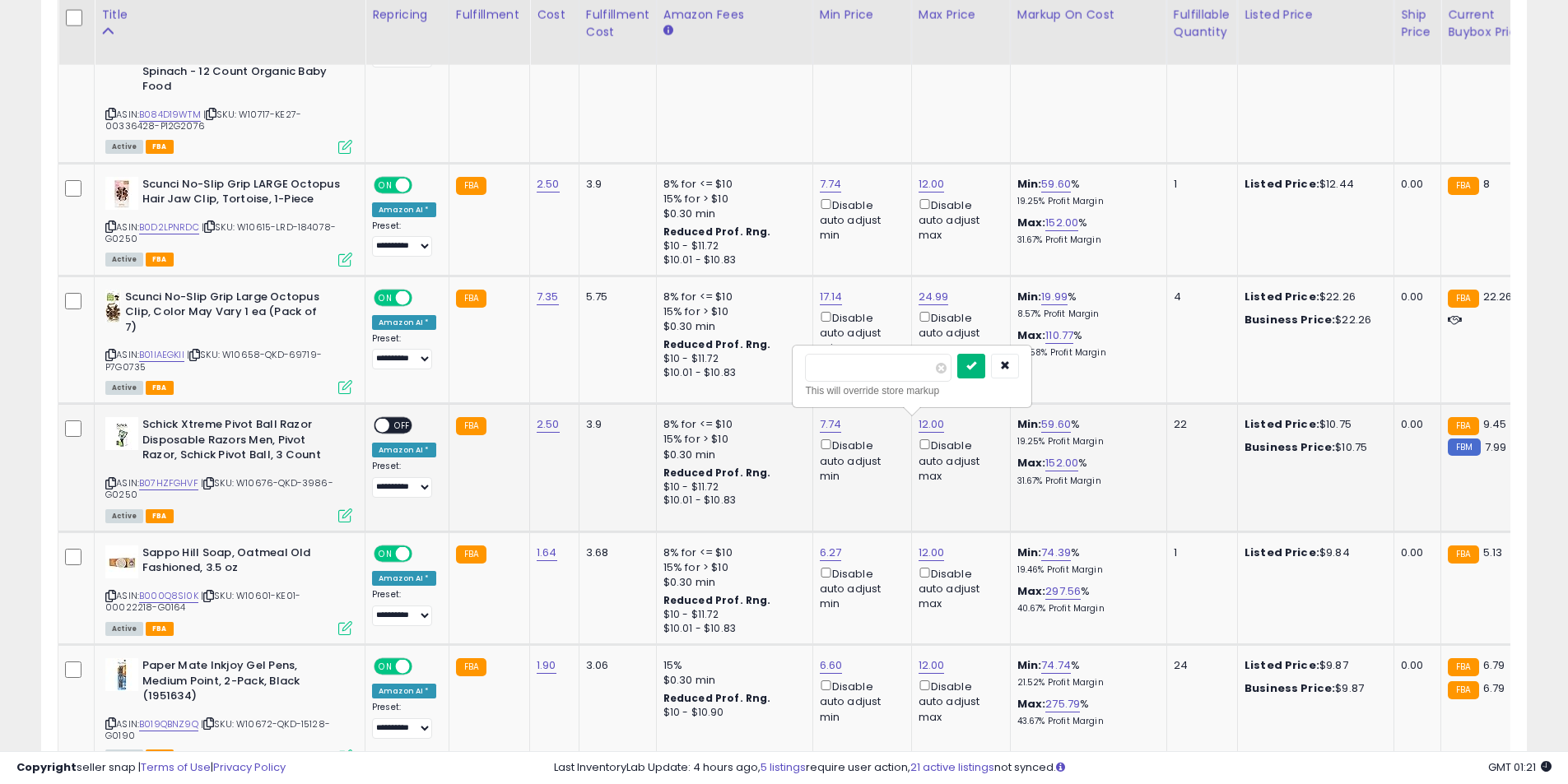 type on "*****" 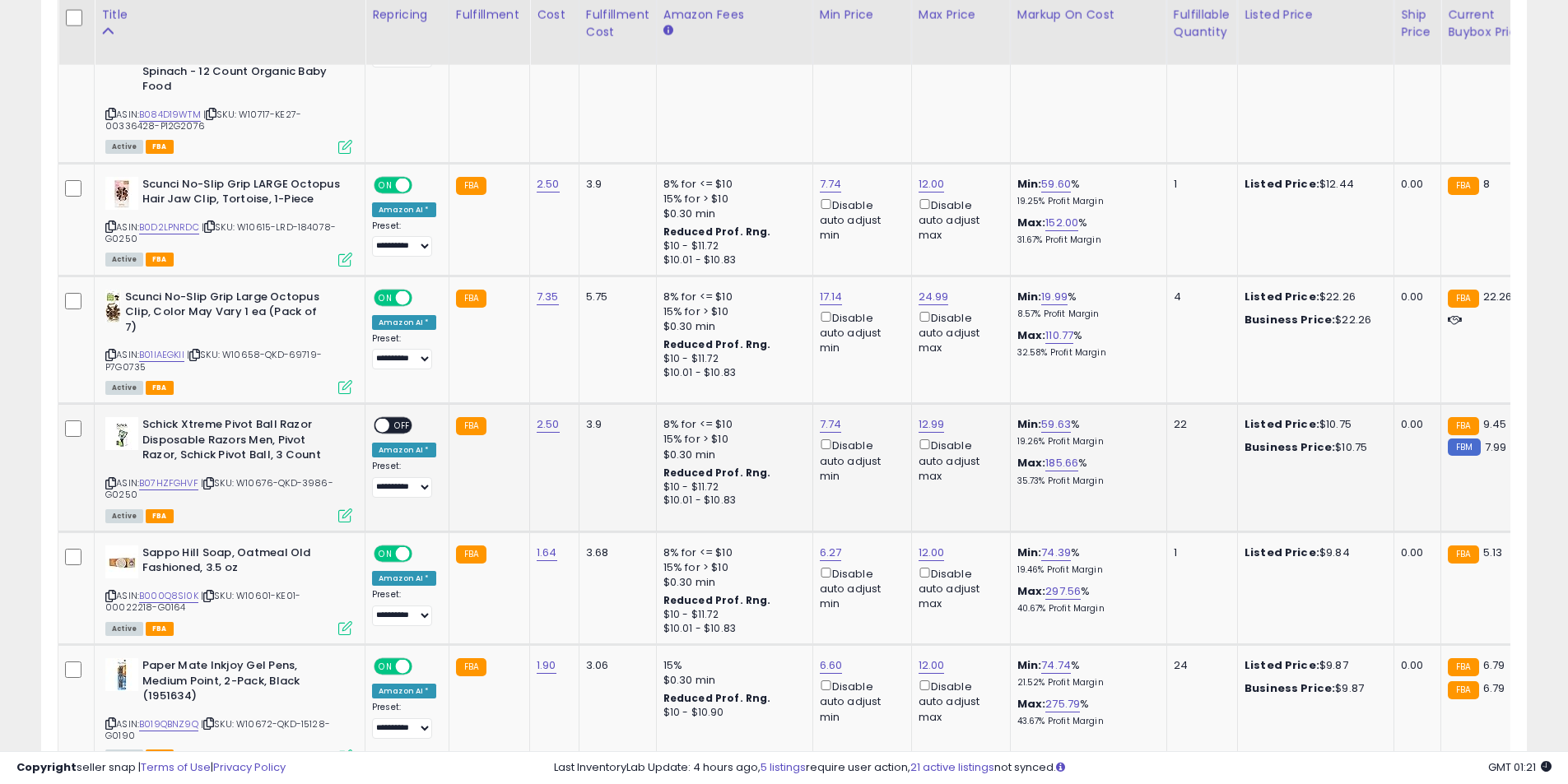 click on "OFF" at bounding box center (402, 425) 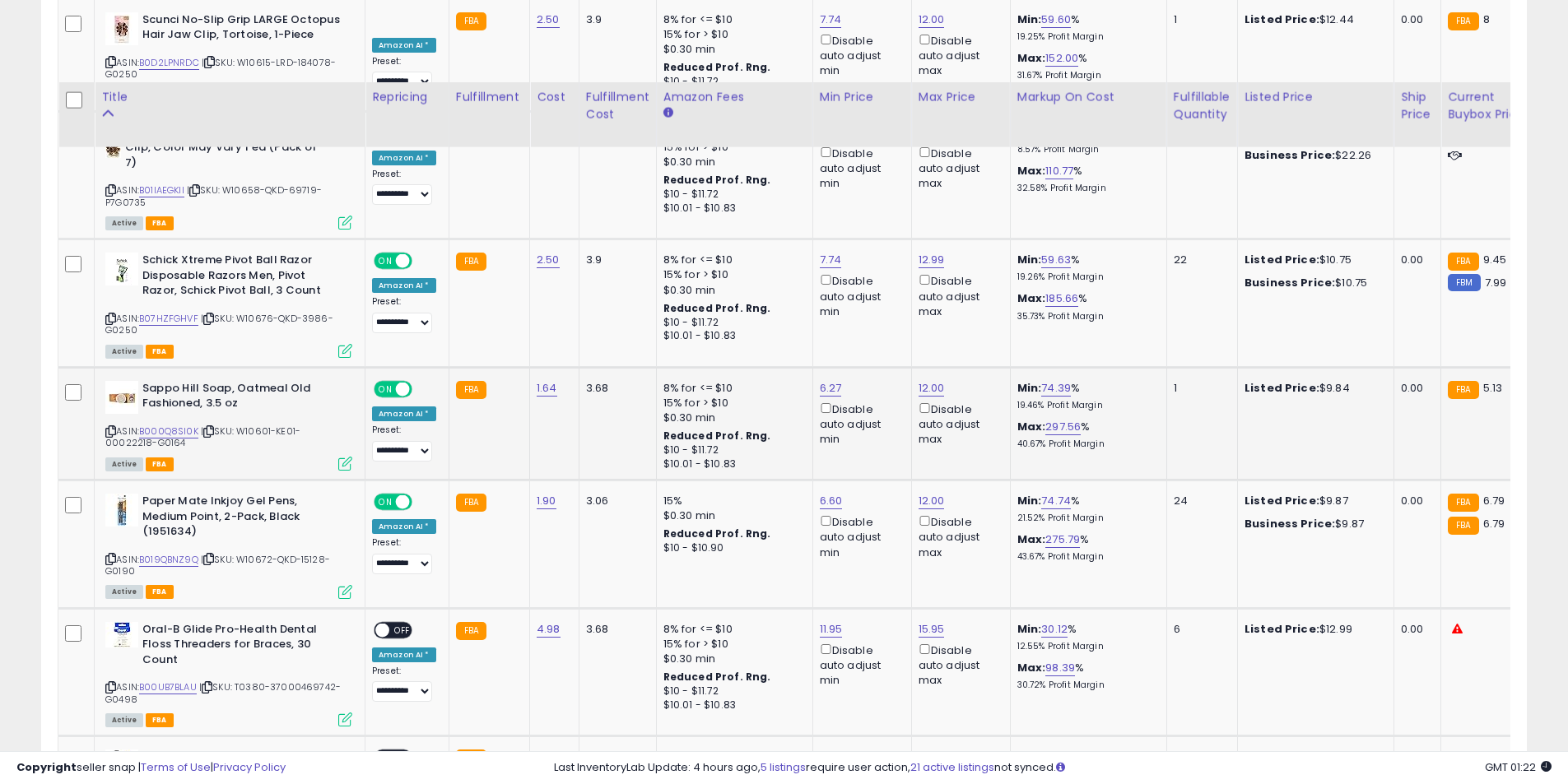 scroll, scrollTop: 2303, scrollLeft: 0, axis: vertical 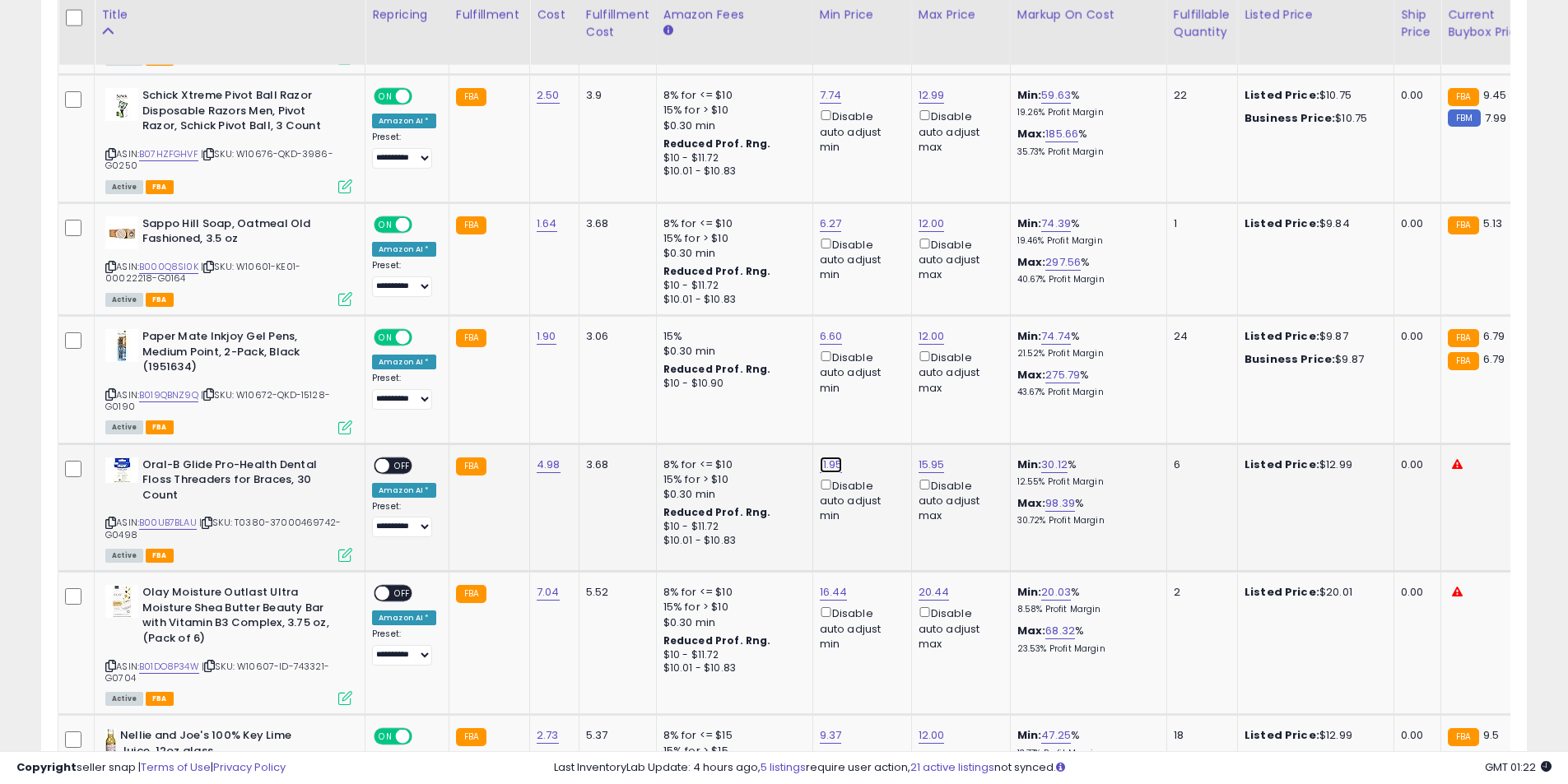 click on "11.95" at bounding box center [831, -1860] 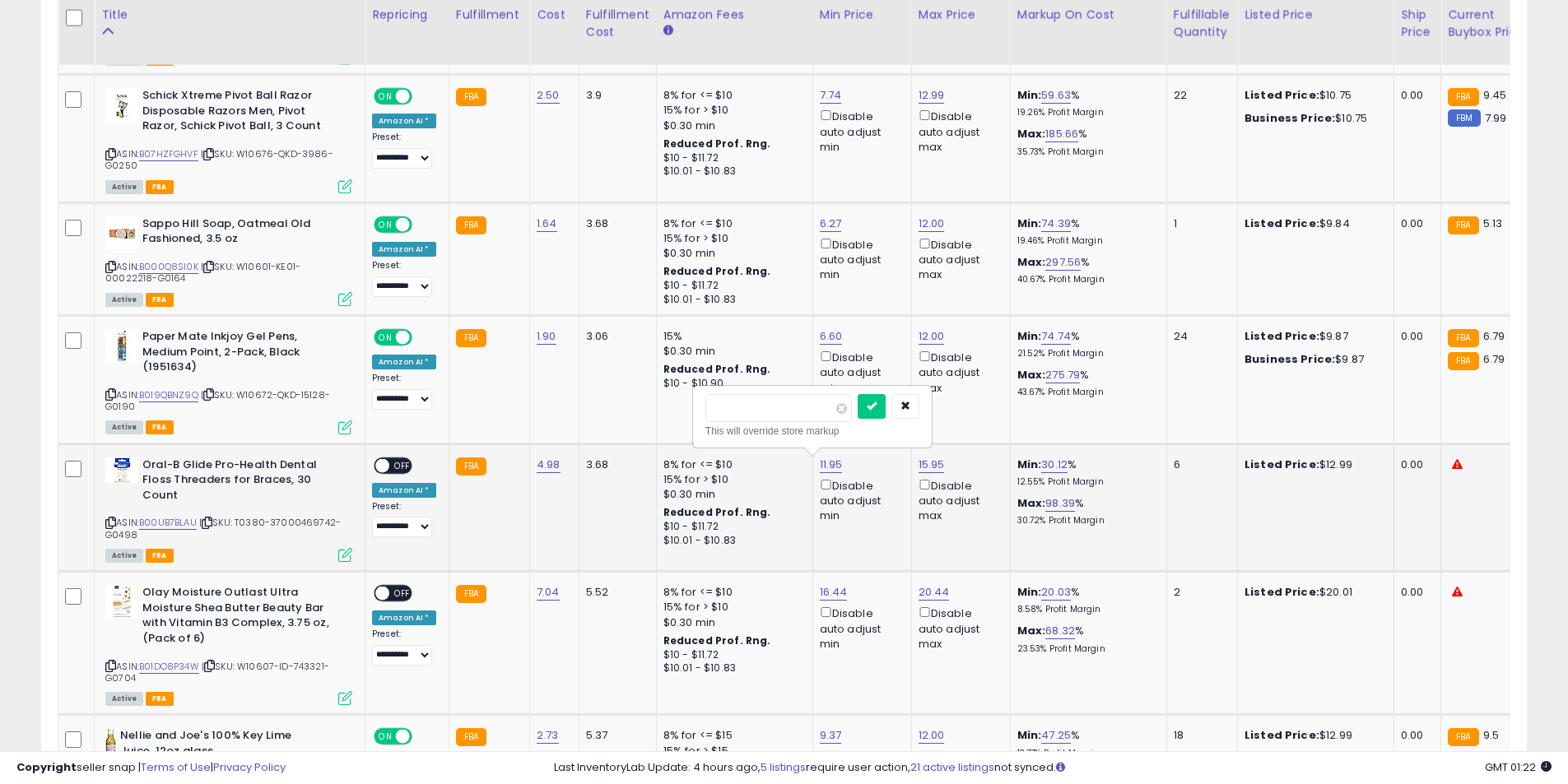 click on "*****" at bounding box center (779, 408) 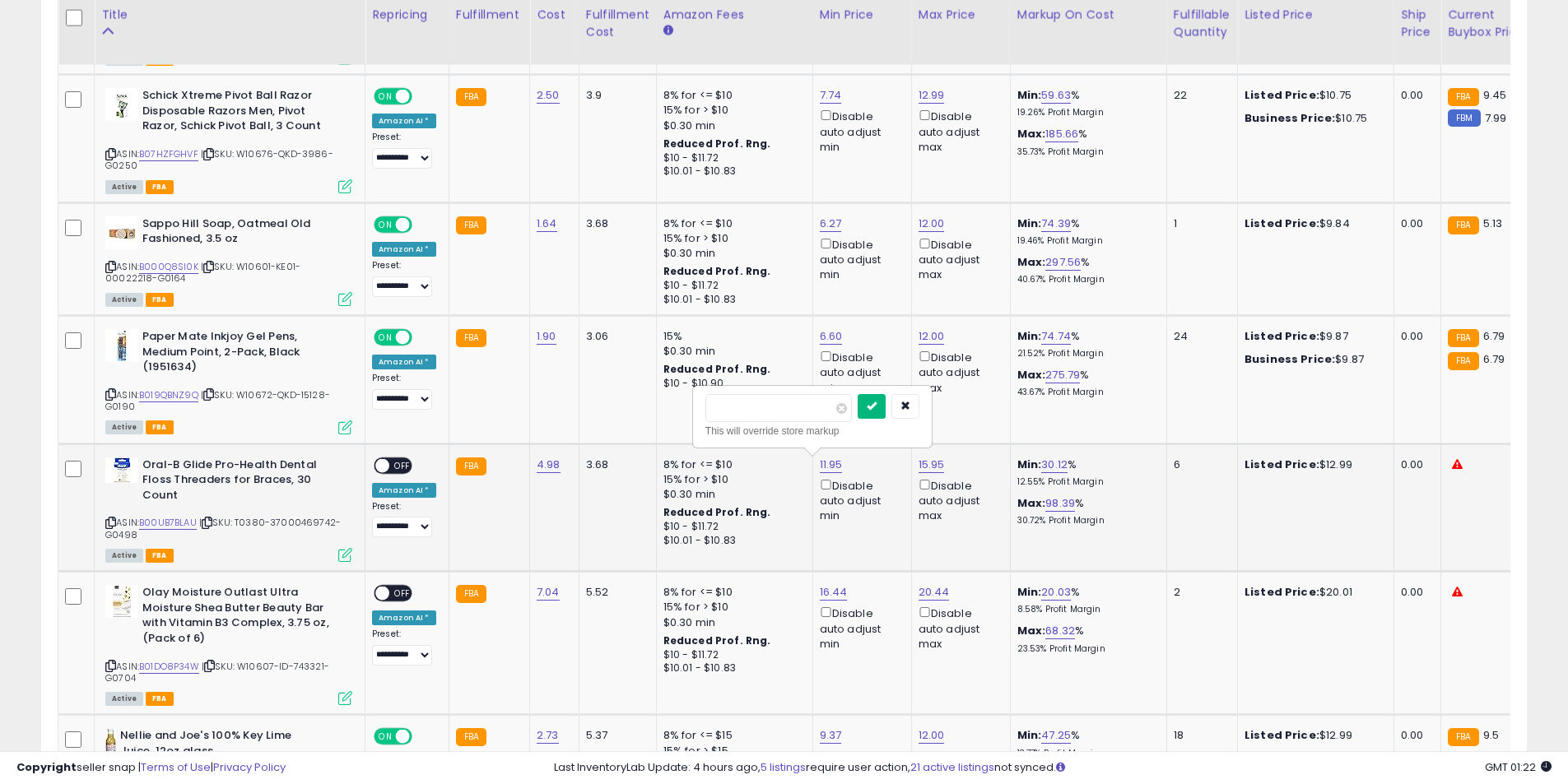 type on "***" 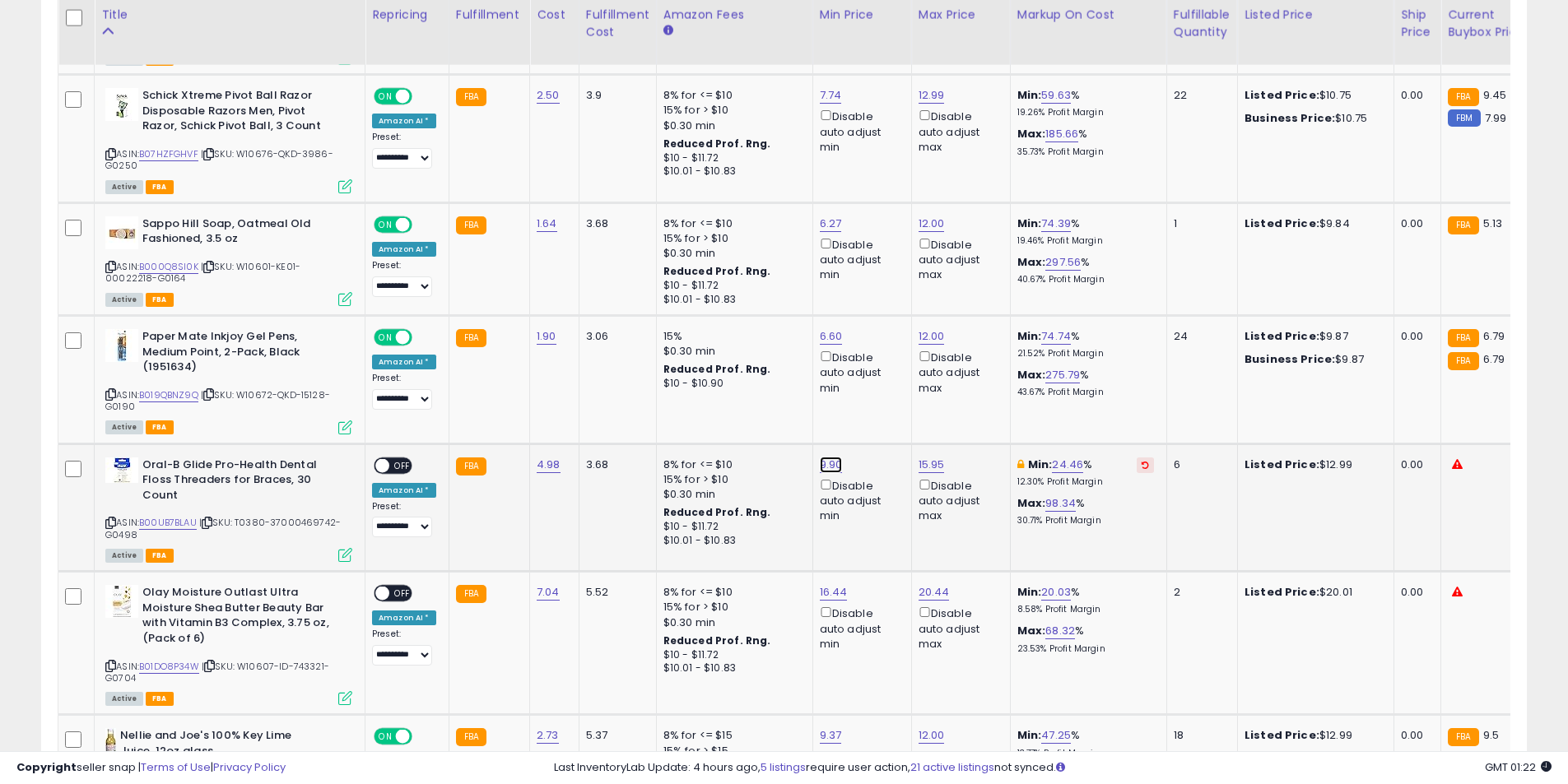 click on "9.90" at bounding box center (831, -1860) 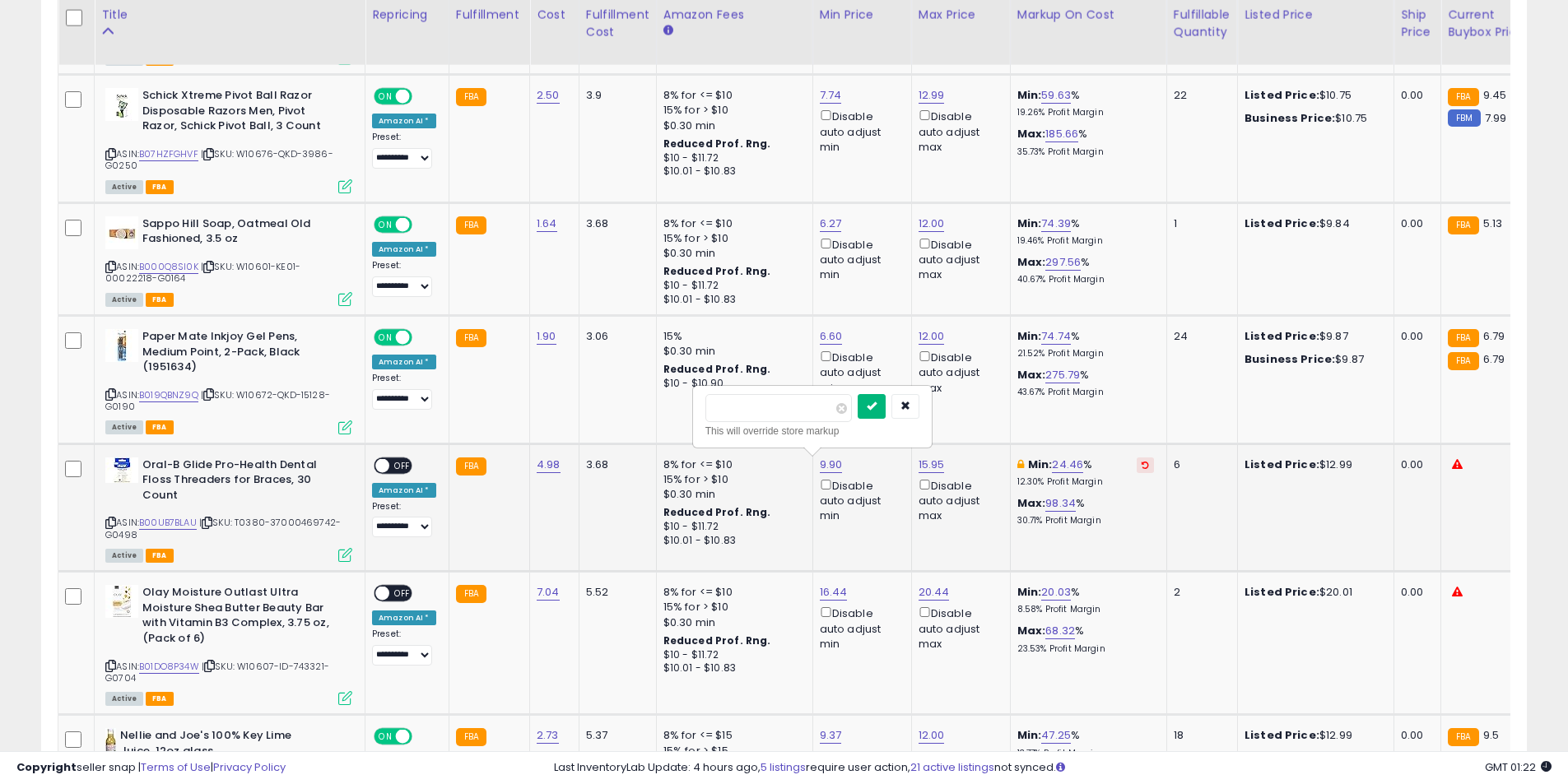 type on "****" 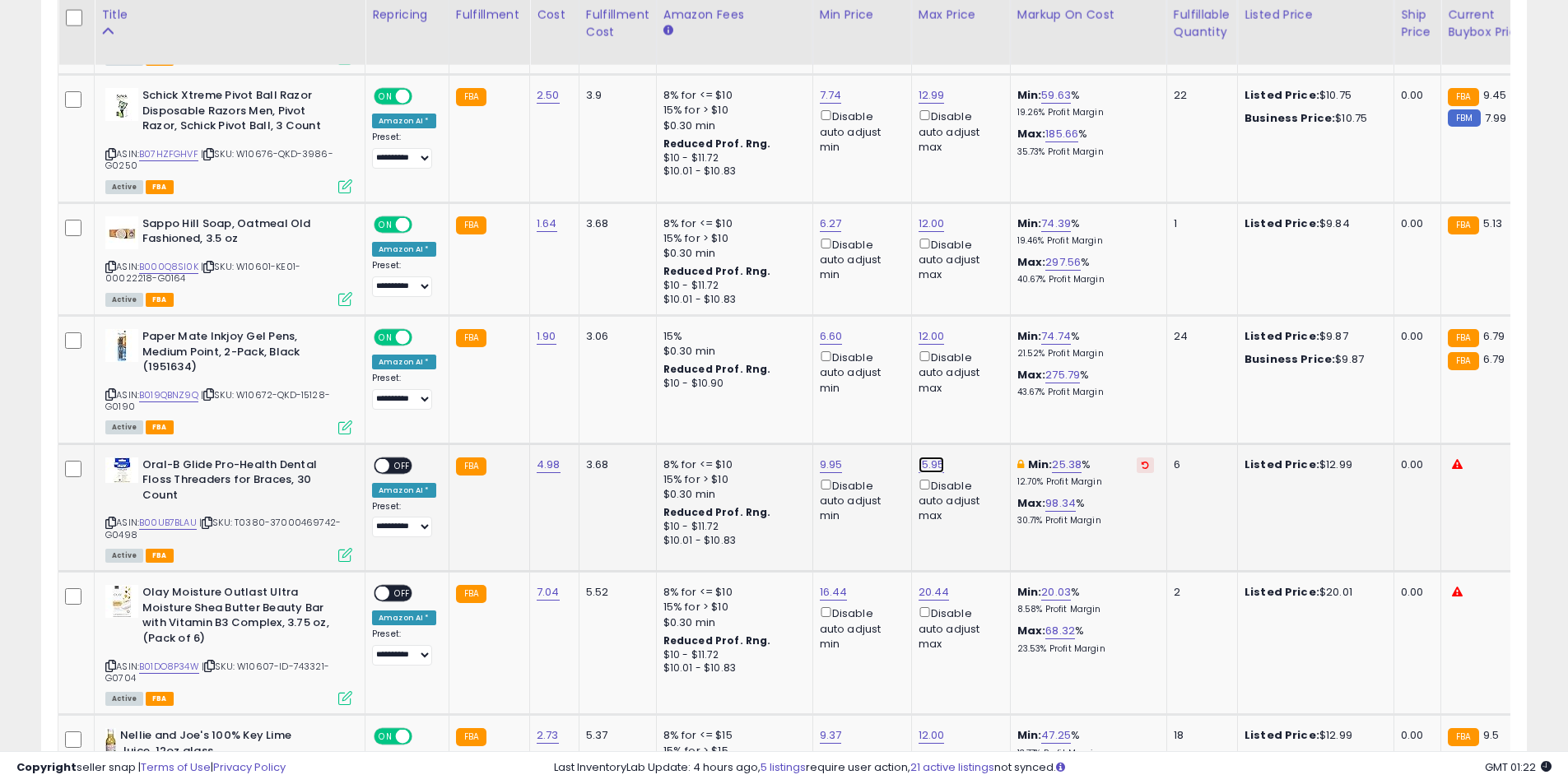 click on "15.95" at bounding box center (932, -1860) 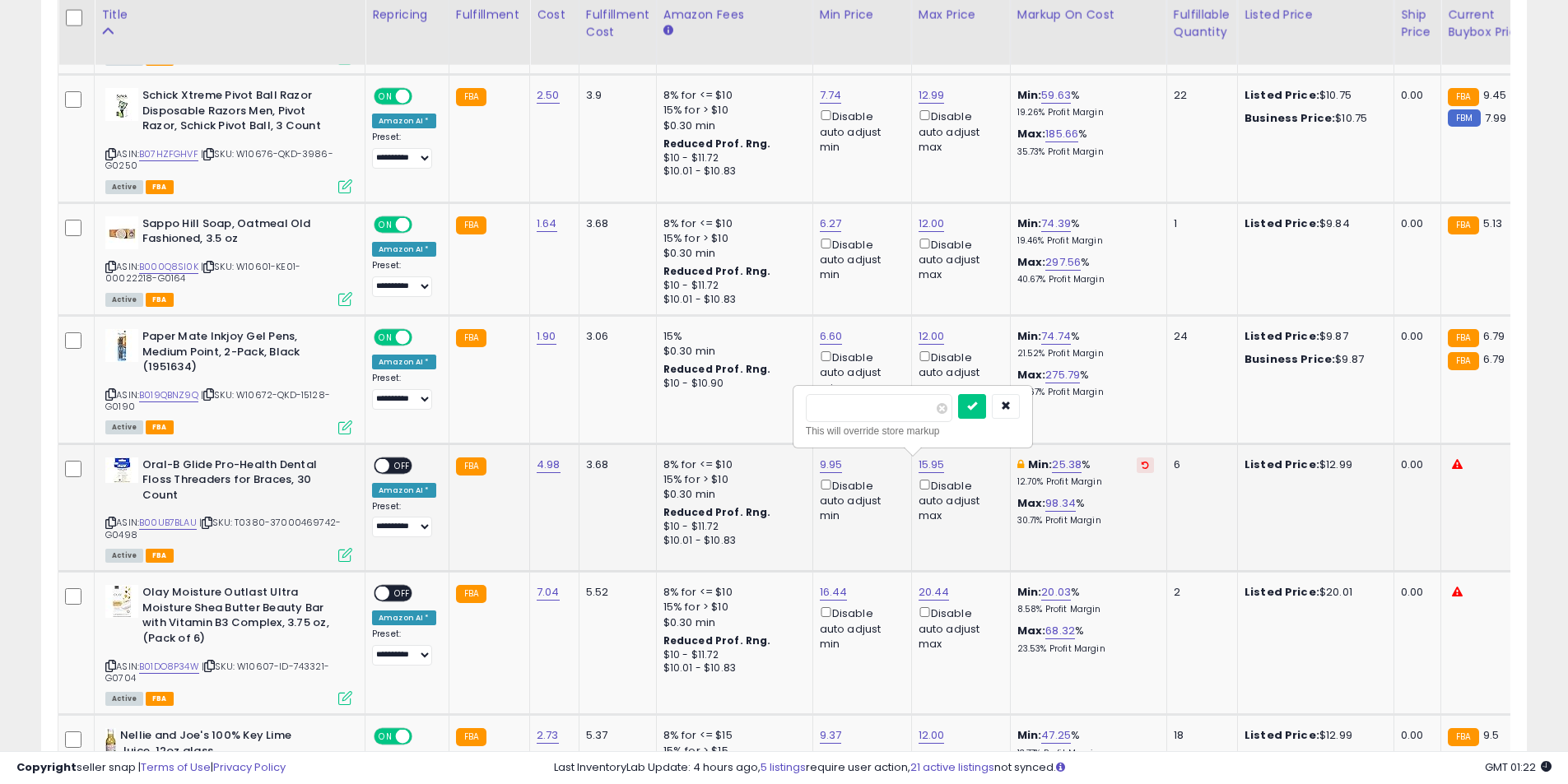 click on "*****" at bounding box center (879, 408) 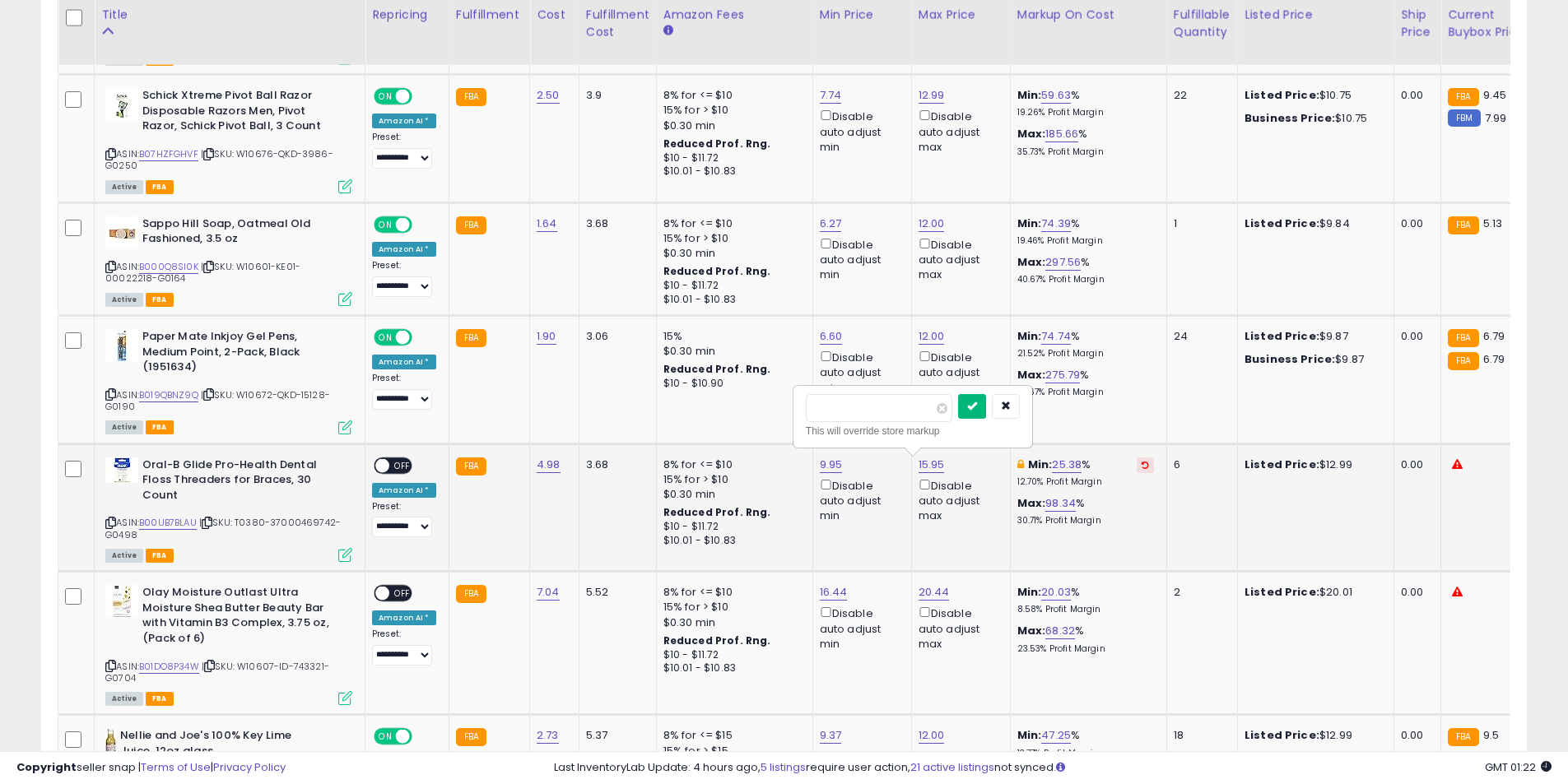 click at bounding box center (972, 406) 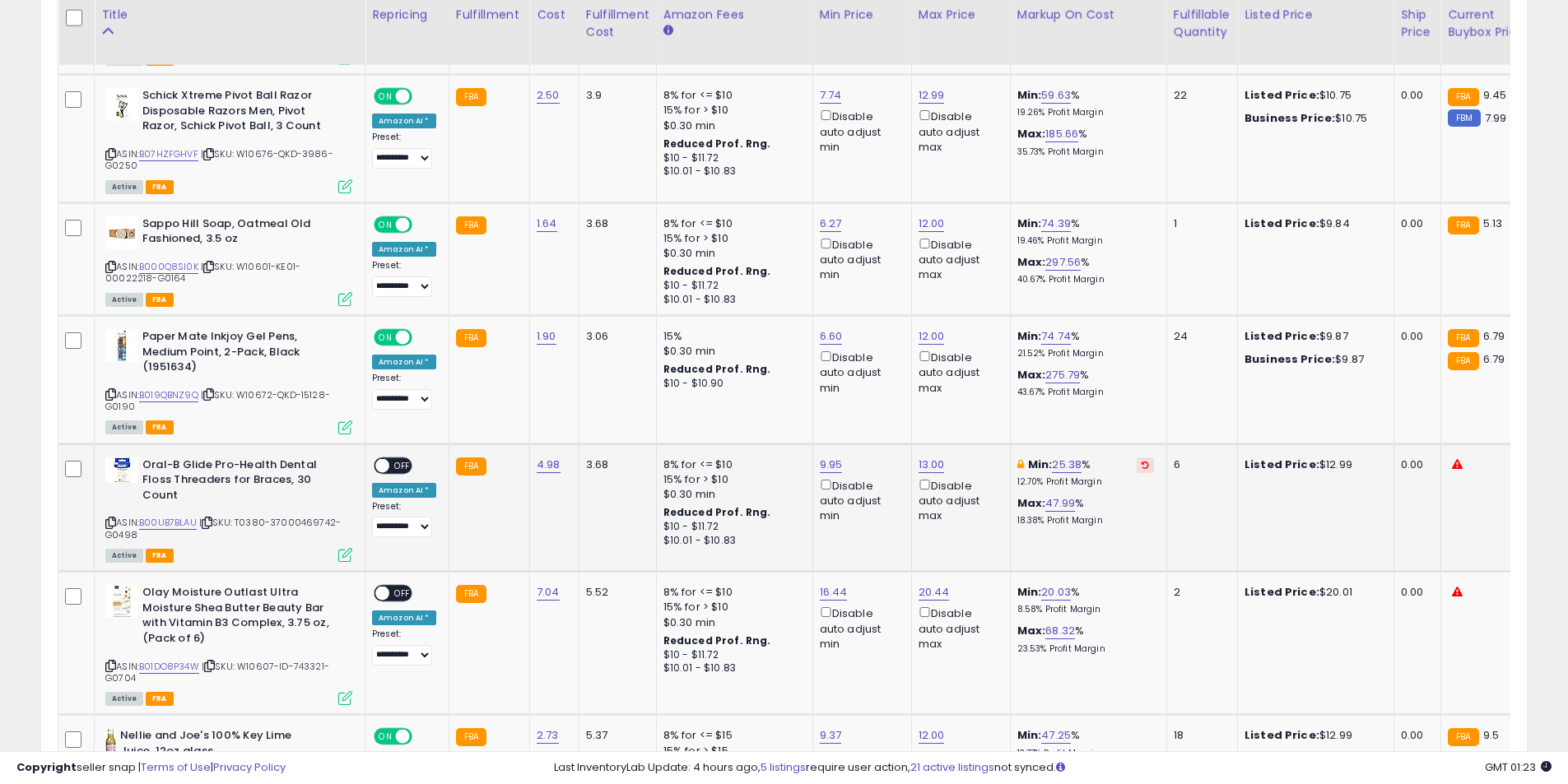 click on "OFF" at bounding box center [402, 465] 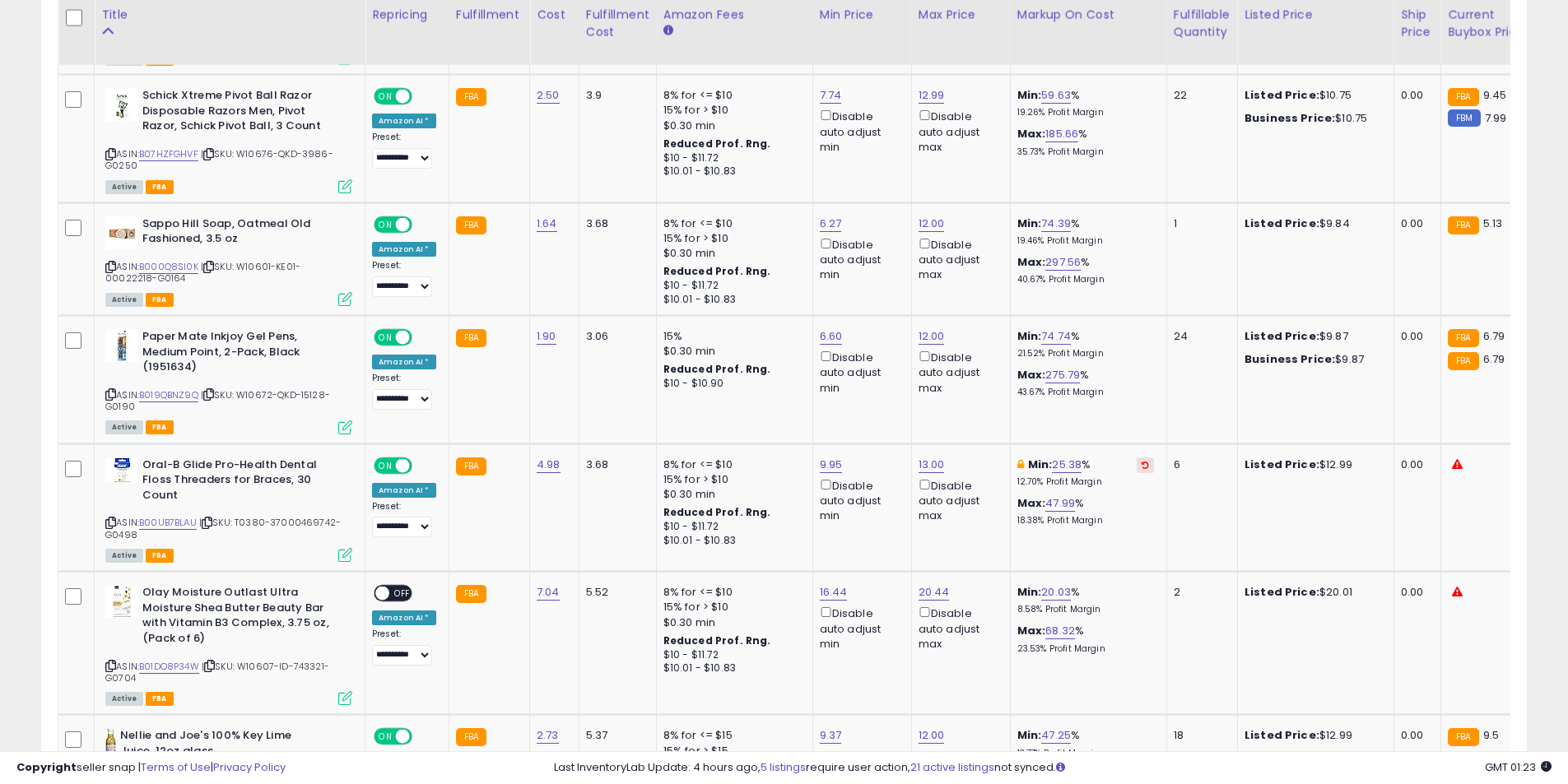 scroll, scrollTop: 2468, scrollLeft: 0, axis: vertical 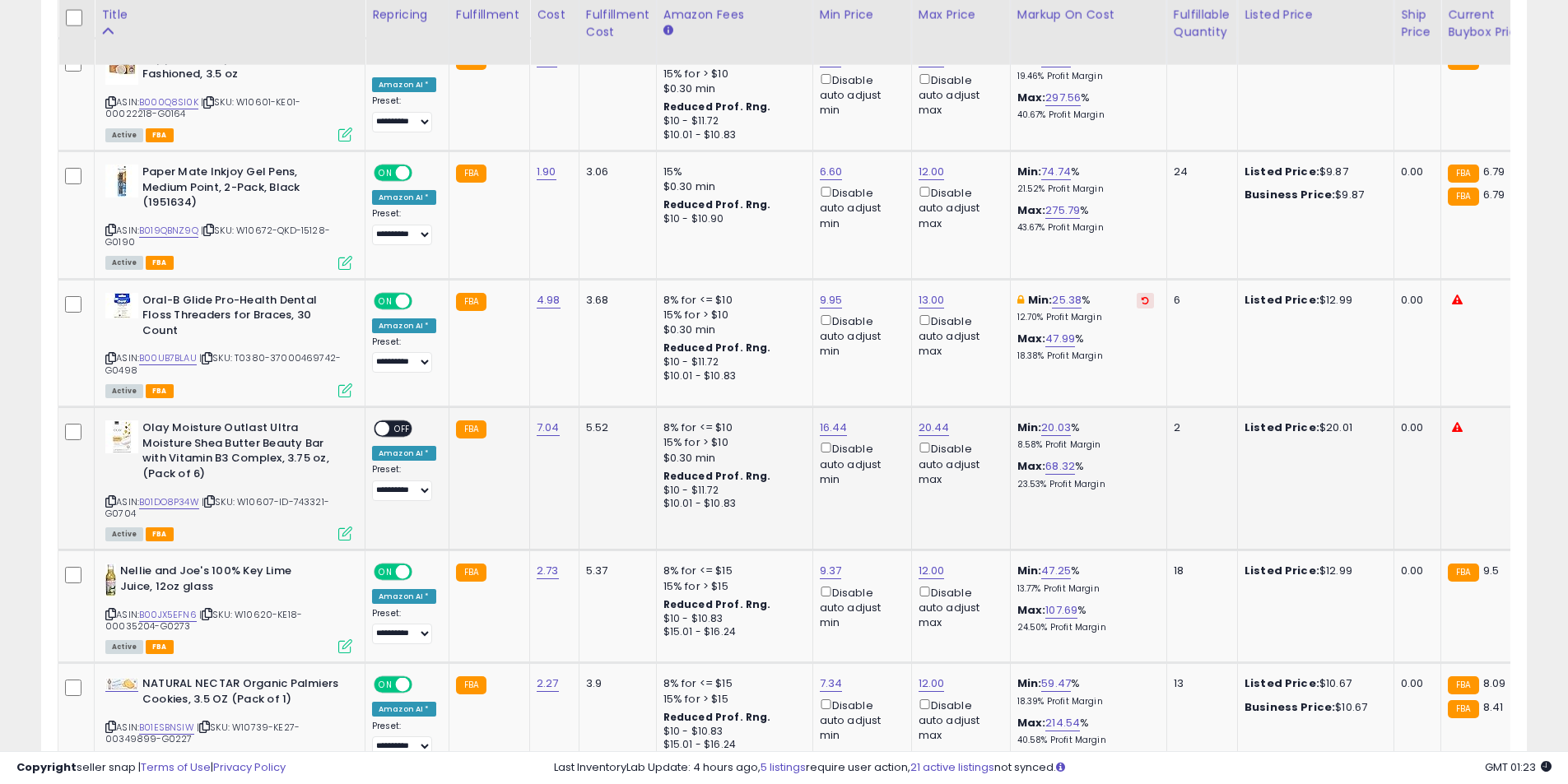 click on "OFF" at bounding box center [402, 429] 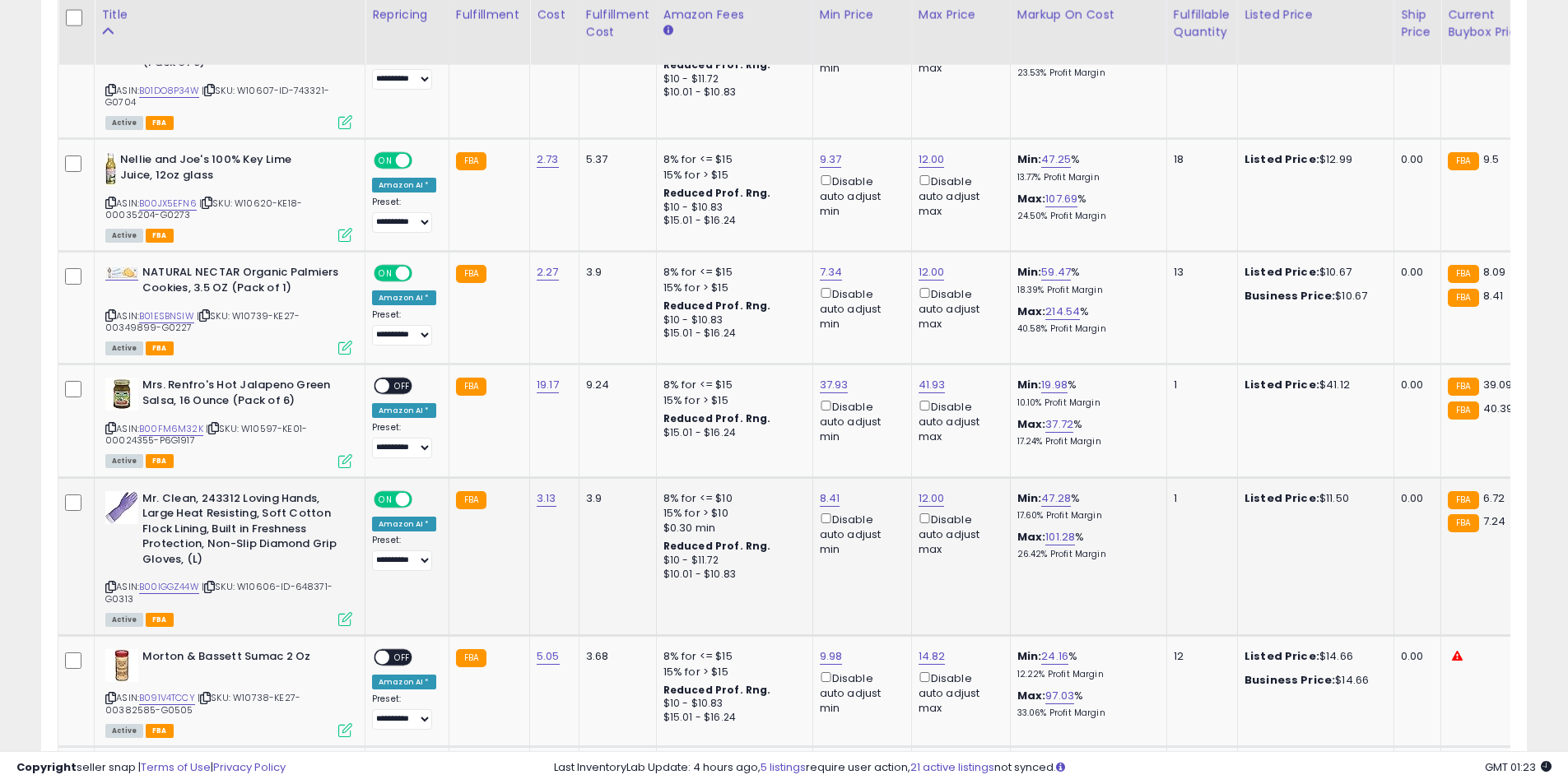 scroll, scrollTop: 2962, scrollLeft: 0, axis: vertical 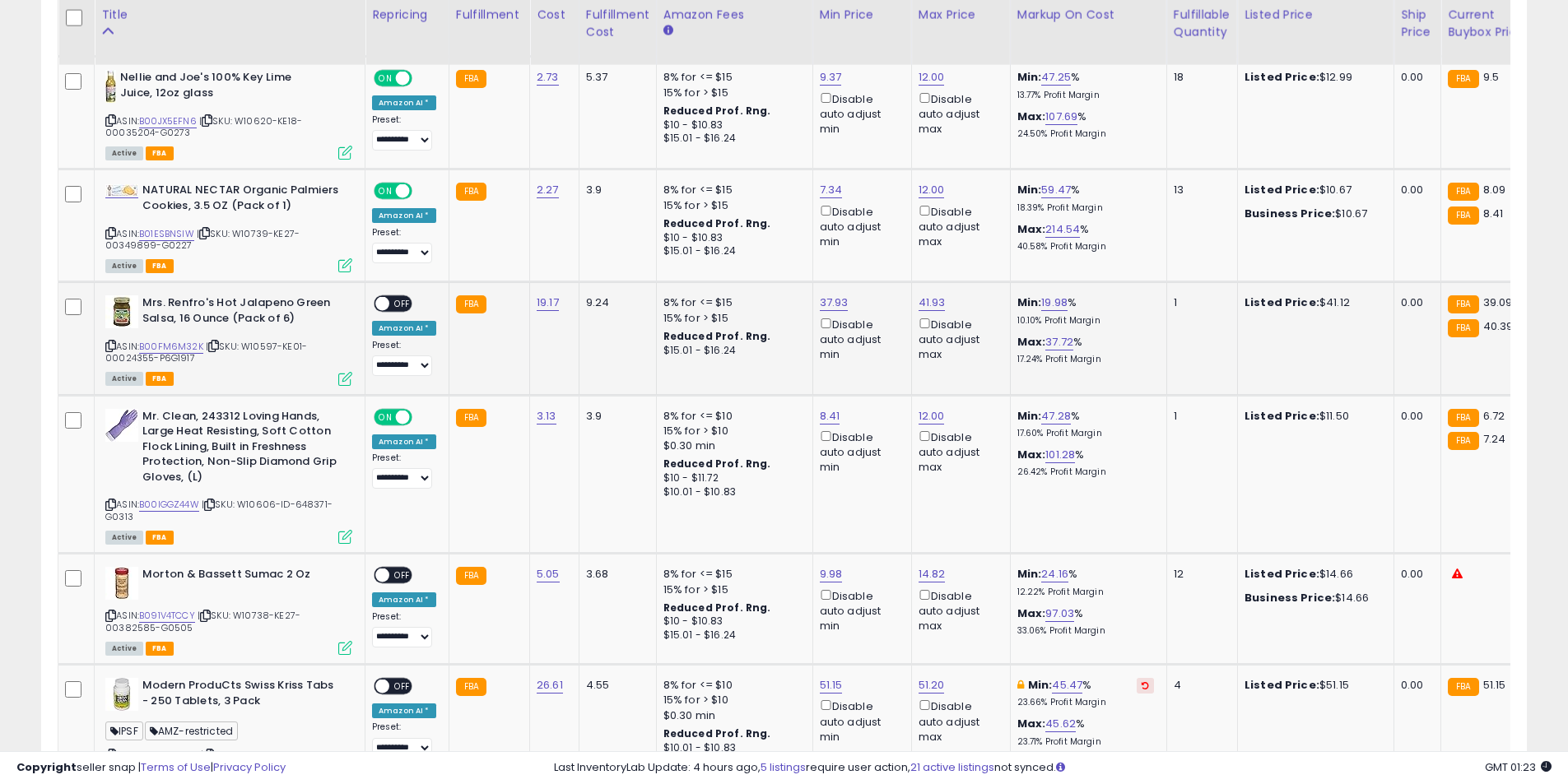 click on "OFF" at bounding box center (402, 304) 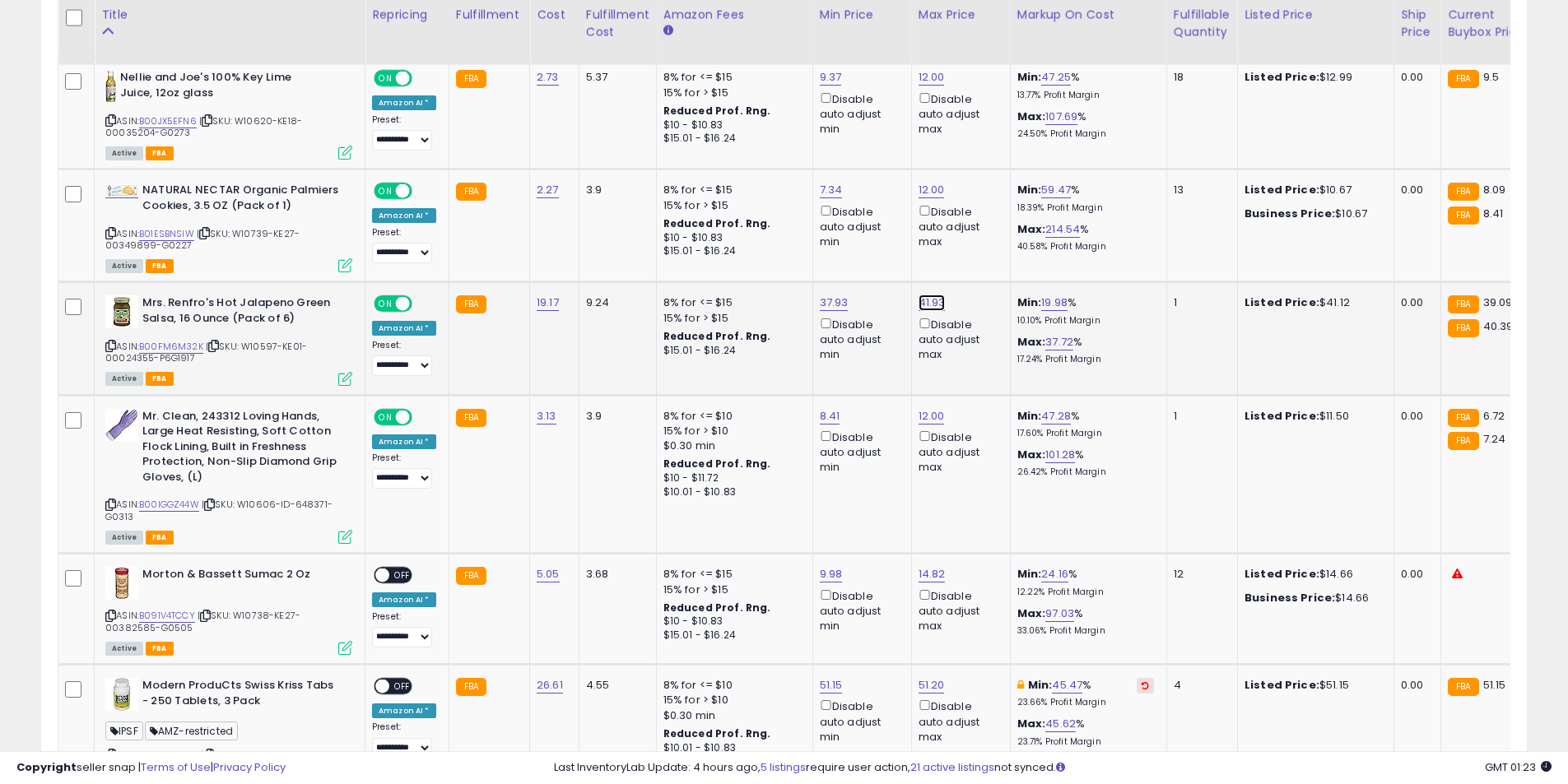 click on "41.93" at bounding box center [932, -2518] 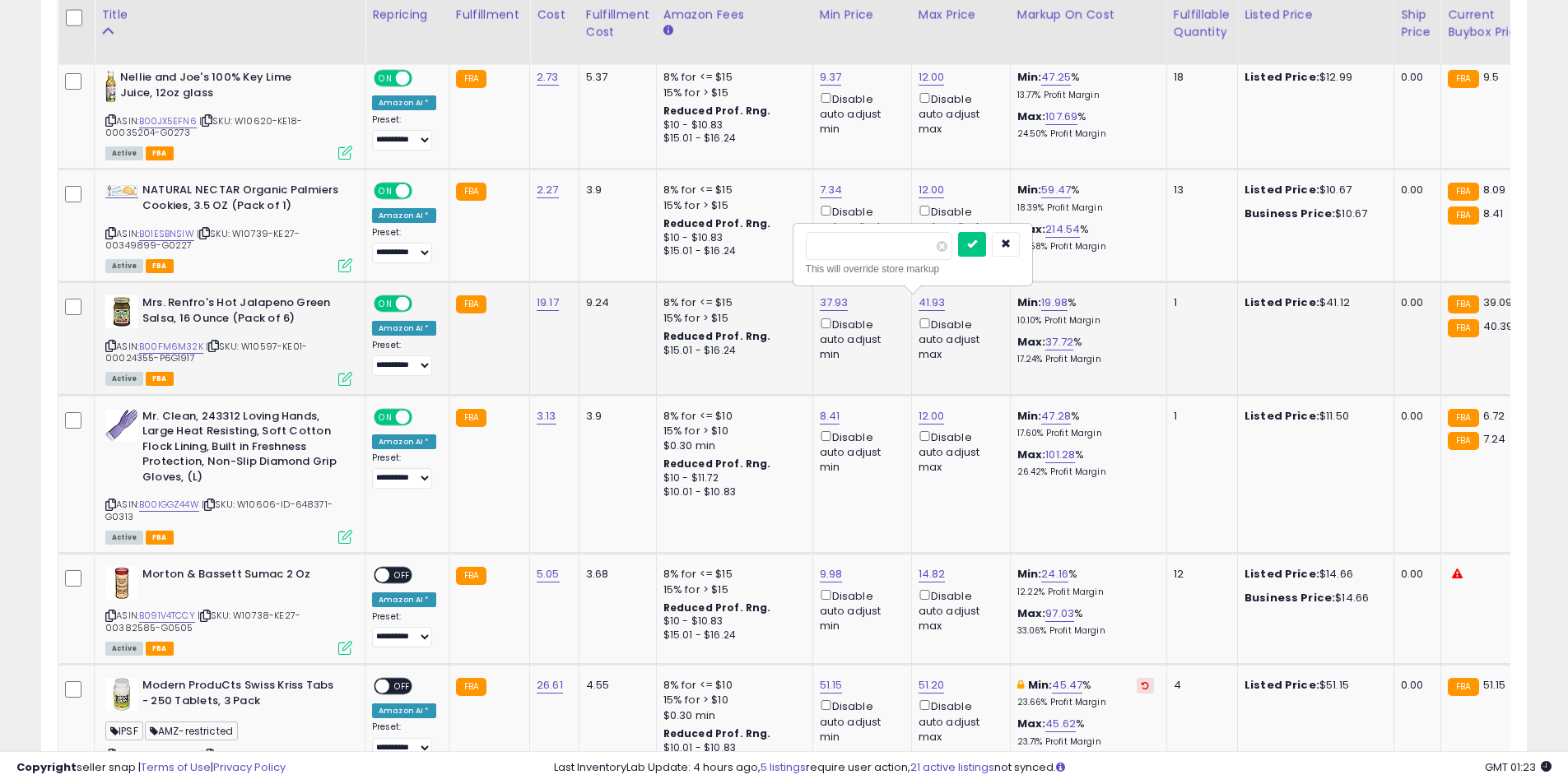 click on "*****" at bounding box center [879, 246] 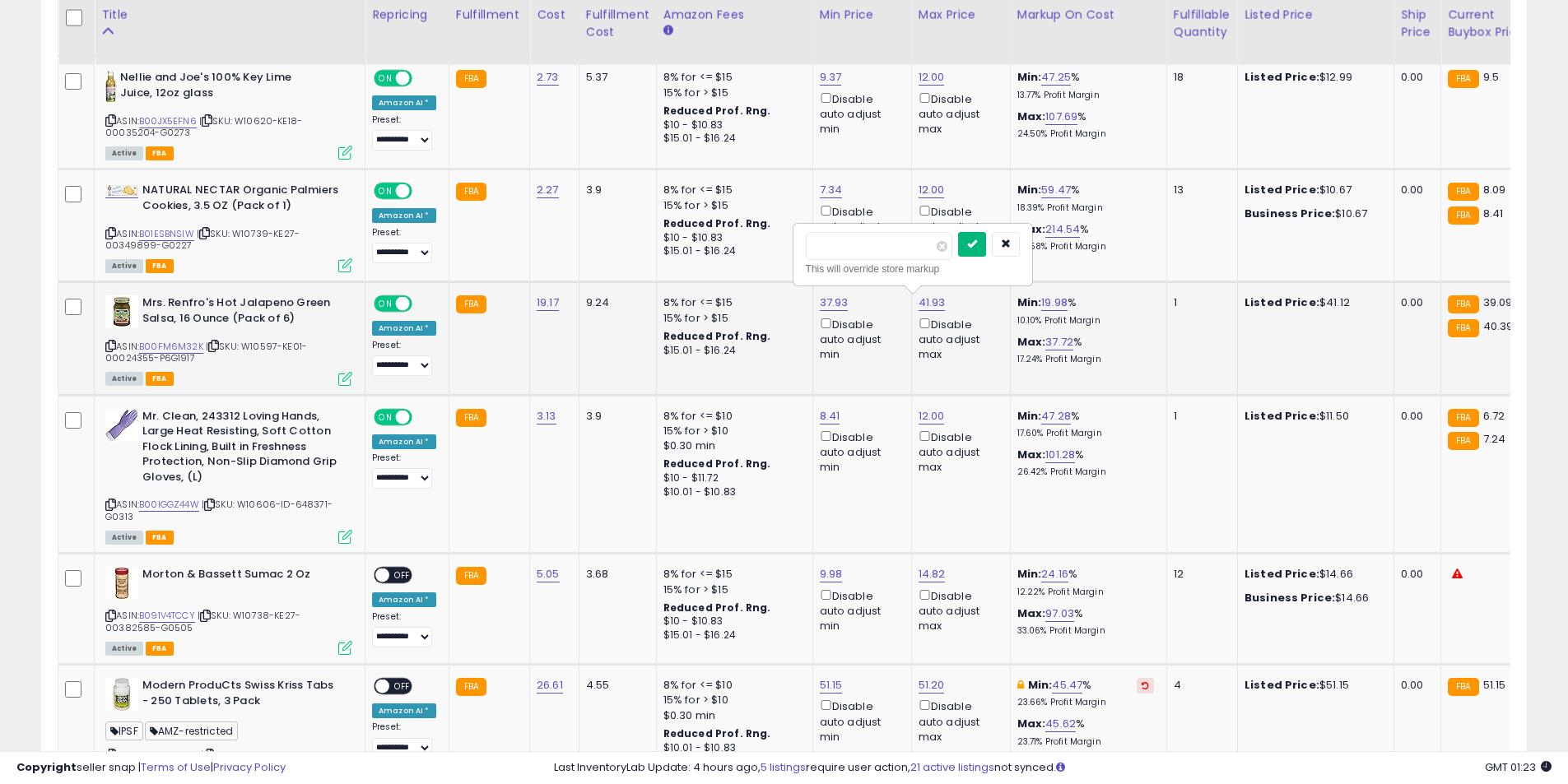 type on "****" 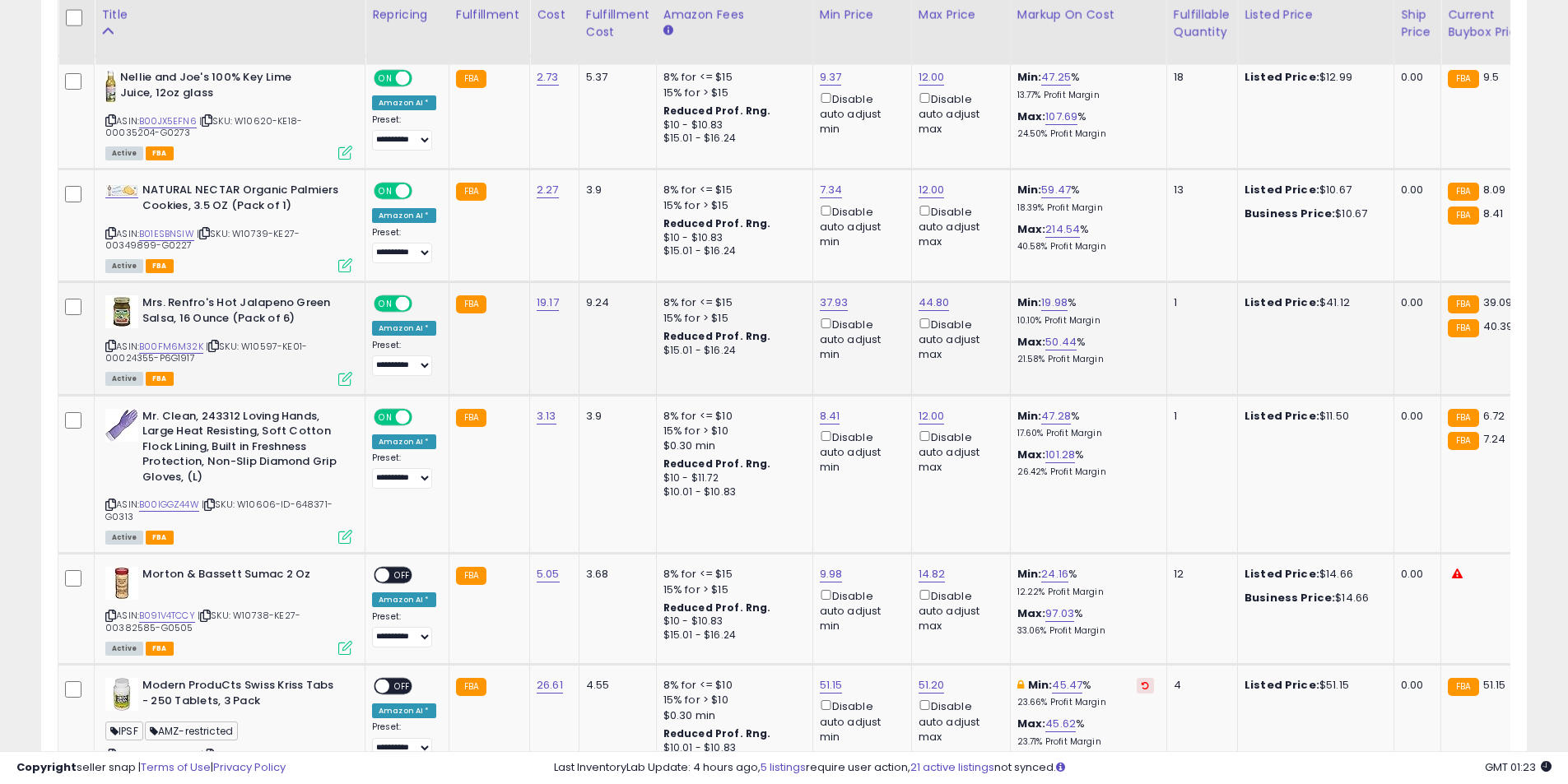 click on "44.80  Disable auto adjust max" 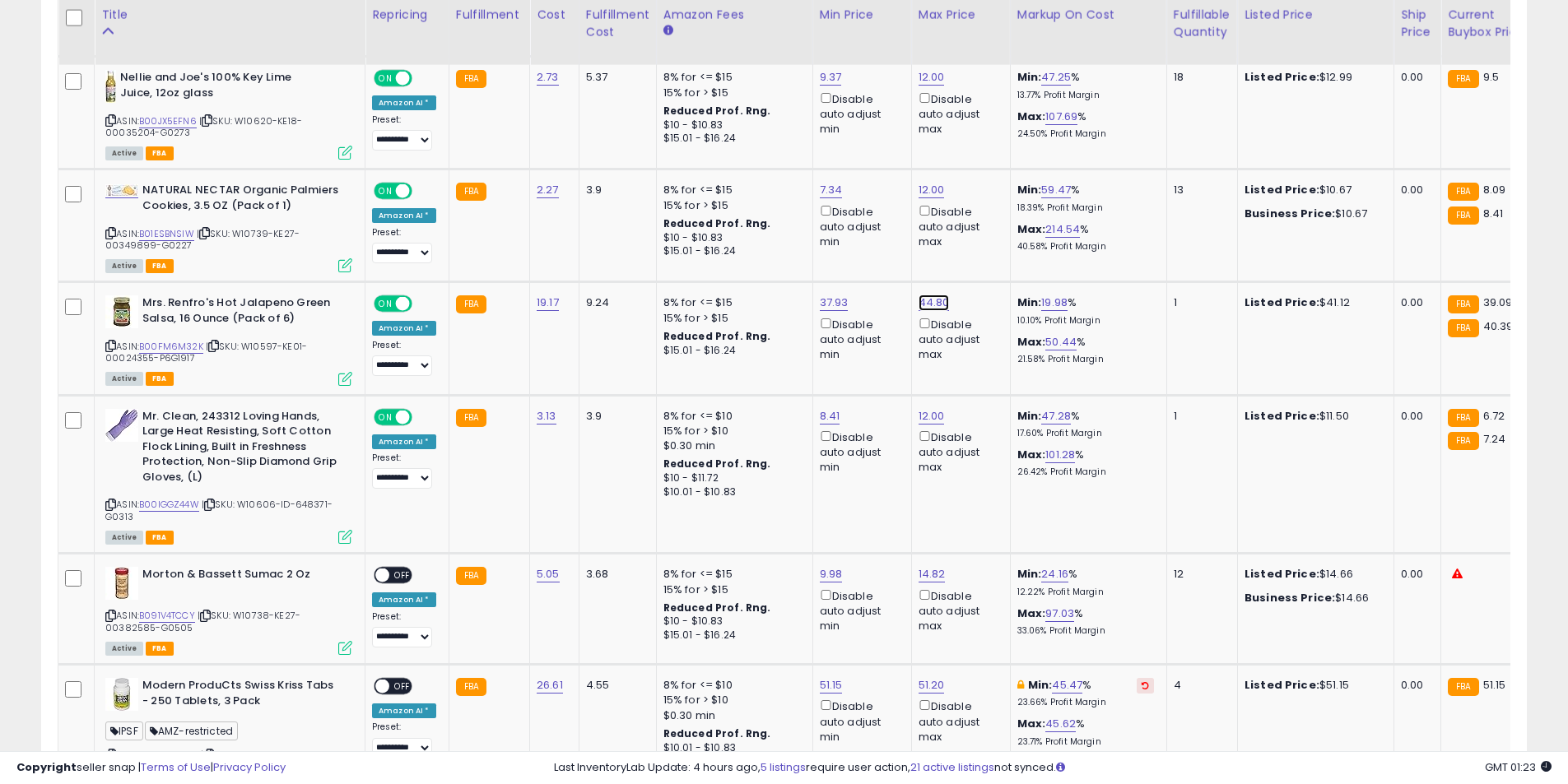 click on "44.80" at bounding box center (932, -2518) 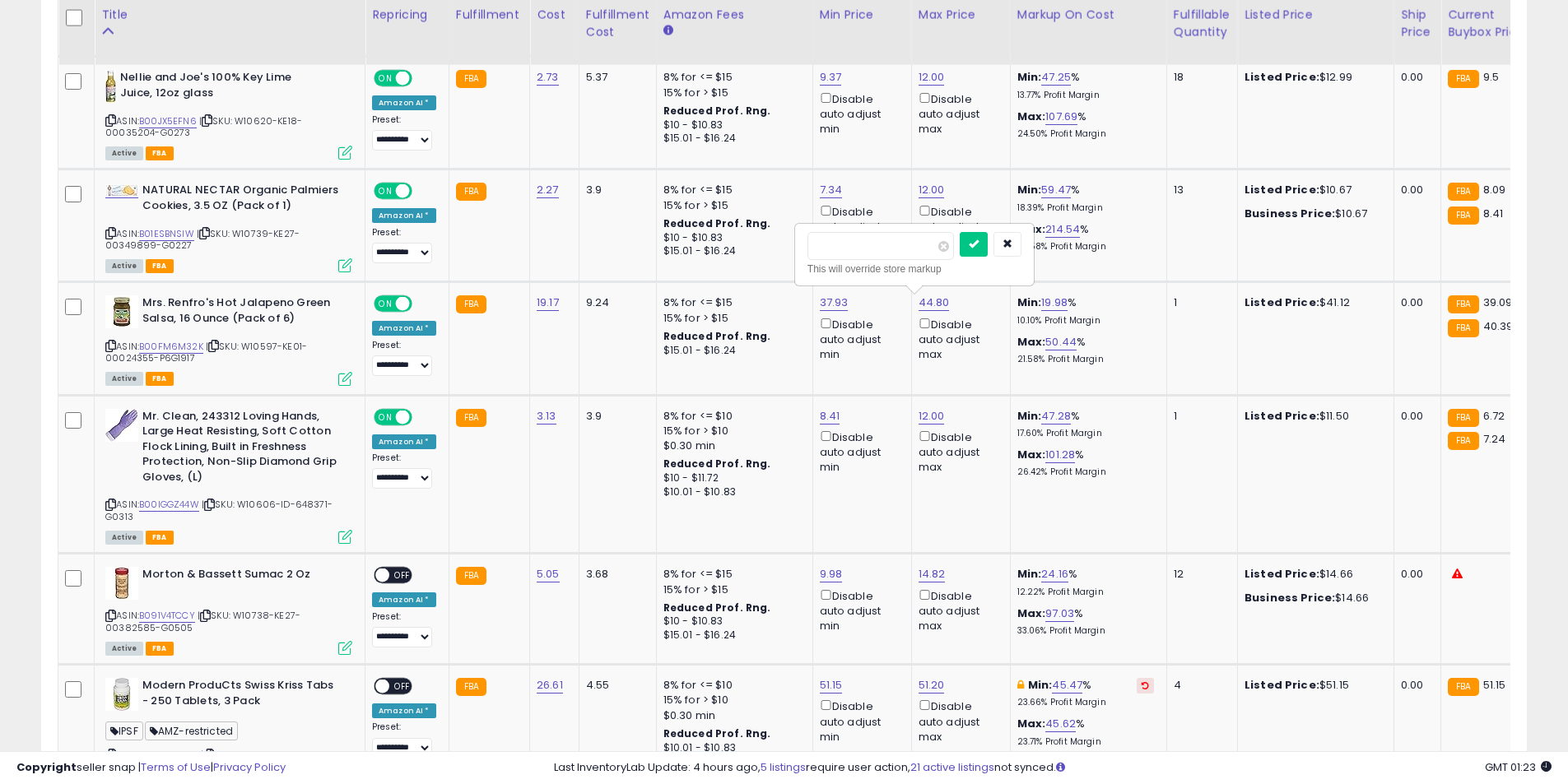 click on "*****" at bounding box center [881, 246] 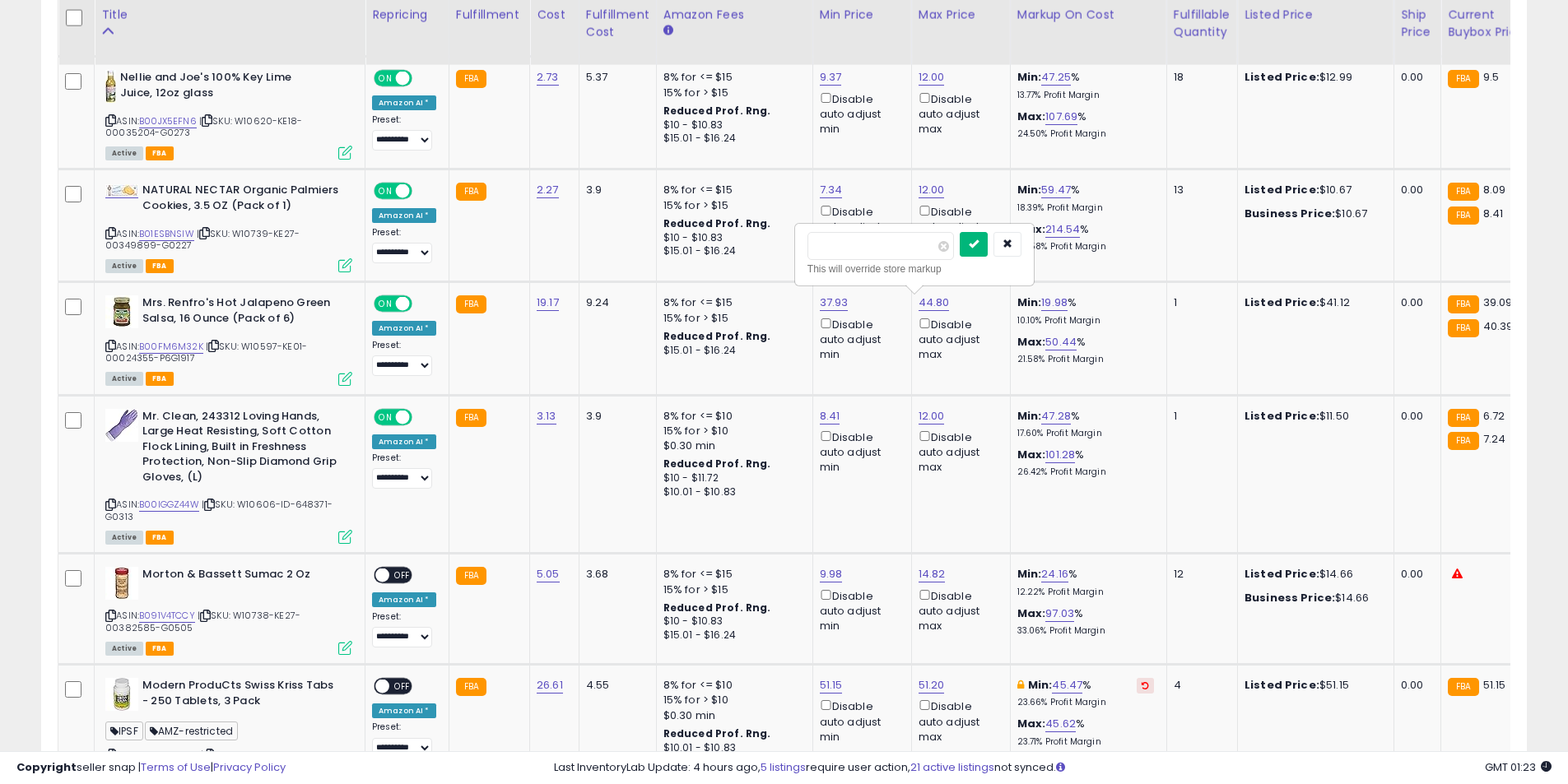 type on "**" 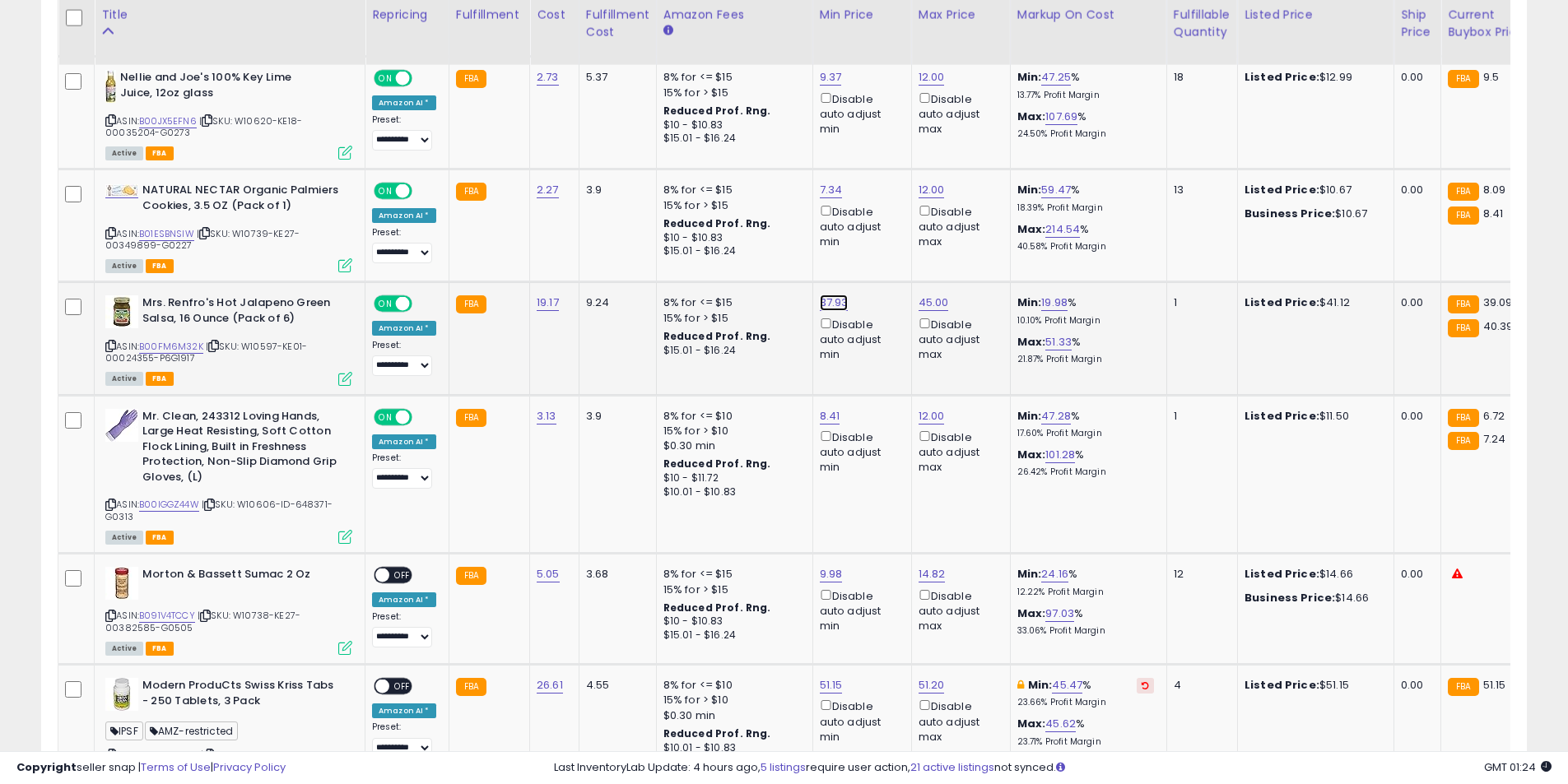 click on "37.93" at bounding box center [831, -2518] 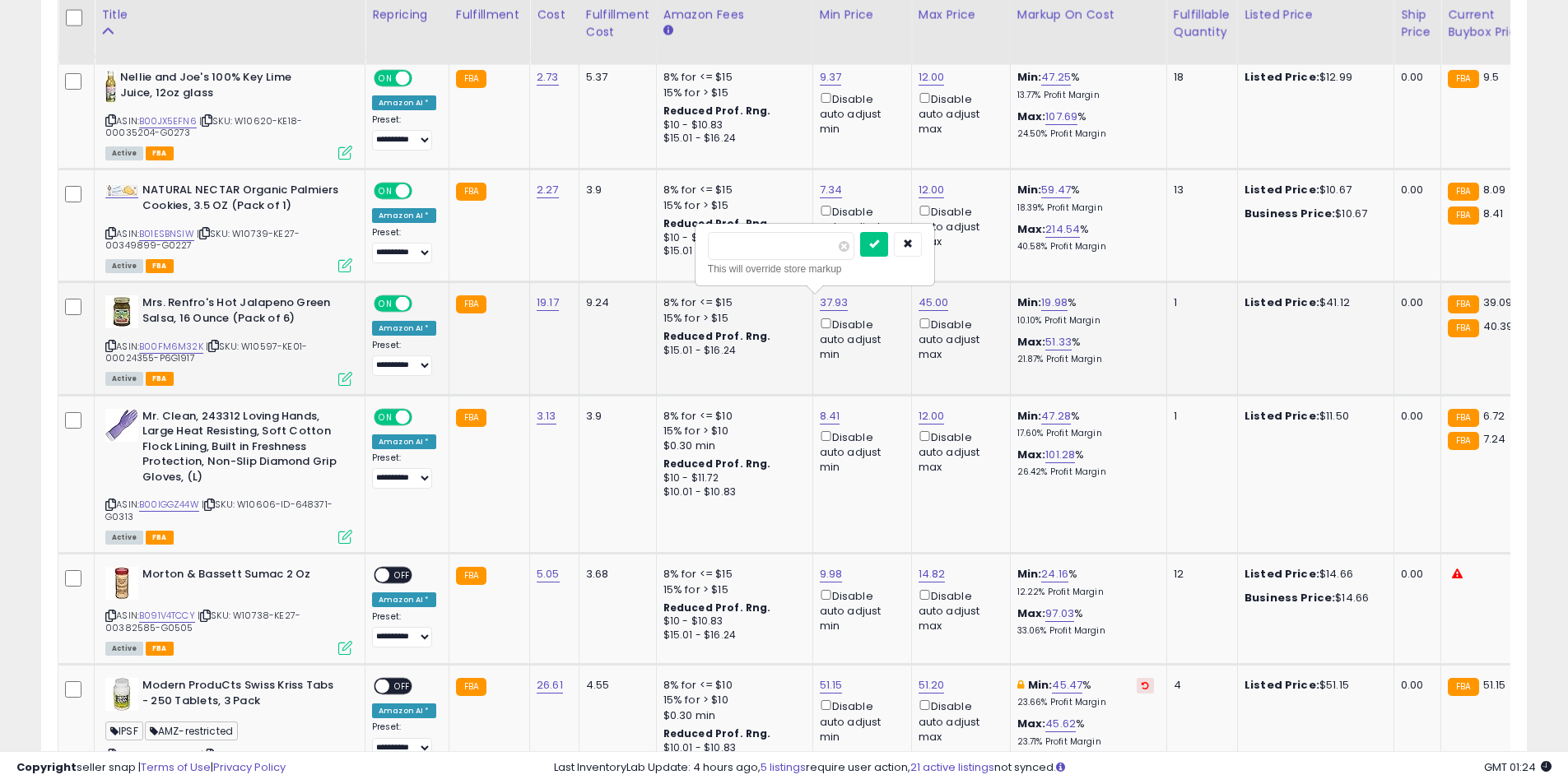click on "*****" at bounding box center [781, 246] 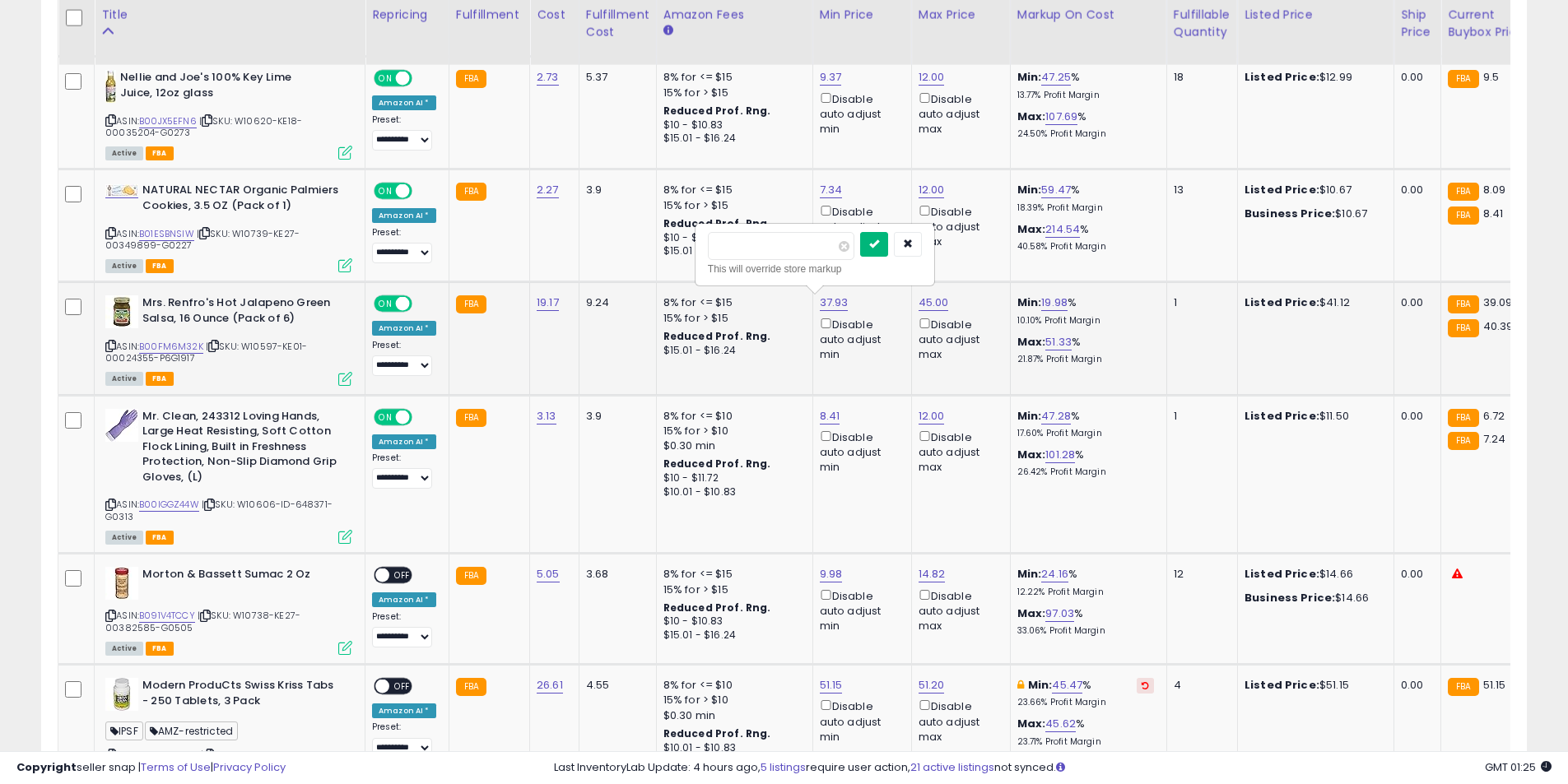 type on "*****" 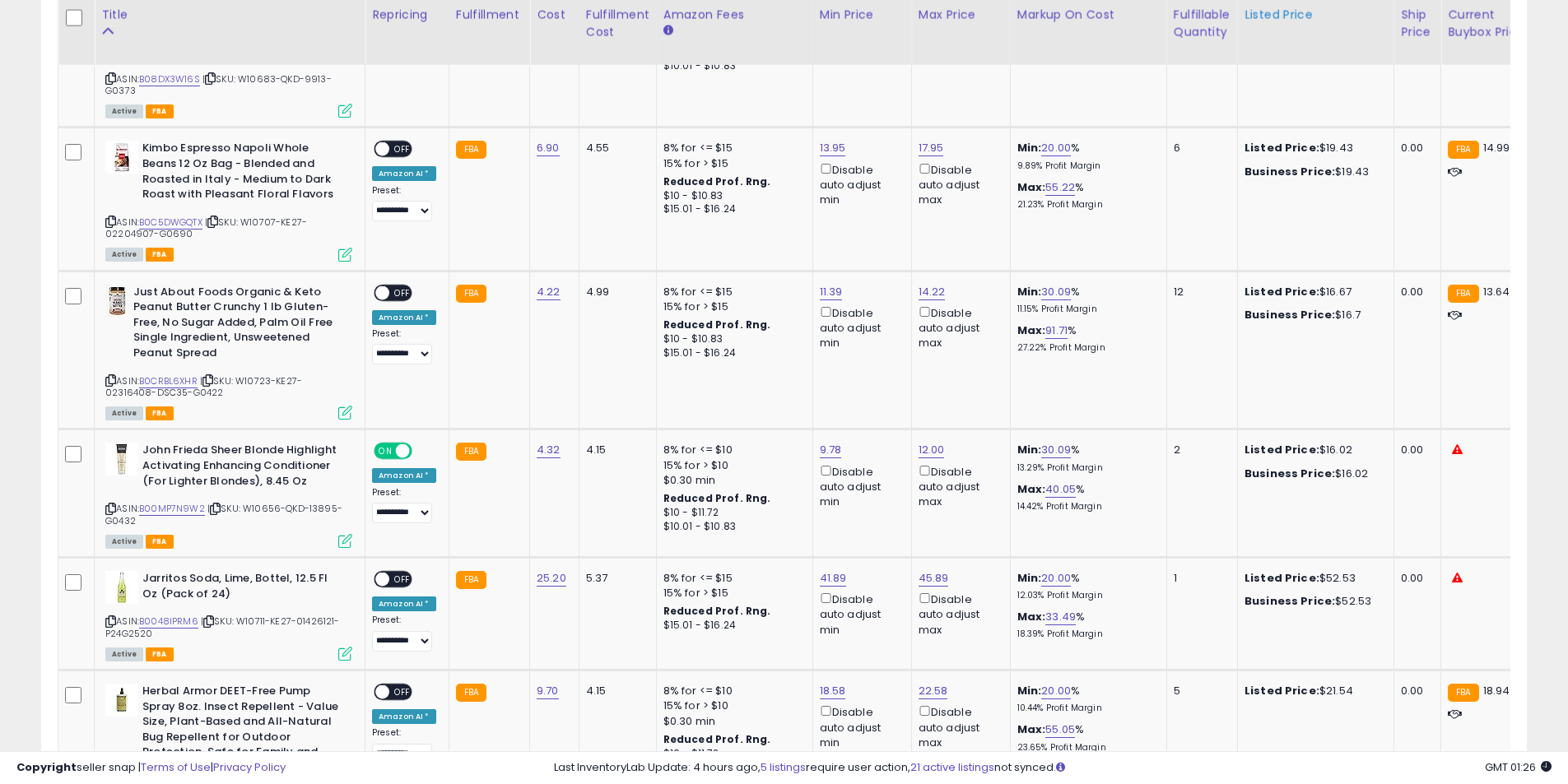 scroll, scrollTop: 2690, scrollLeft: 0, axis: vertical 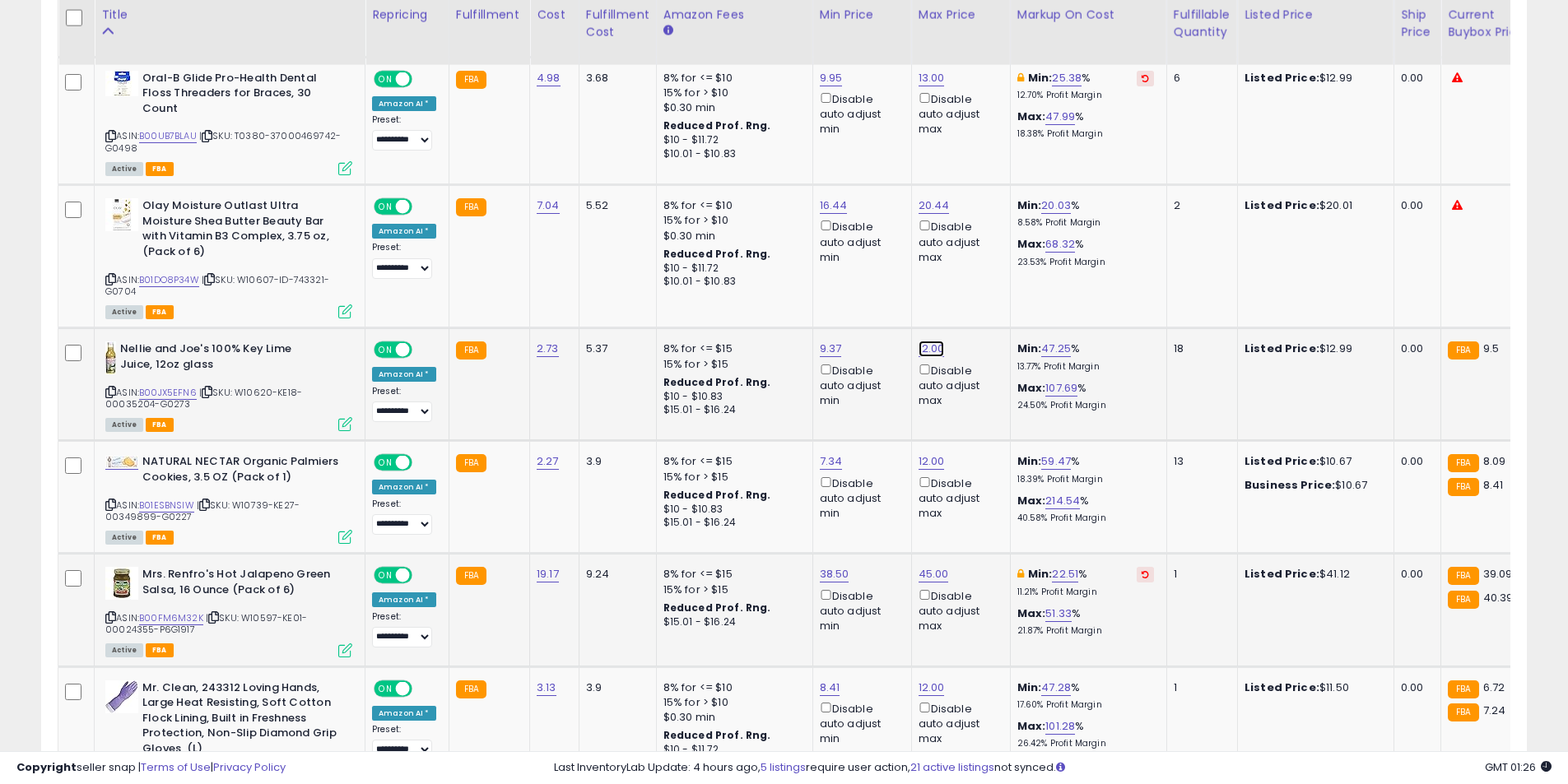 click on "12.00" at bounding box center [932, -2247] 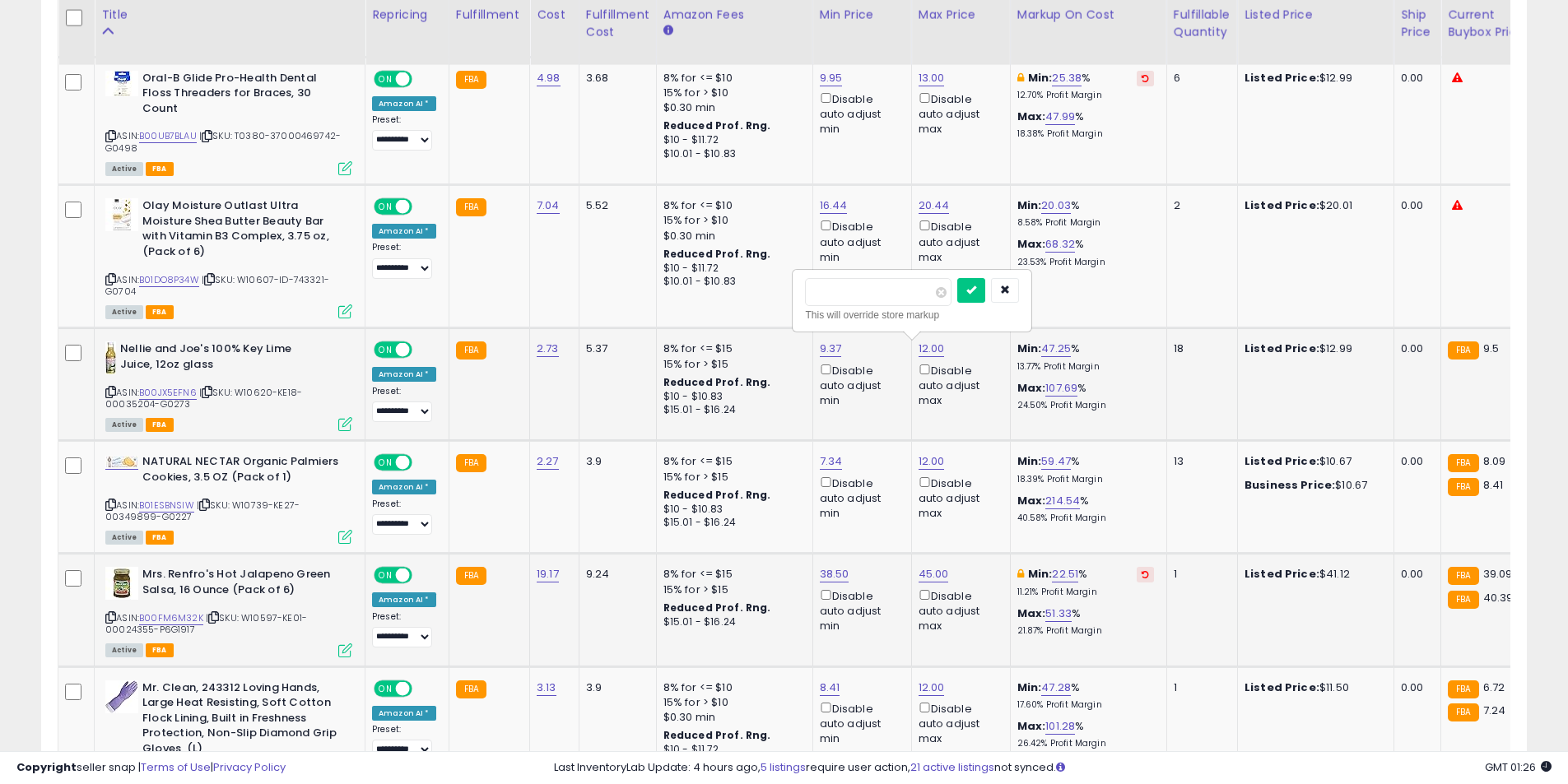 click on "*****" at bounding box center [878, 292] 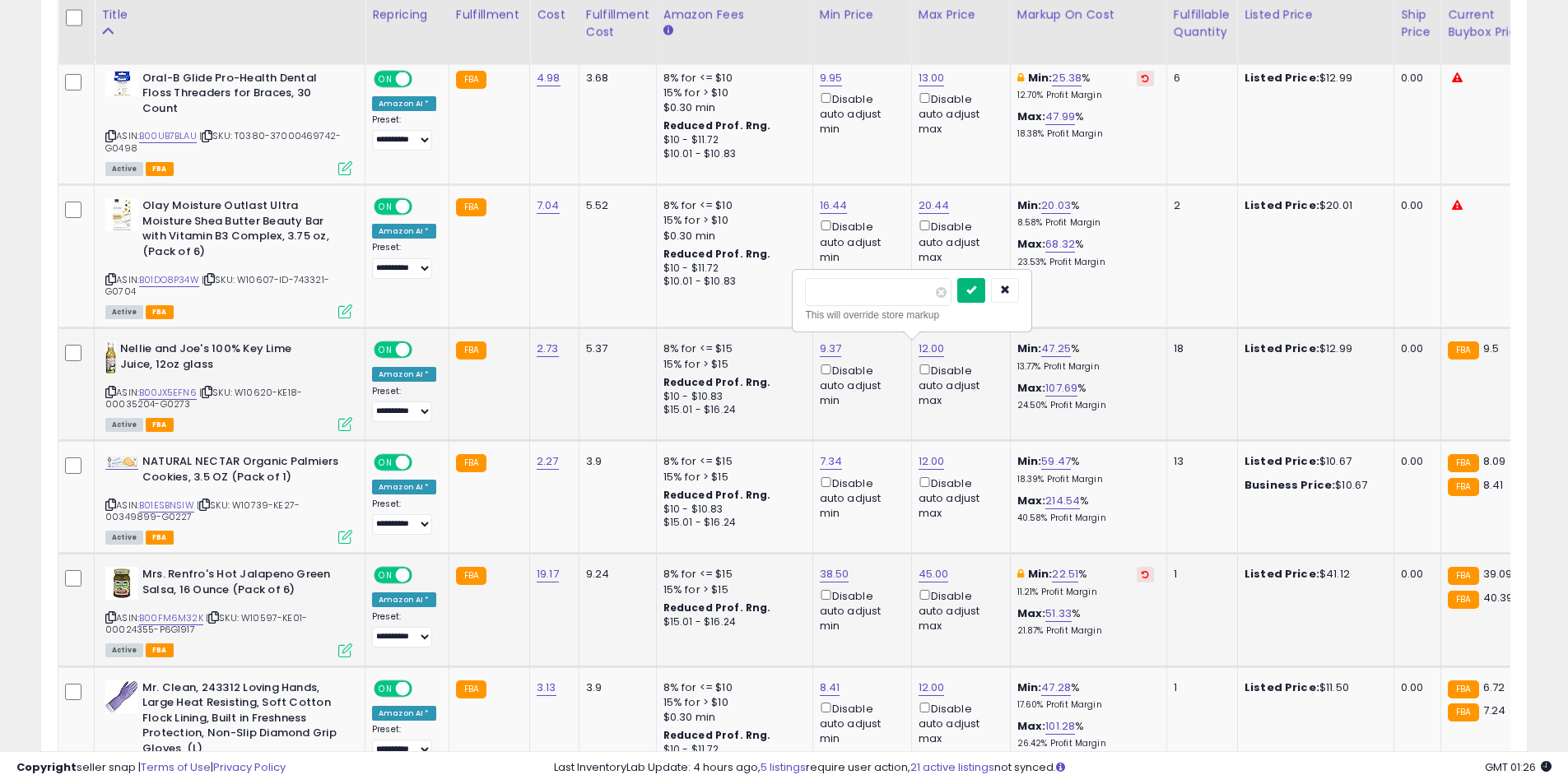 type on "*****" 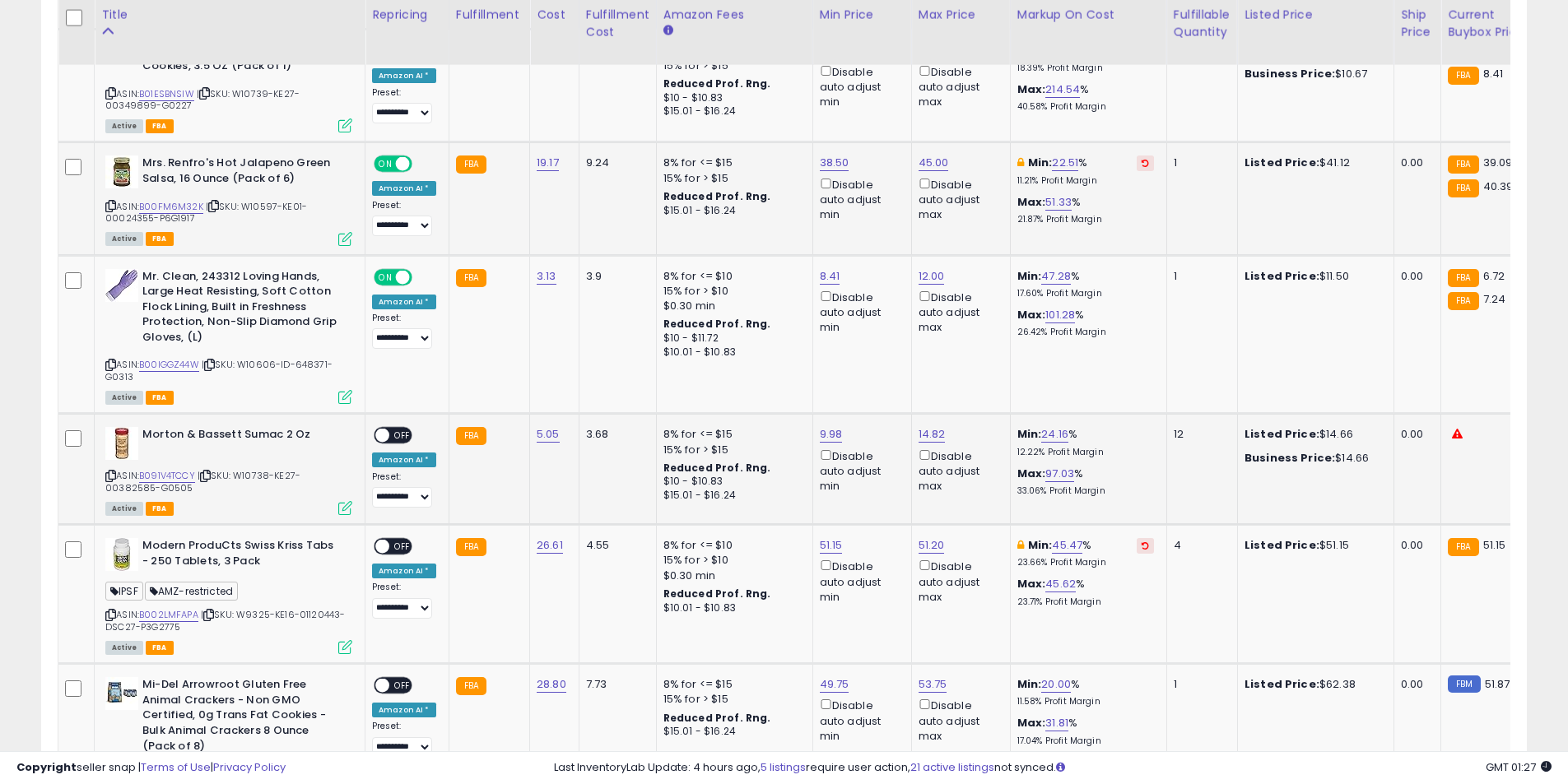 scroll, scrollTop: 3184, scrollLeft: 0, axis: vertical 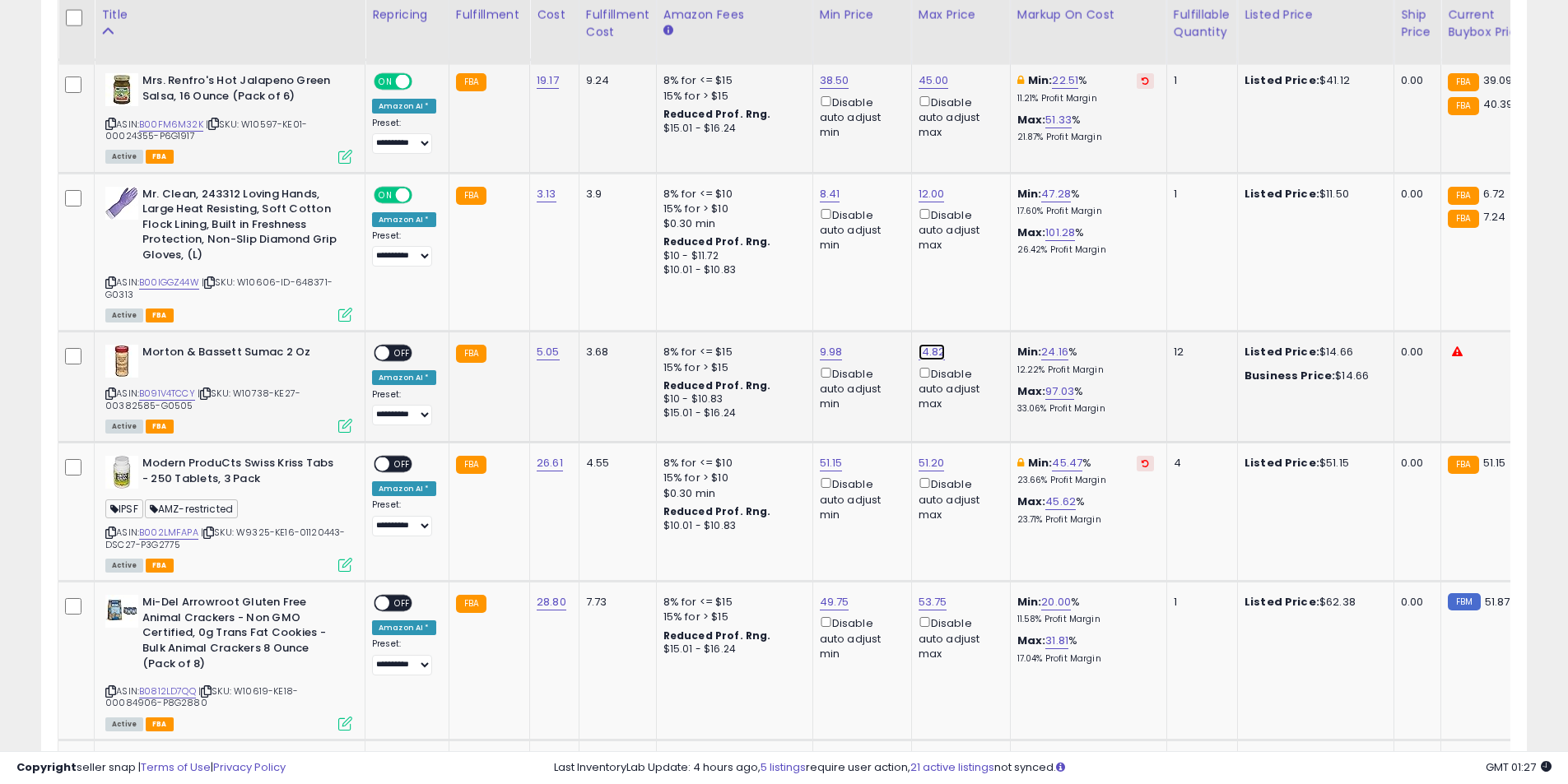 click on "14.82" at bounding box center [932, -2740] 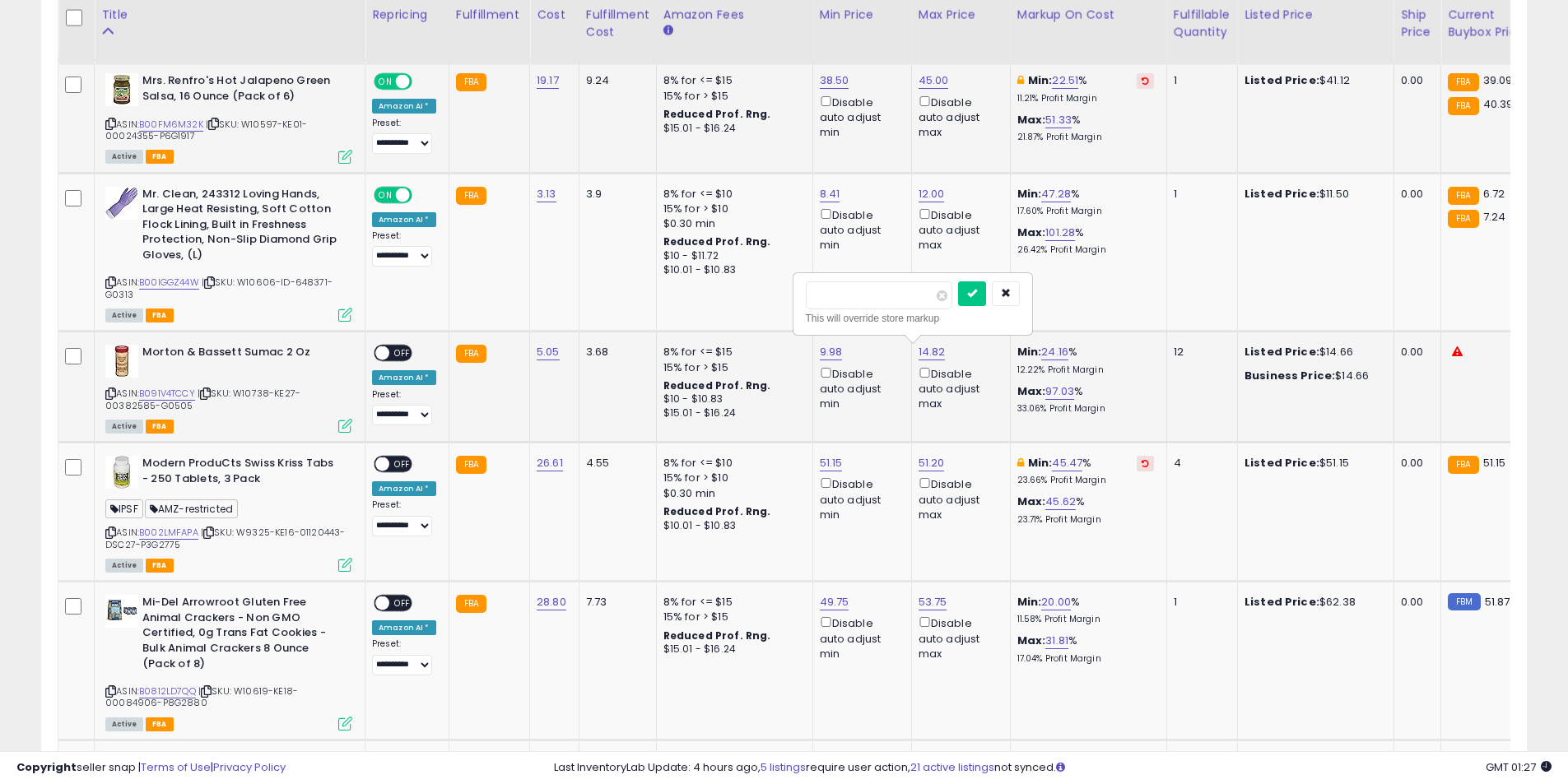 click on "*****" at bounding box center [879, 295] 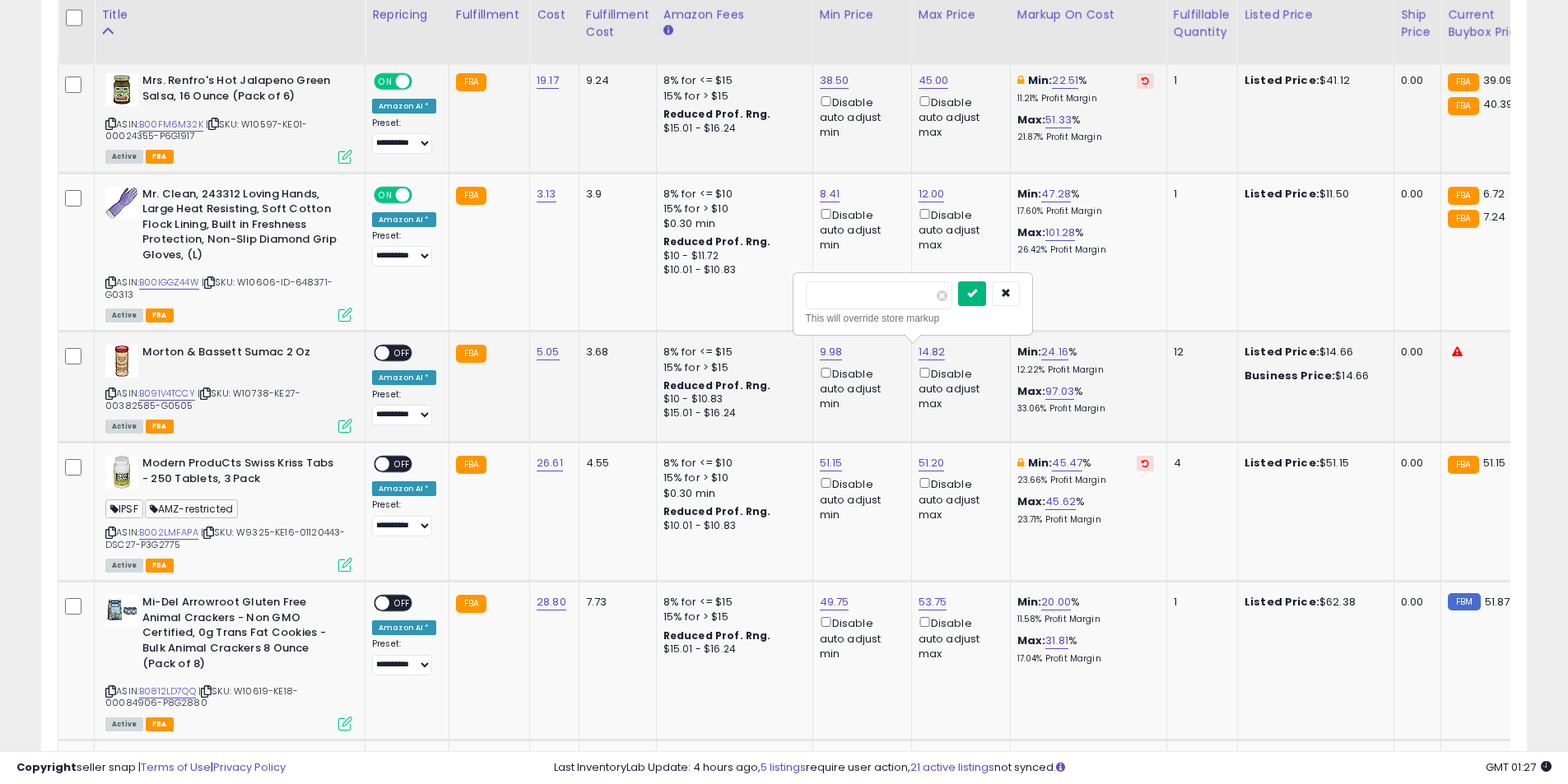 type on "**" 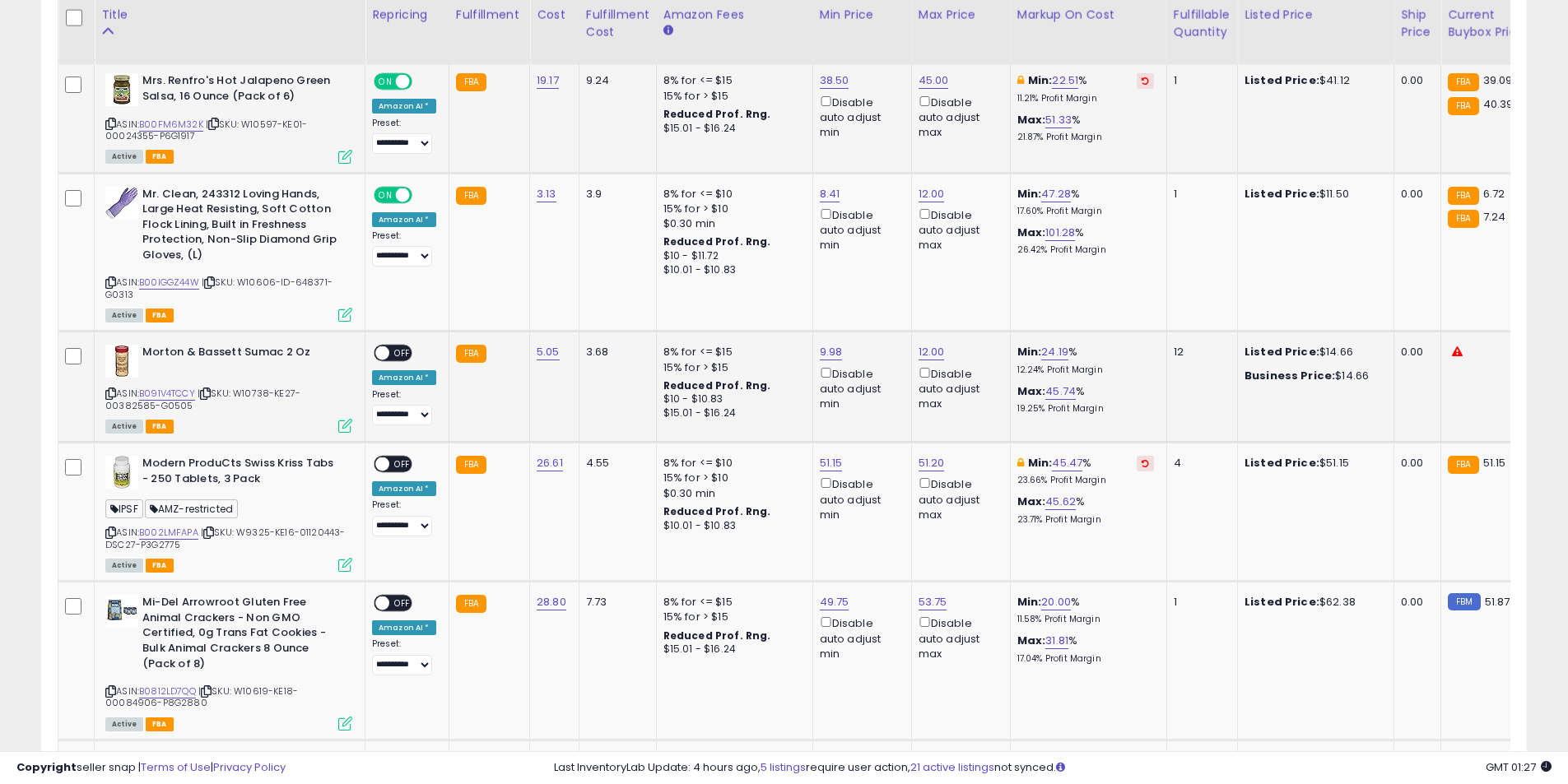 click on "OFF" at bounding box center [402, 353] 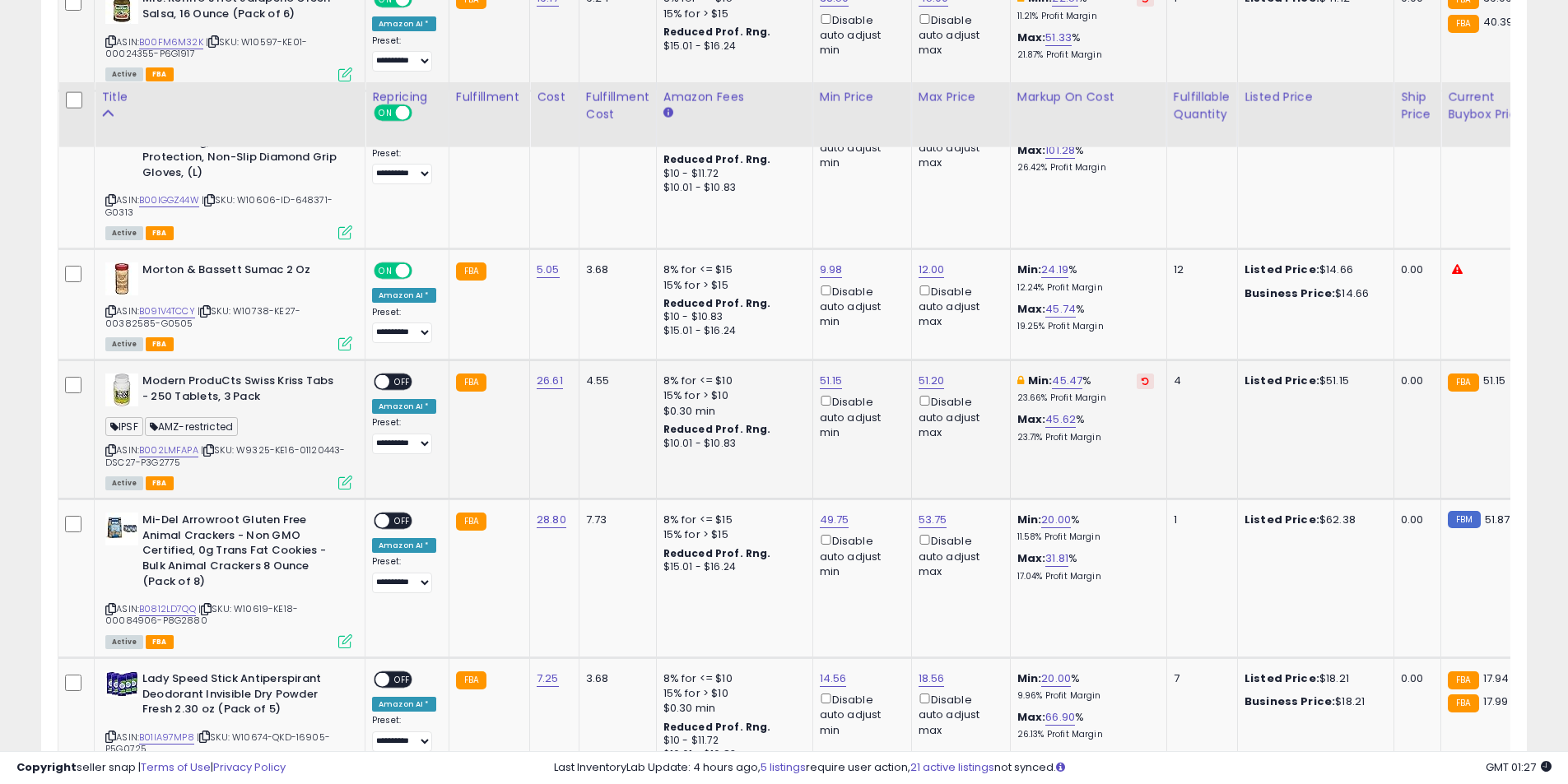 scroll, scrollTop: 3348, scrollLeft: 0, axis: vertical 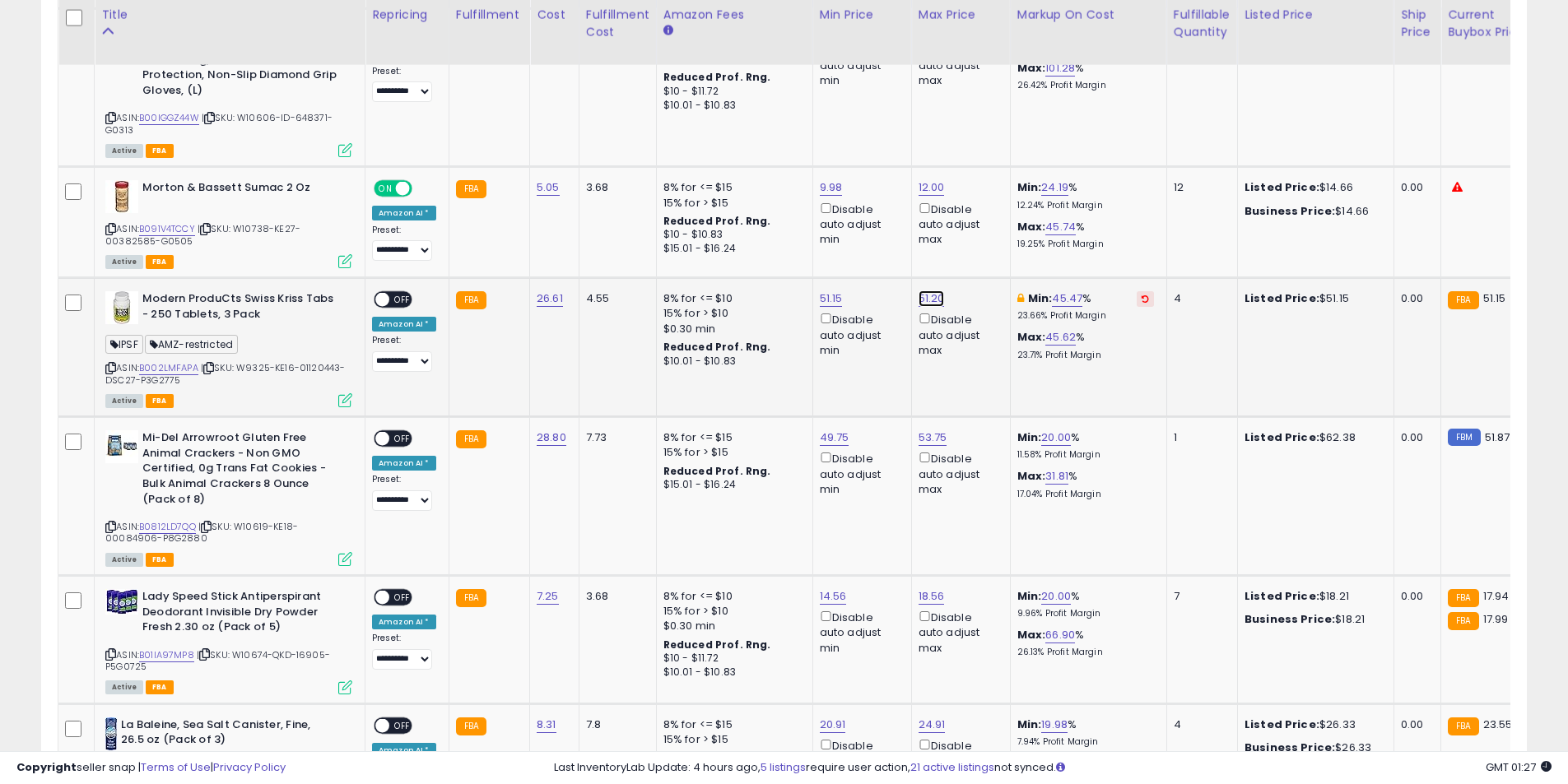 click on "51.20" at bounding box center [932, -2905] 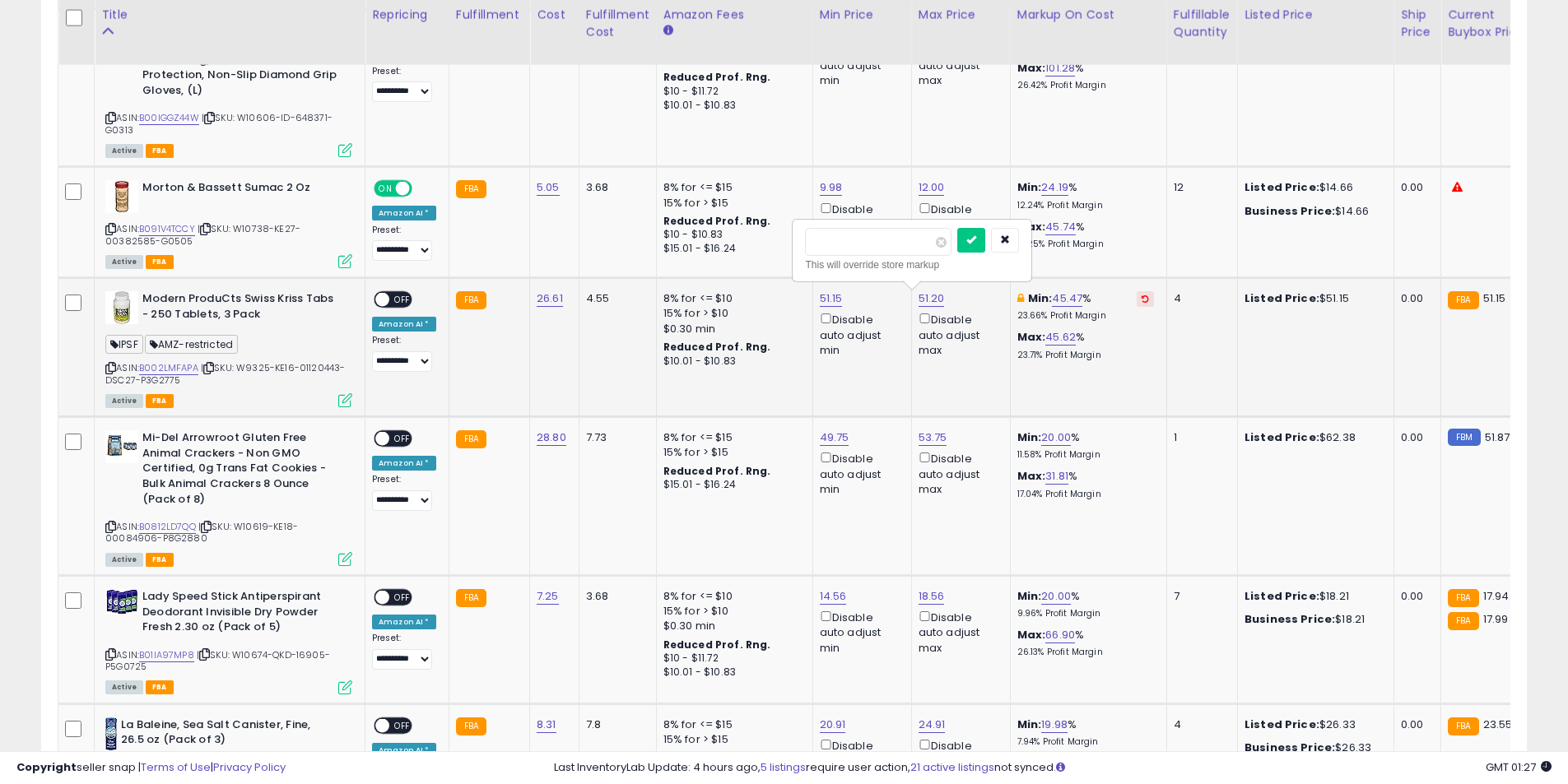 click on "*****" at bounding box center [878, 242] 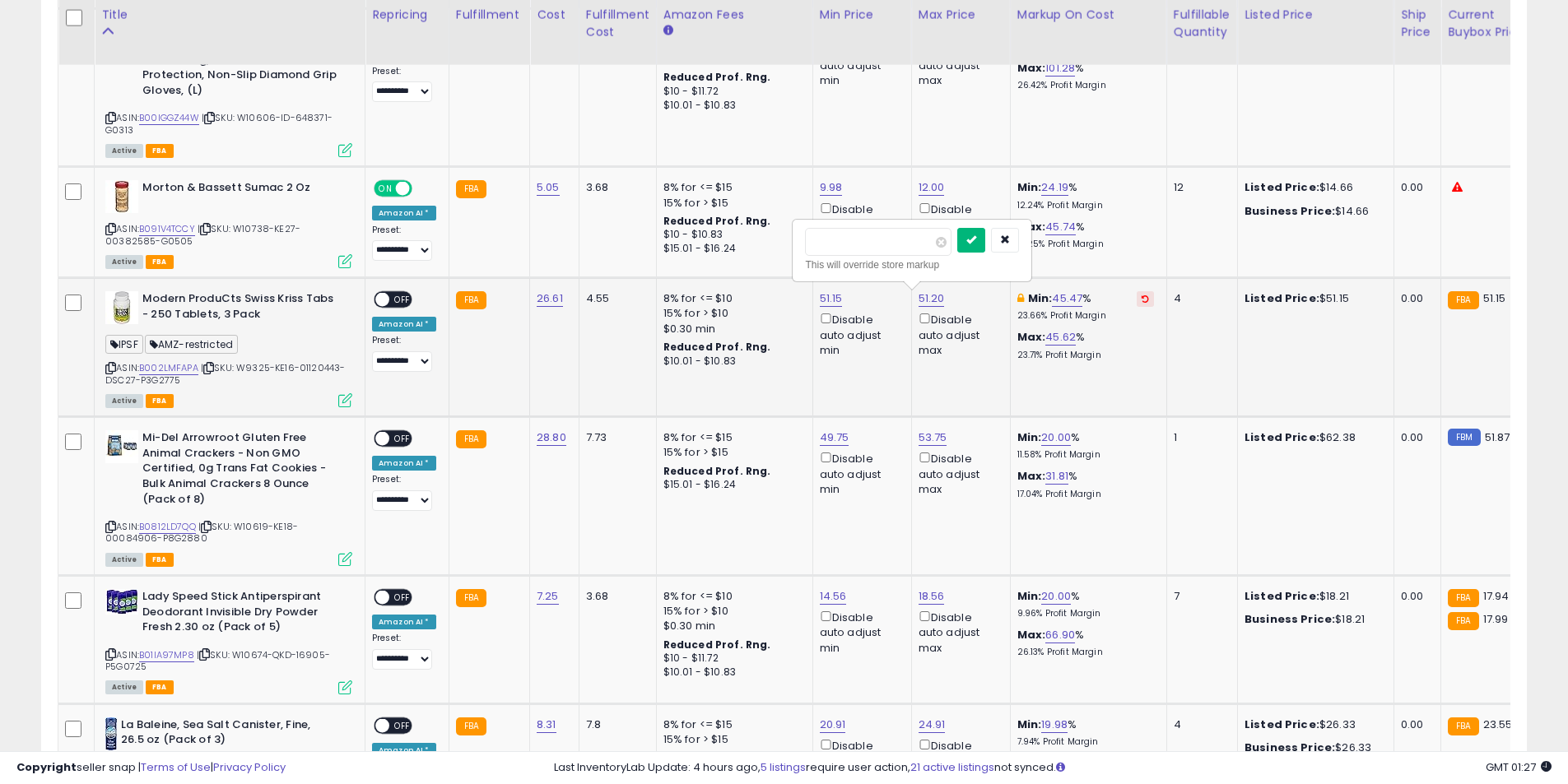 type on "*****" 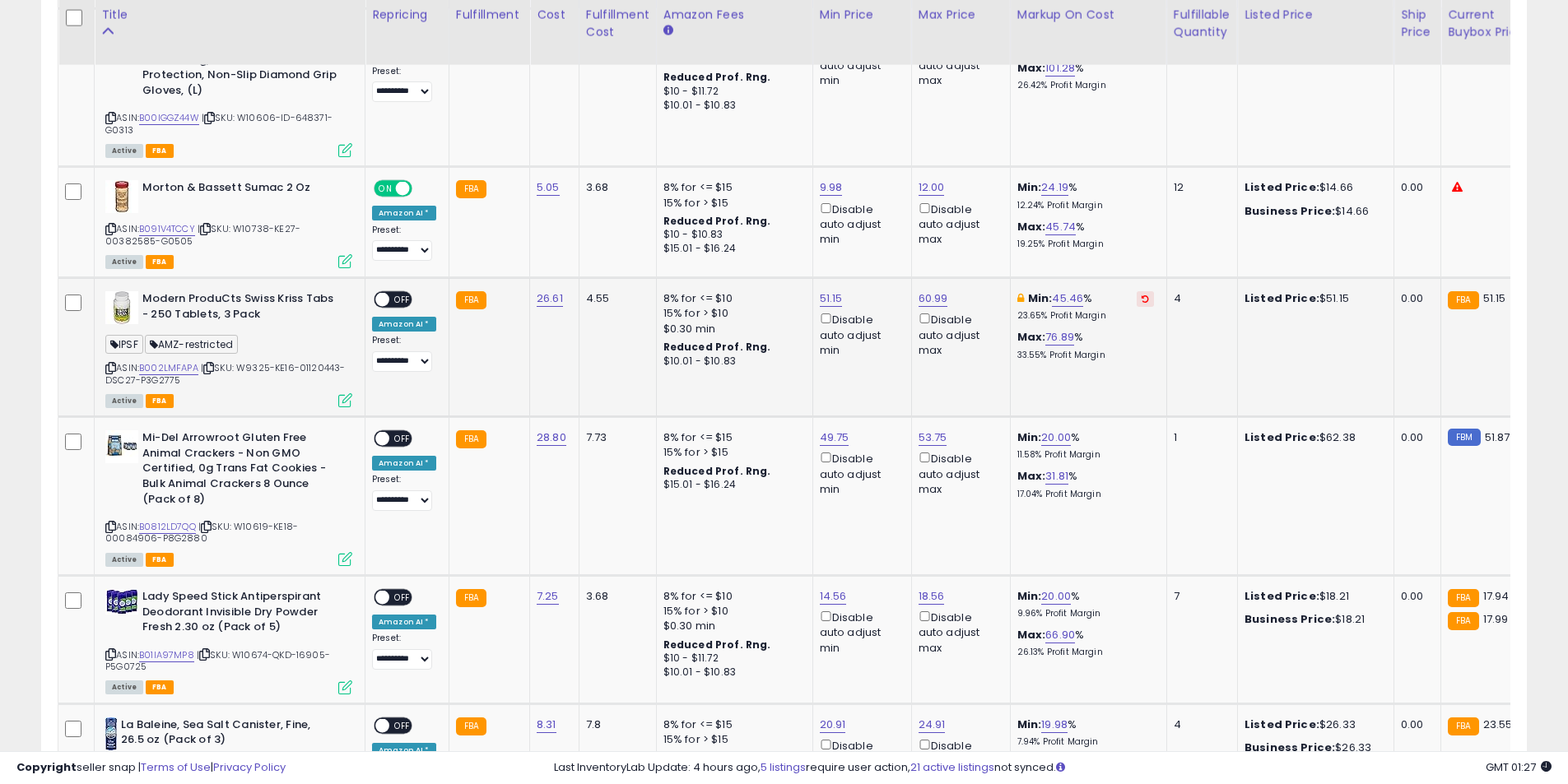 click on "OFF" at bounding box center [402, 299] 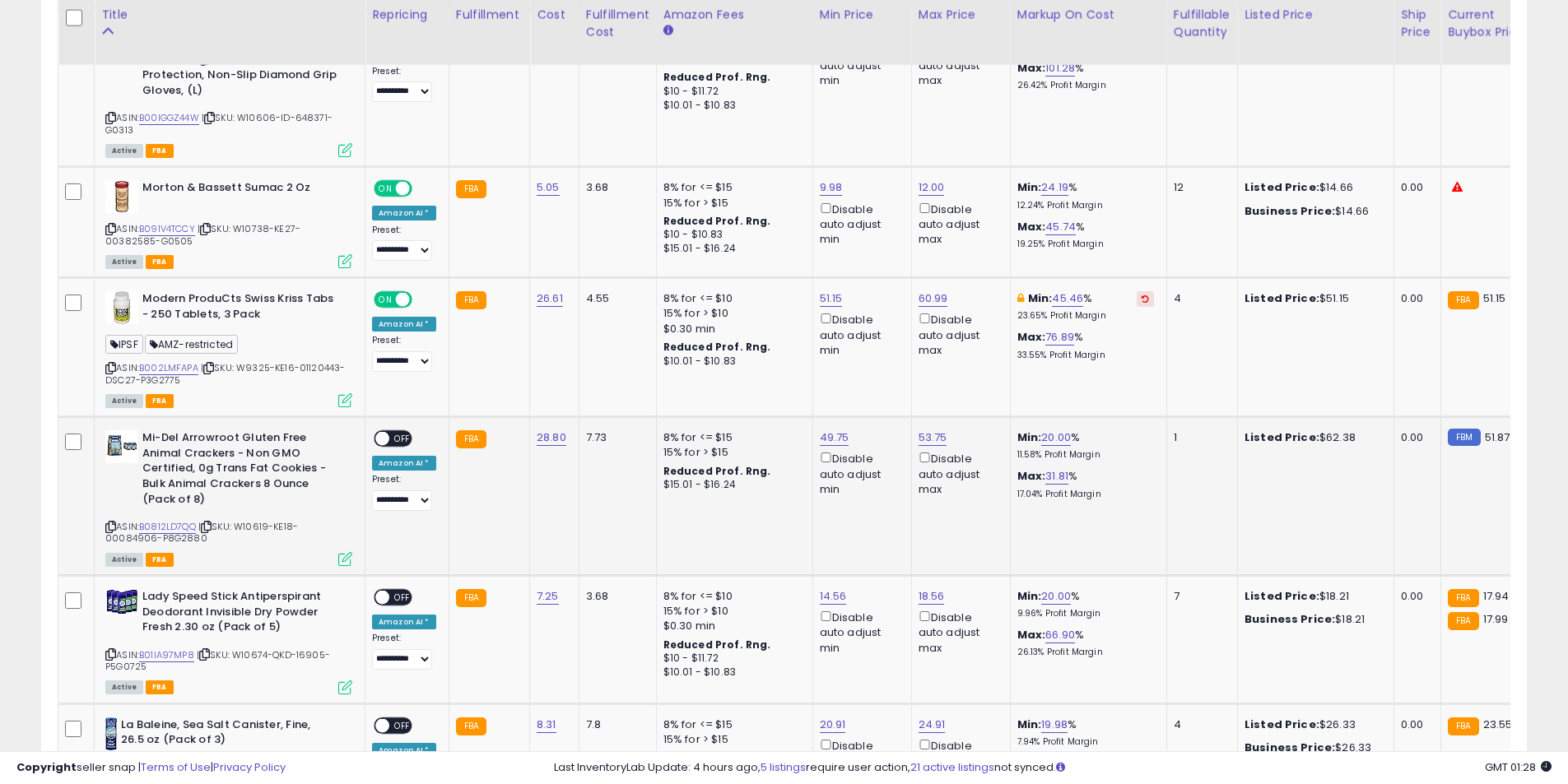 click on "OFF" at bounding box center (402, 438) 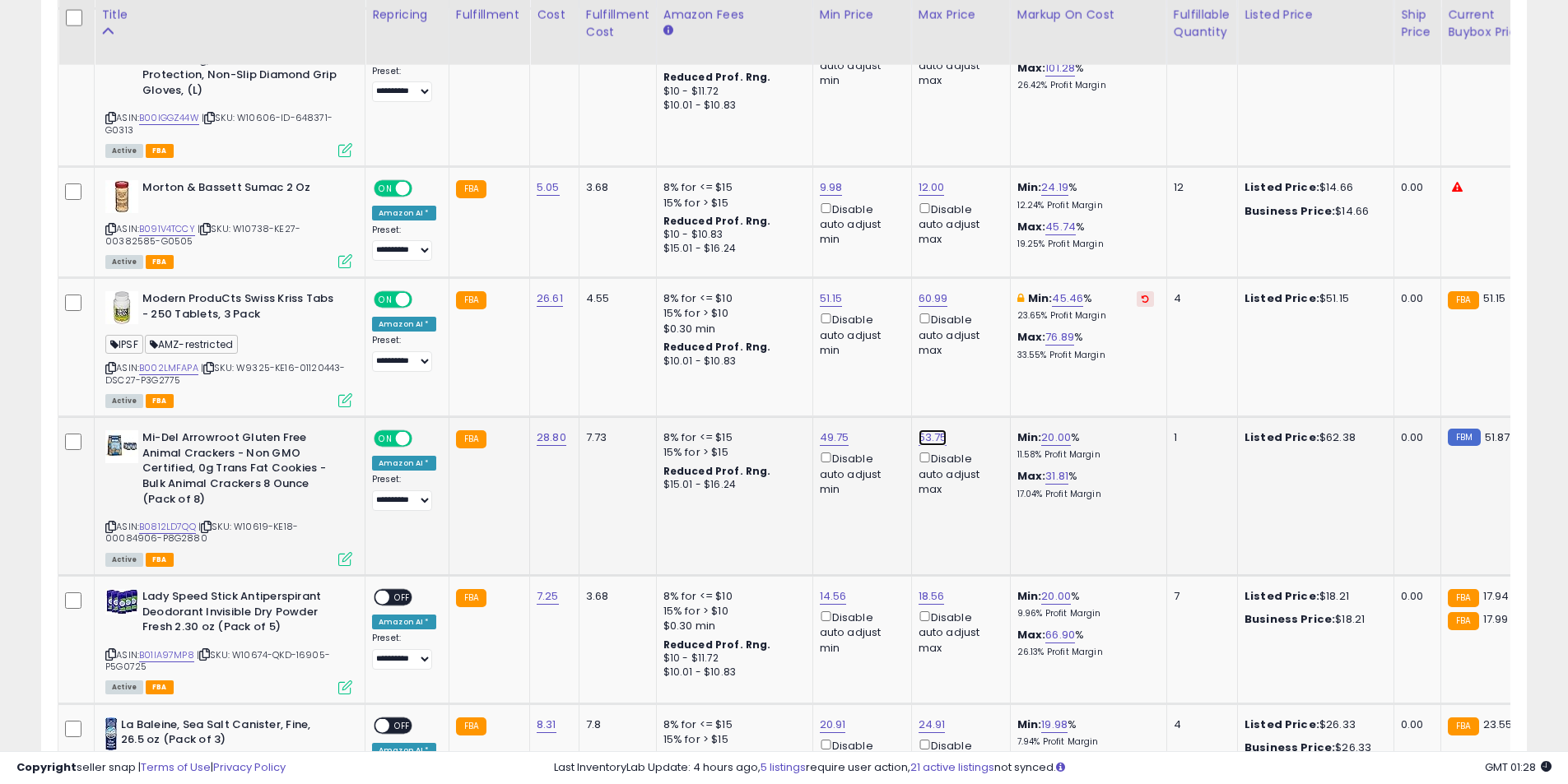 click on "53.75" at bounding box center (932, -2905) 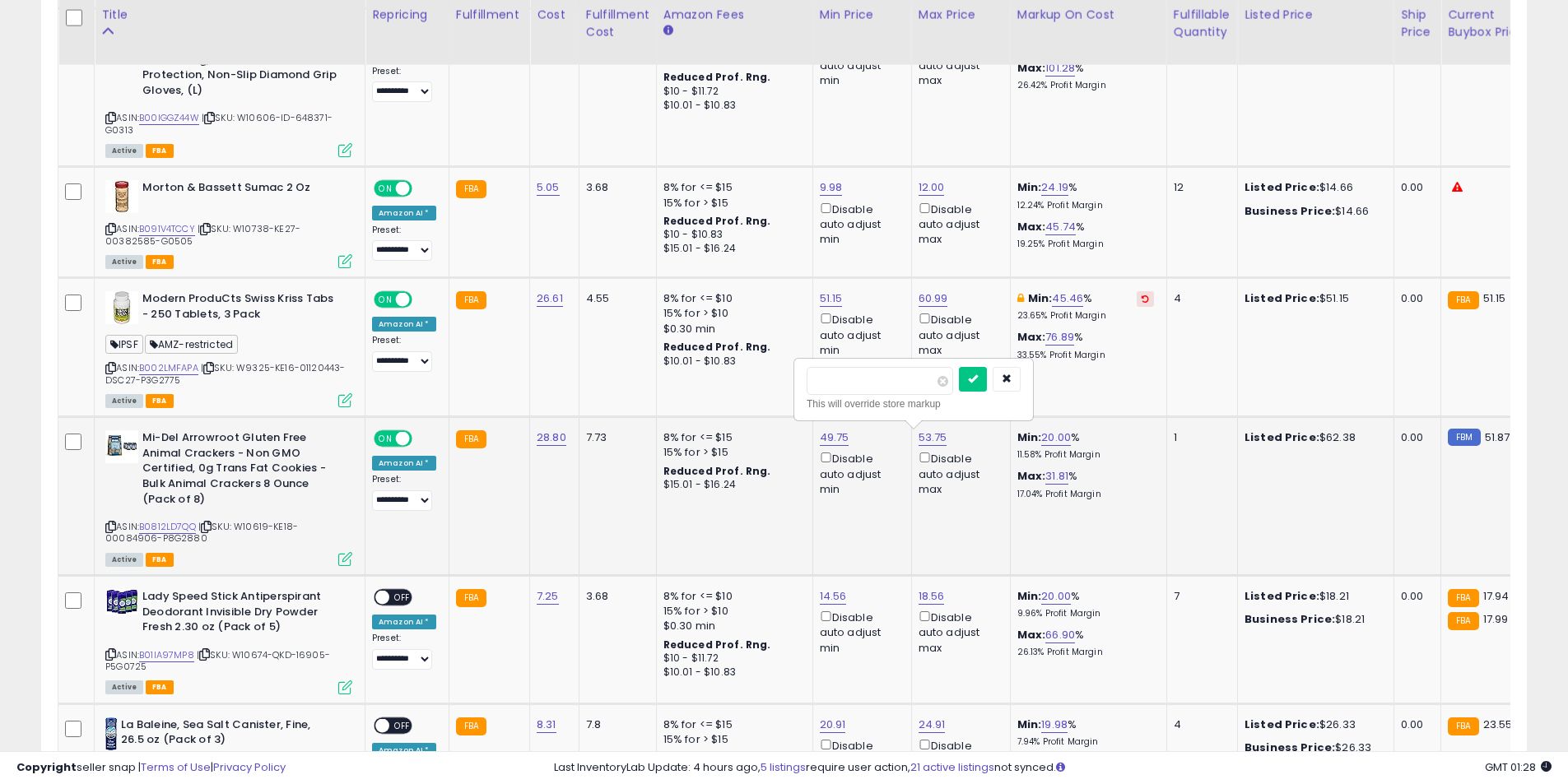 click on "*****" at bounding box center [880, 381] 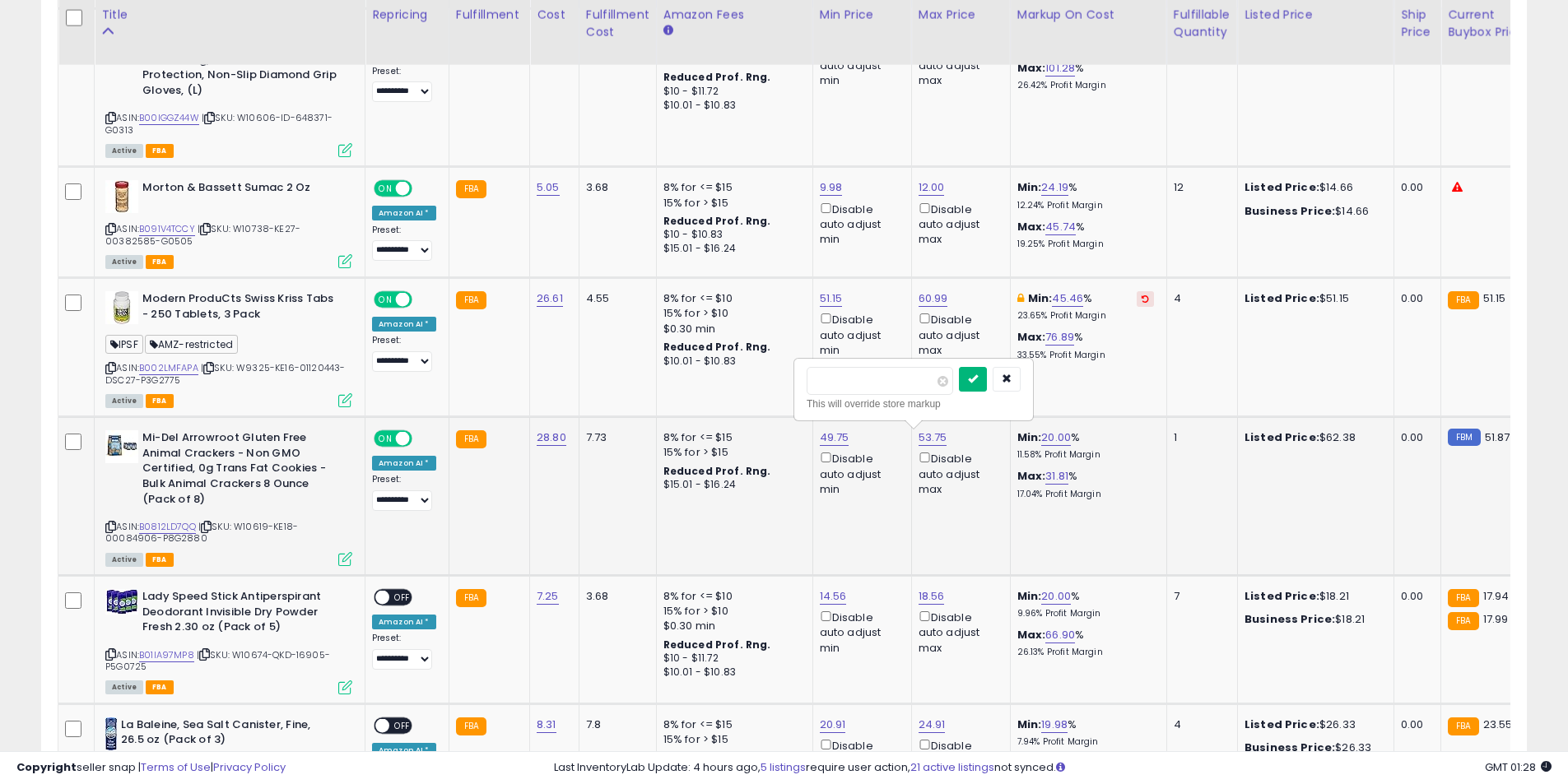 type on "*****" 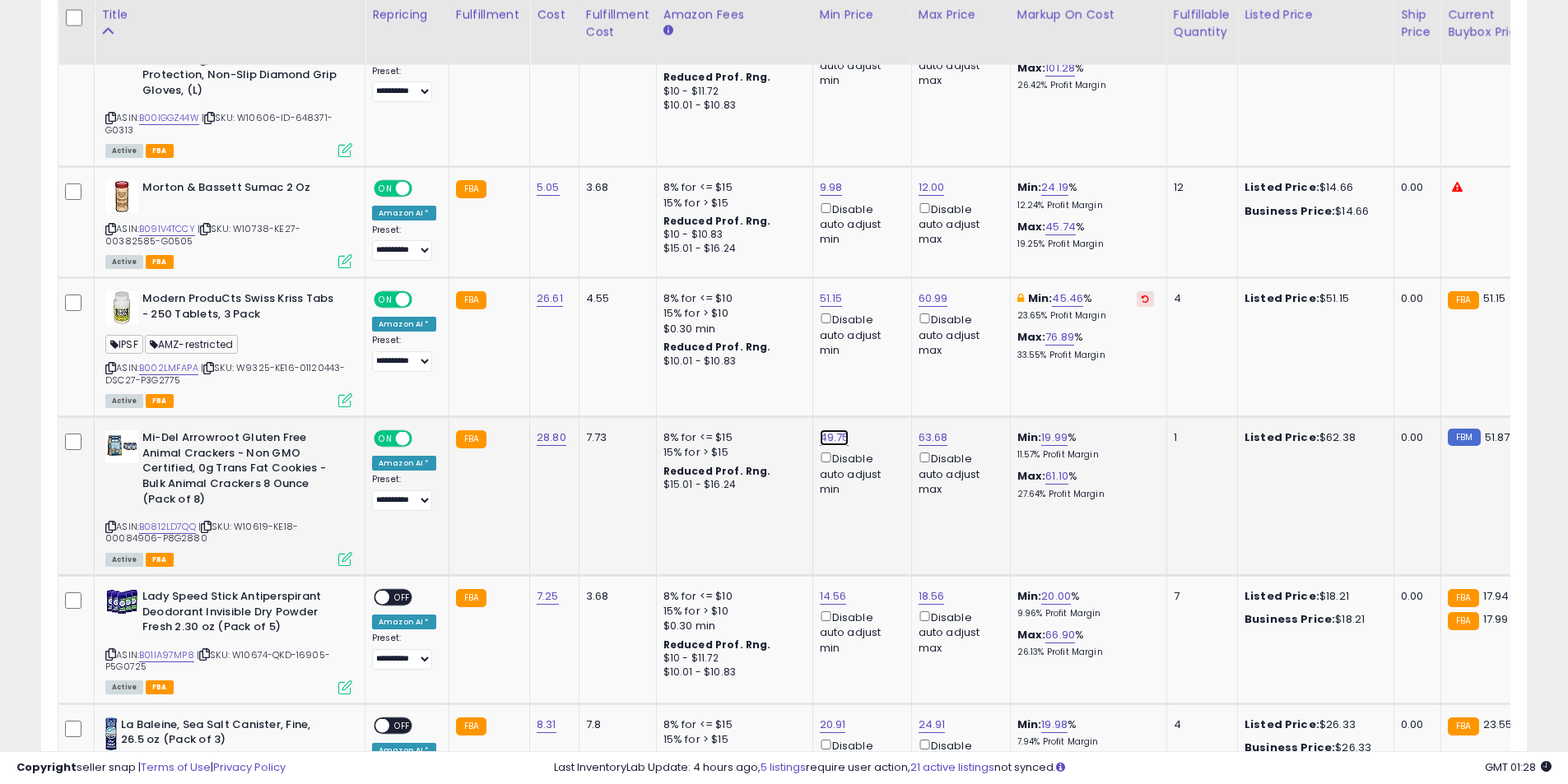 click on "49.75" at bounding box center [831, -2905] 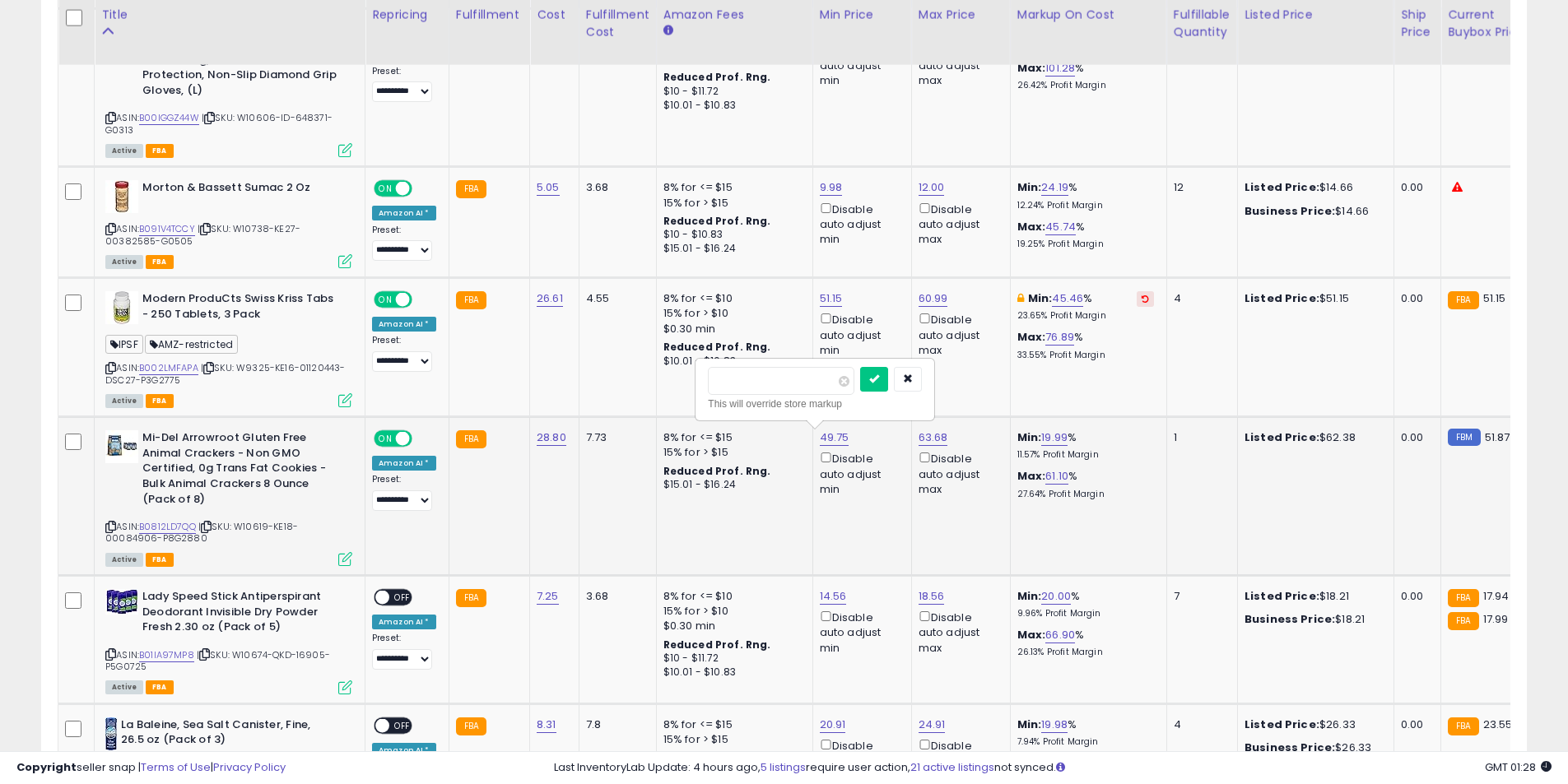click on "*****" at bounding box center (781, 381) 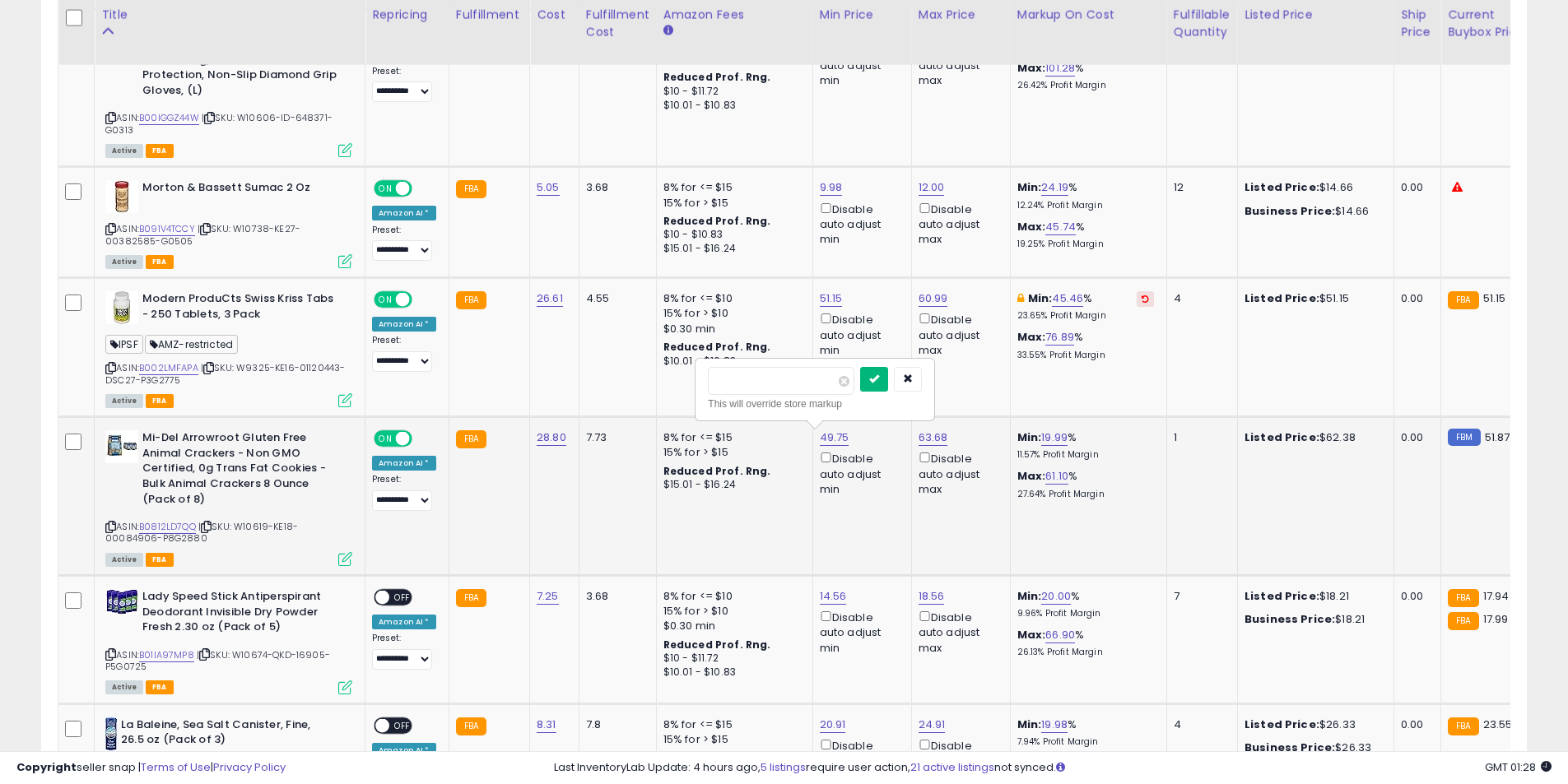 type on "*****" 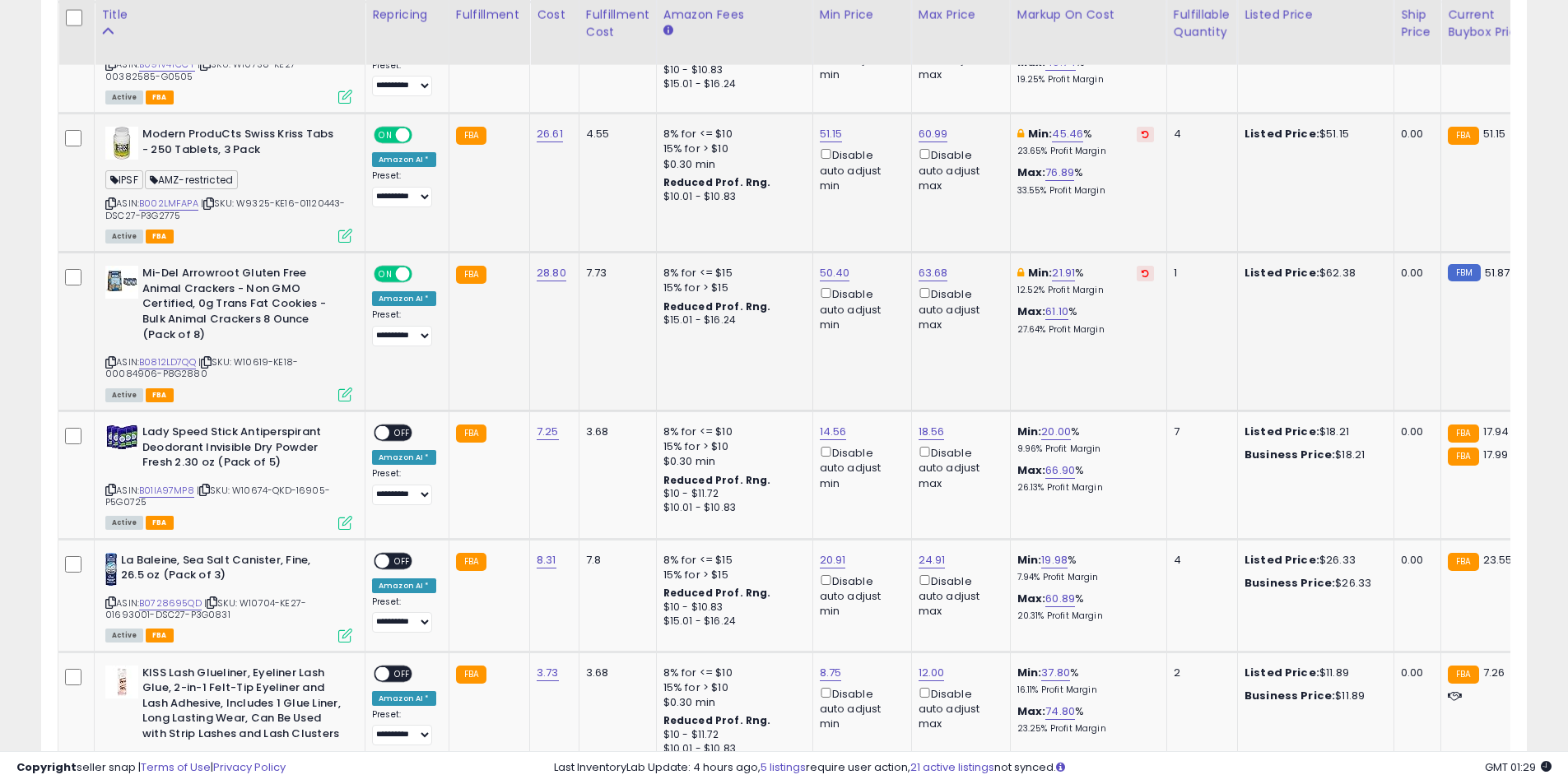 scroll, scrollTop: 3760, scrollLeft: 0, axis: vertical 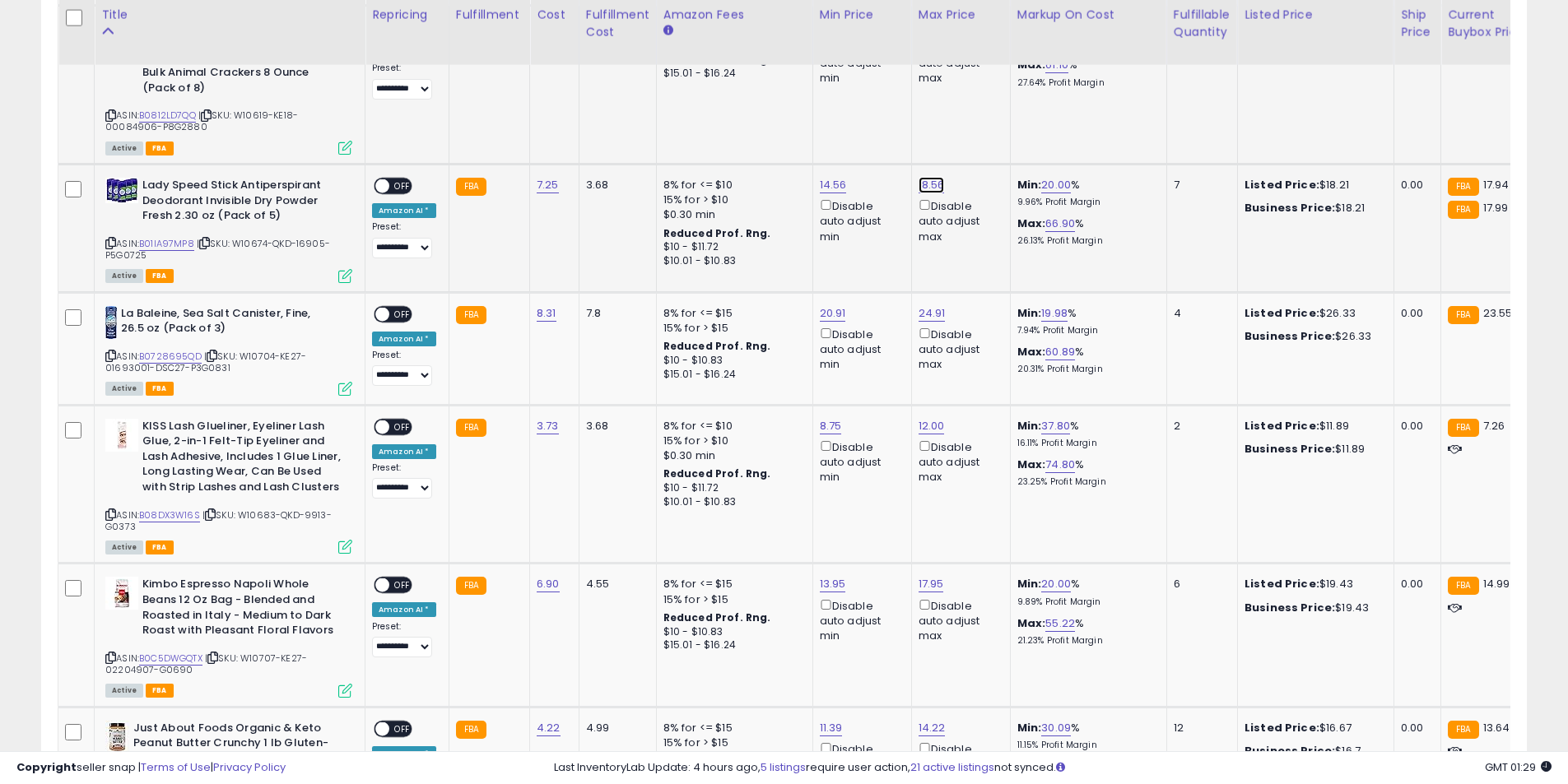 click on "18.56" at bounding box center [932, -3316] 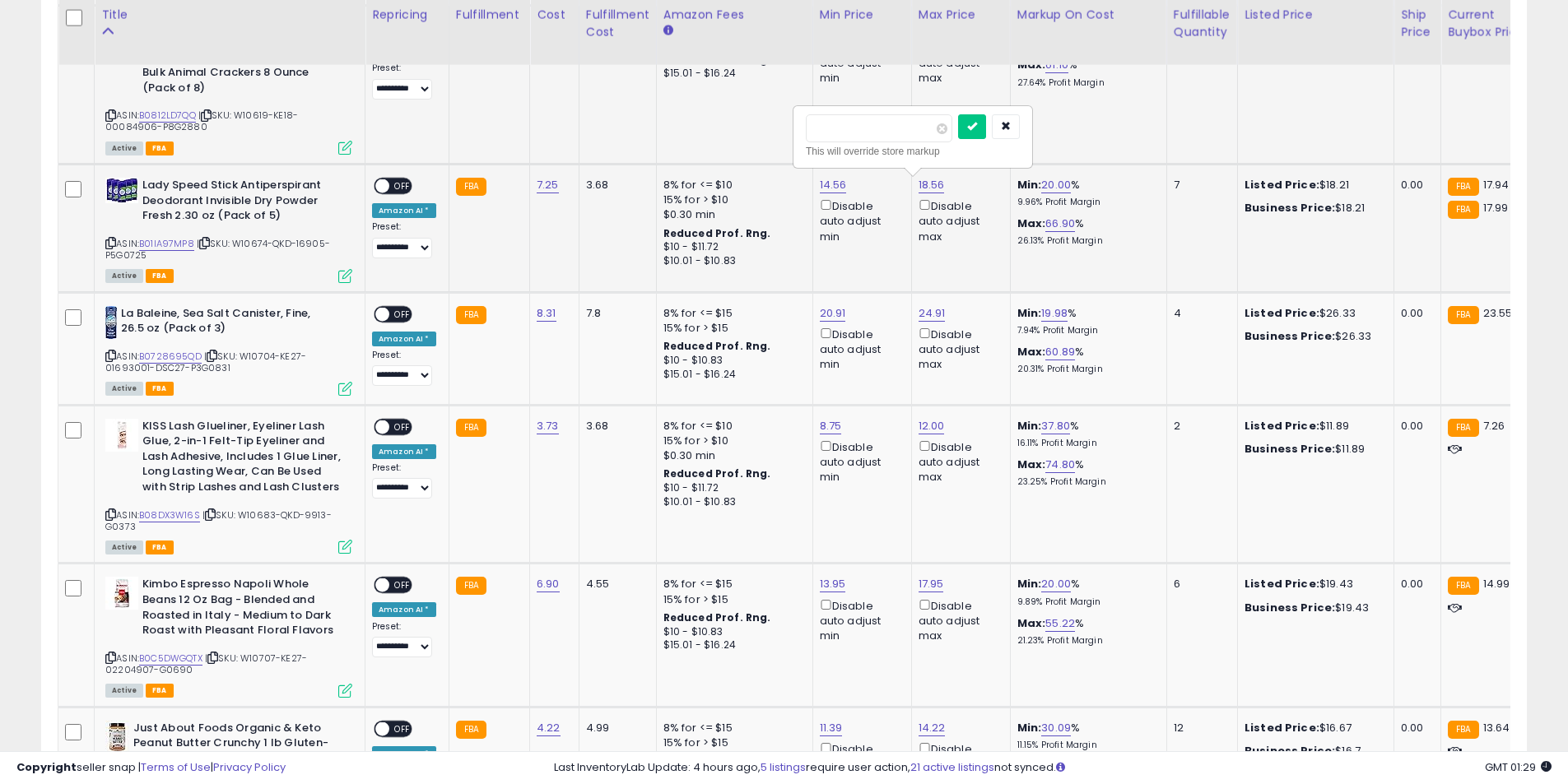 click on "*****" at bounding box center [879, 128] 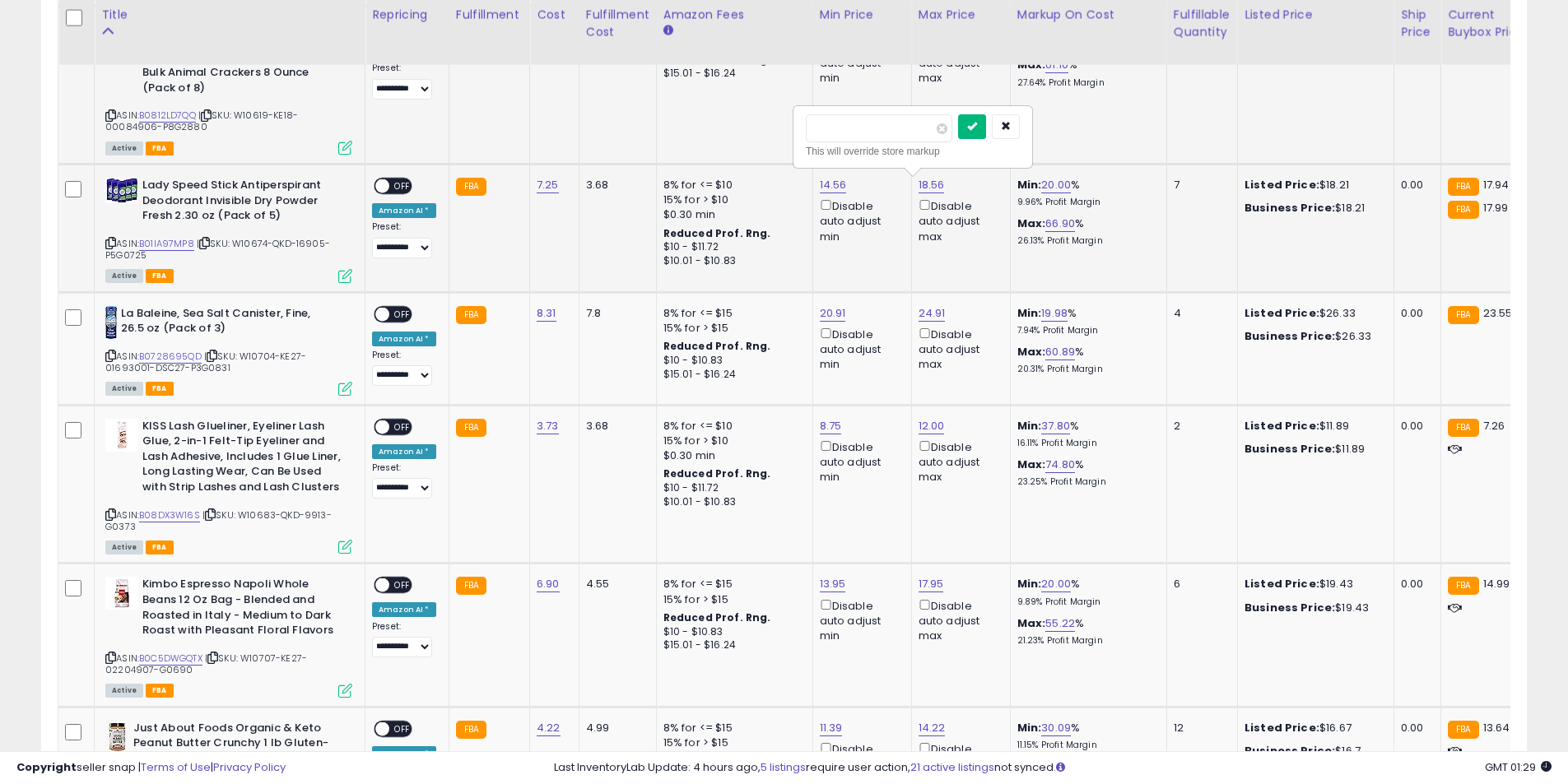 type on "*****" 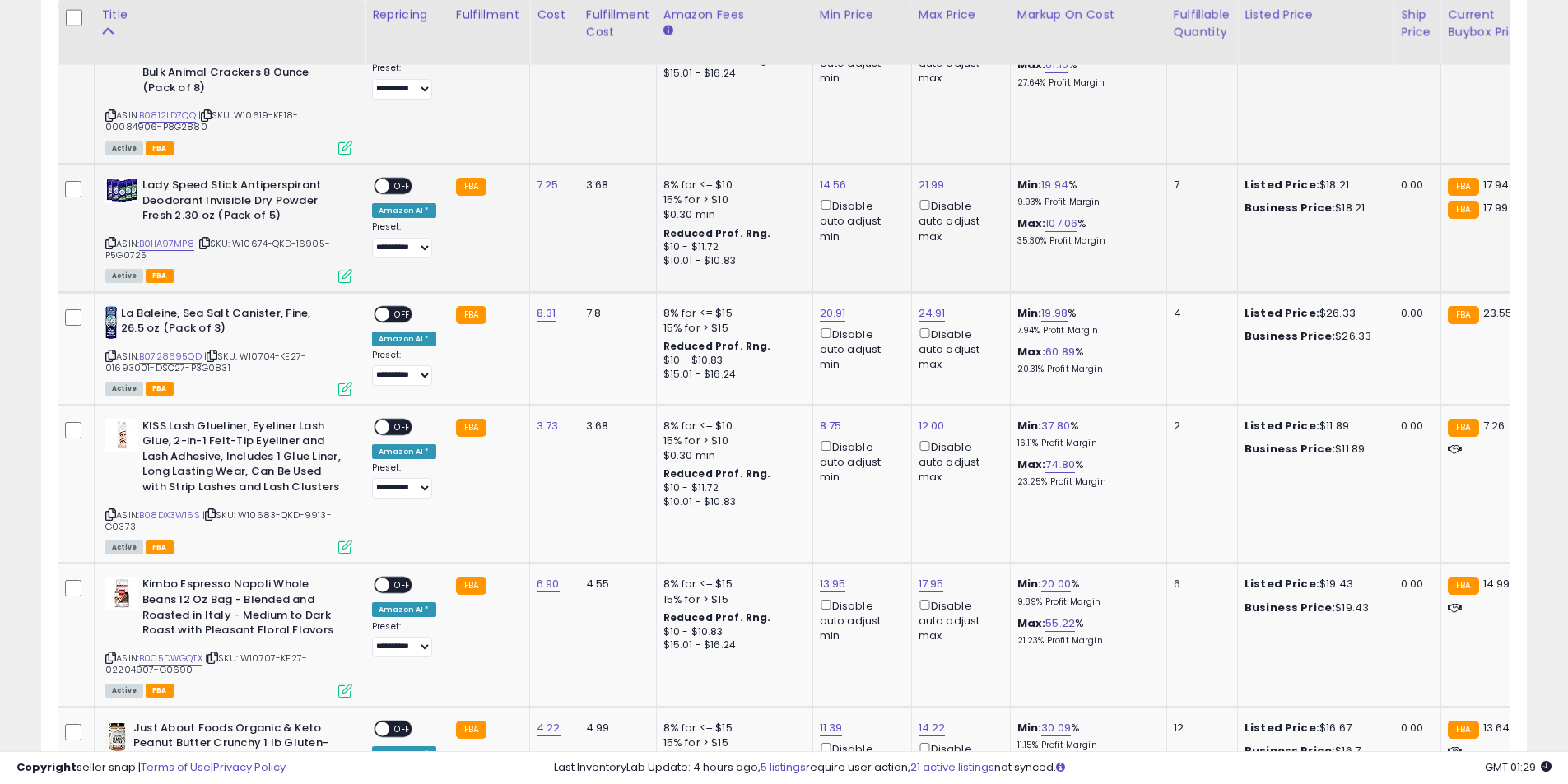 click on "OFF" at bounding box center [402, 186] 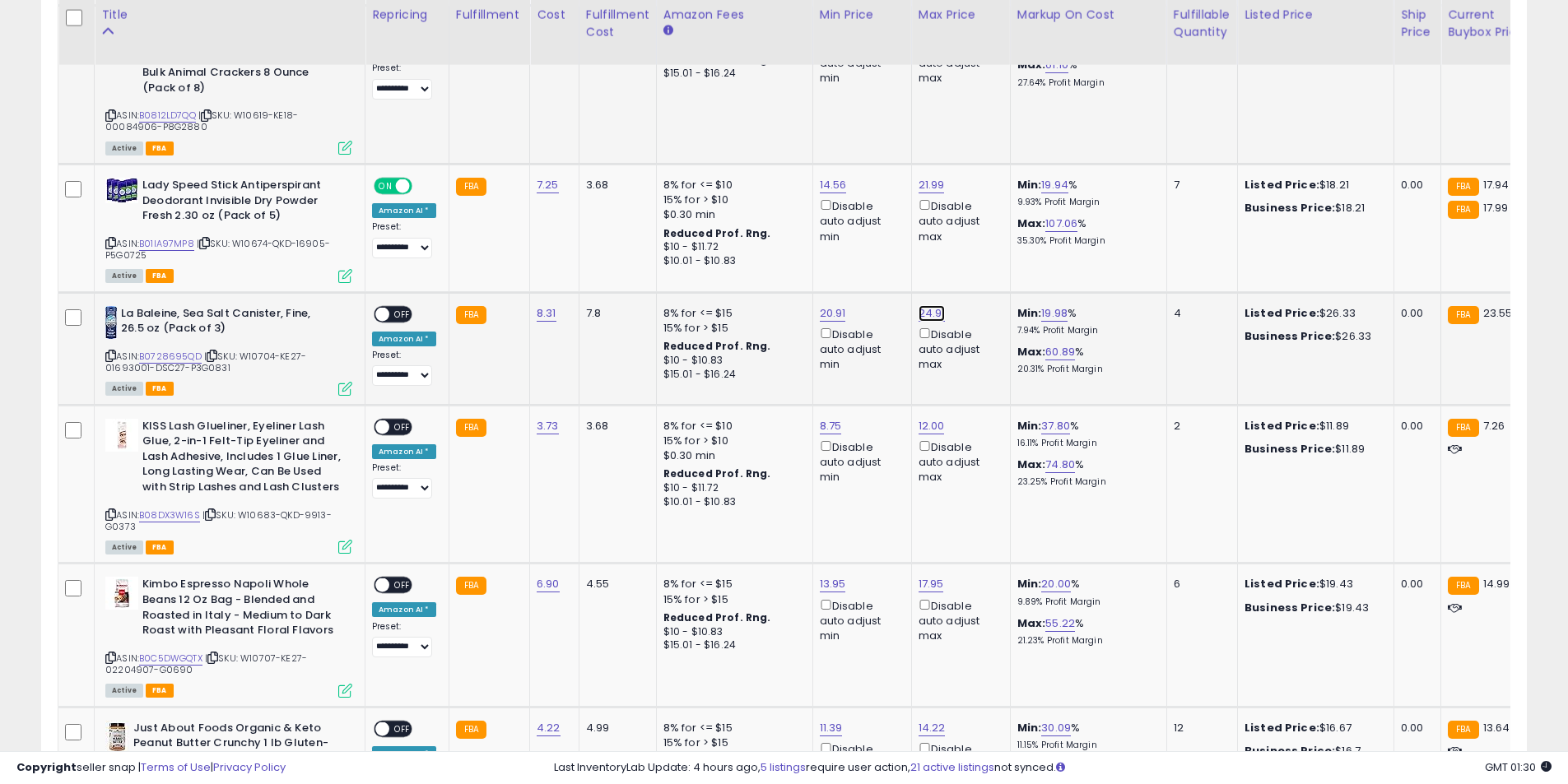 click on "24.91" at bounding box center (932, -3316) 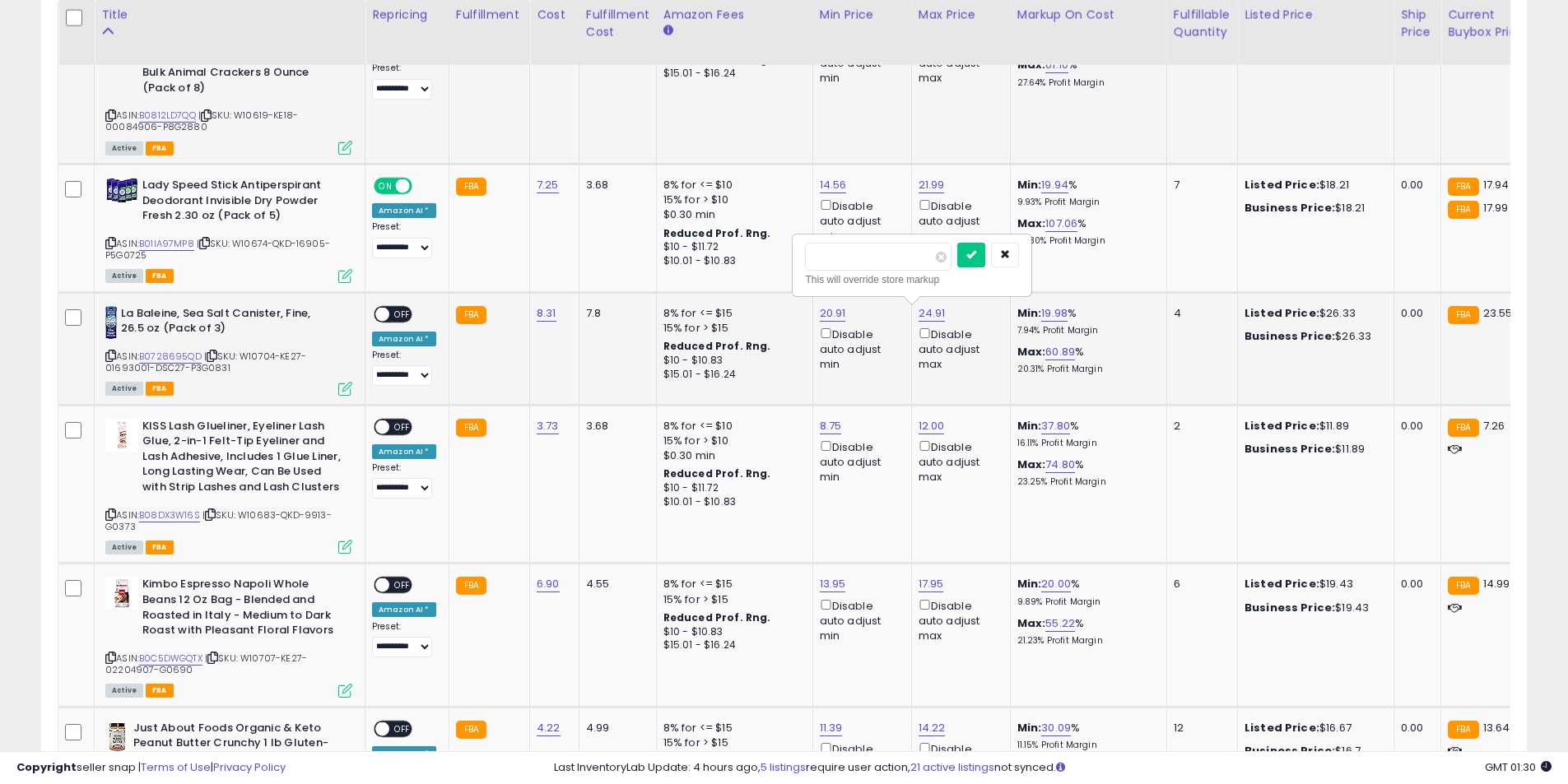 click on "*****" at bounding box center [878, 257] 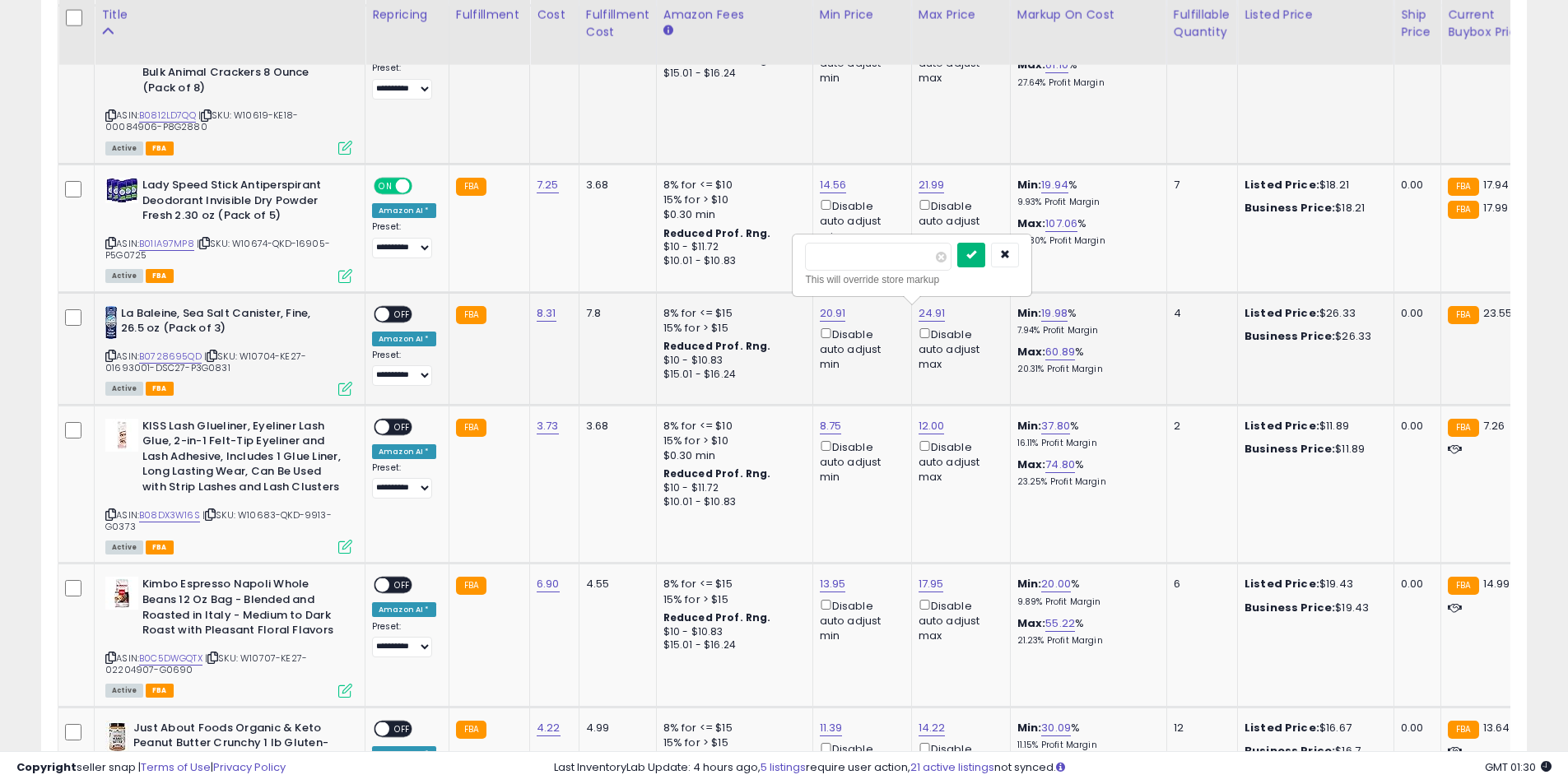 type on "*****" 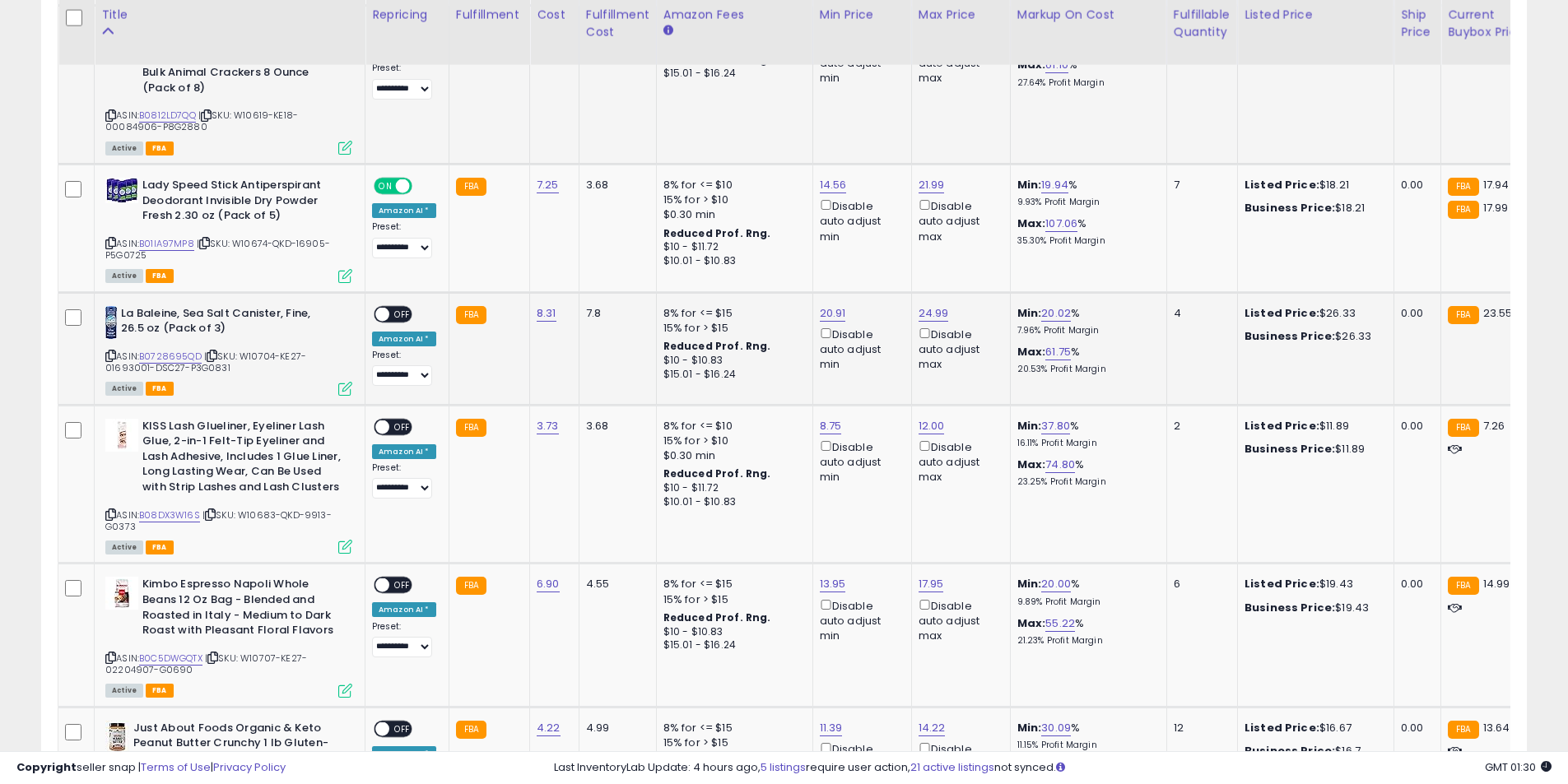 click on "OFF" at bounding box center [402, 313] 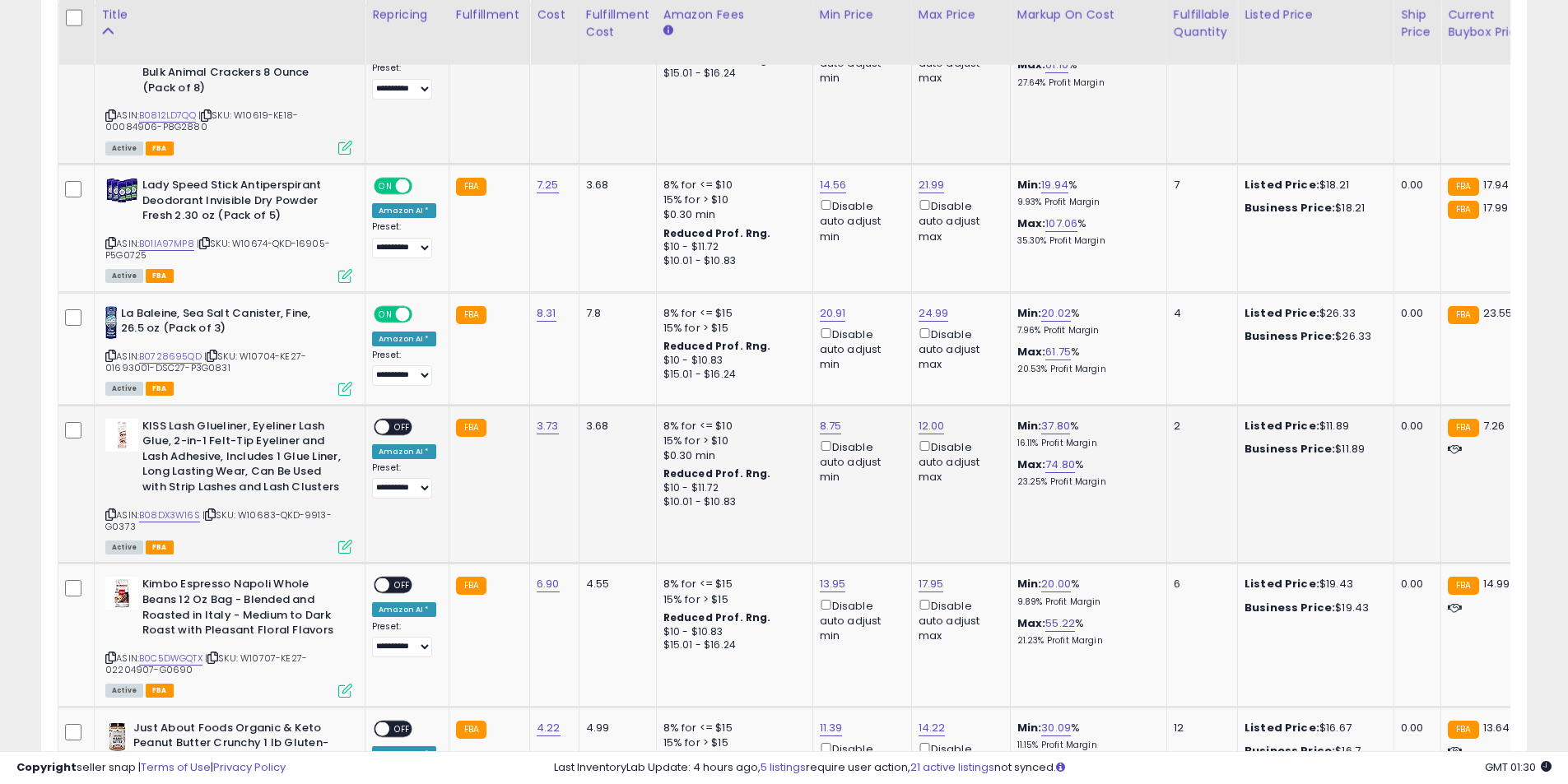 scroll, scrollTop: 3924, scrollLeft: 0, axis: vertical 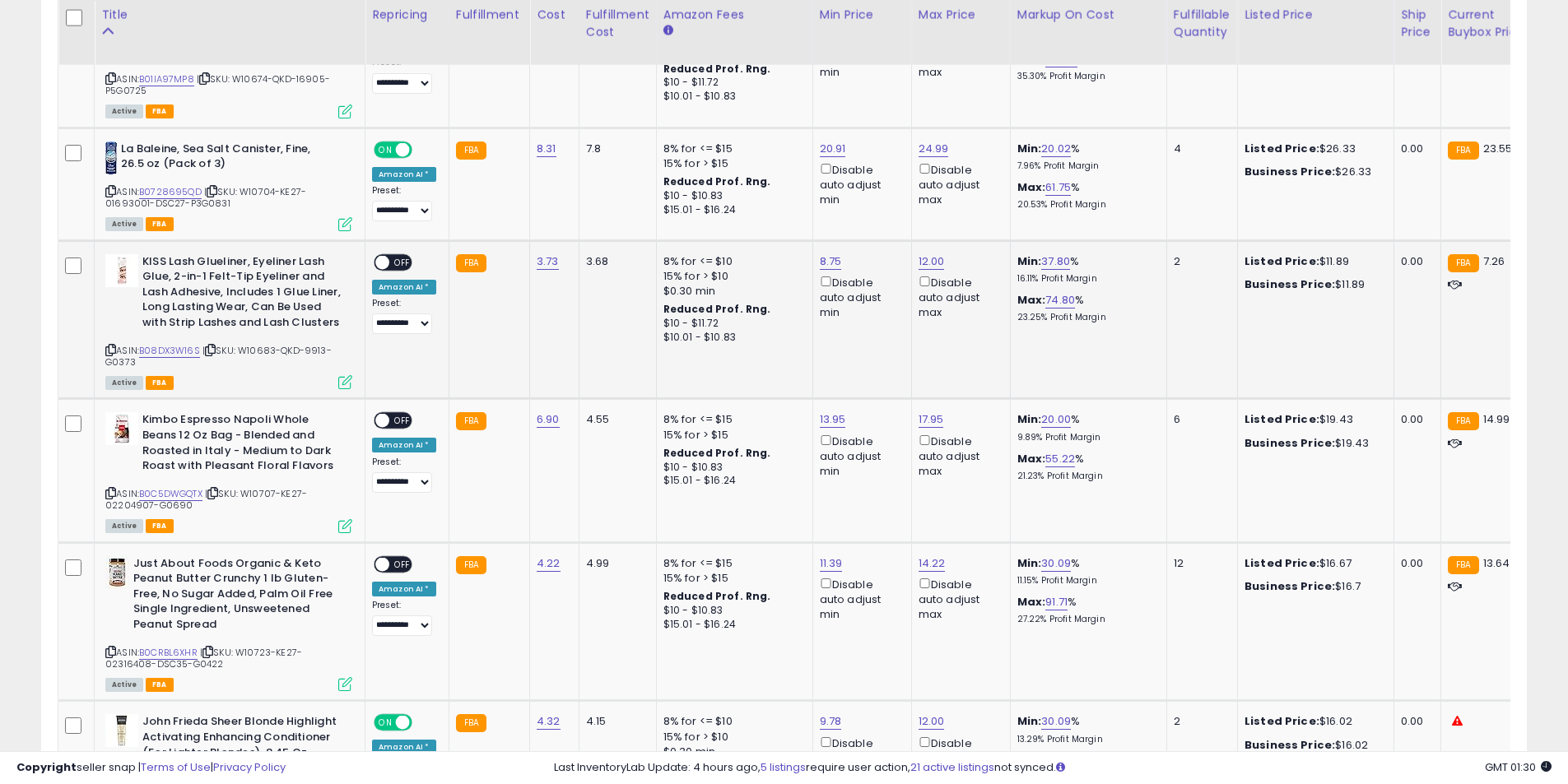 click on "OFF" at bounding box center (402, 262) 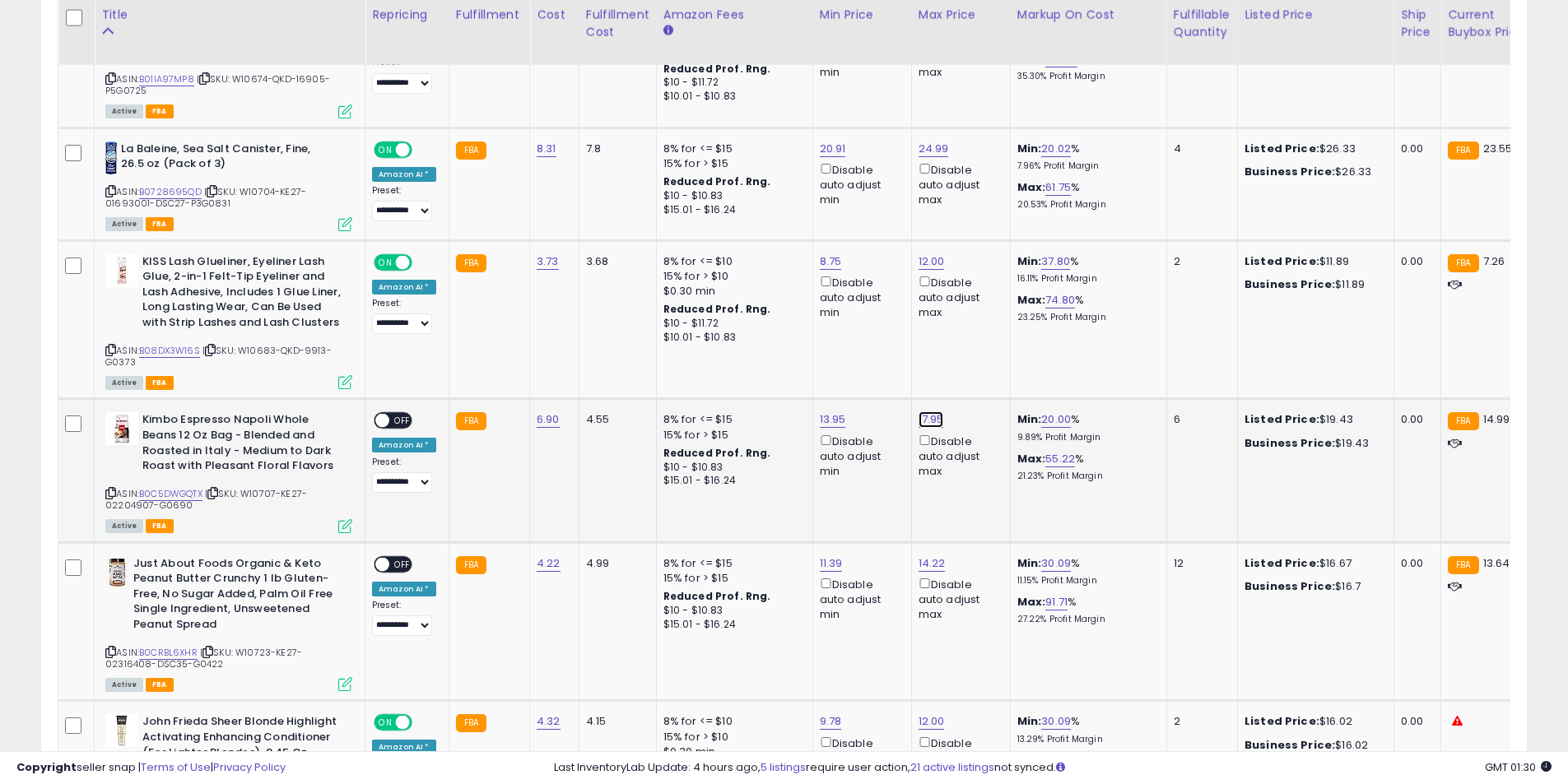 click on "17.95" at bounding box center [932, -3481] 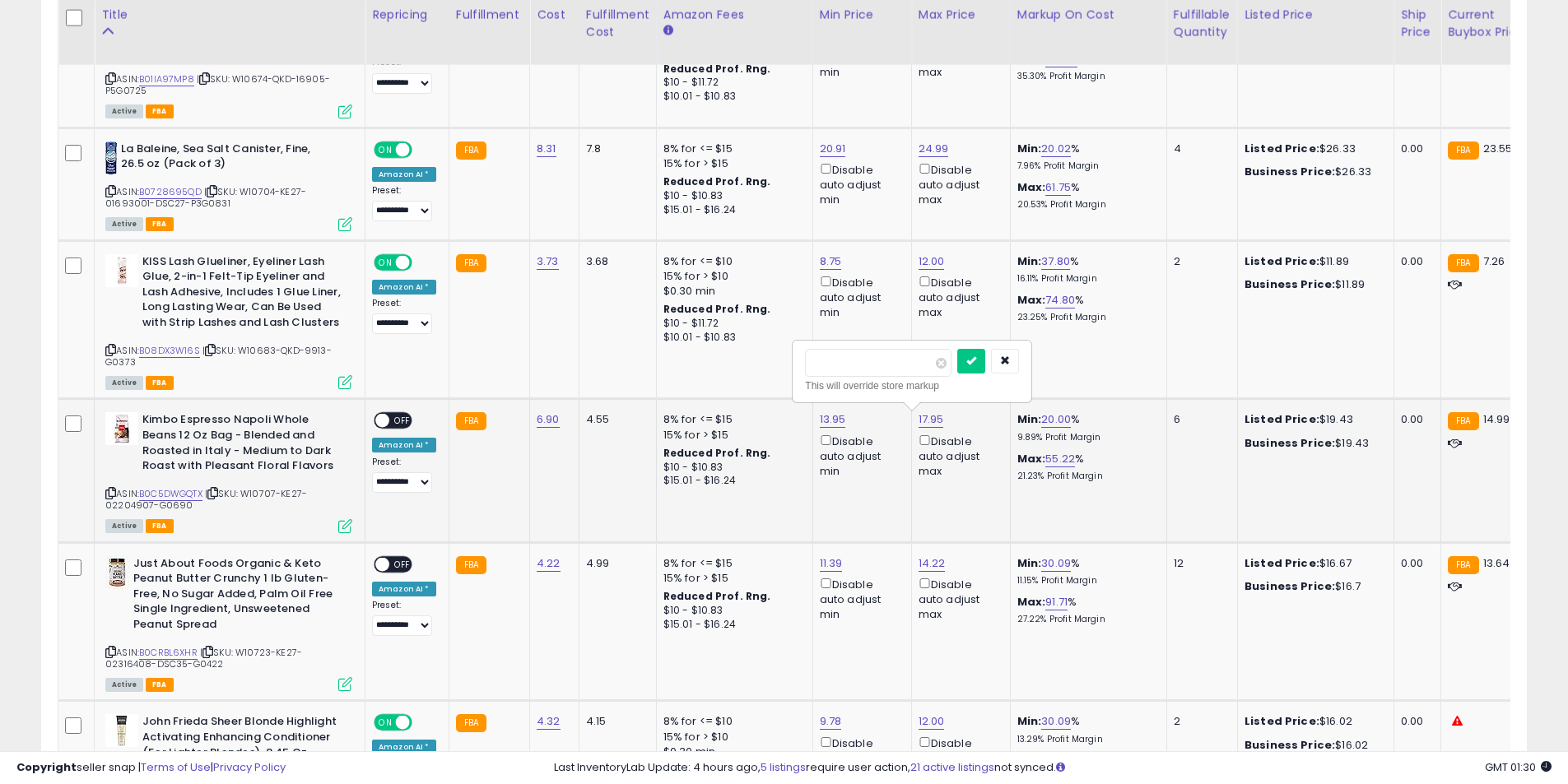 click on "*****" at bounding box center (878, 363) 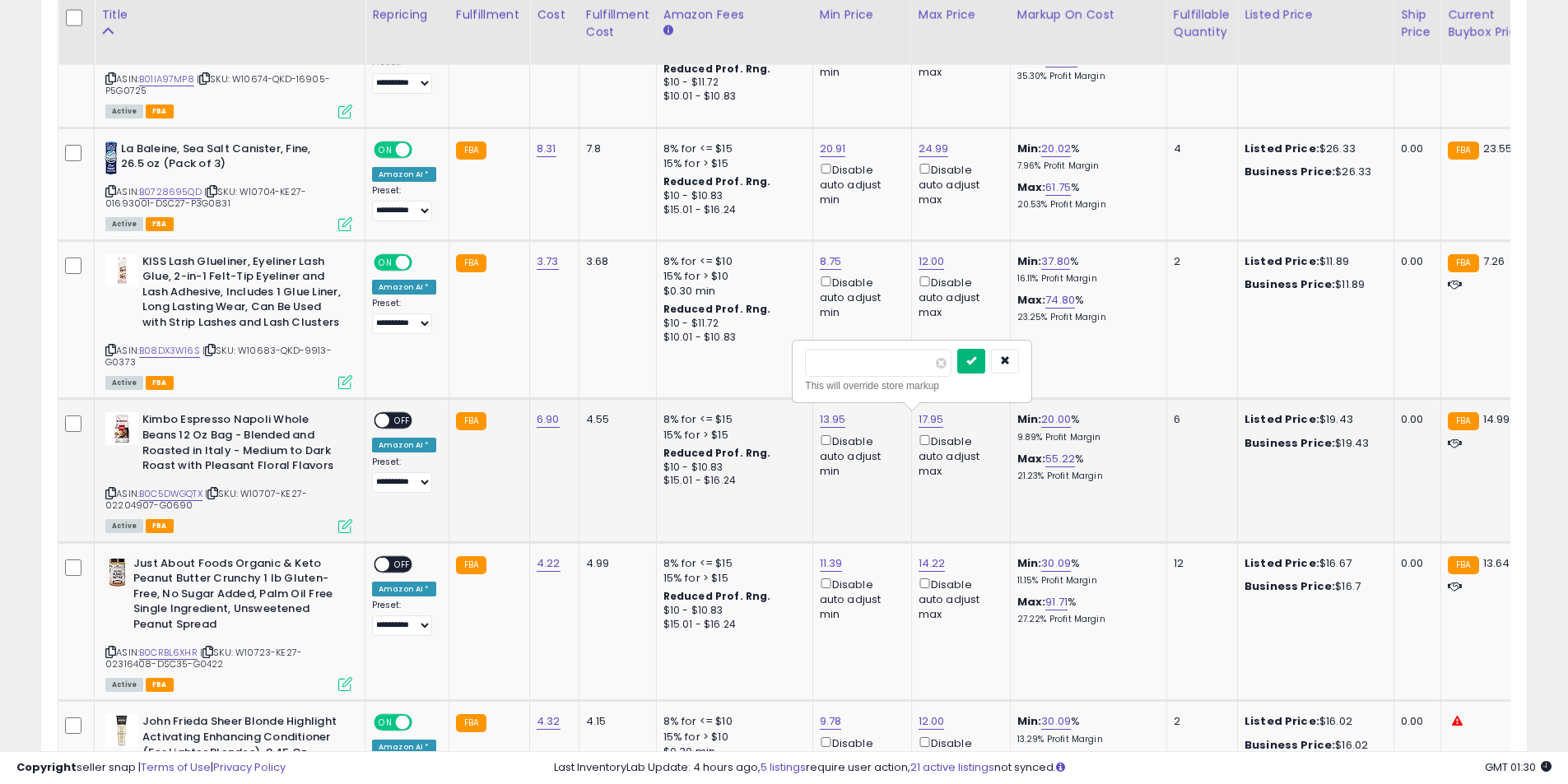 type on "*****" 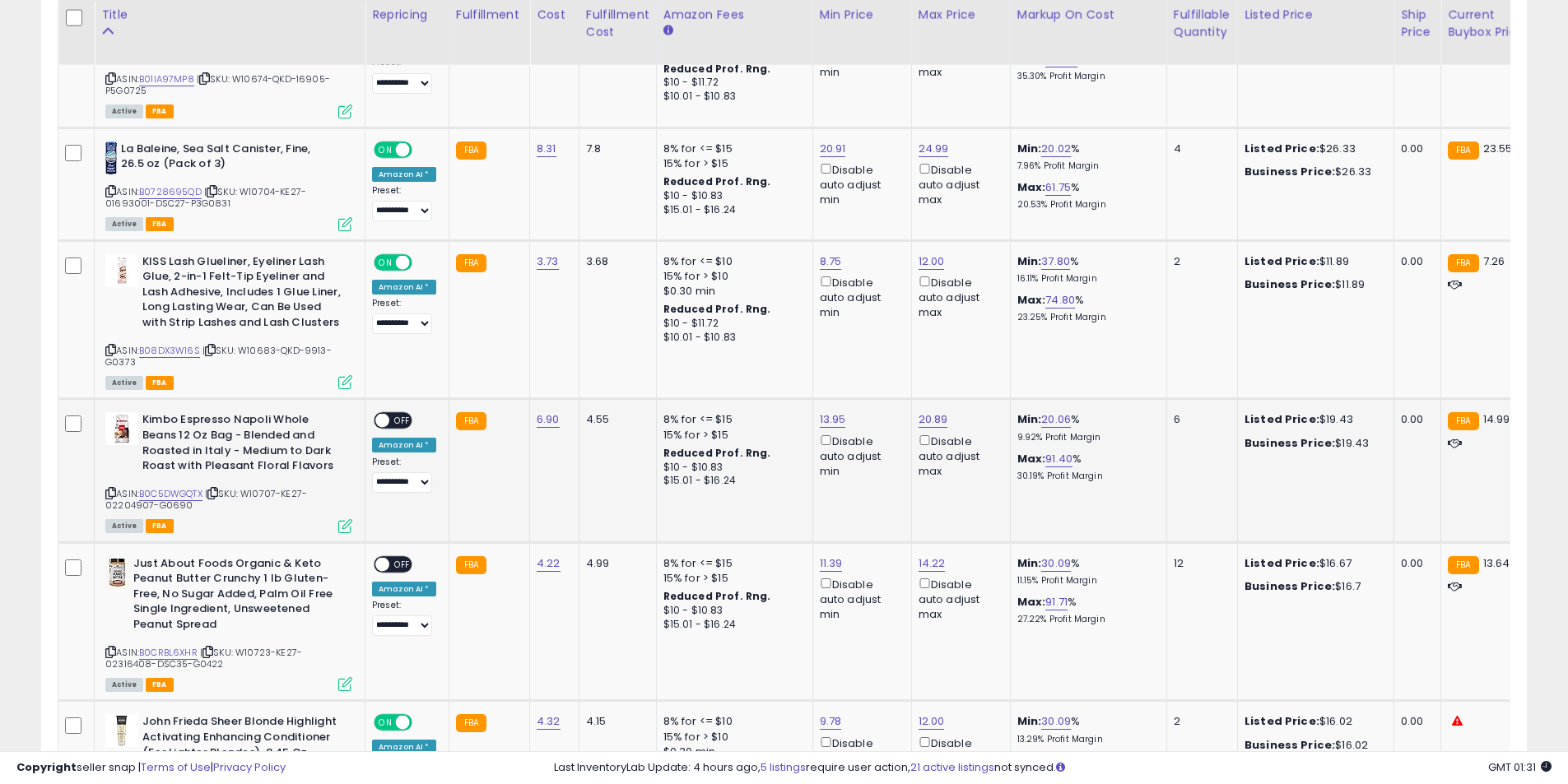click on "OFF" at bounding box center (402, 420) 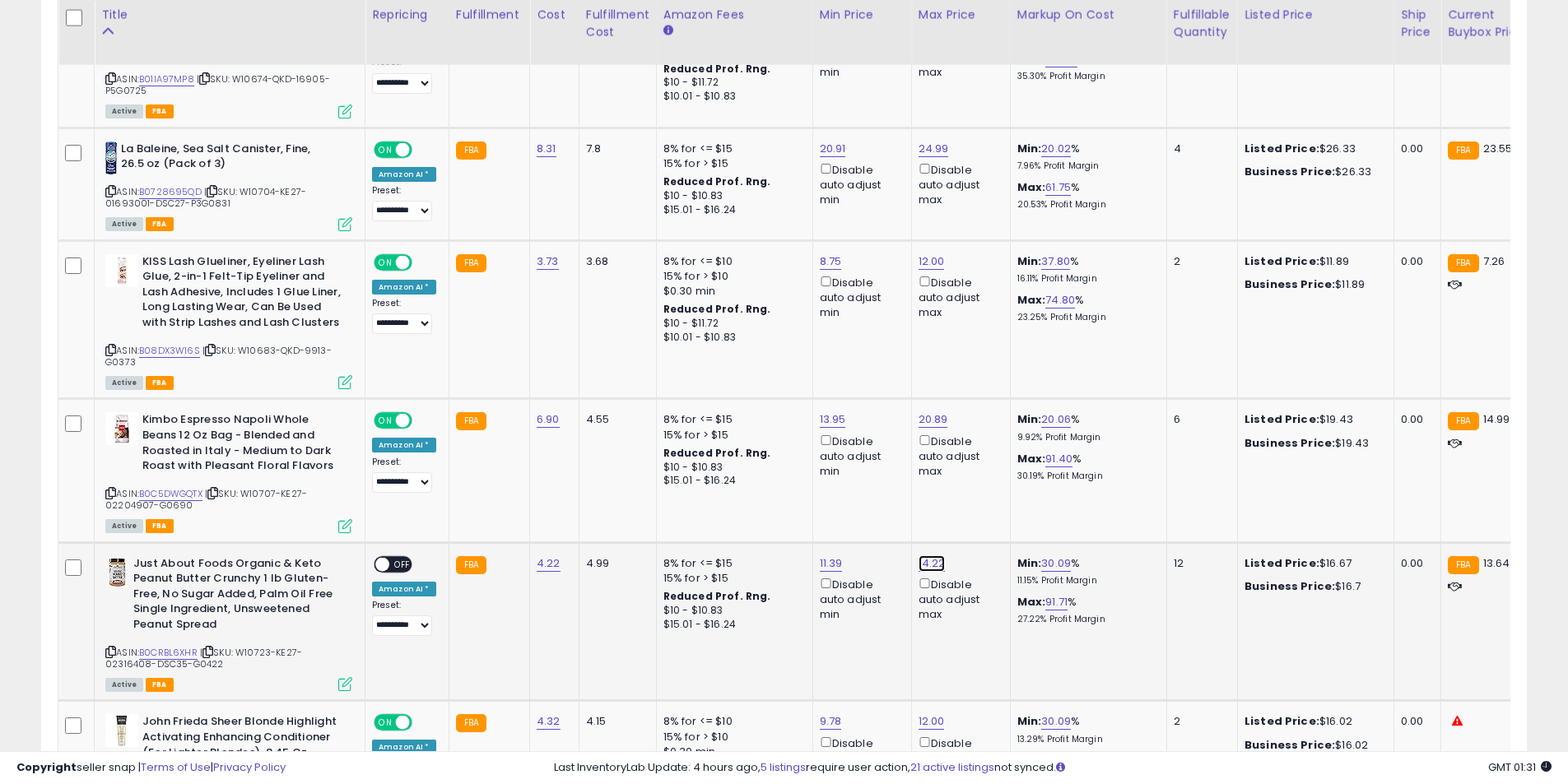 click on "14.22" at bounding box center [932, -3481] 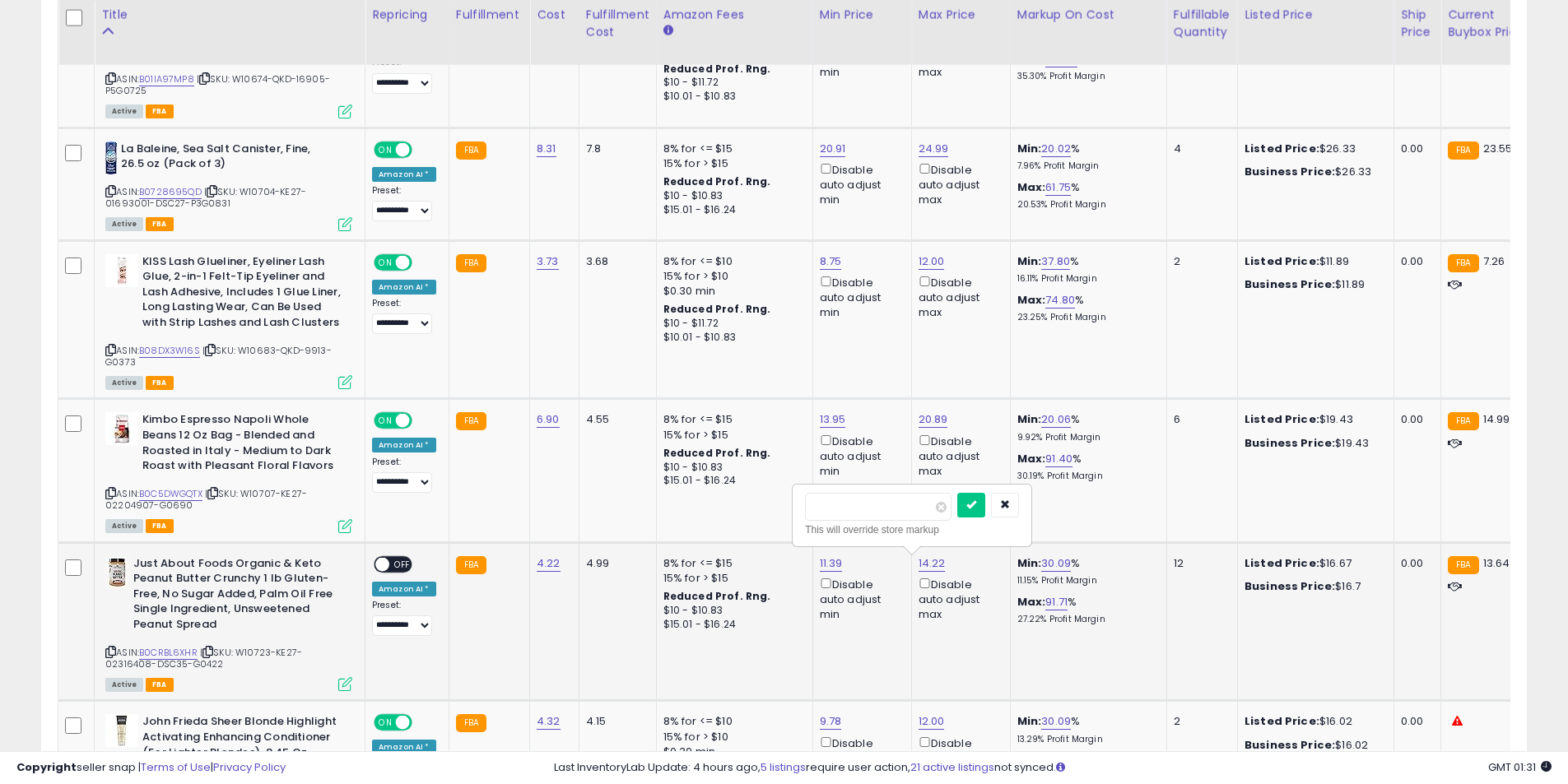 click on "*****" at bounding box center (878, 507) 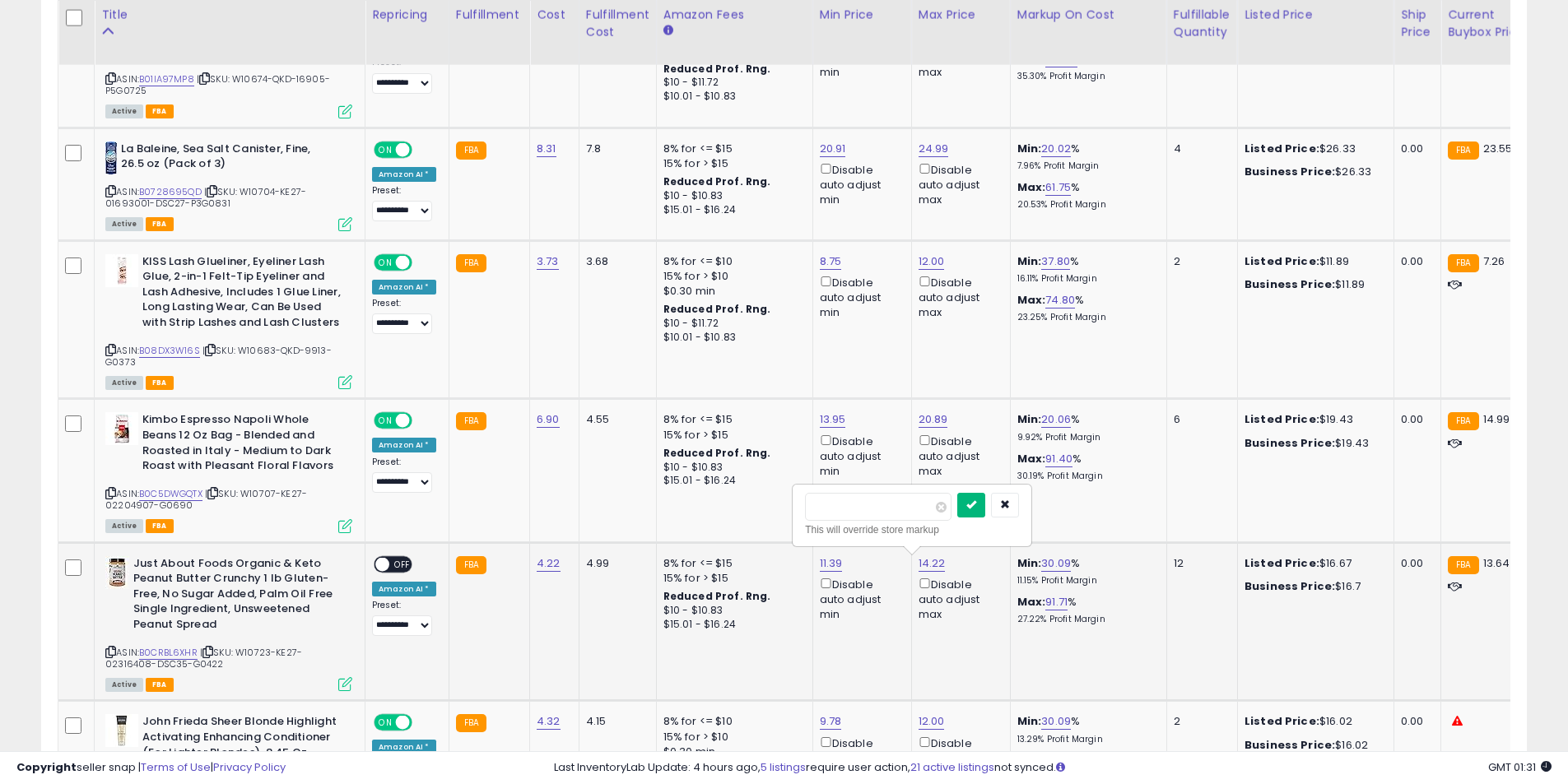 type on "*****" 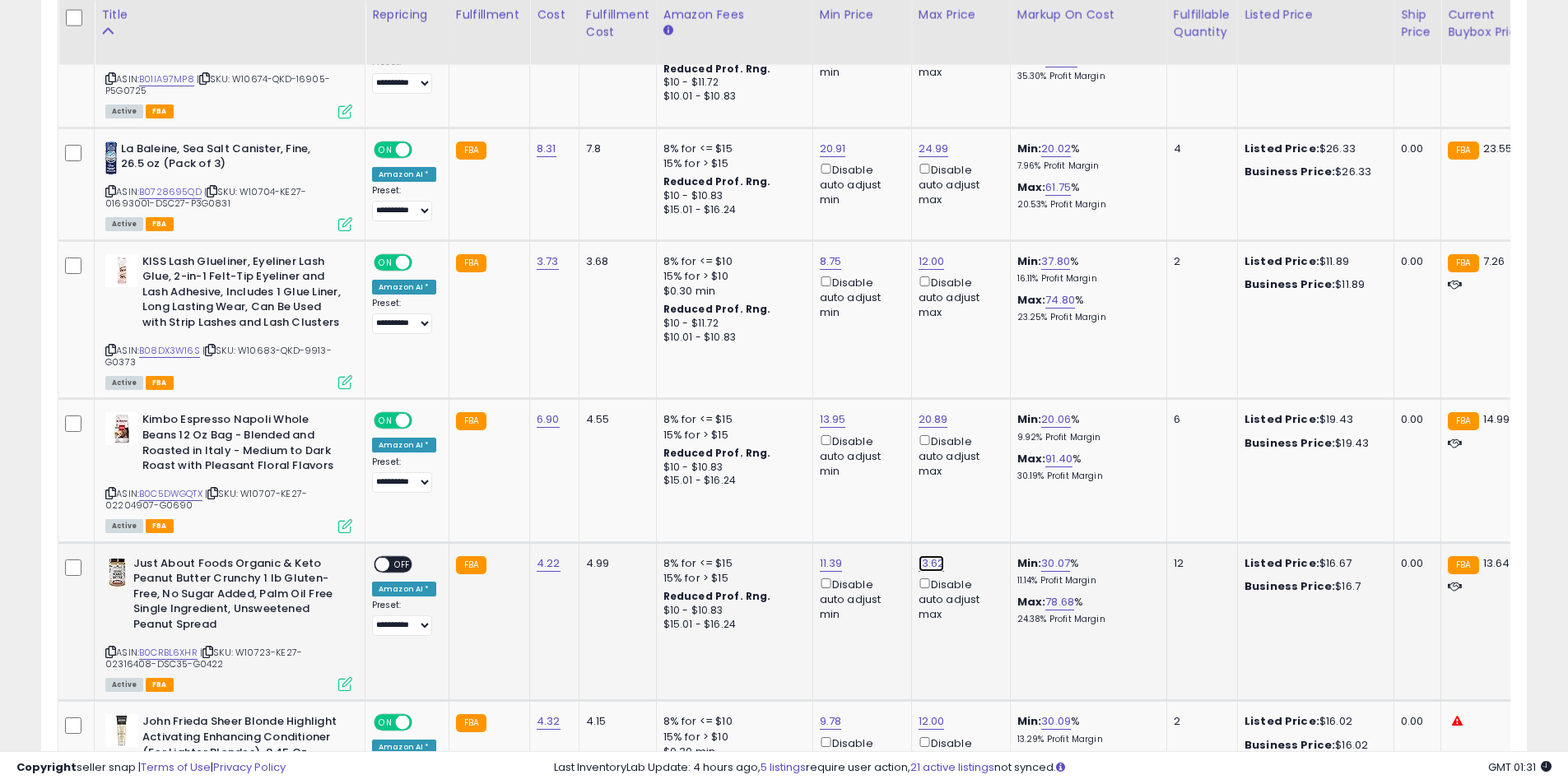 click on "13.62" at bounding box center (932, -3481) 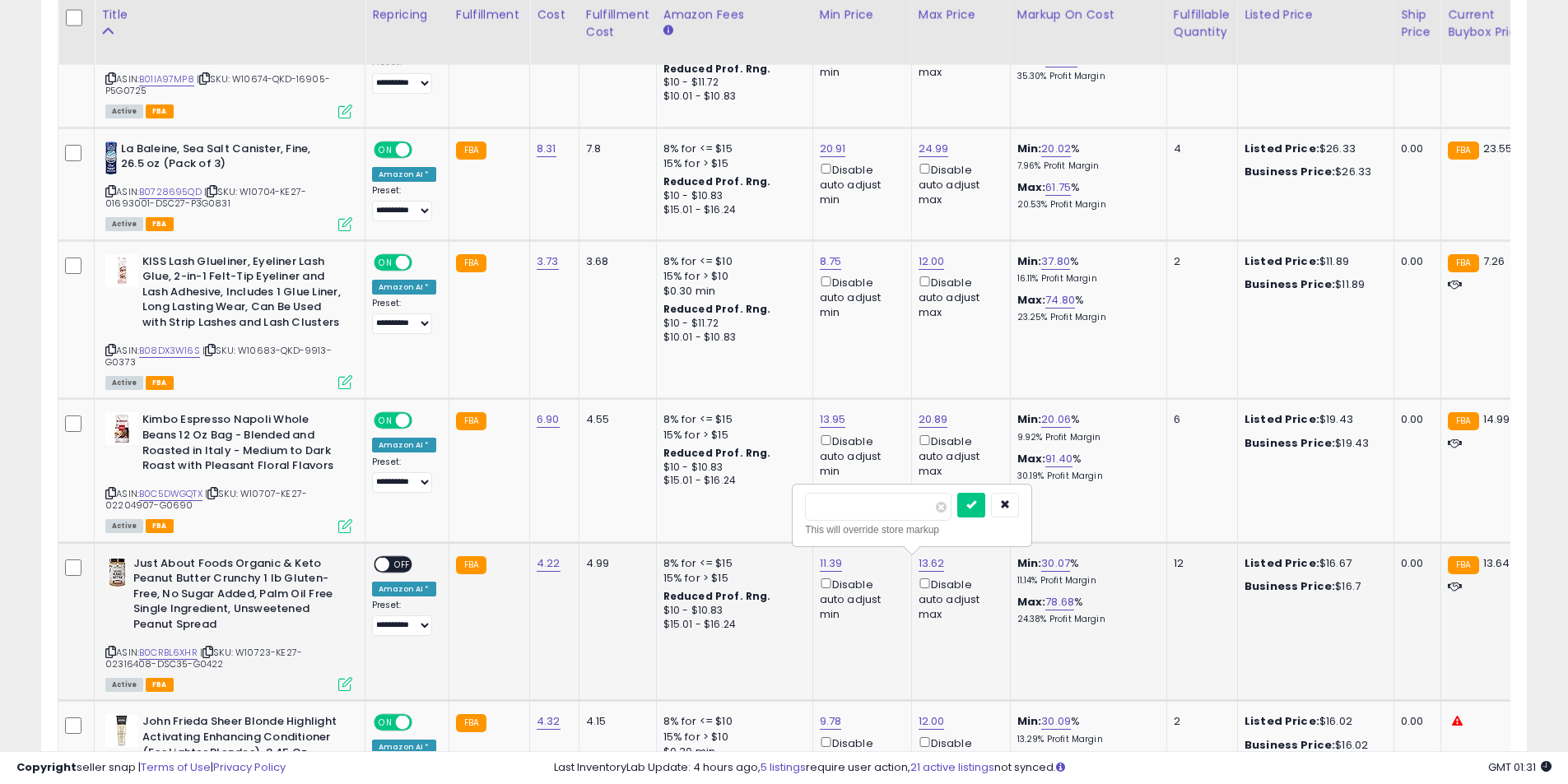 click on "*****" at bounding box center [878, 507] 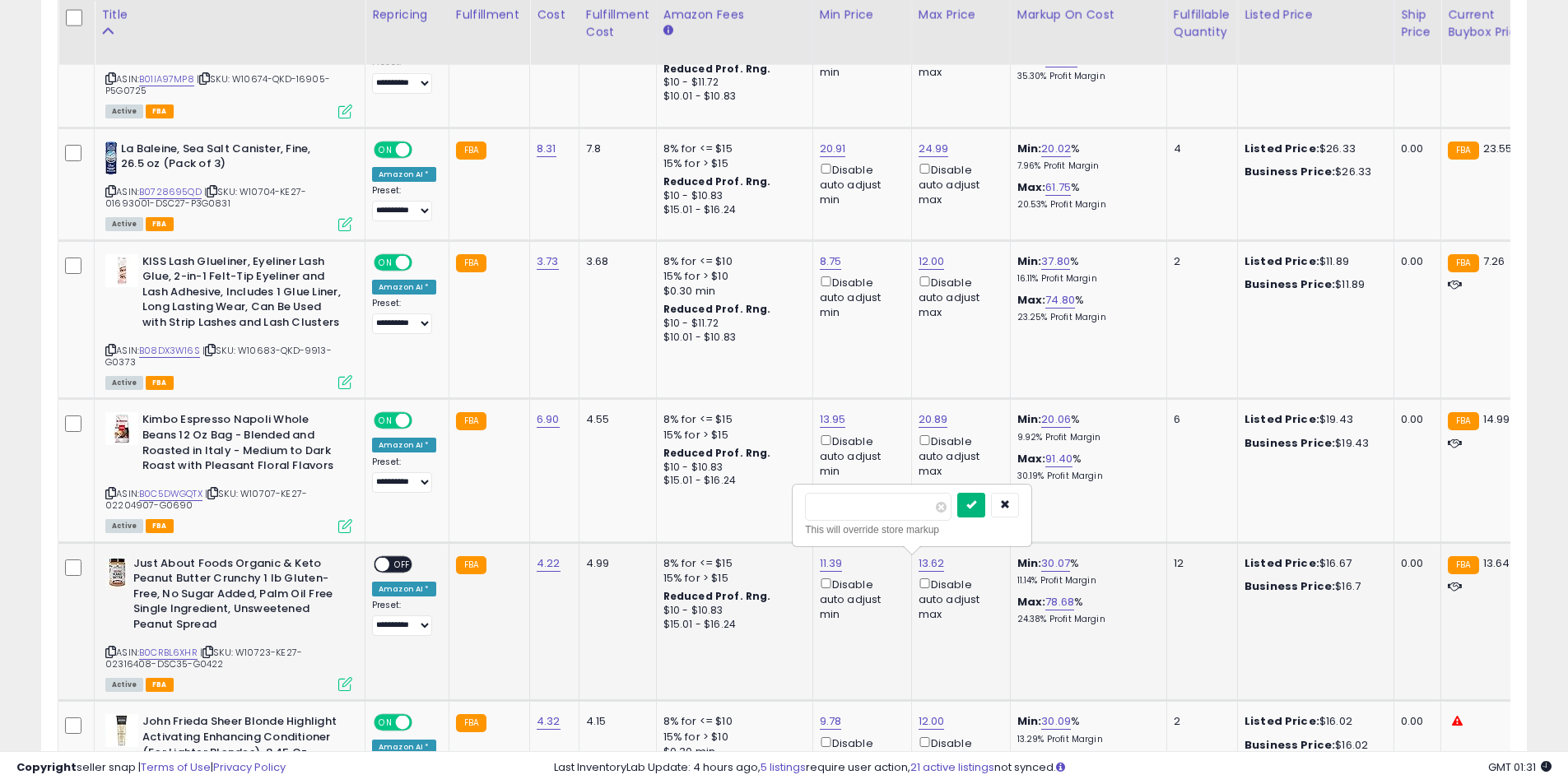 type on "**" 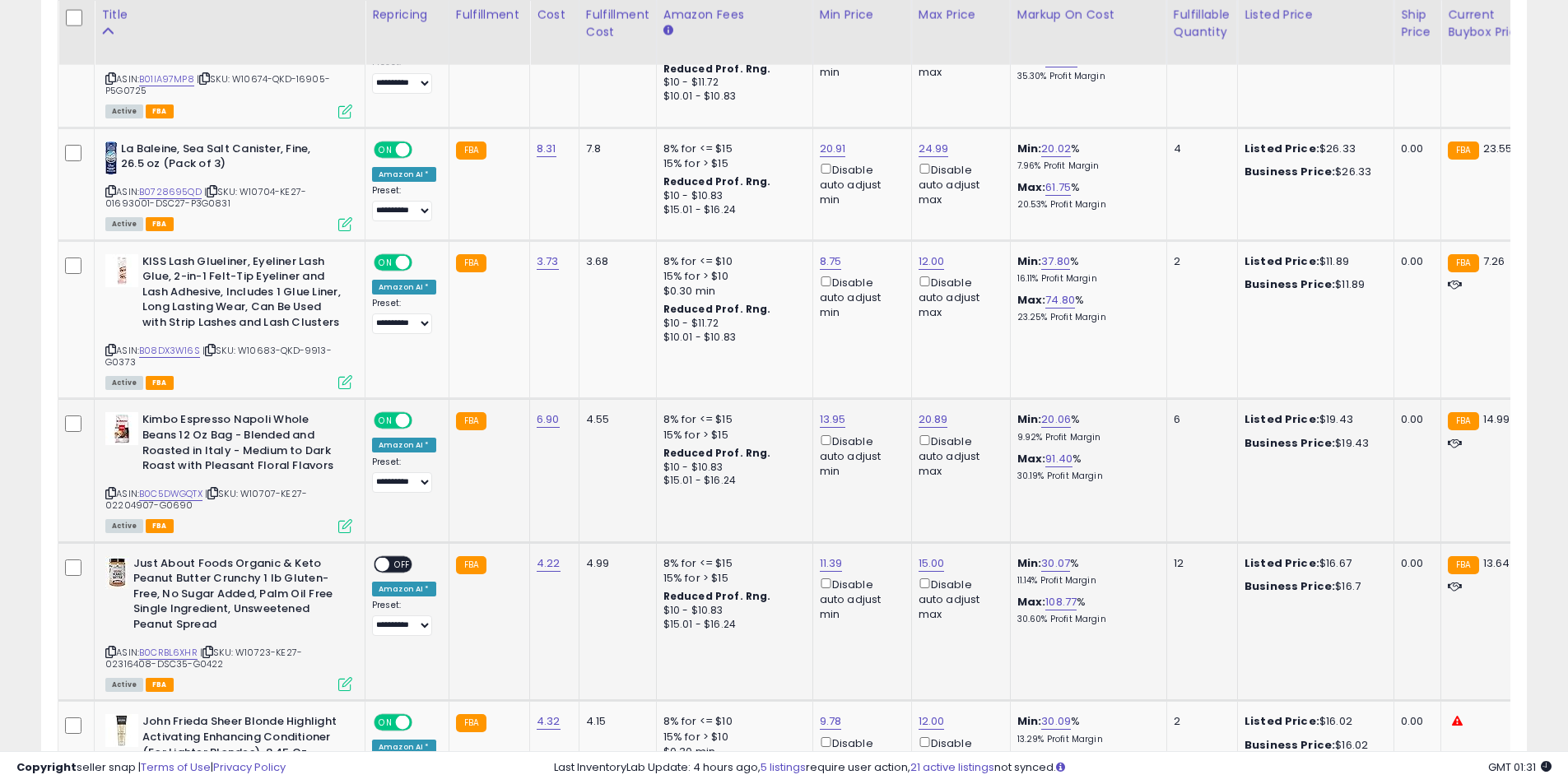 scroll, scrollTop: 4089, scrollLeft: 0, axis: vertical 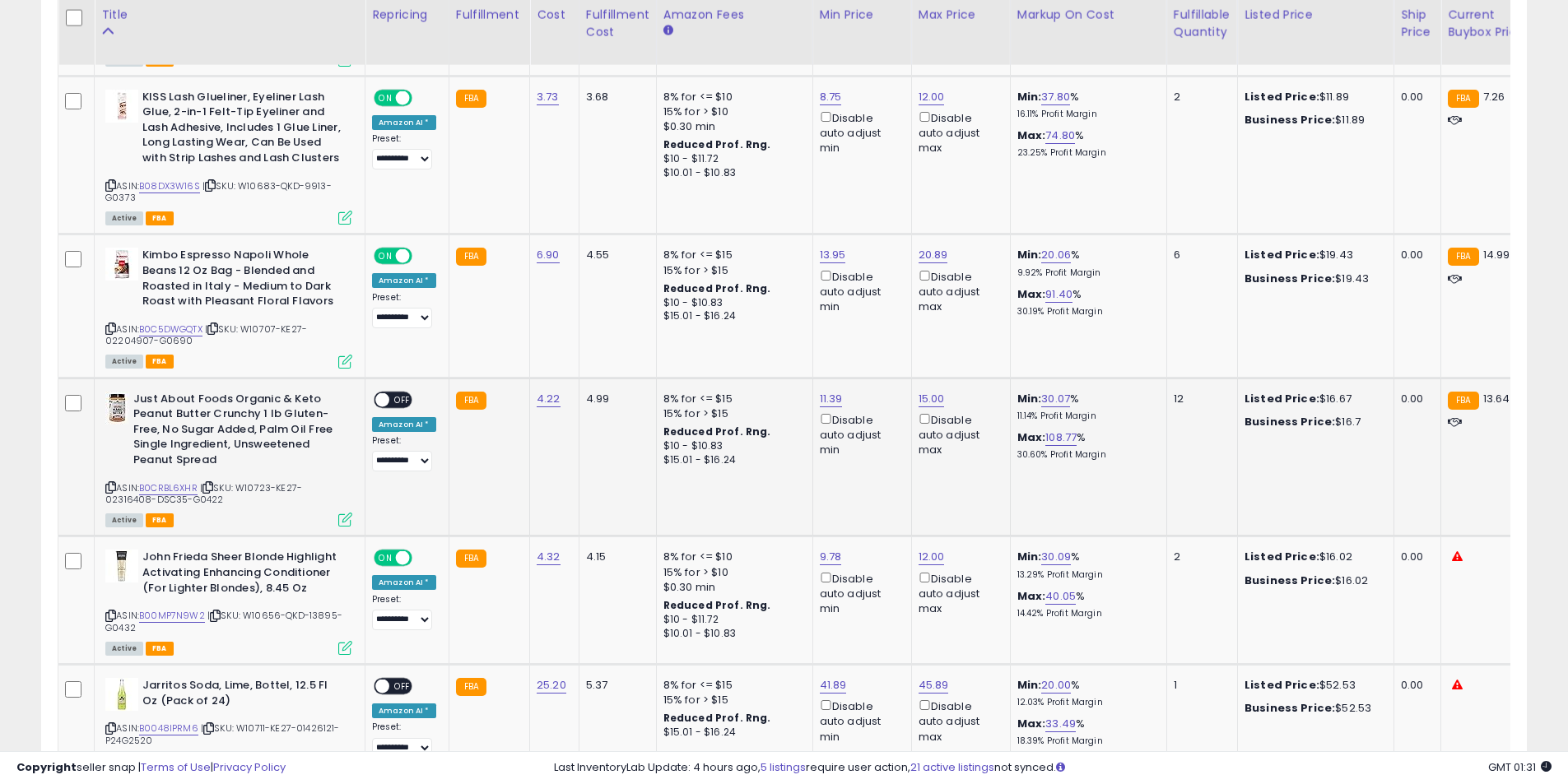 click on "OFF" at bounding box center (402, 399) 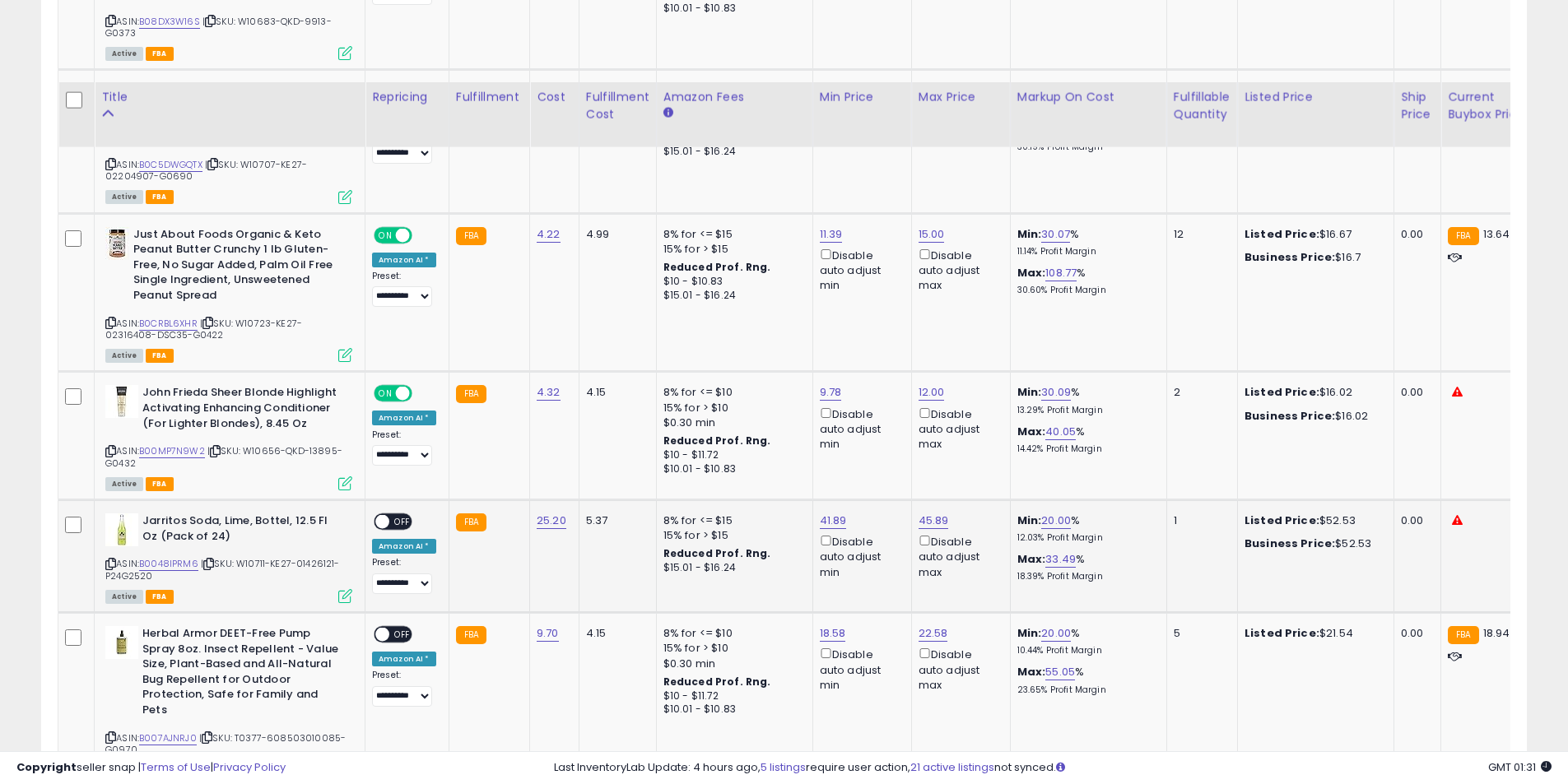 scroll, scrollTop: 4418, scrollLeft: 0, axis: vertical 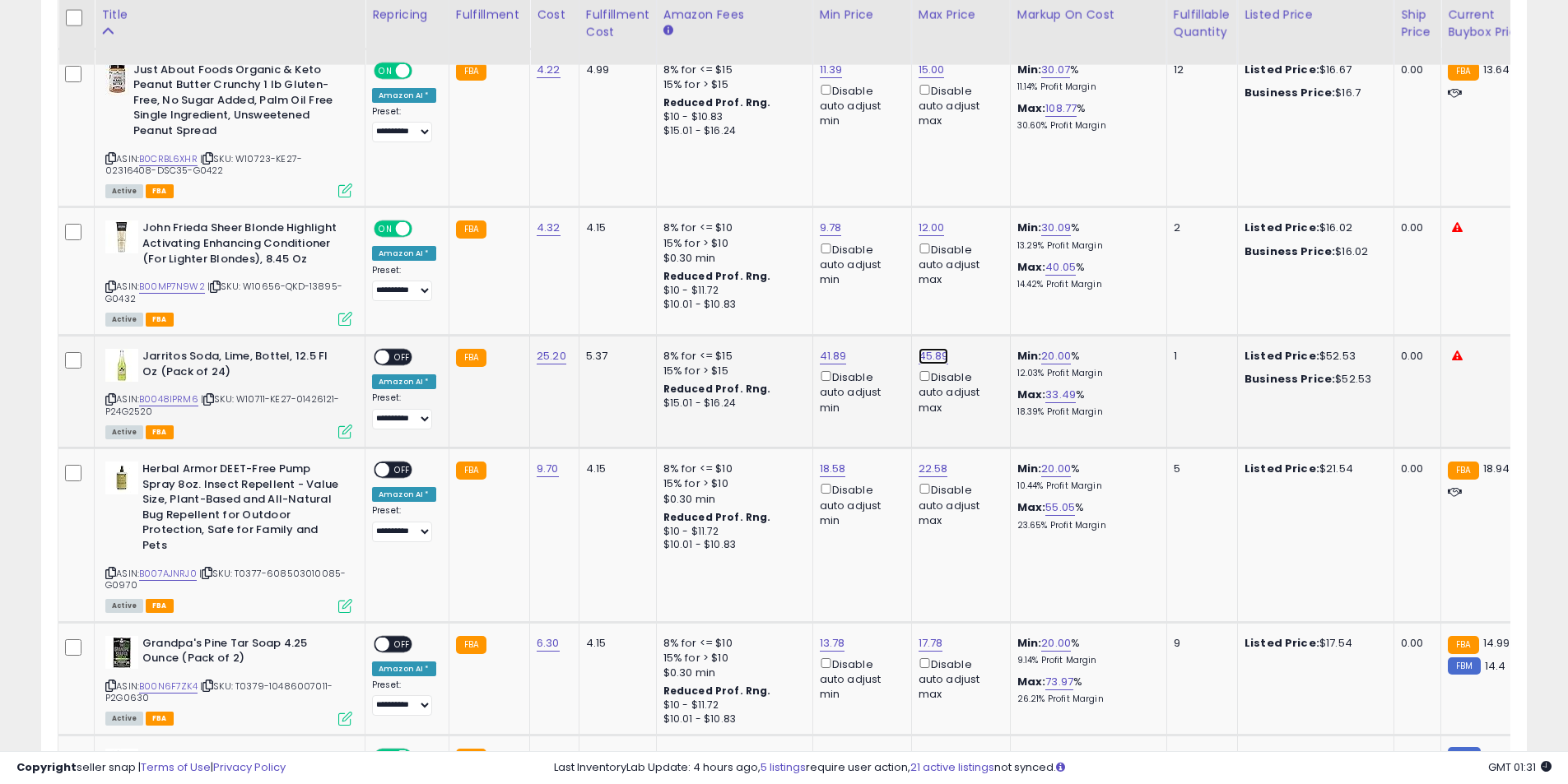 click on "45.89" at bounding box center [932, -3974] 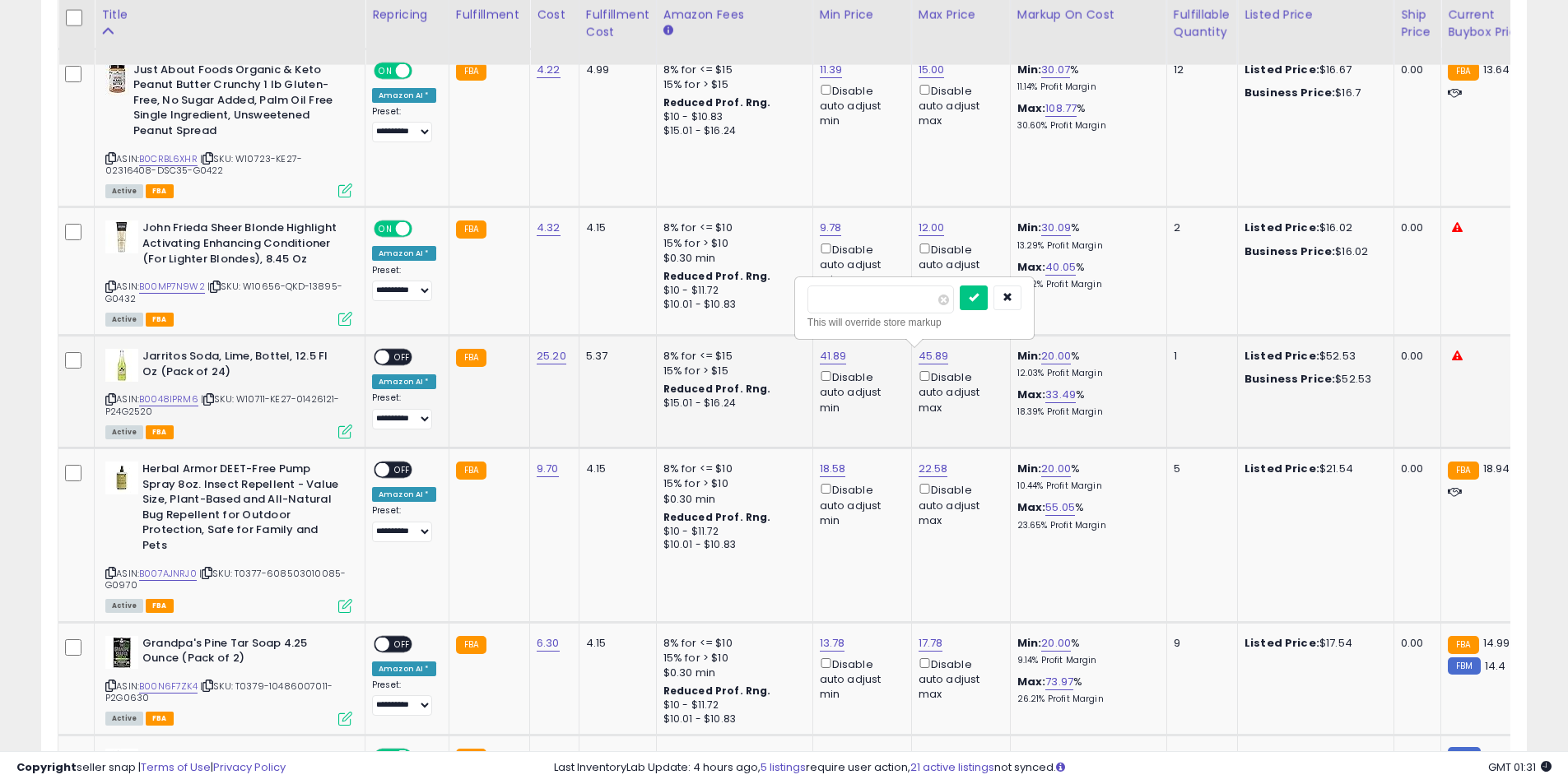 click on "*****" at bounding box center [881, 299] 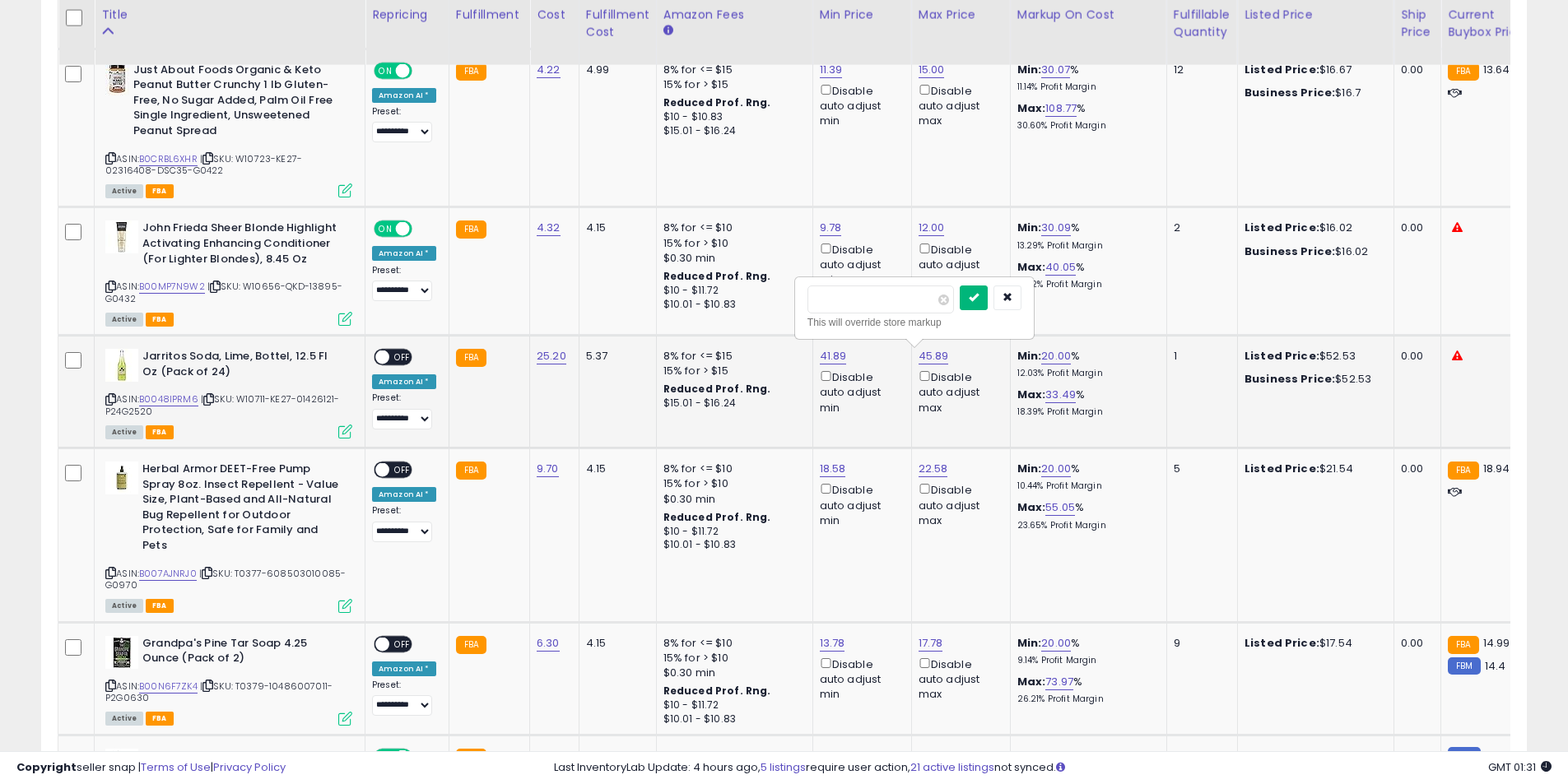 type on "*****" 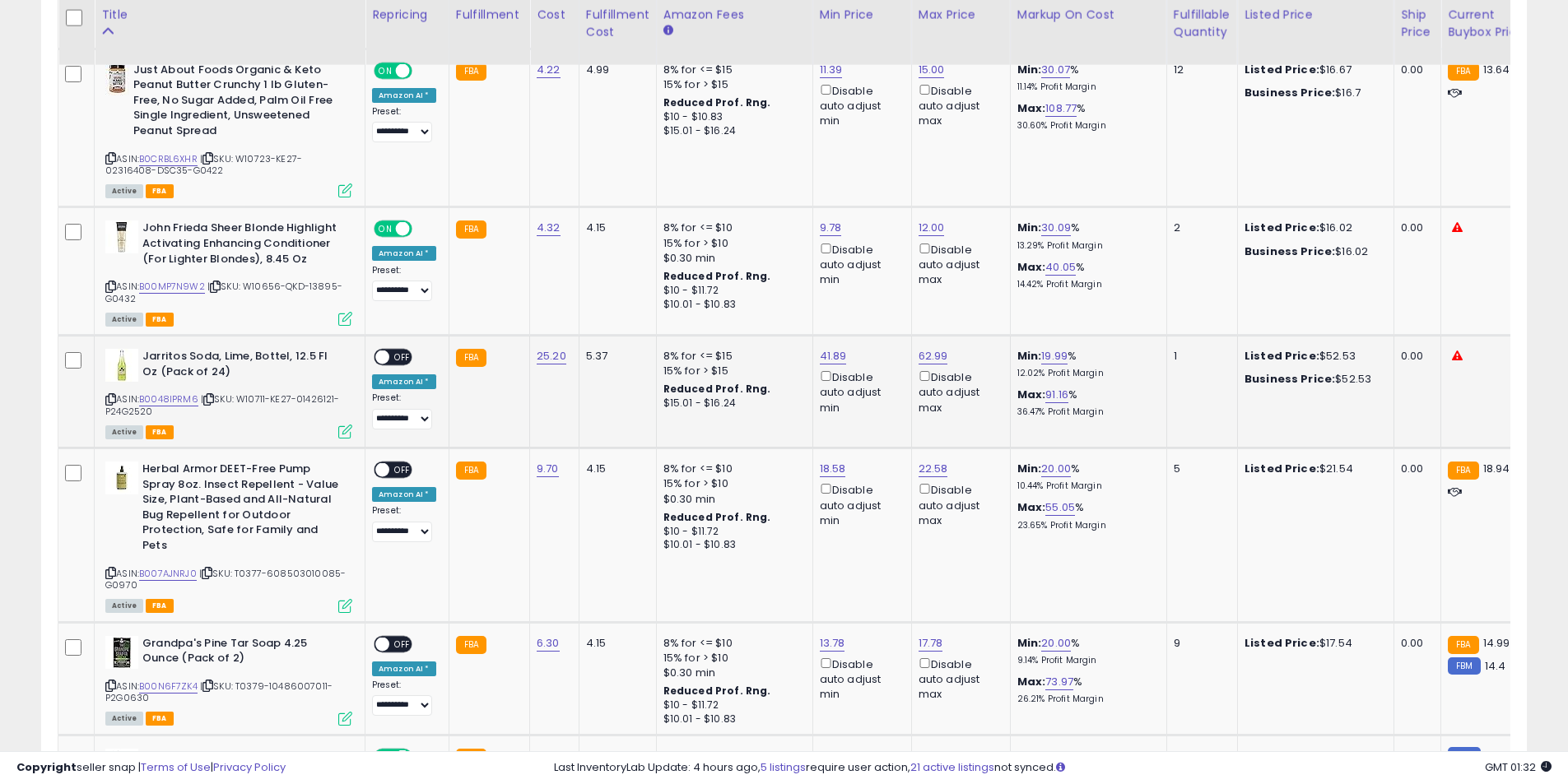 click on "ON   OFF" at bounding box center (375, 357) 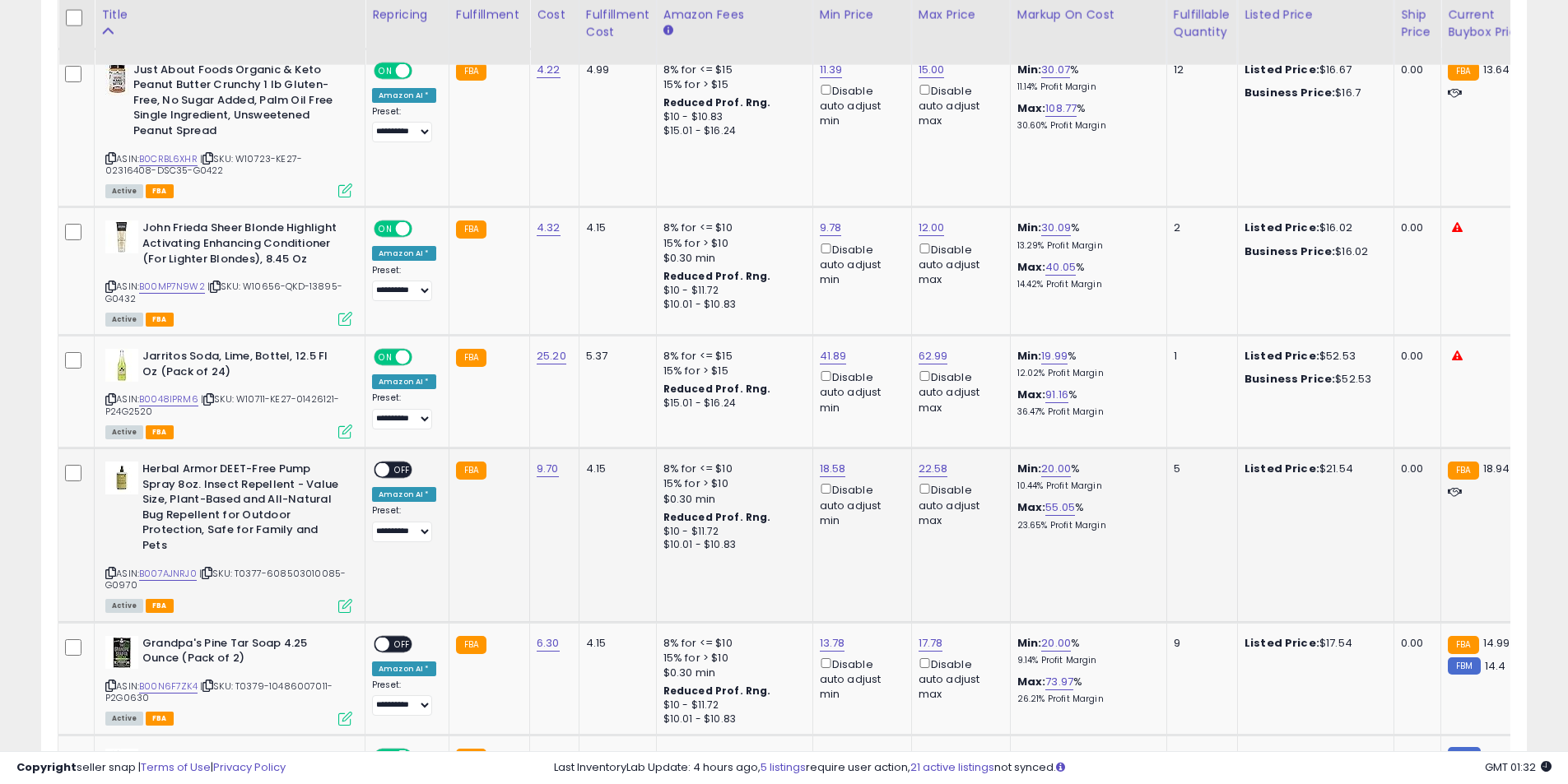click on "OFF" at bounding box center [402, 470] 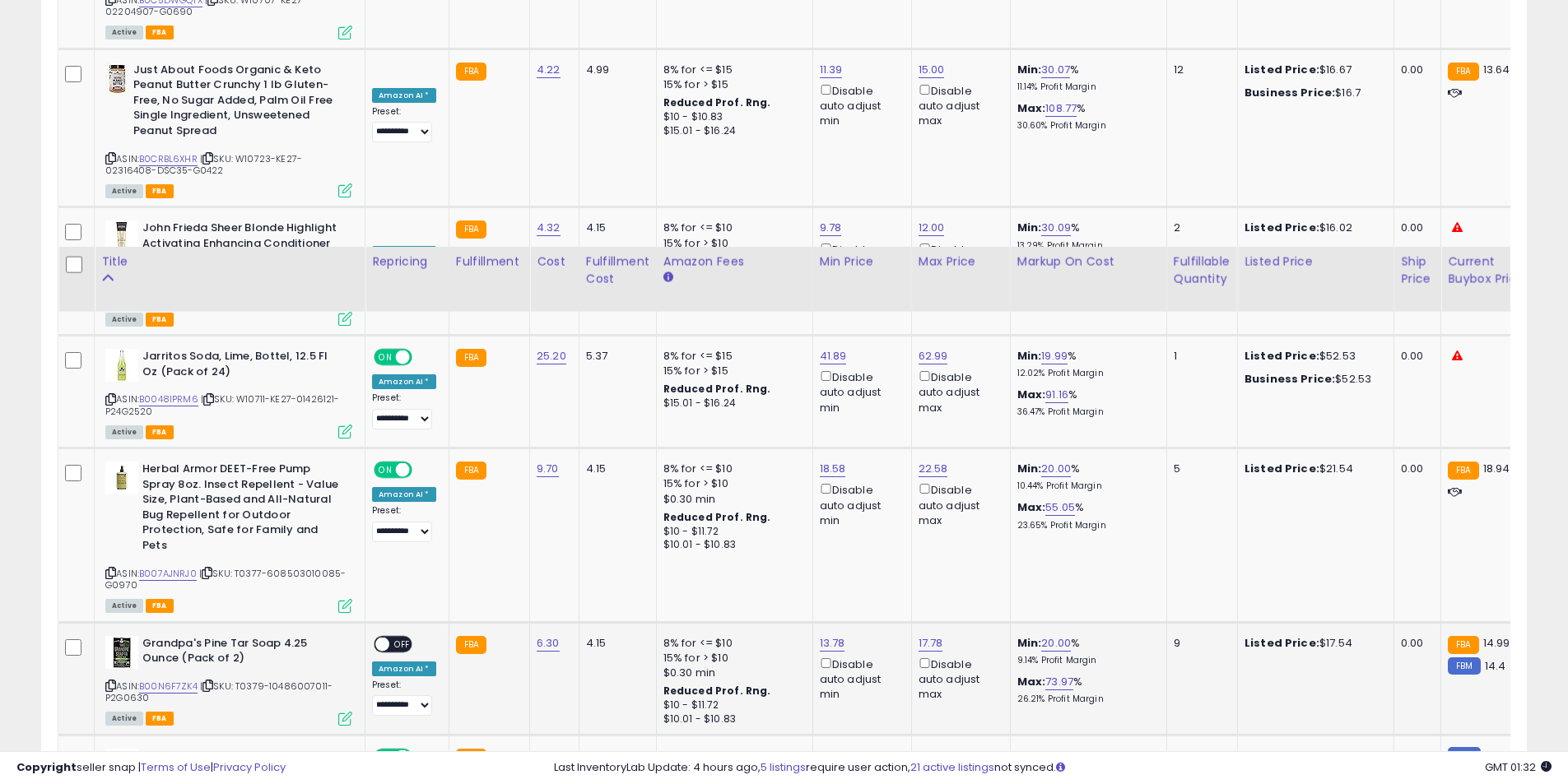 scroll, scrollTop: 4665, scrollLeft: 0, axis: vertical 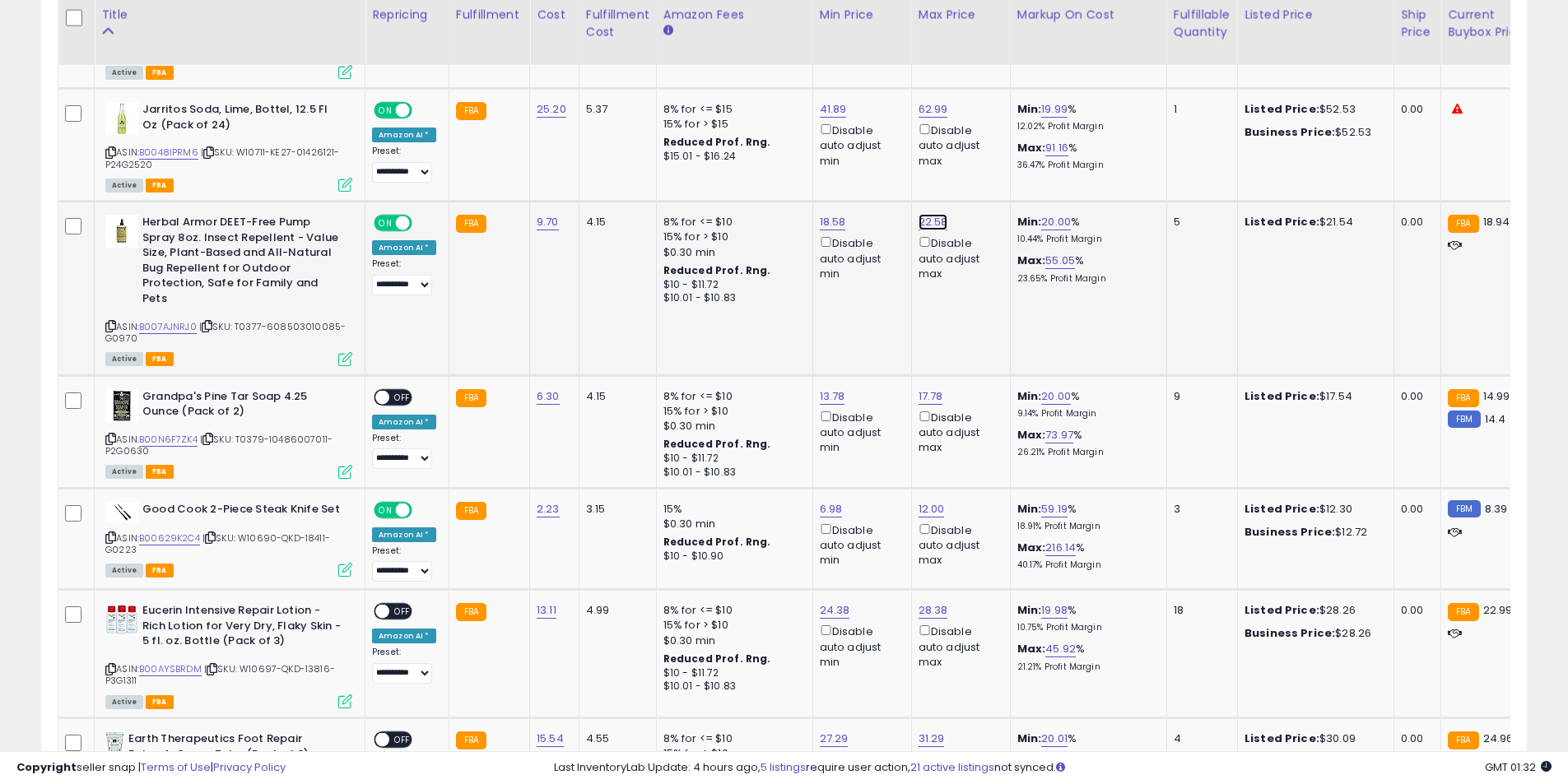 click on "22.58" at bounding box center [932, -4221] 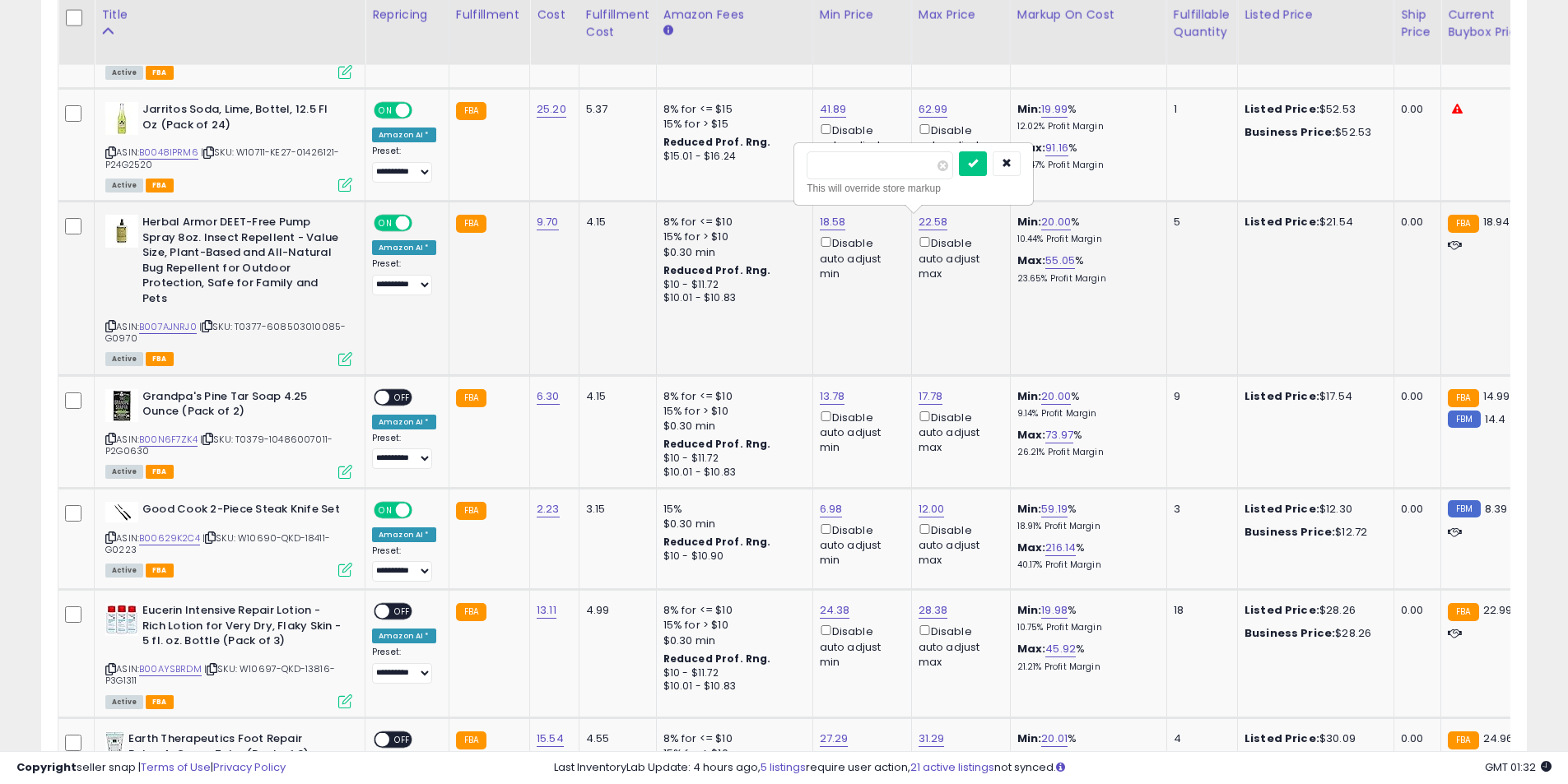 click on "*****" at bounding box center [880, 165] 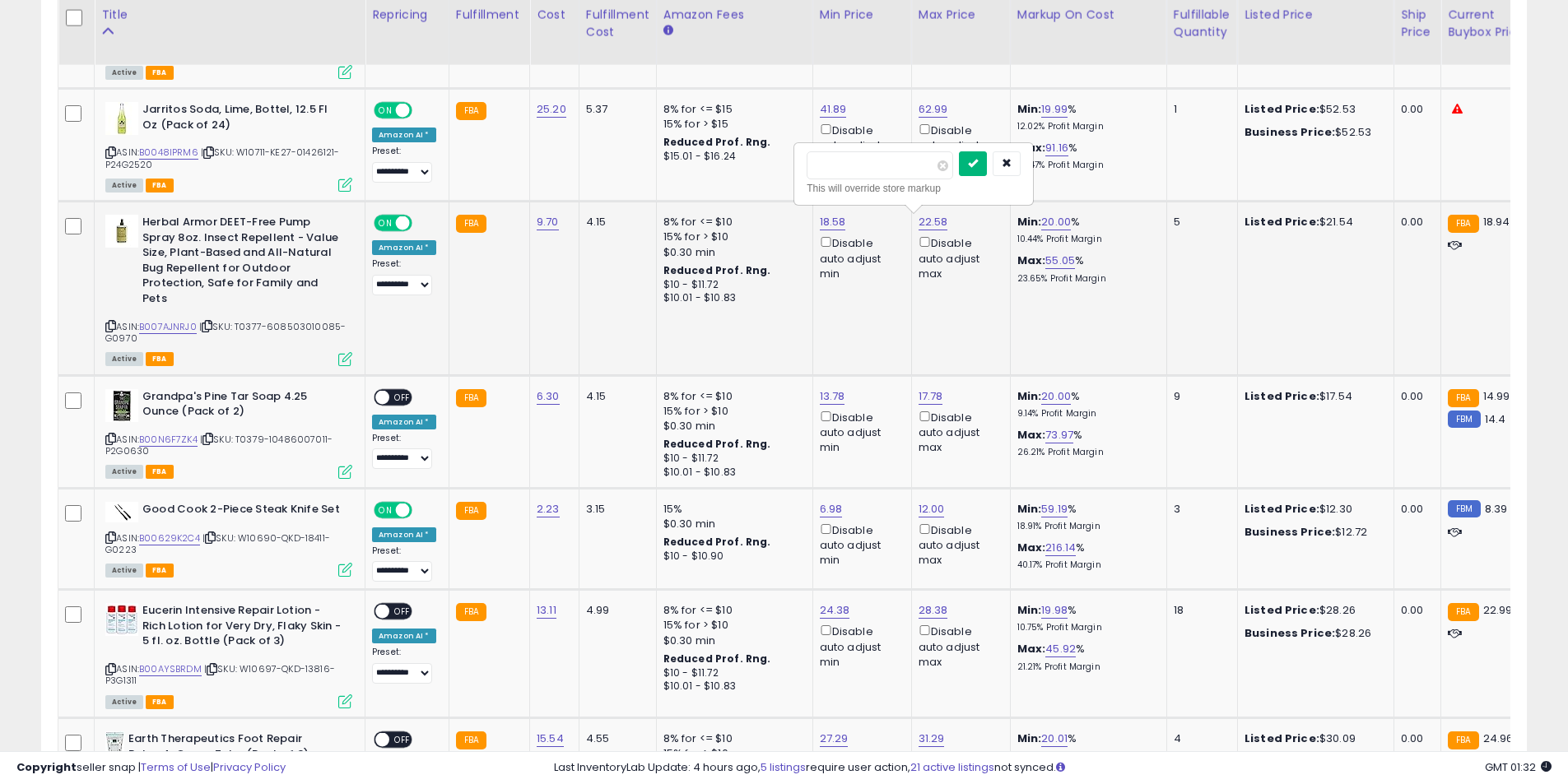 type on "*****" 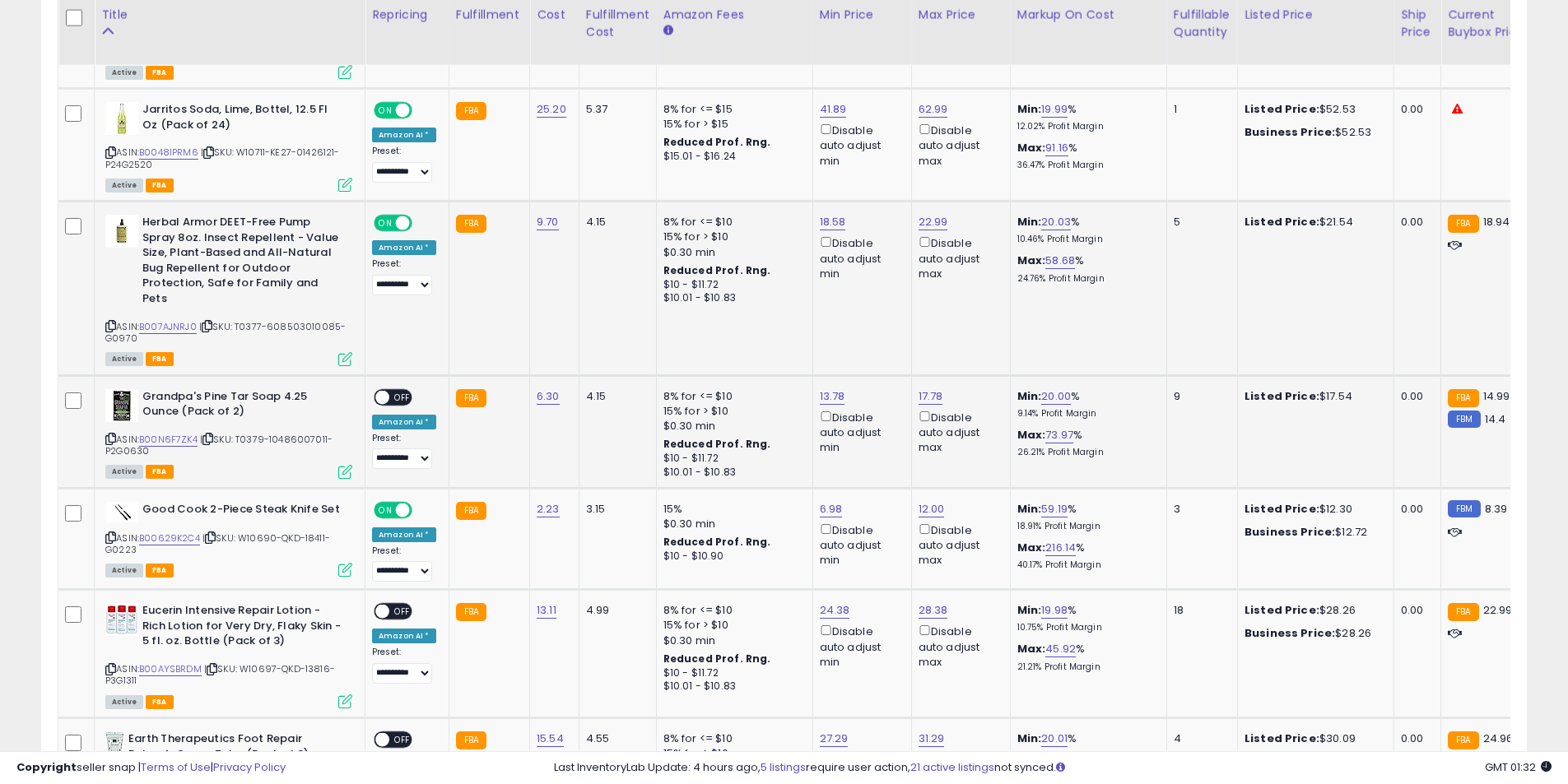 click on "OFF" at bounding box center [402, 397] 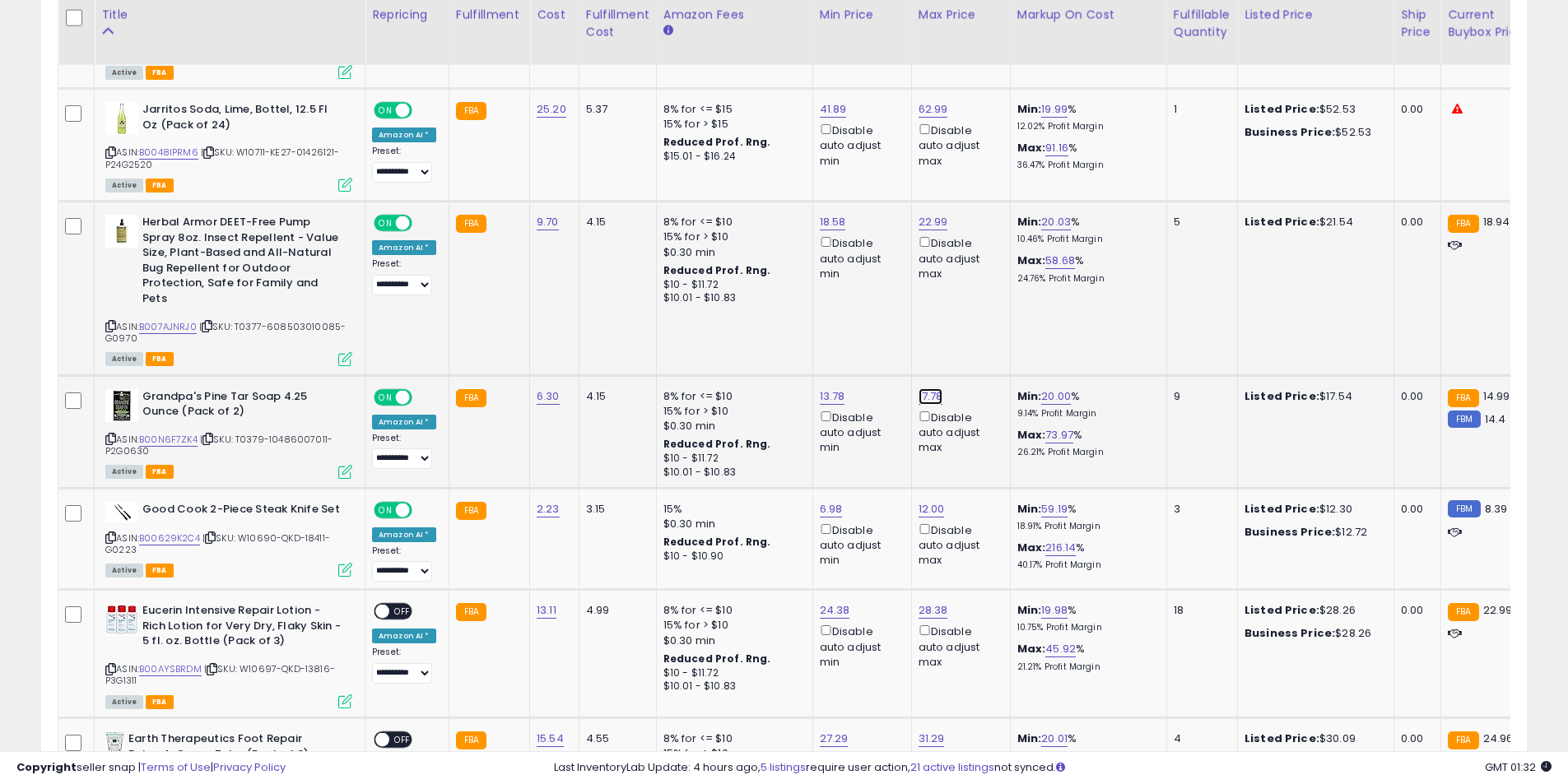 click on "17.78" at bounding box center [932, -4221] 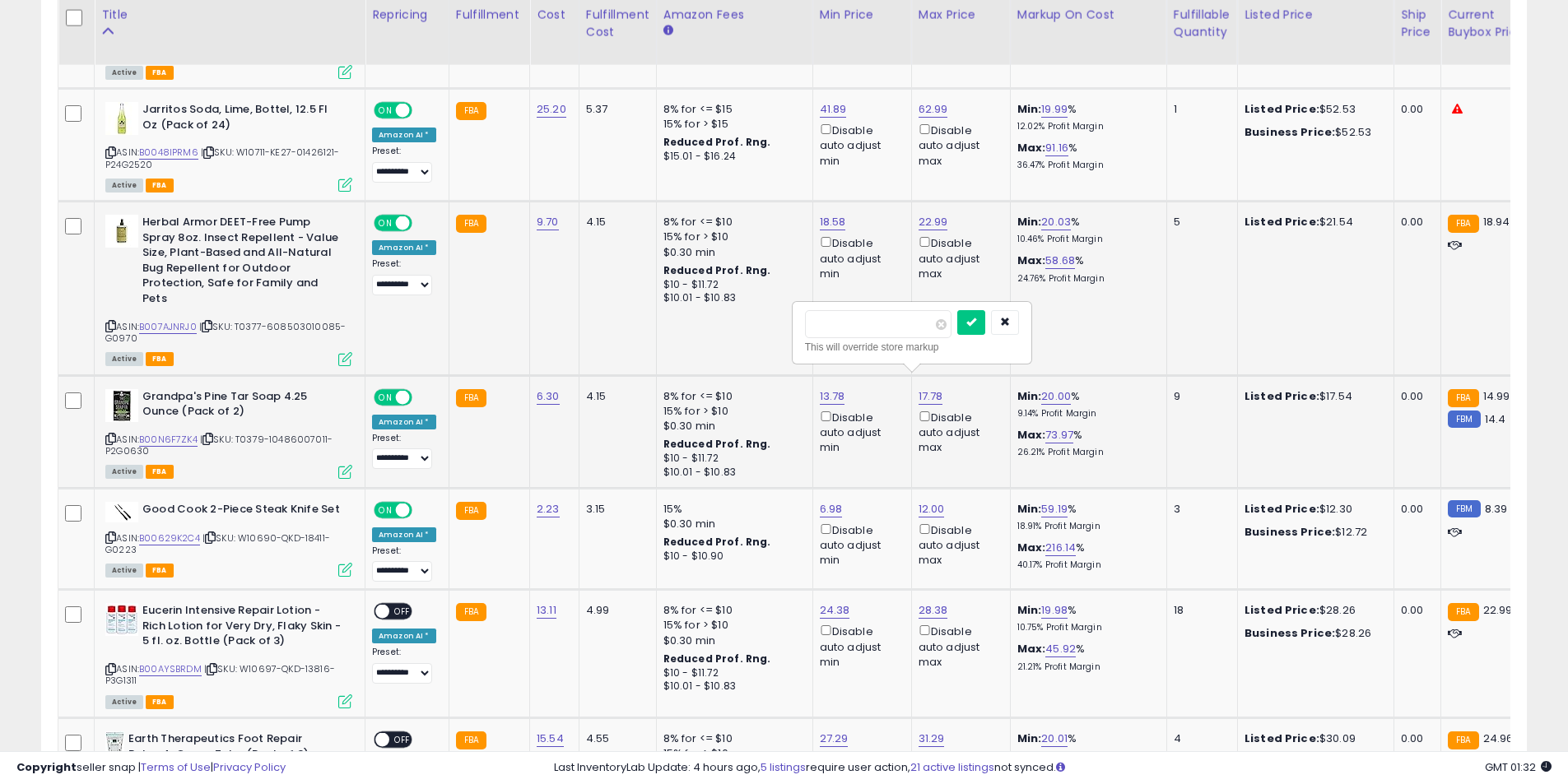 type on "*****" 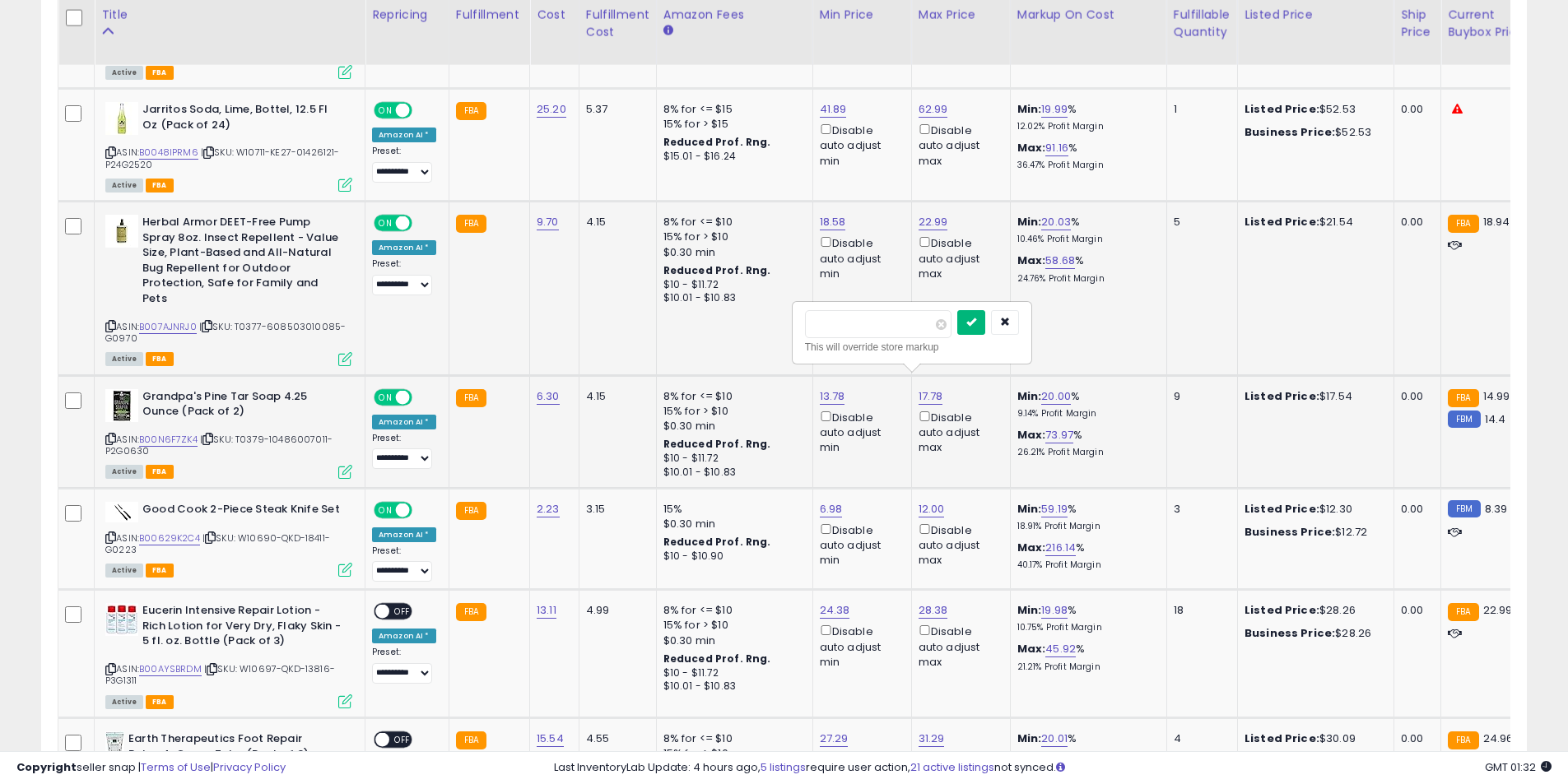 click at bounding box center (971, 322) 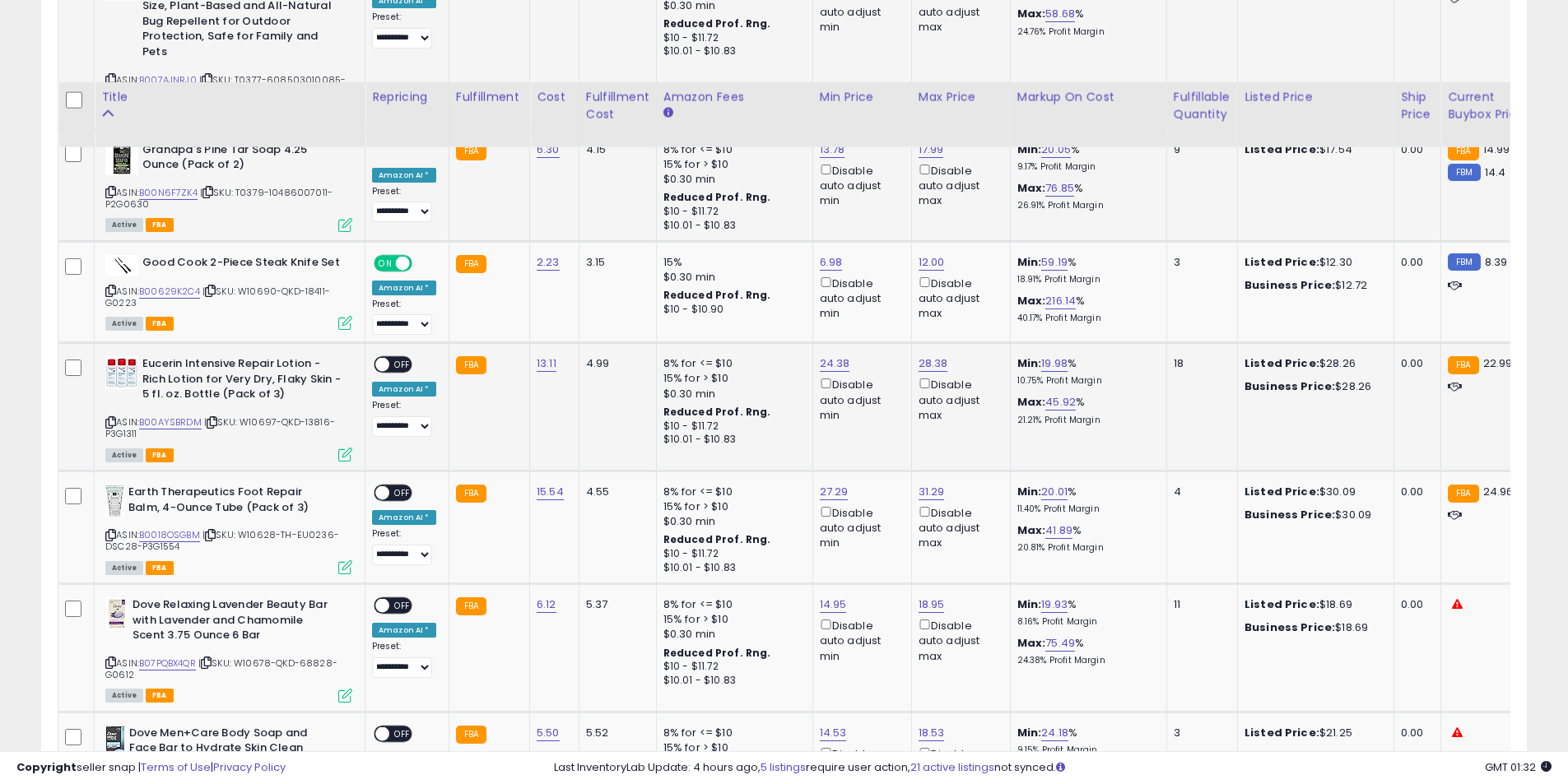 scroll, scrollTop: 4994, scrollLeft: 0, axis: vertical 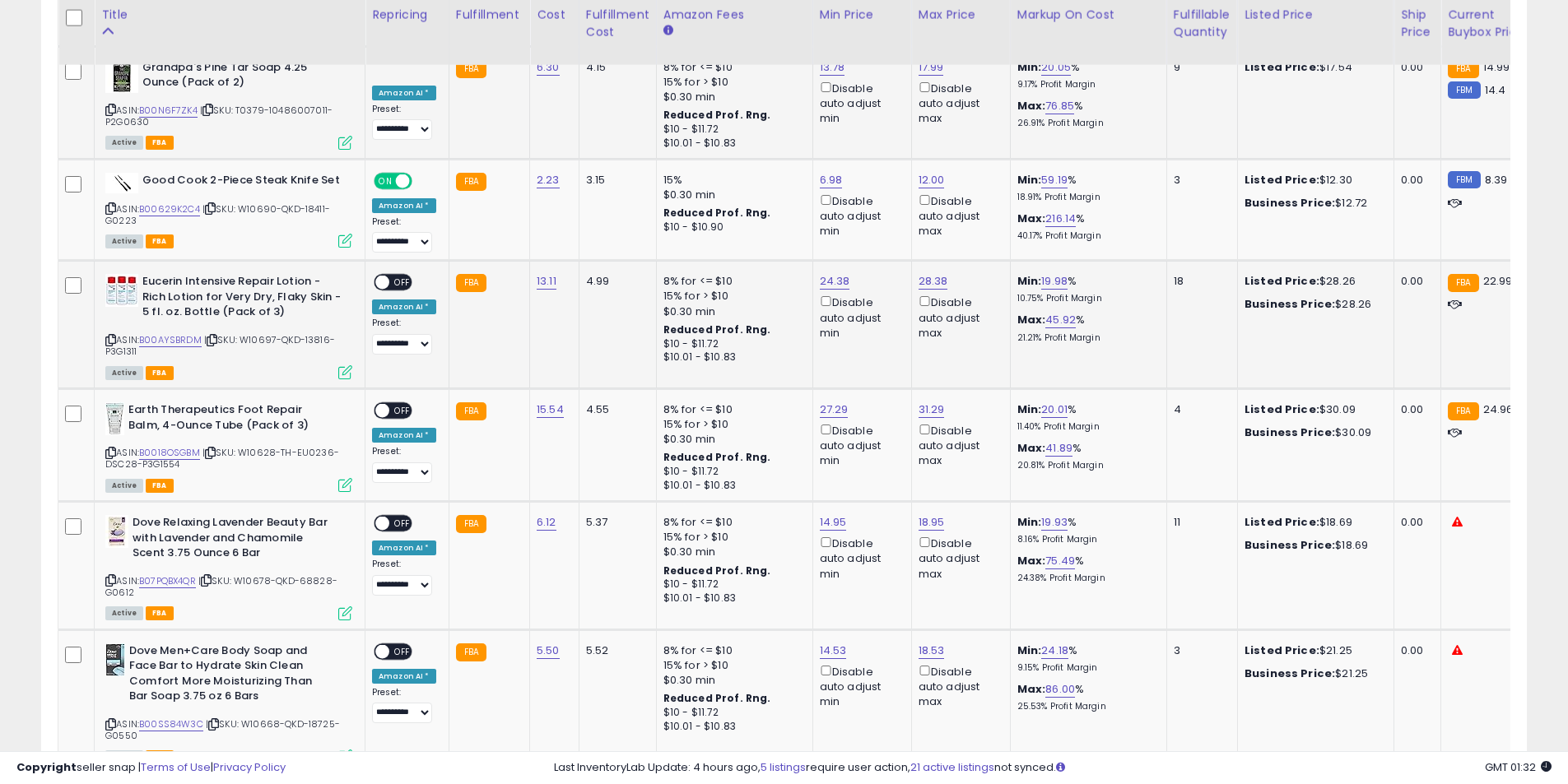 click on "OFF" at bounding box center [402, 282] 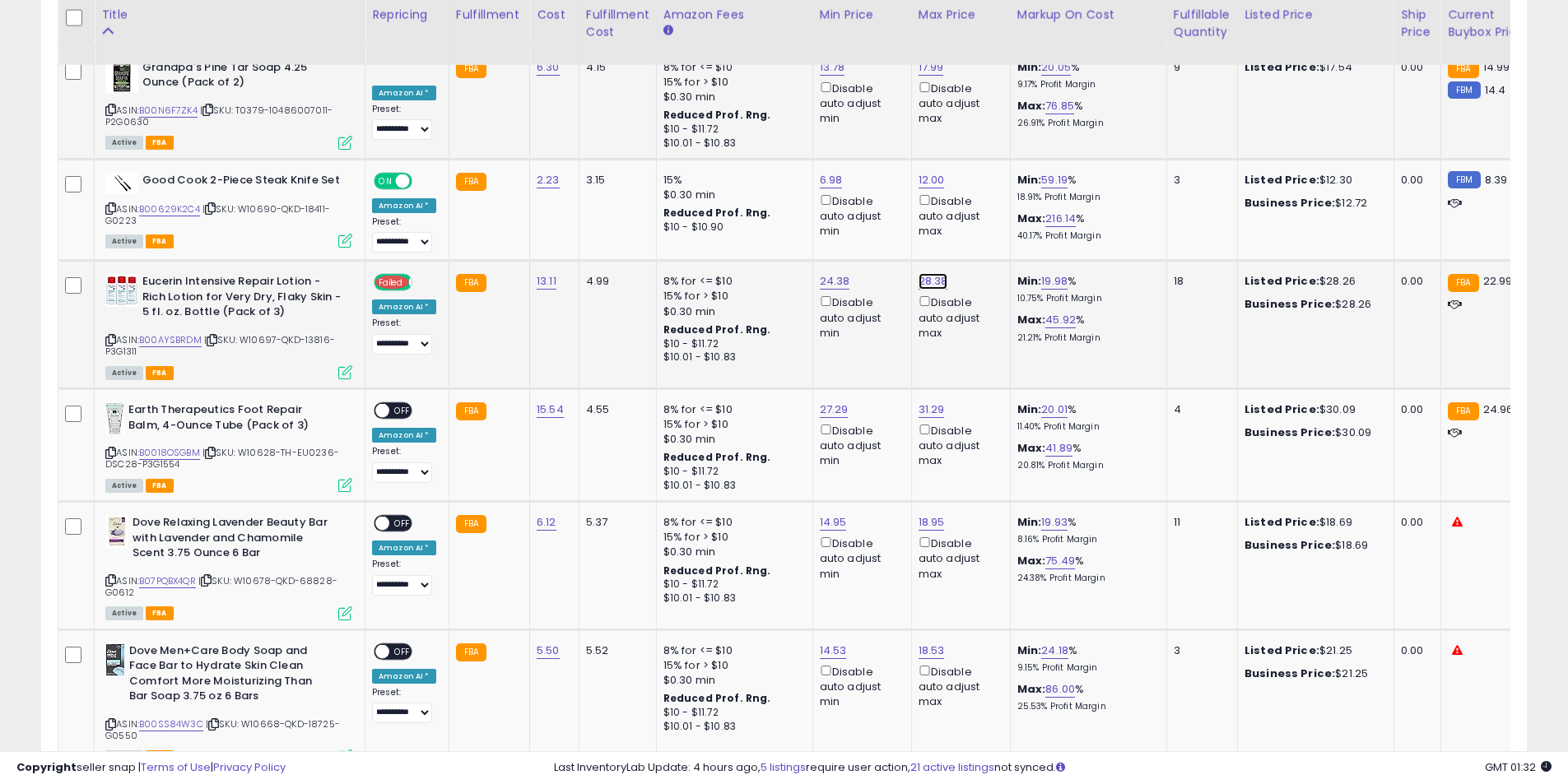 click on "28.38" at bounding box center (932, -4550) 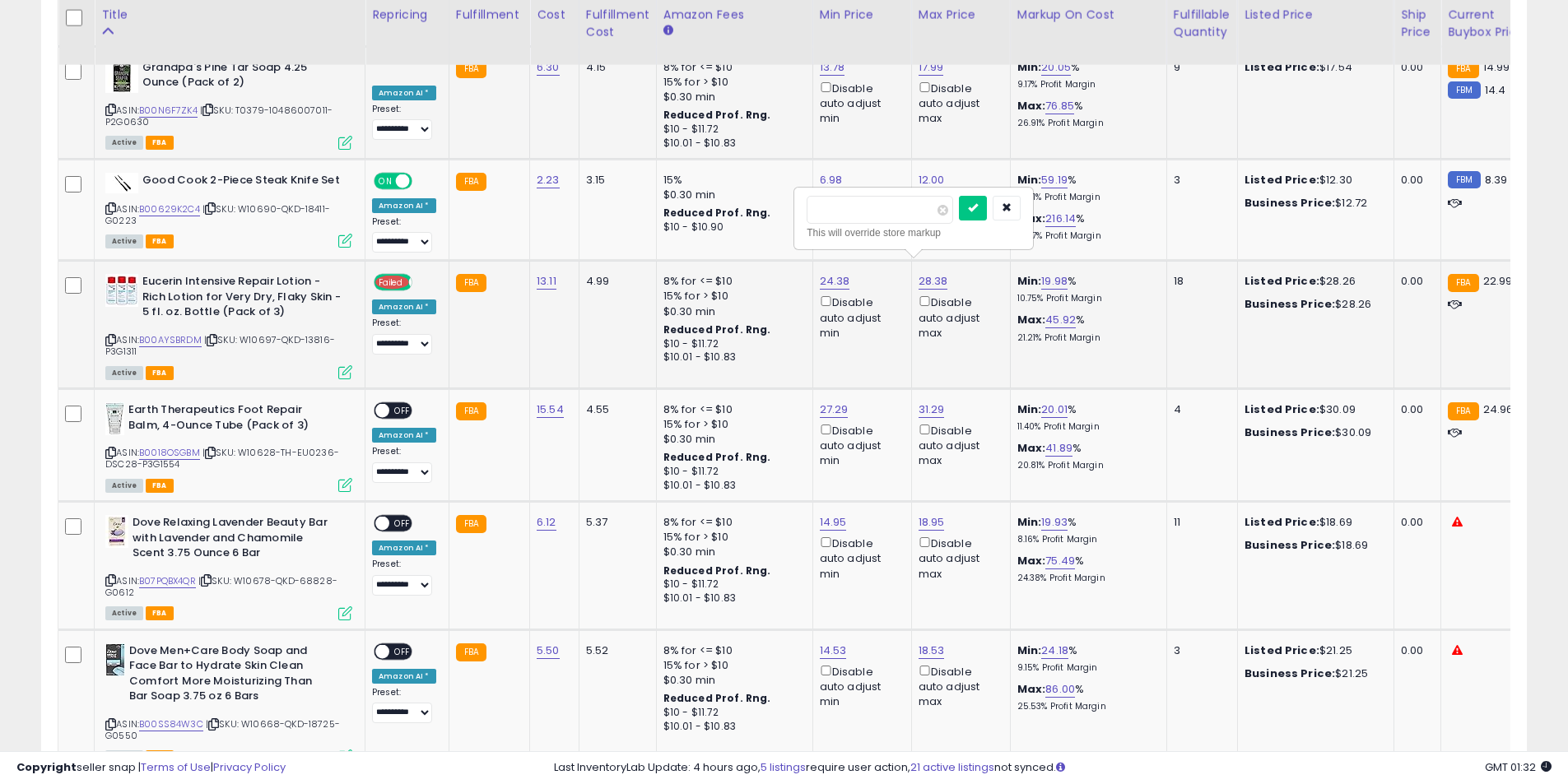 click on "*****" at bounding box center (880, 210) 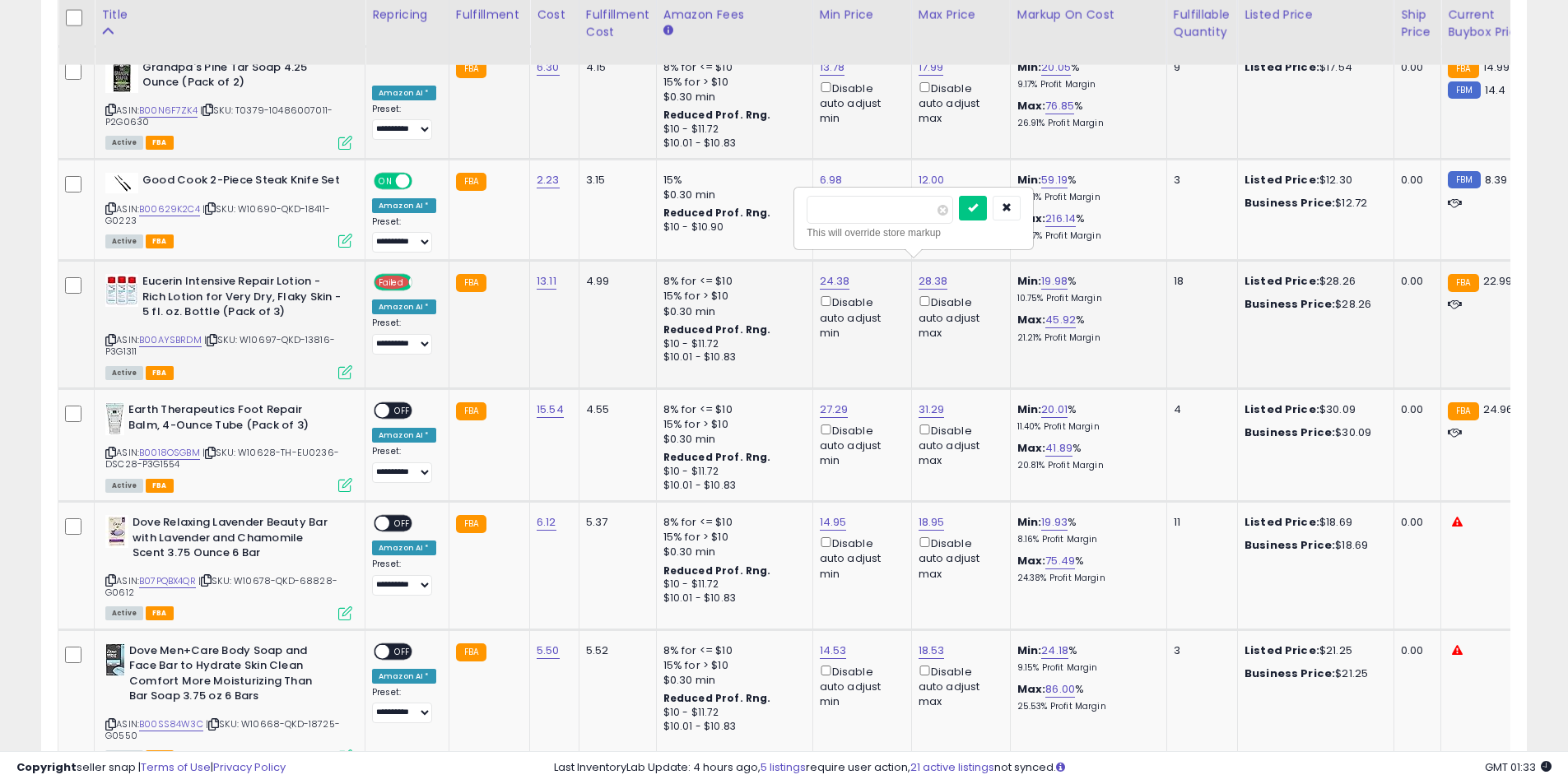 type on "**" 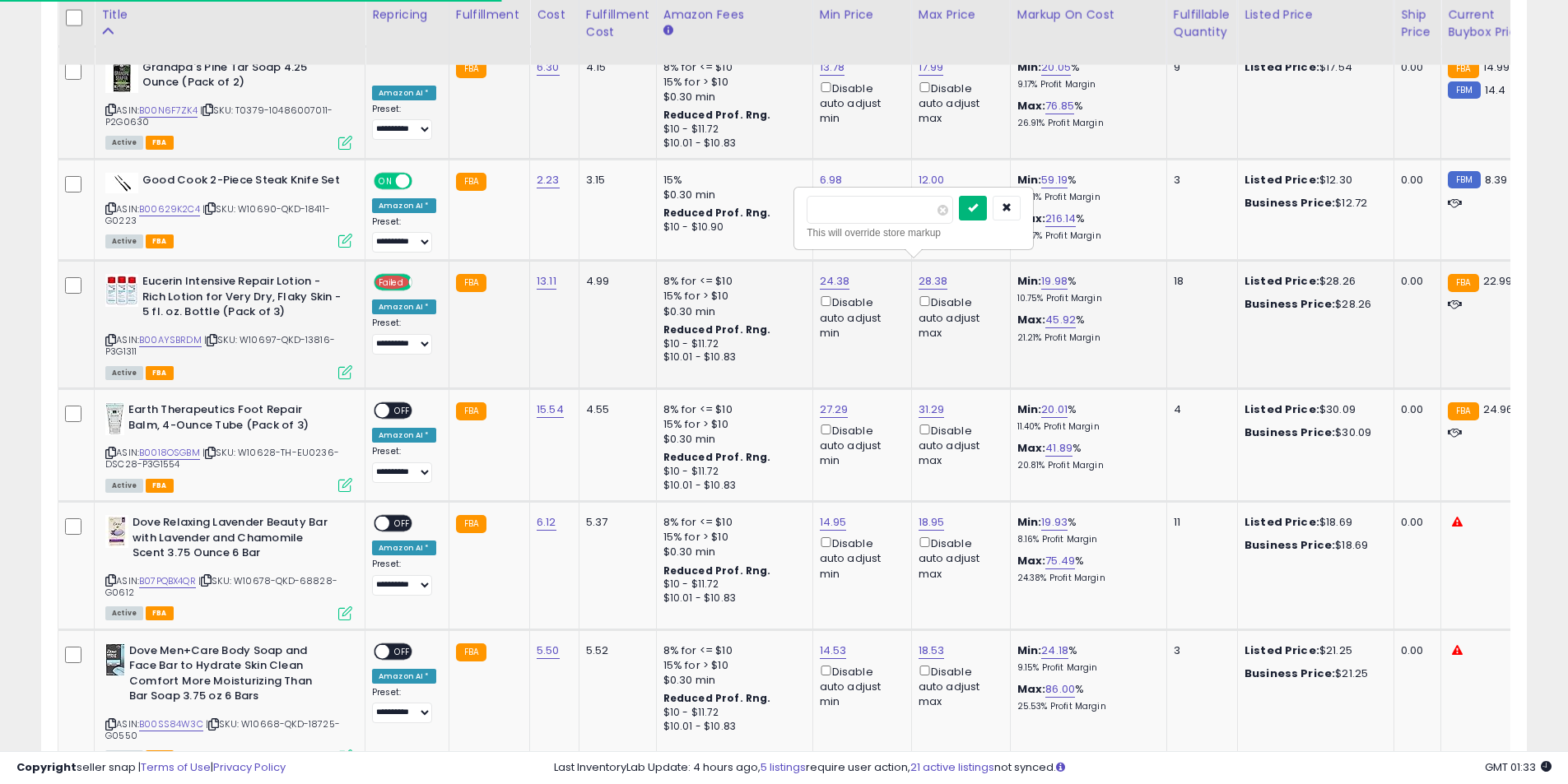 type on "*****" 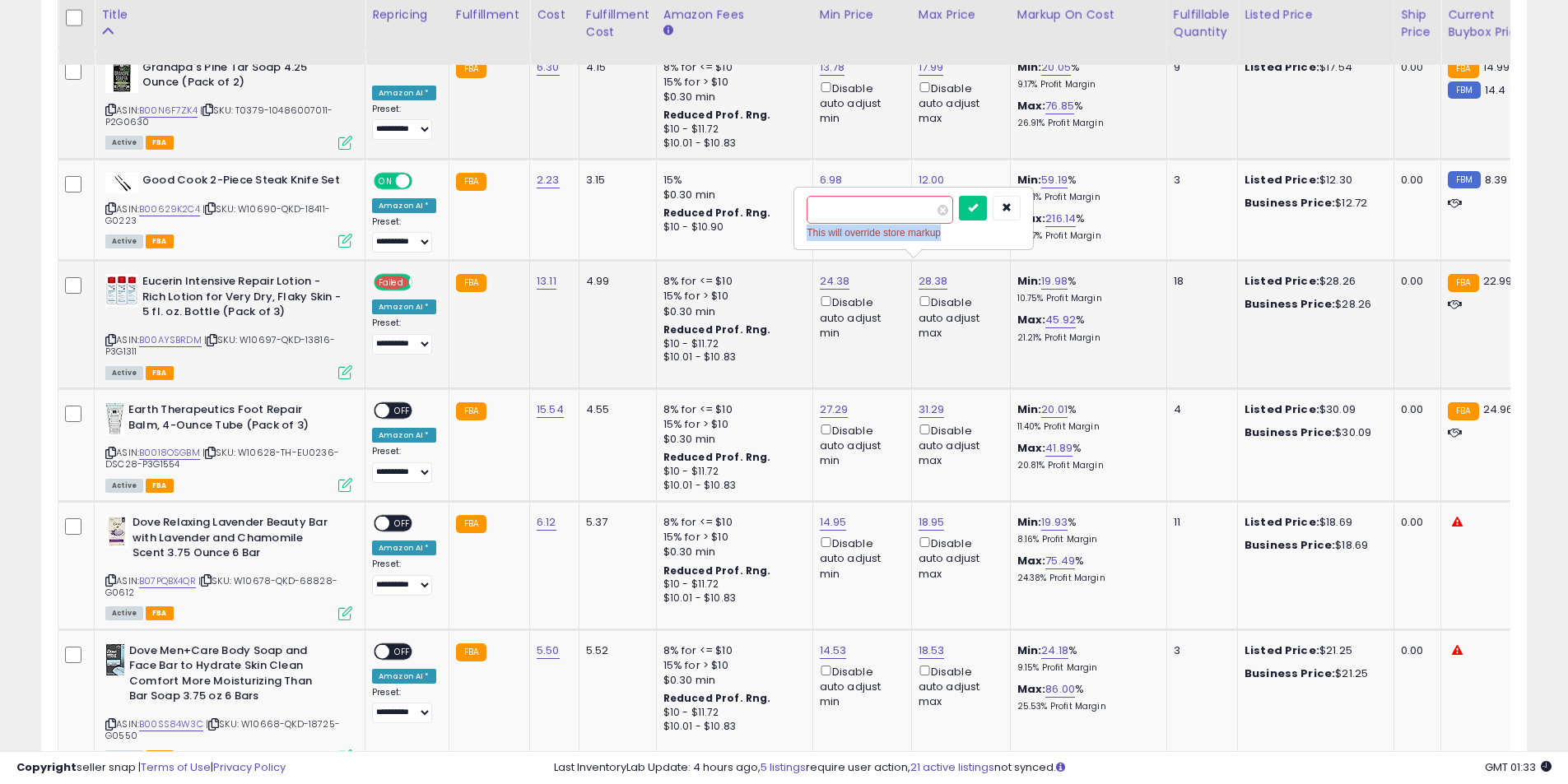 drag, startPoint x: 944, startPoint y: 233, endPoint x: 798, endPoint y: 240, distance: 146.16771 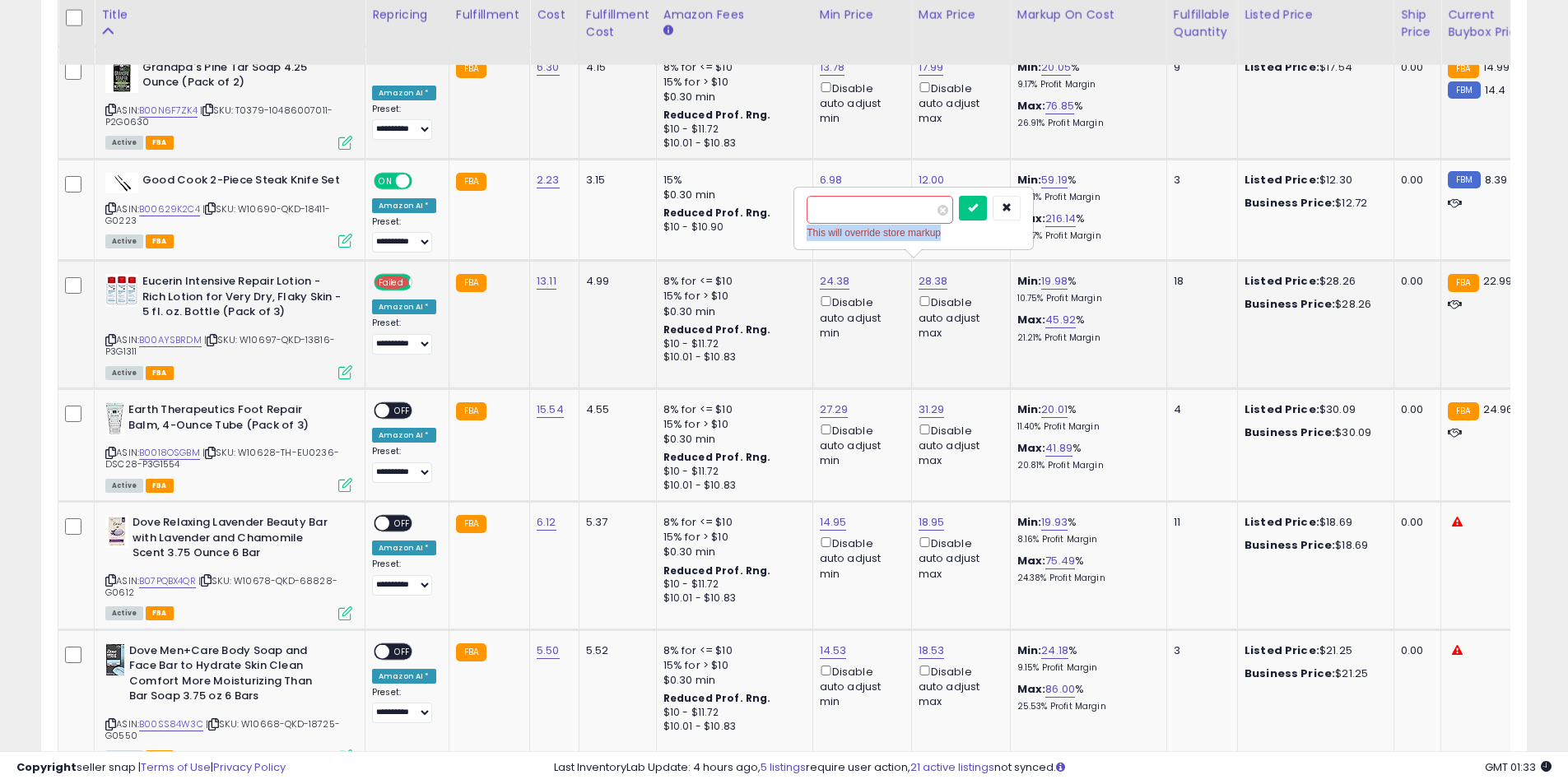 copy on "This will override store markup" 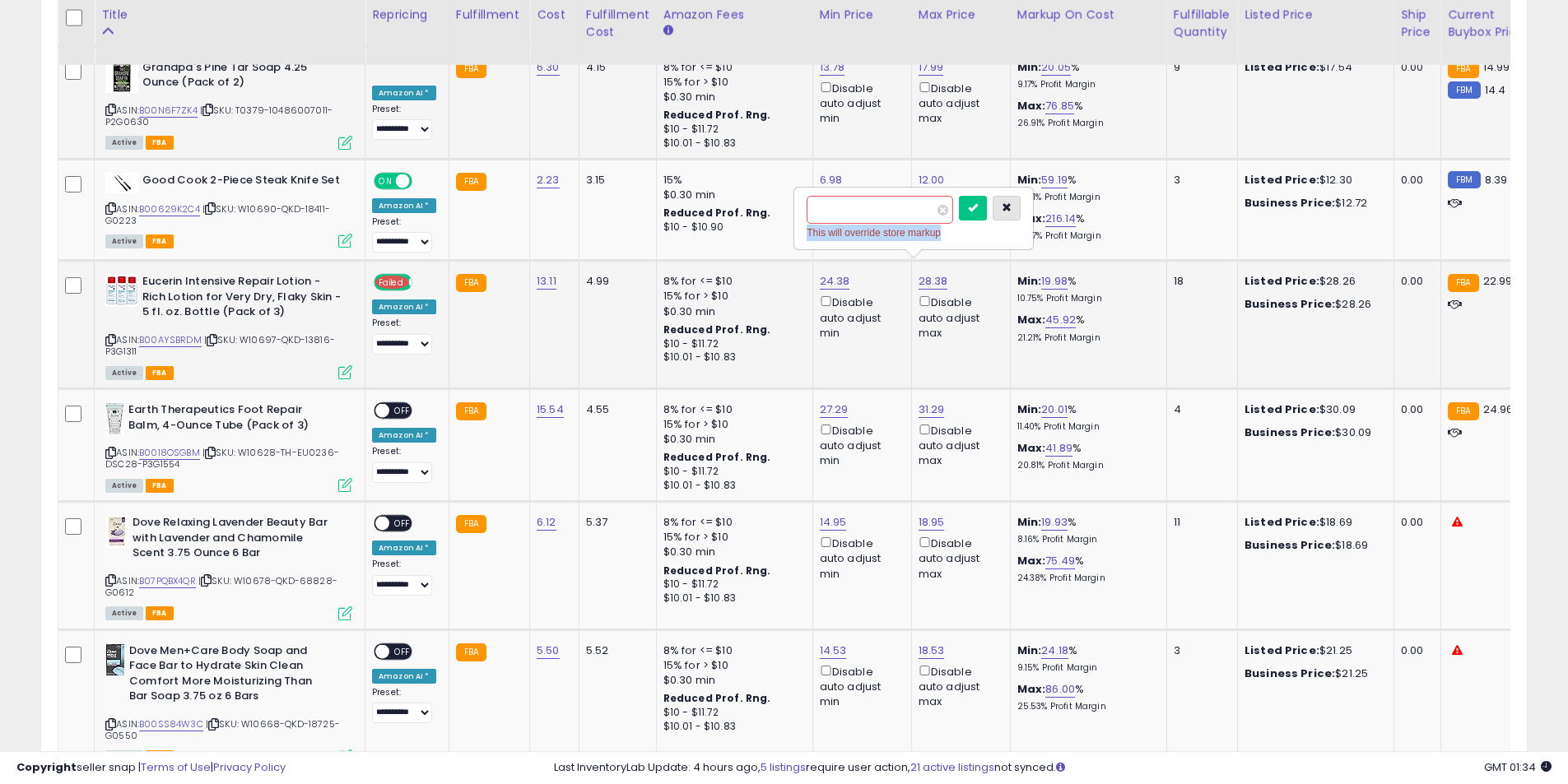 click at bounding box center (1007, 207) 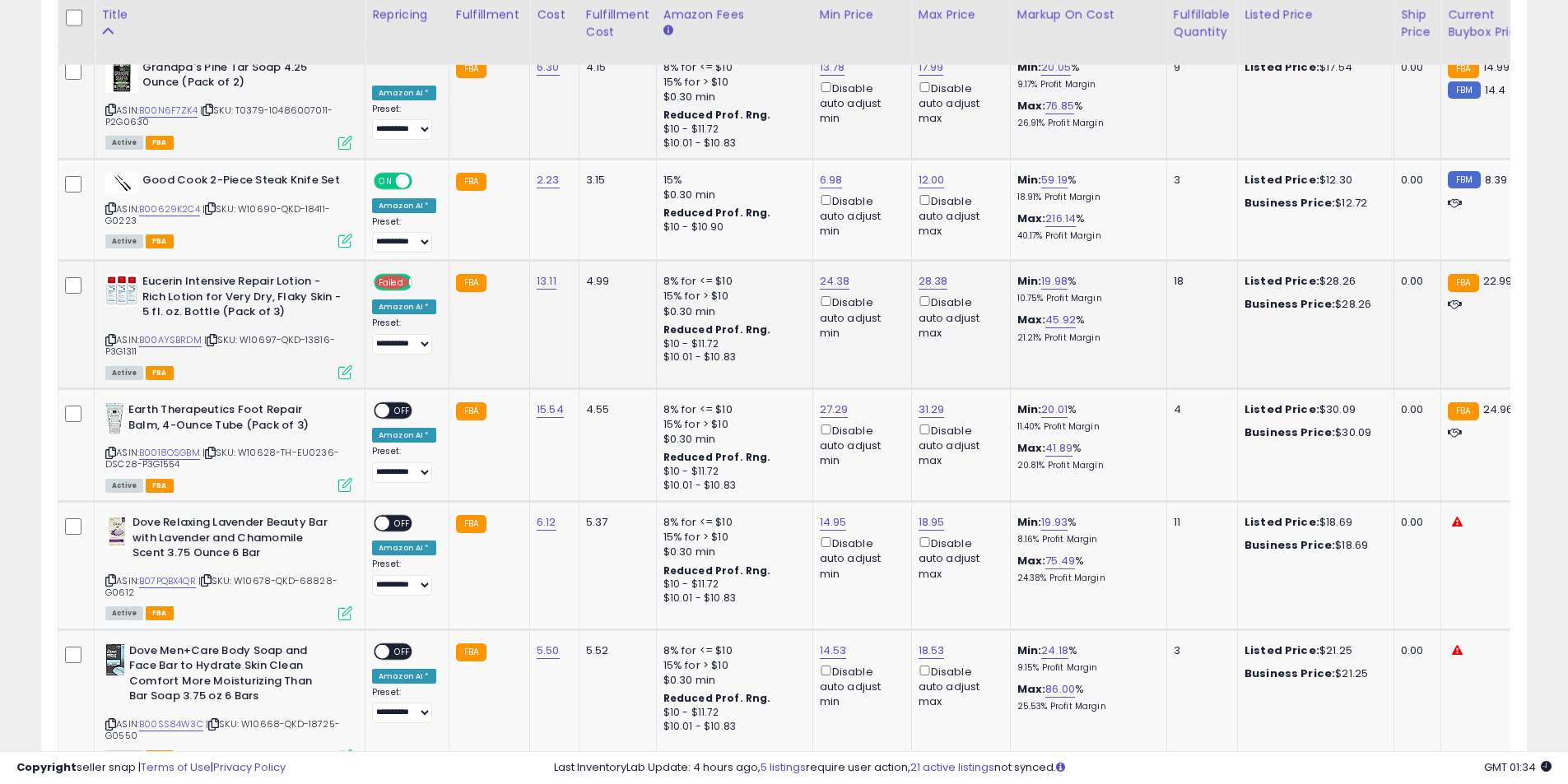 click on "FBA" 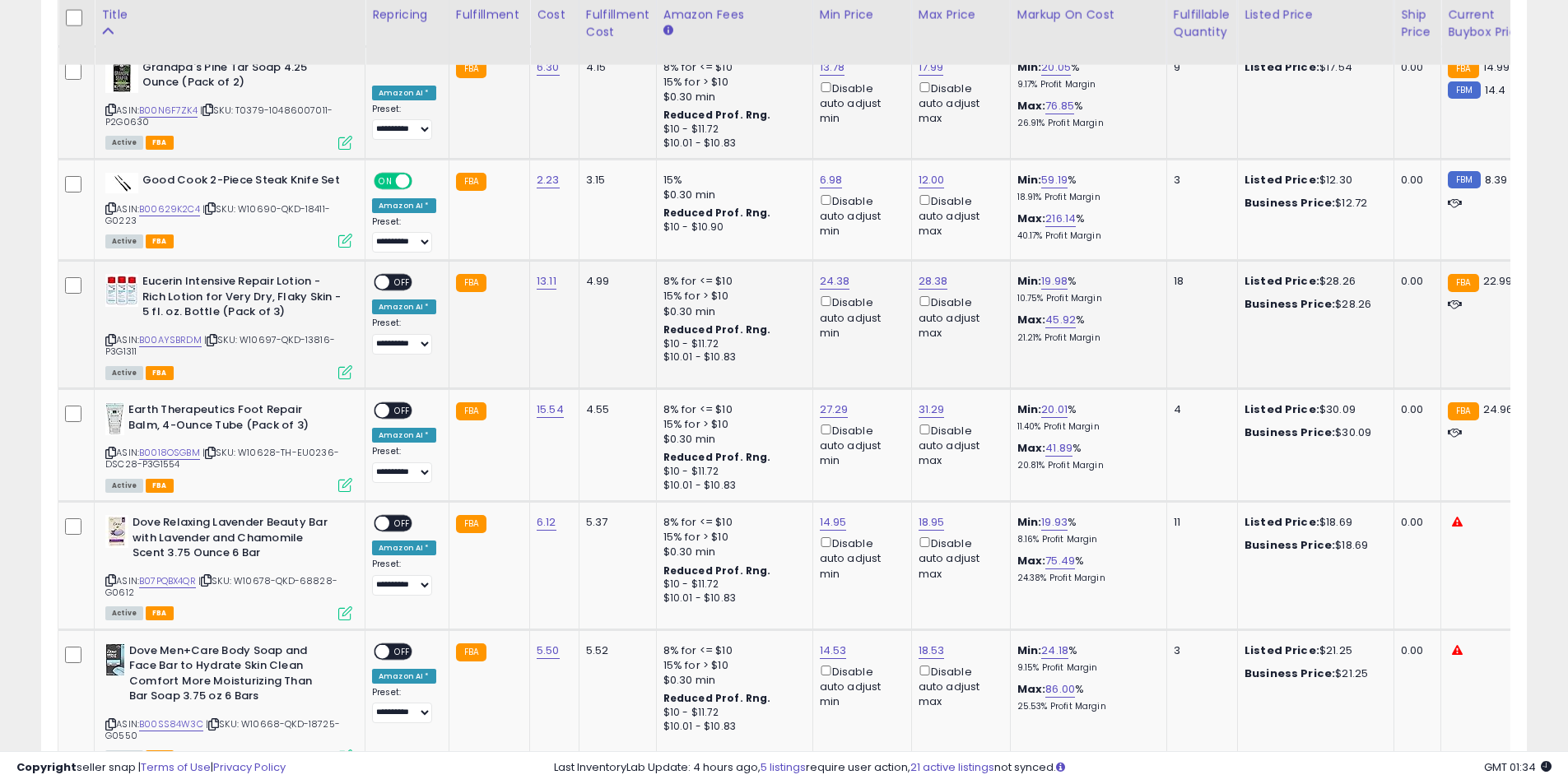 click on "OFF" at bounding box center (402, 282) 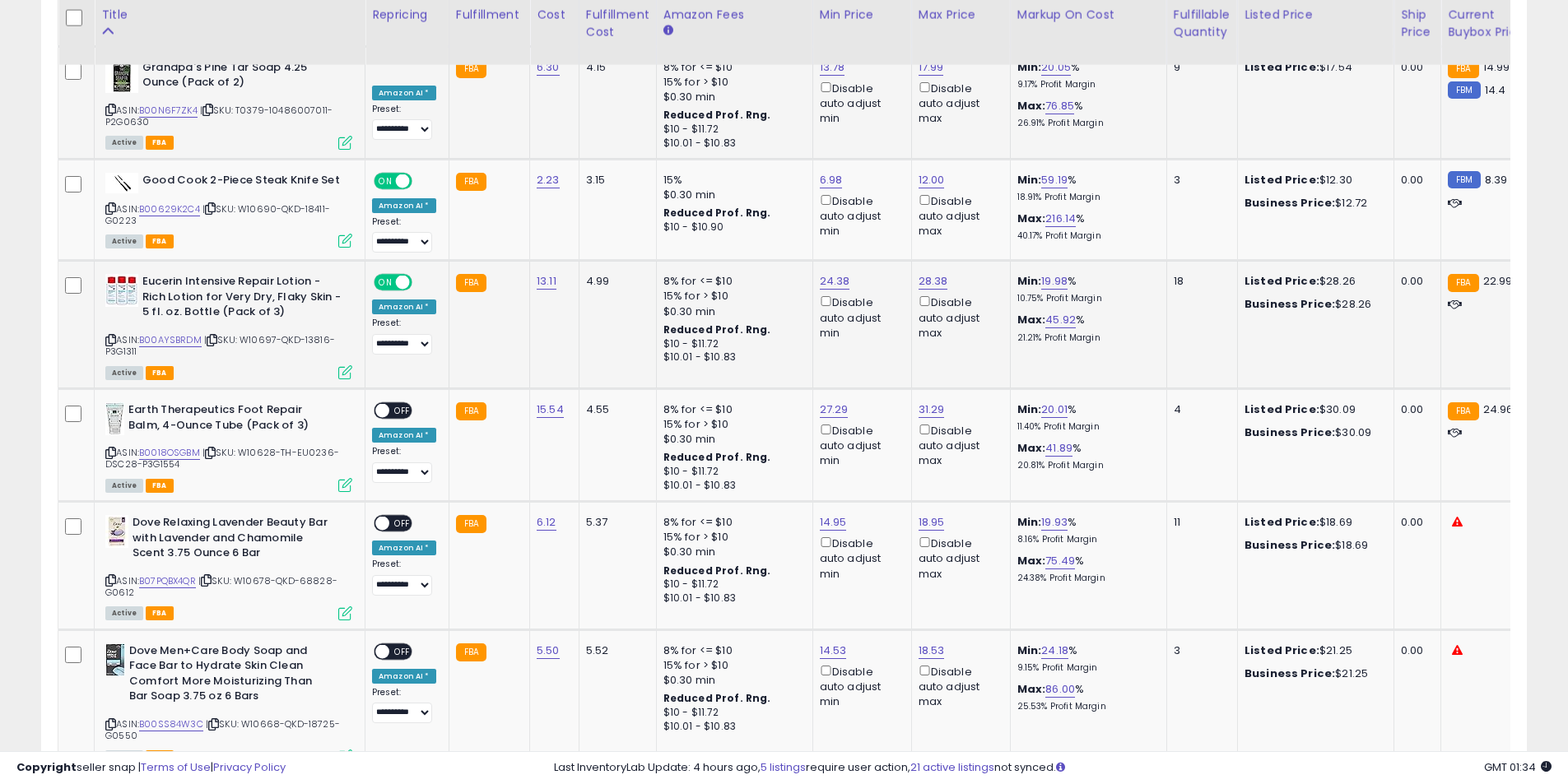 drag, startPoint x: 202, startPoint y: 322, endPoint x: 140, endPoint y: 327, distance: 62.20129 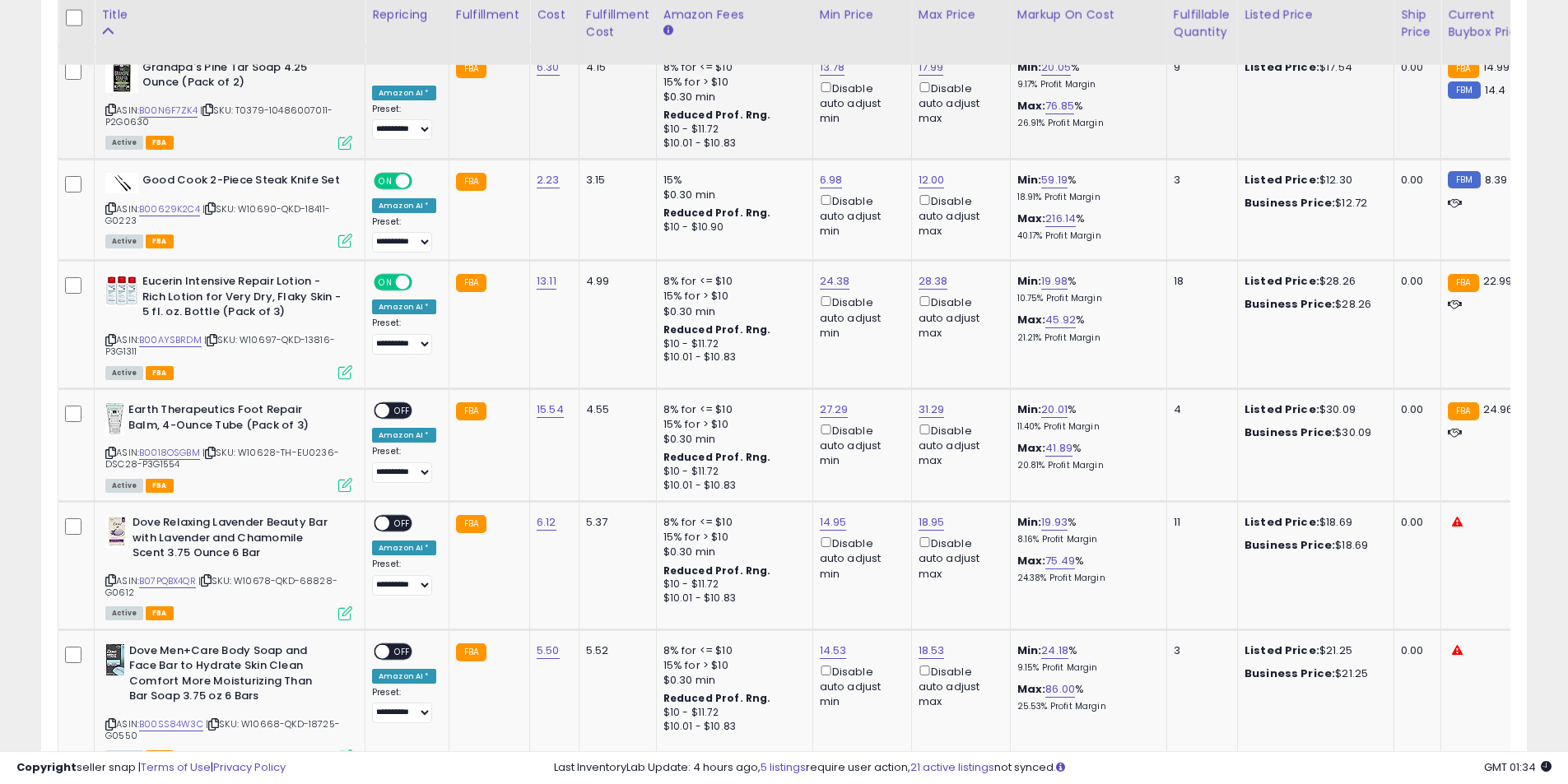 scroll, scrollTop: 5158, scrollLeft: 0, axis: vertical 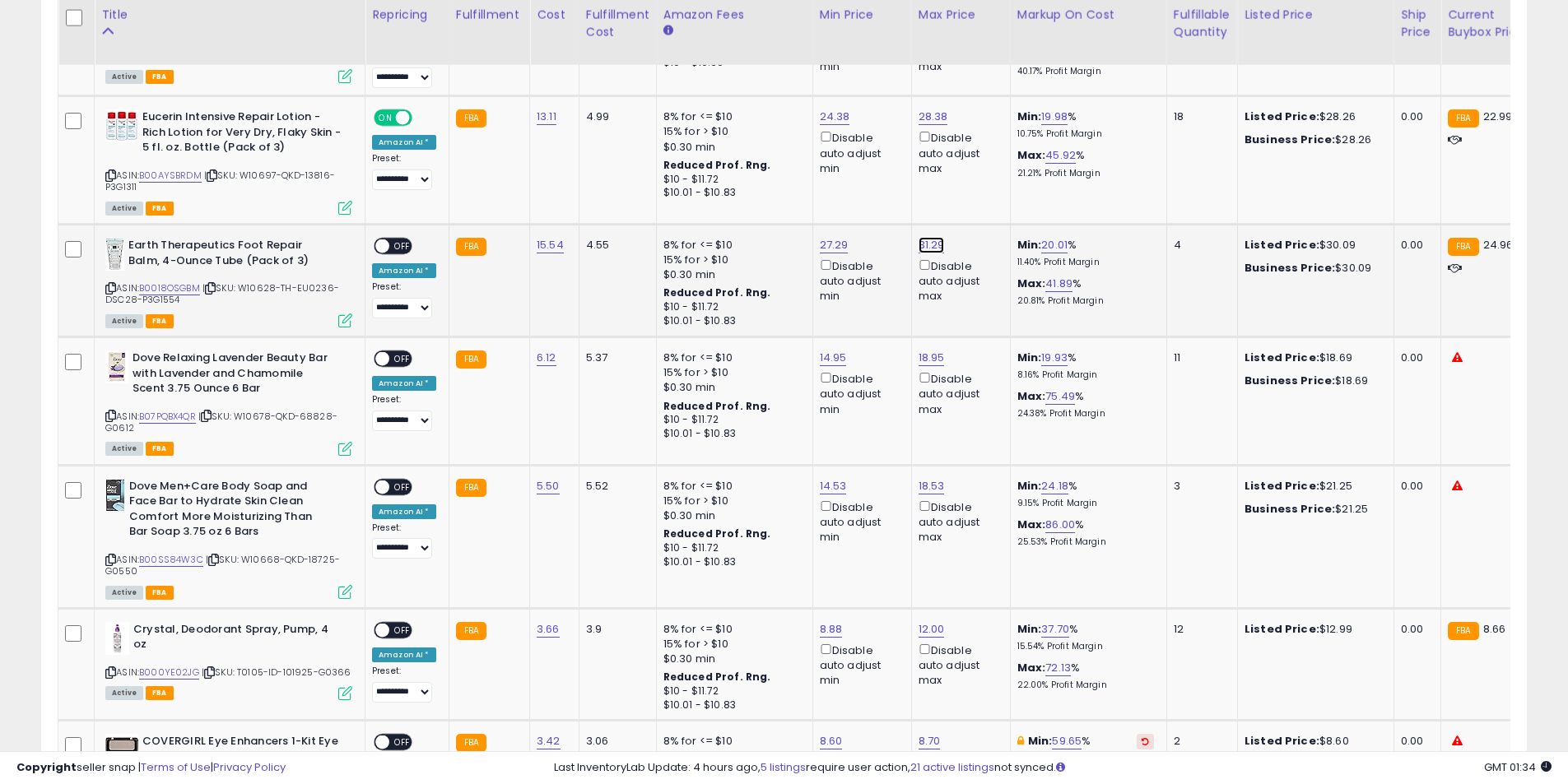 click on "31.29" at bounding box center [932, -4715] 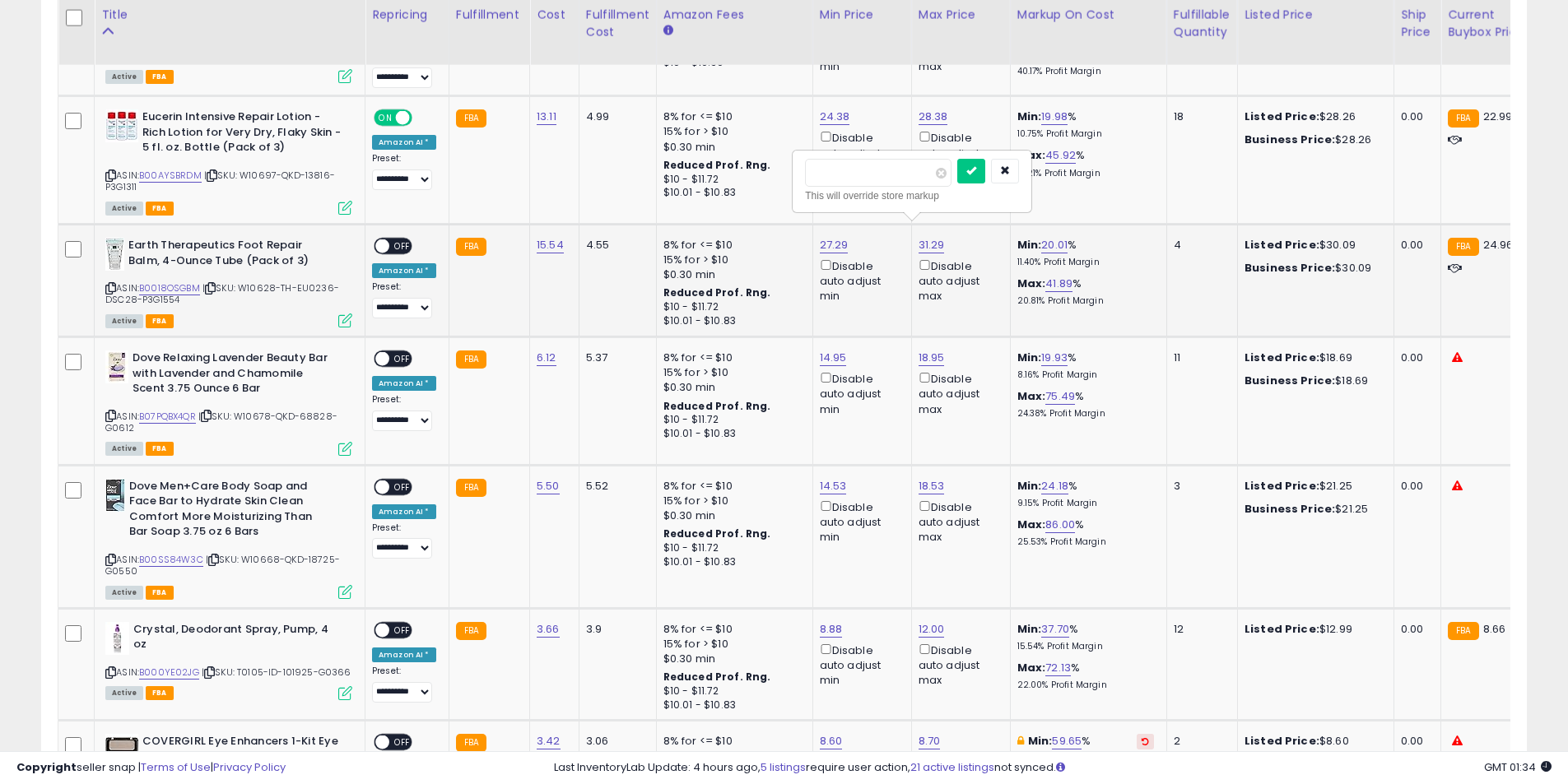 click on "*****" at bounding box center [878, 173] 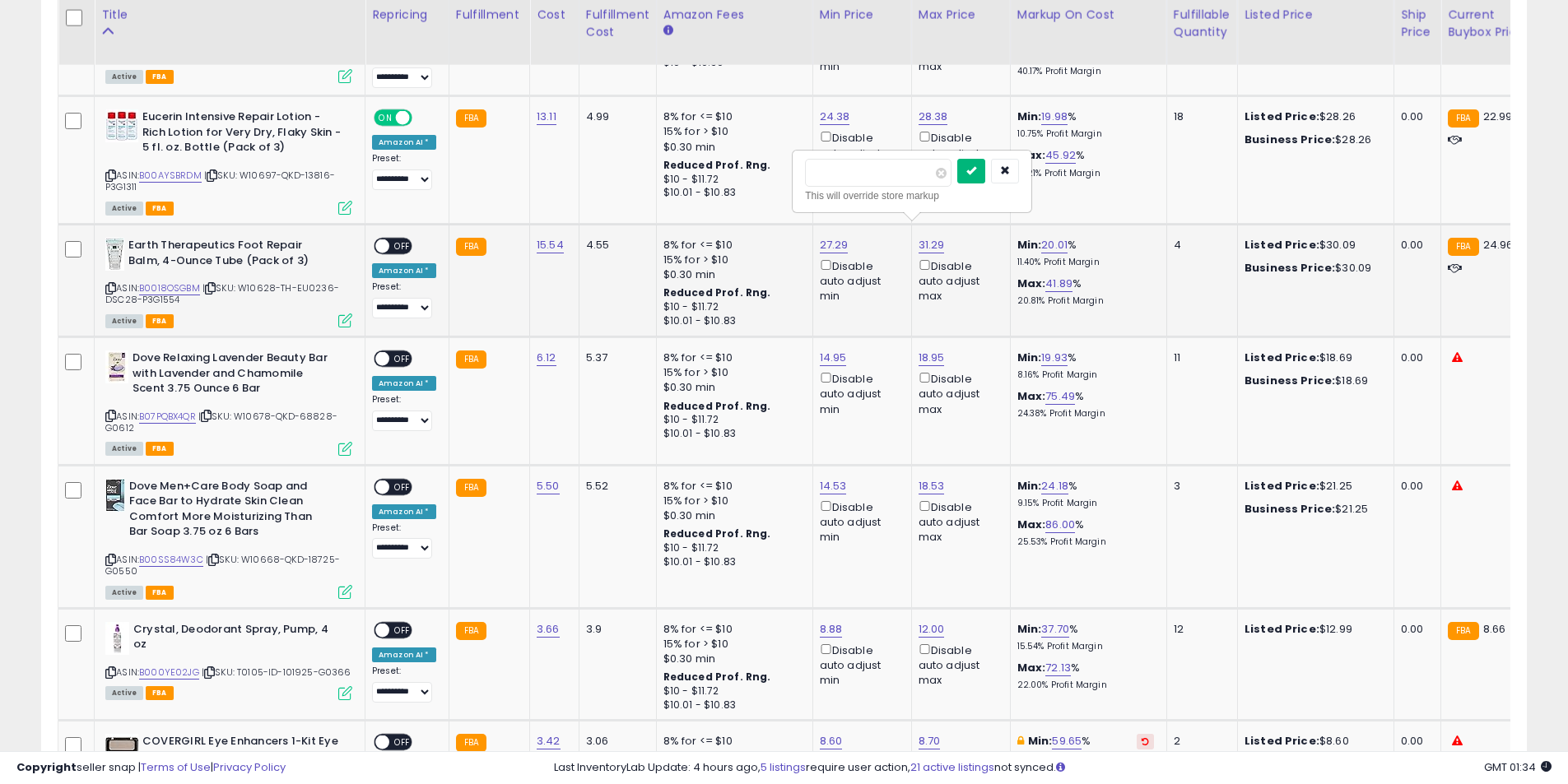 type on "*****" 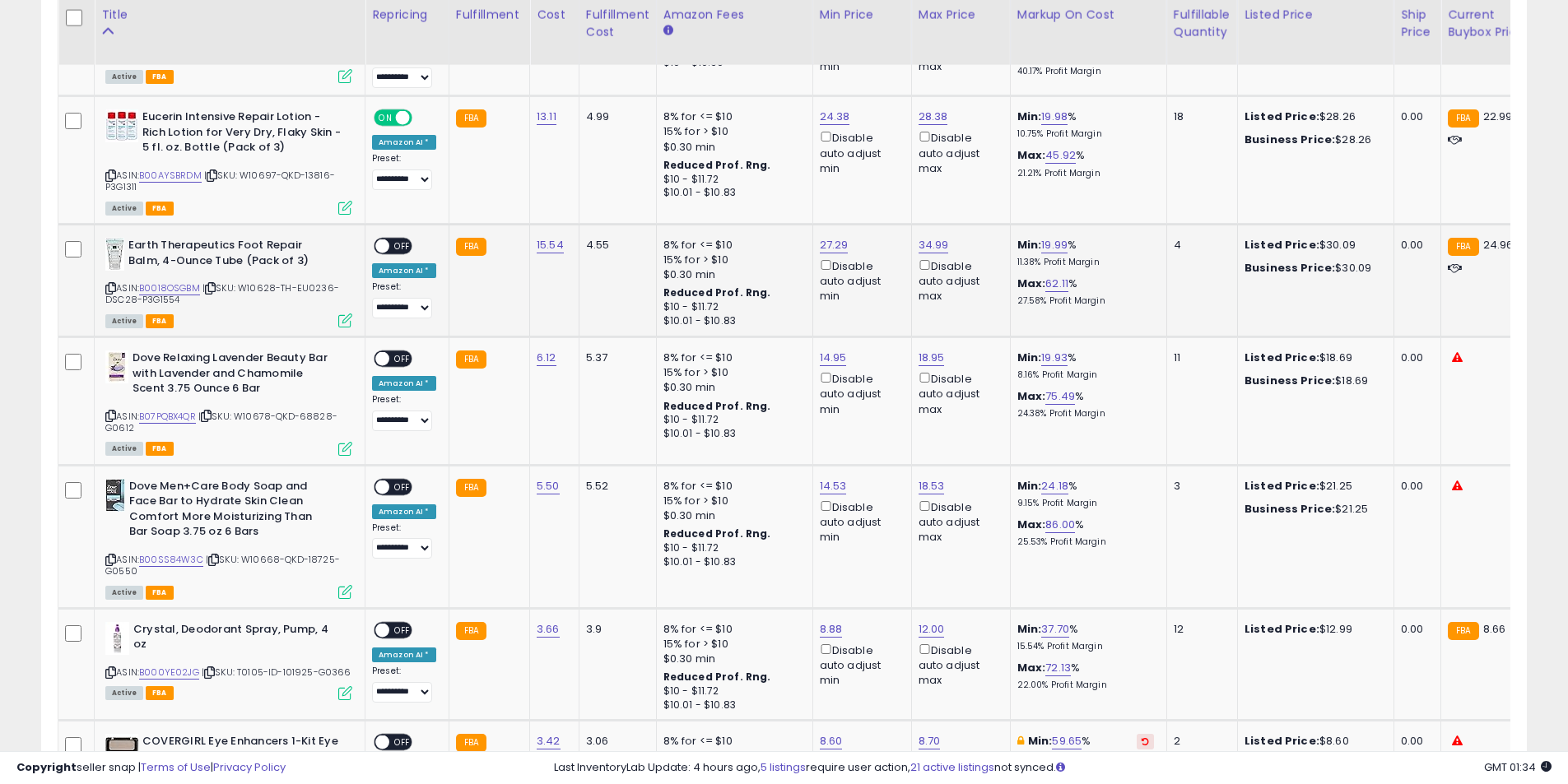 click on "OFF" at bounding box center [402, 246] 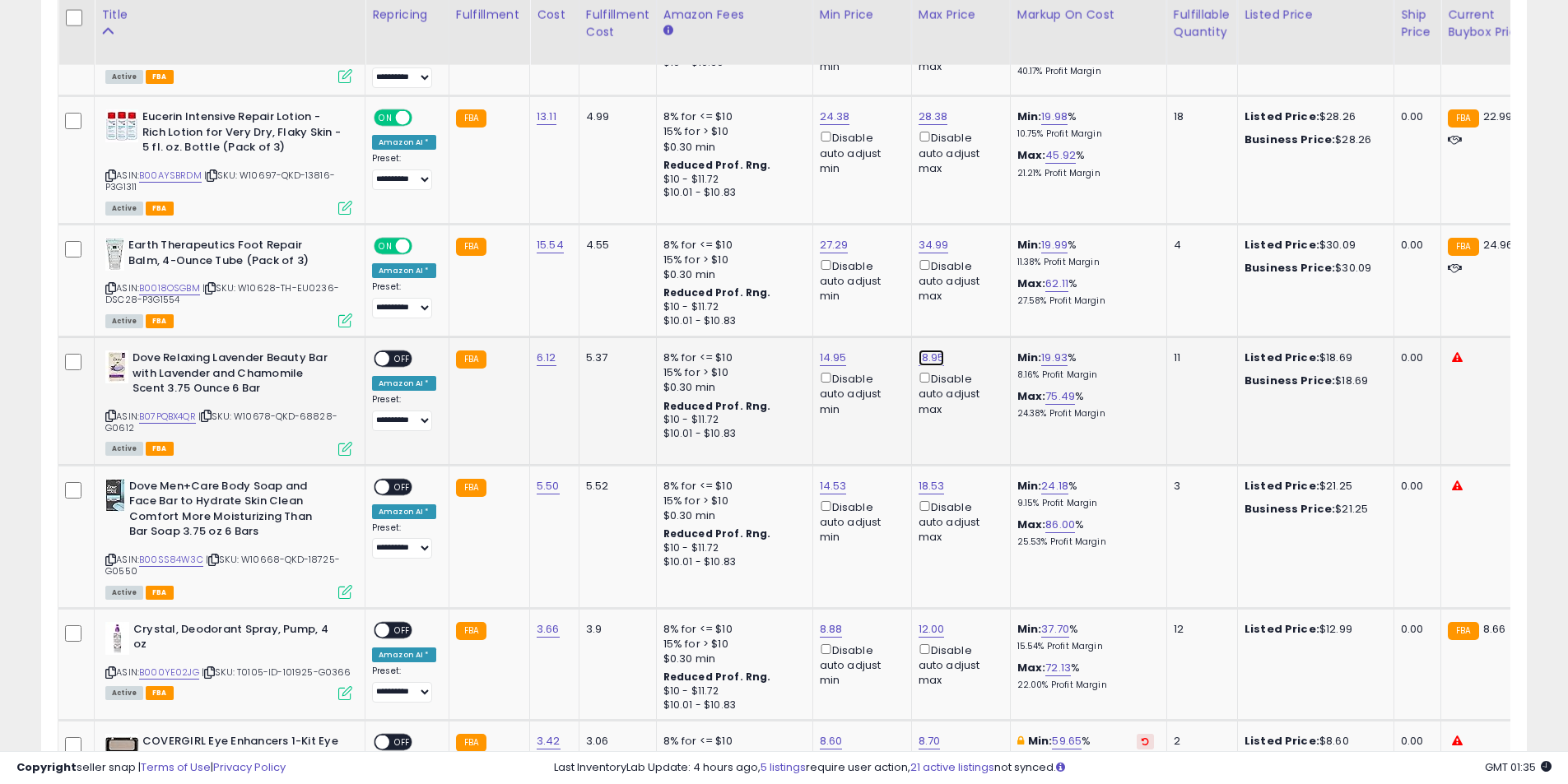 click on "18.95" at bounding box center (932, -4715) 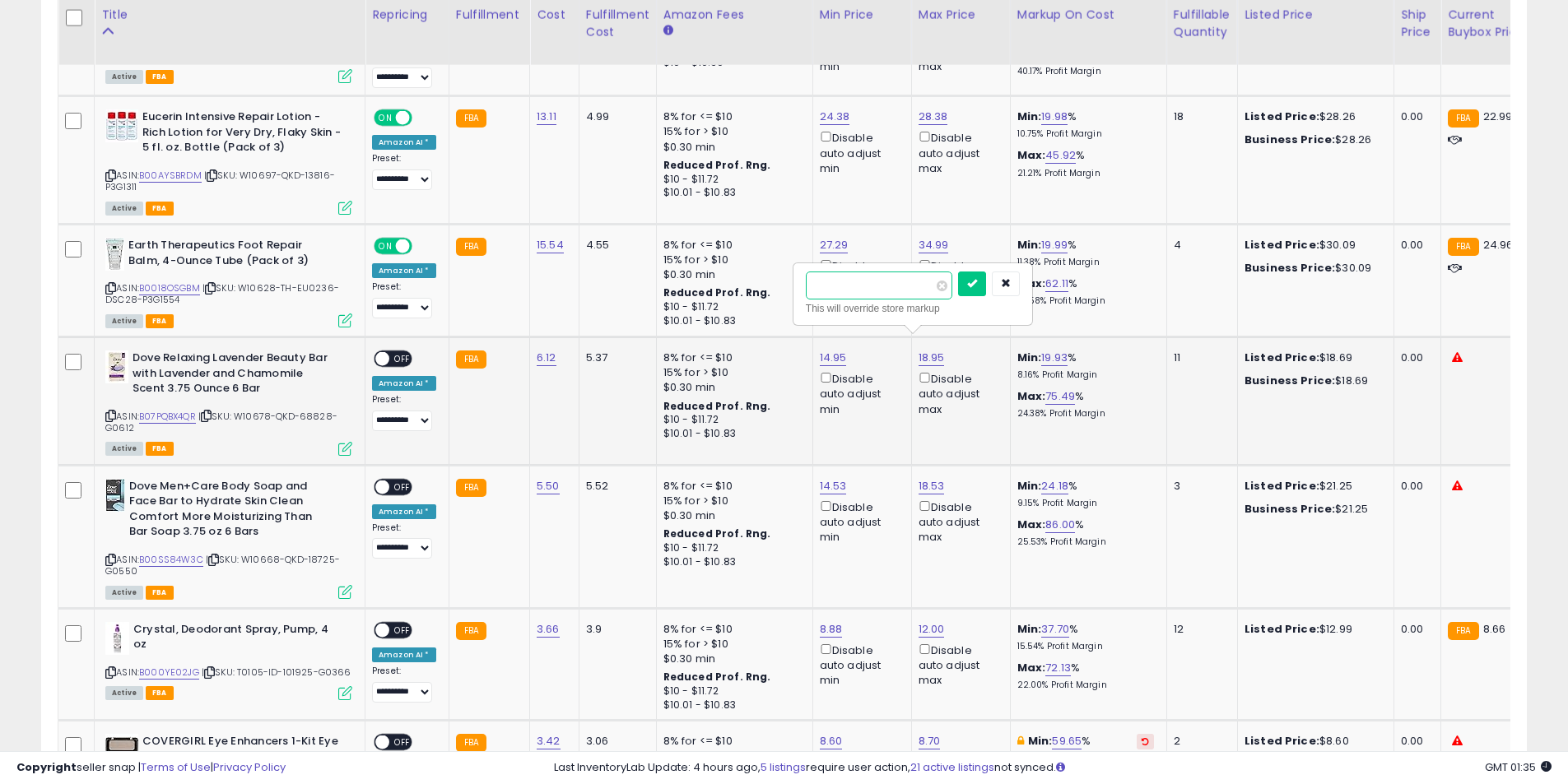 click on "*****" at bounding box center (879, 285) 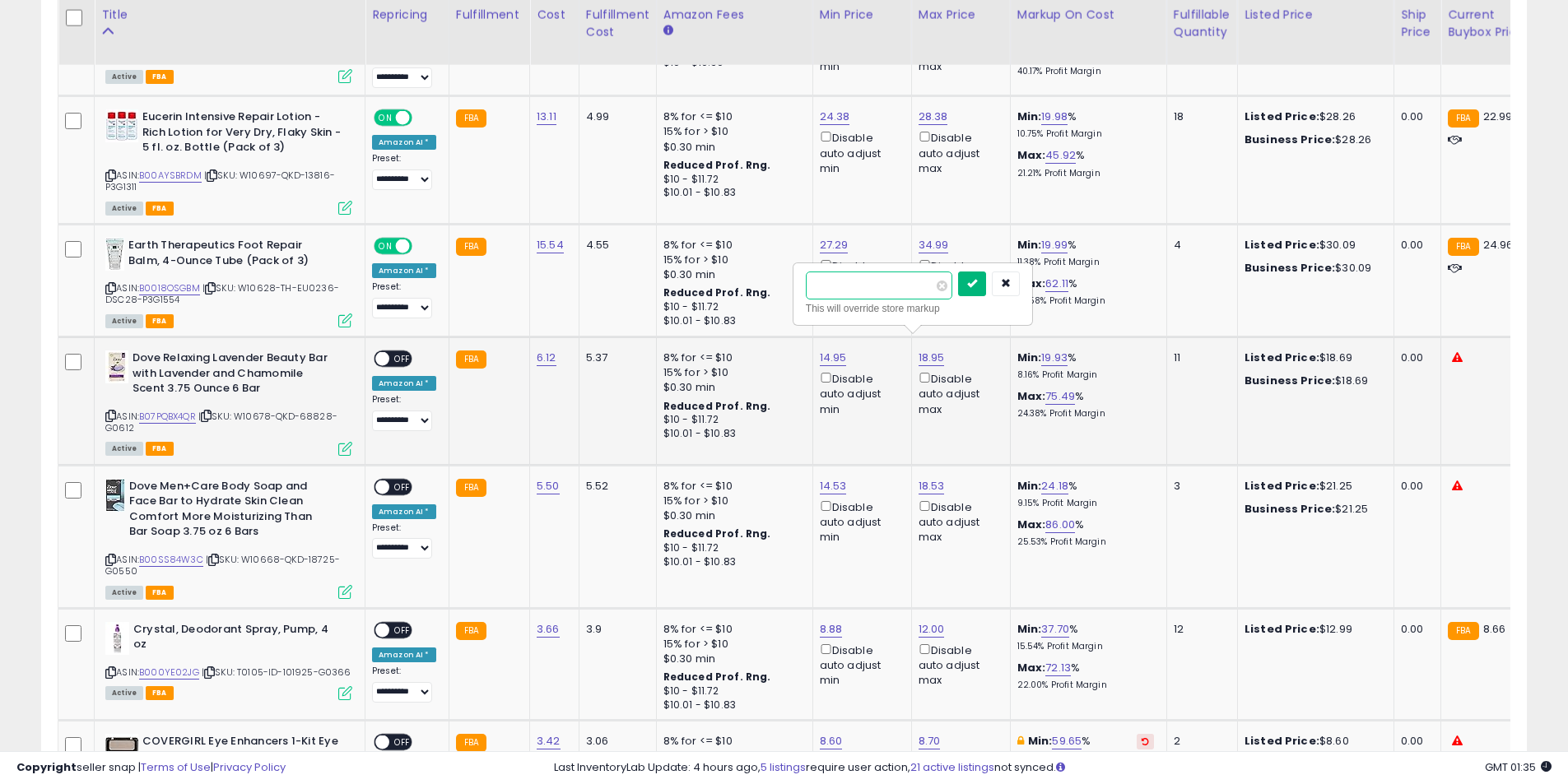 type on "**" 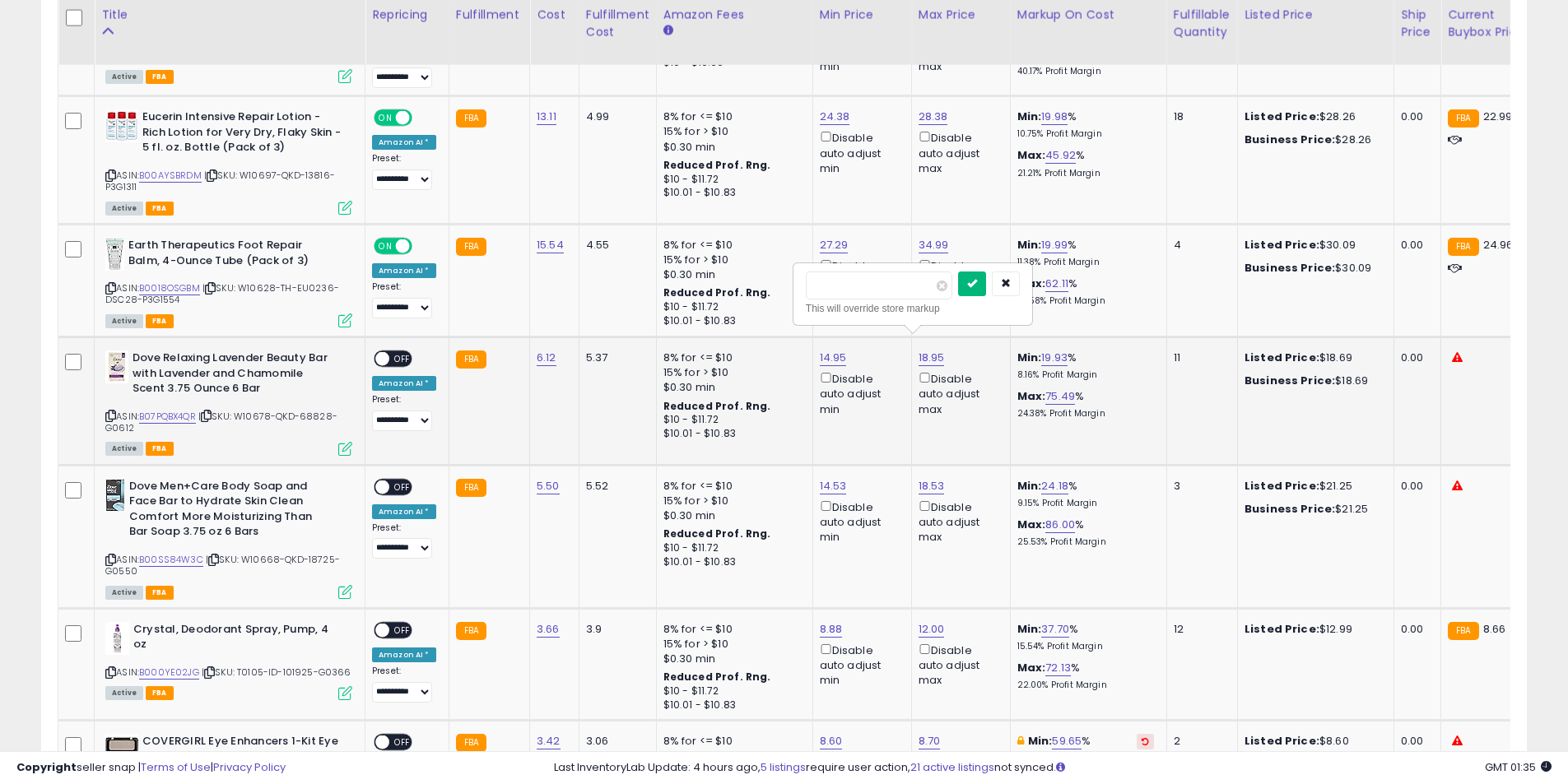click at bounding box center [972, 284] 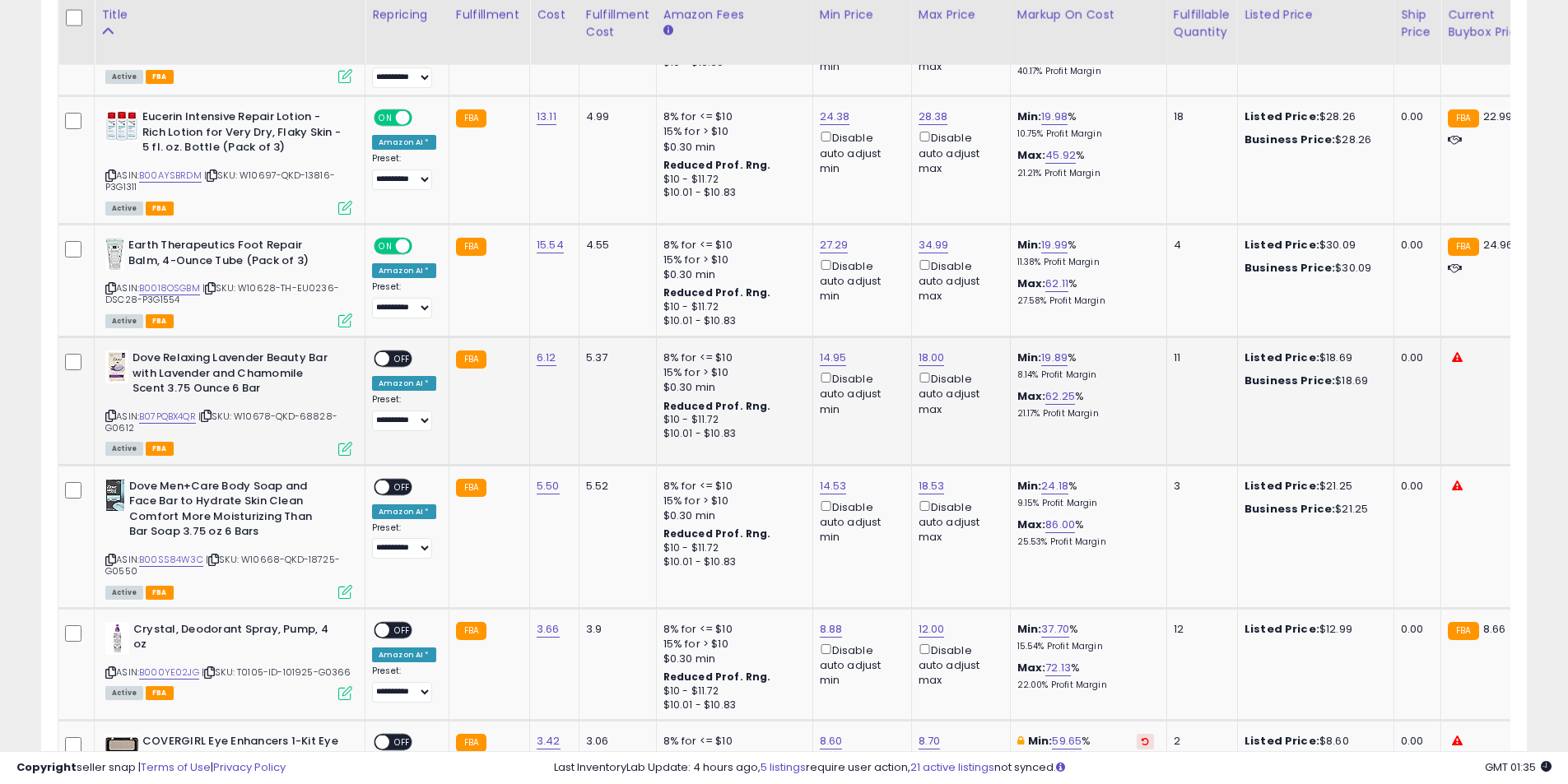 click on "OFF" at bounding box center [402, 359] 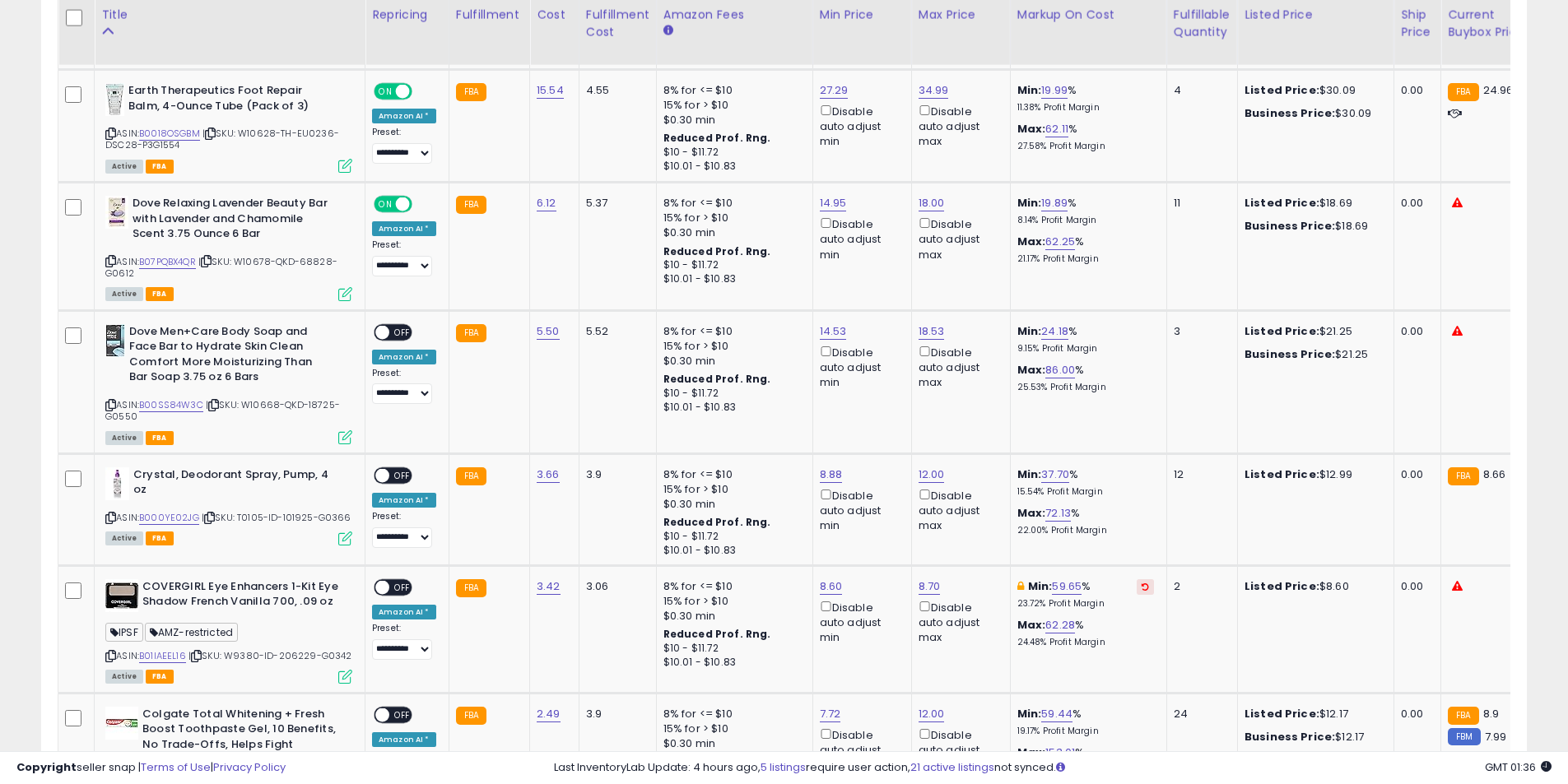 scroll, scrollTop: 5395, scrollLeft: 0, axis: vertical 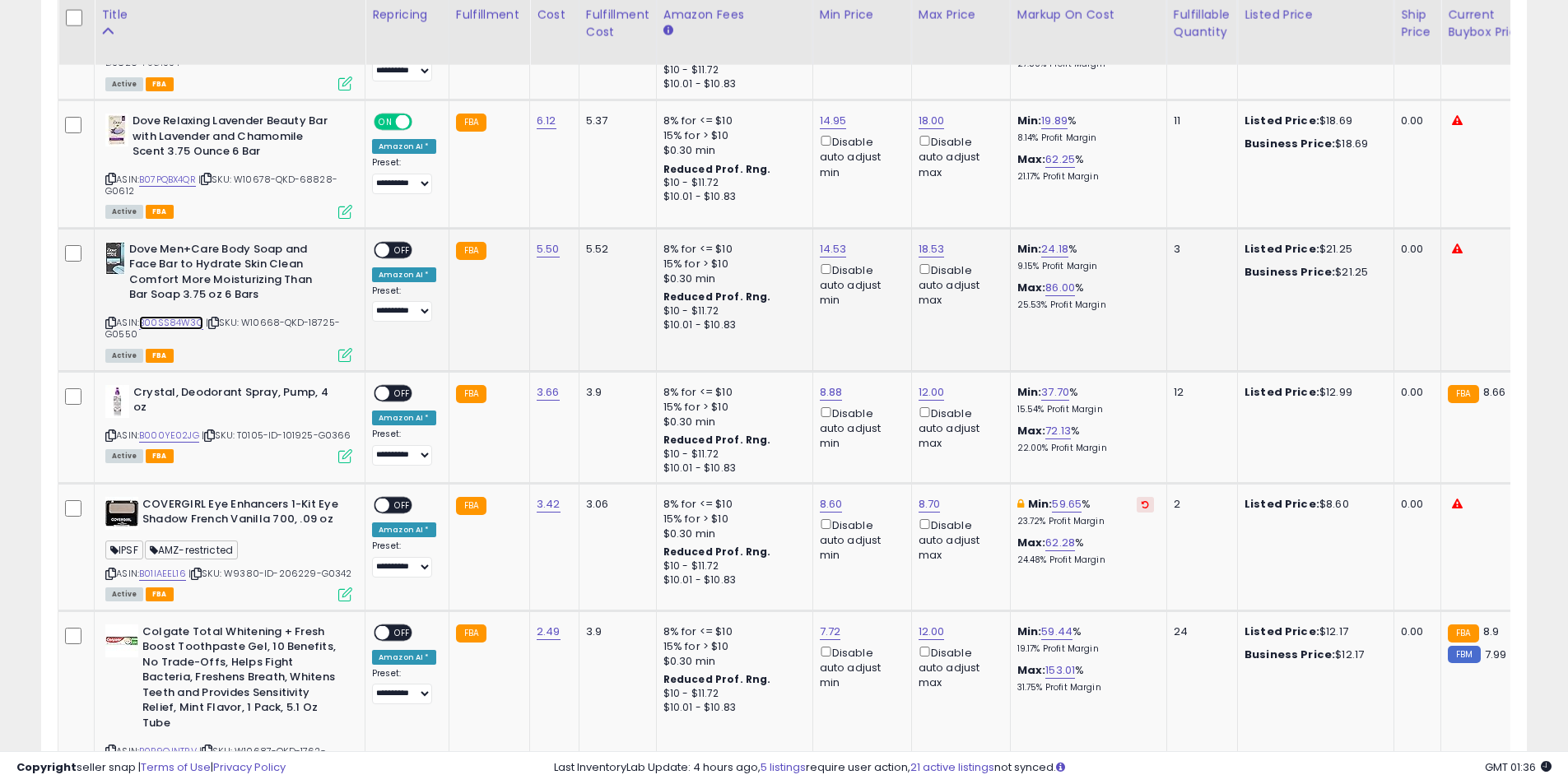 click on "B00SS84W3C" at bounding box center [171, 322] 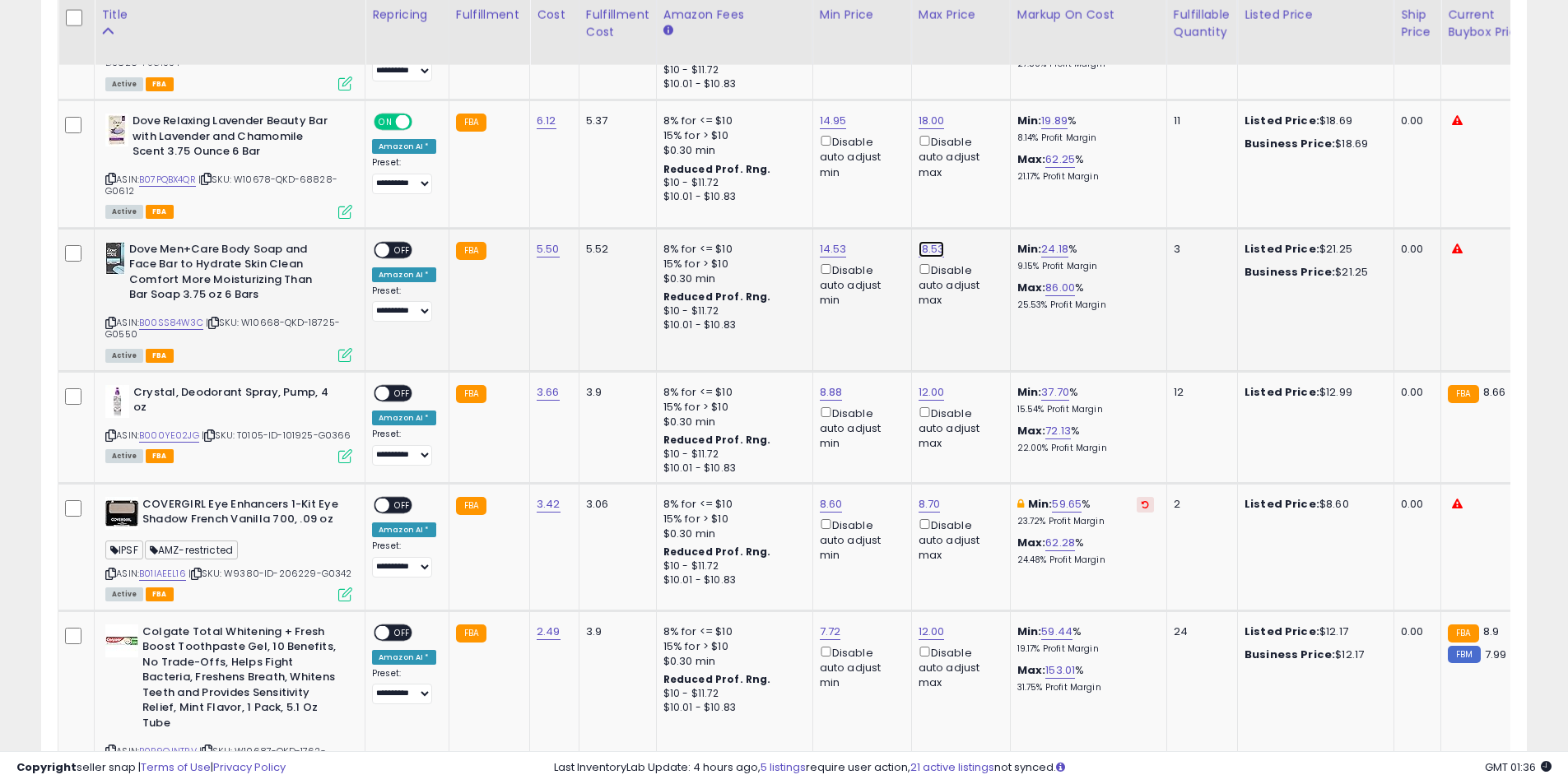 click on "18.53" at bounding box center (932, -4952) 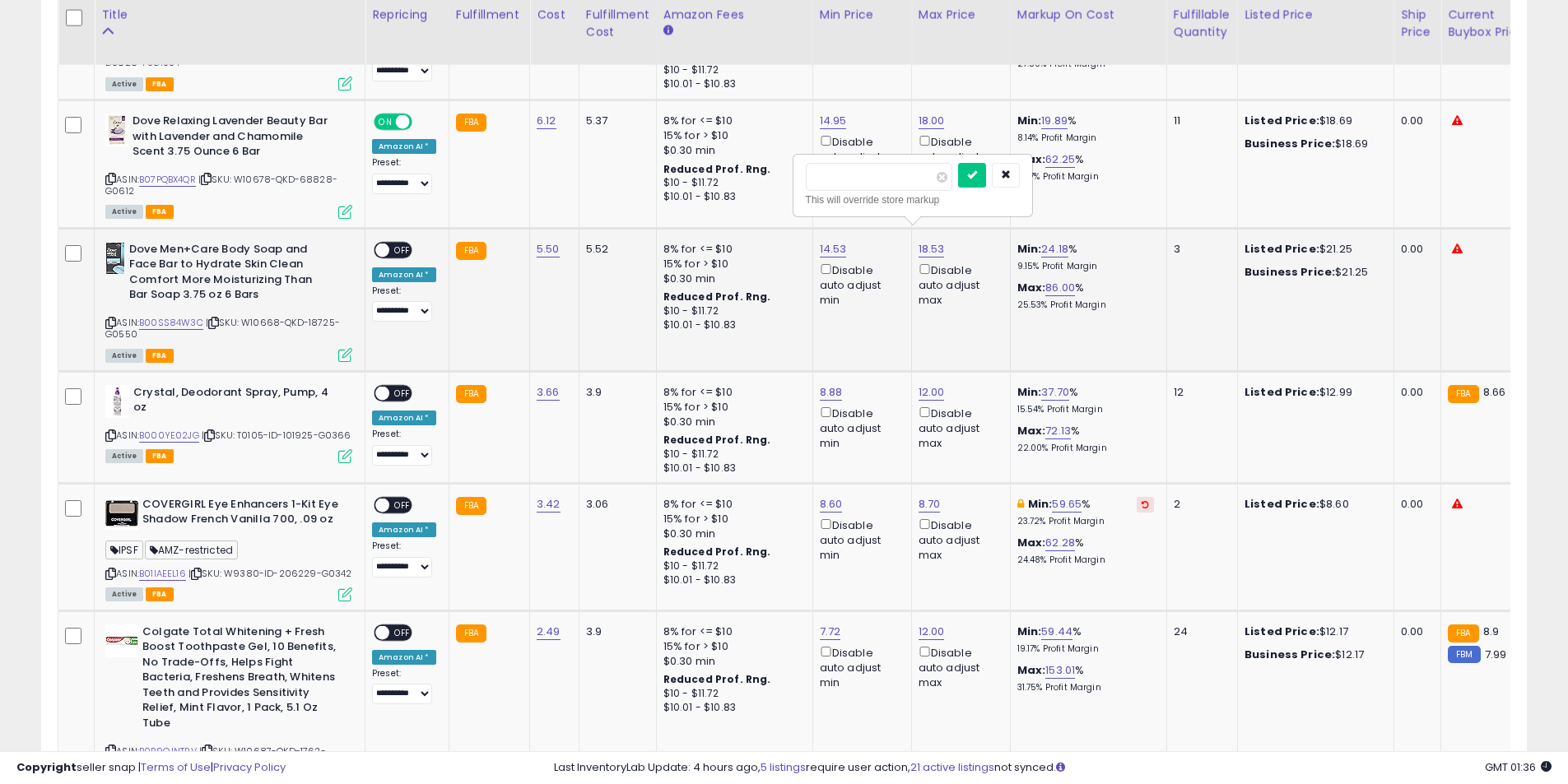 click on "*****" at bounding box center (879, 177) 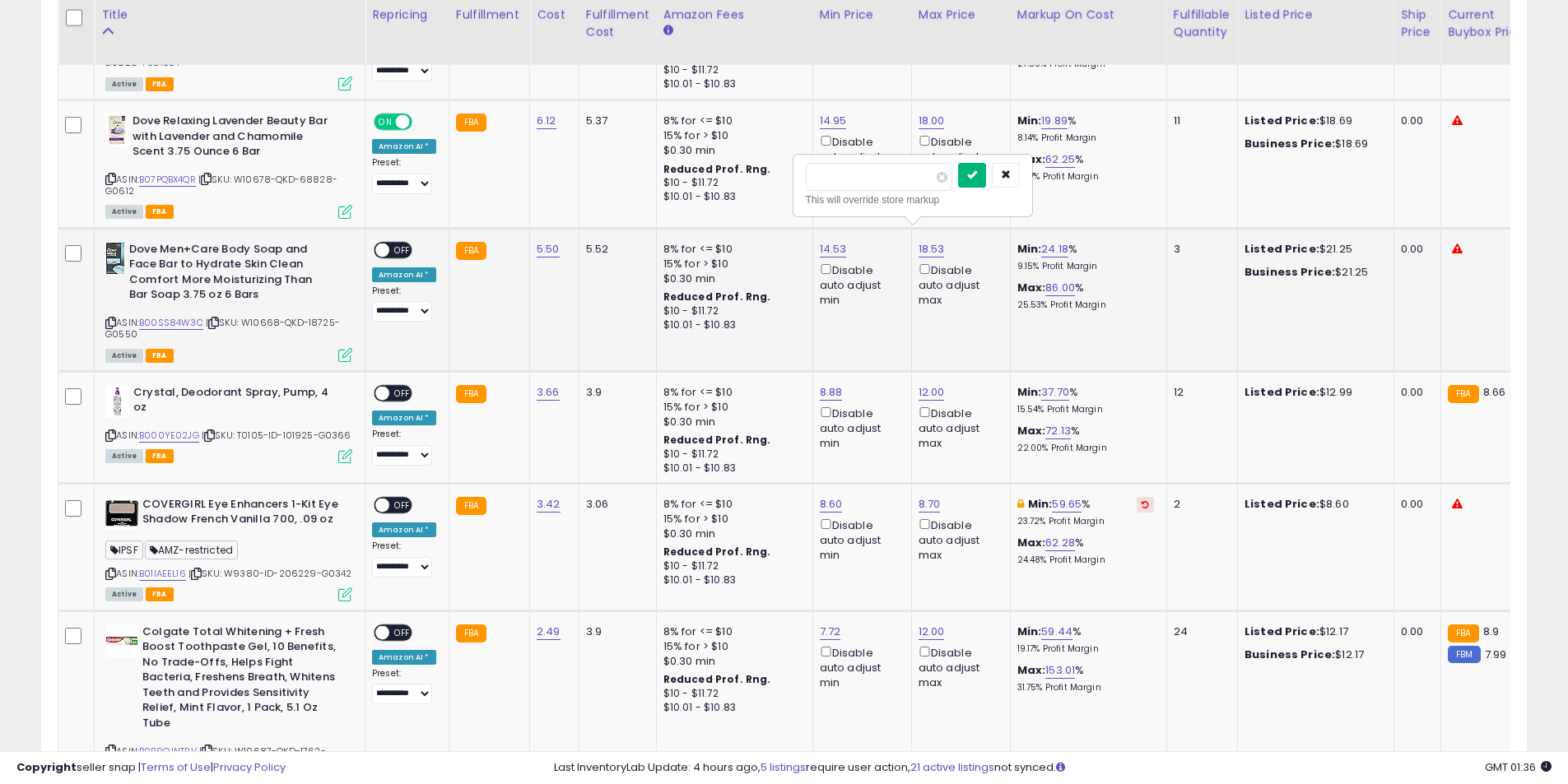 type on "**" 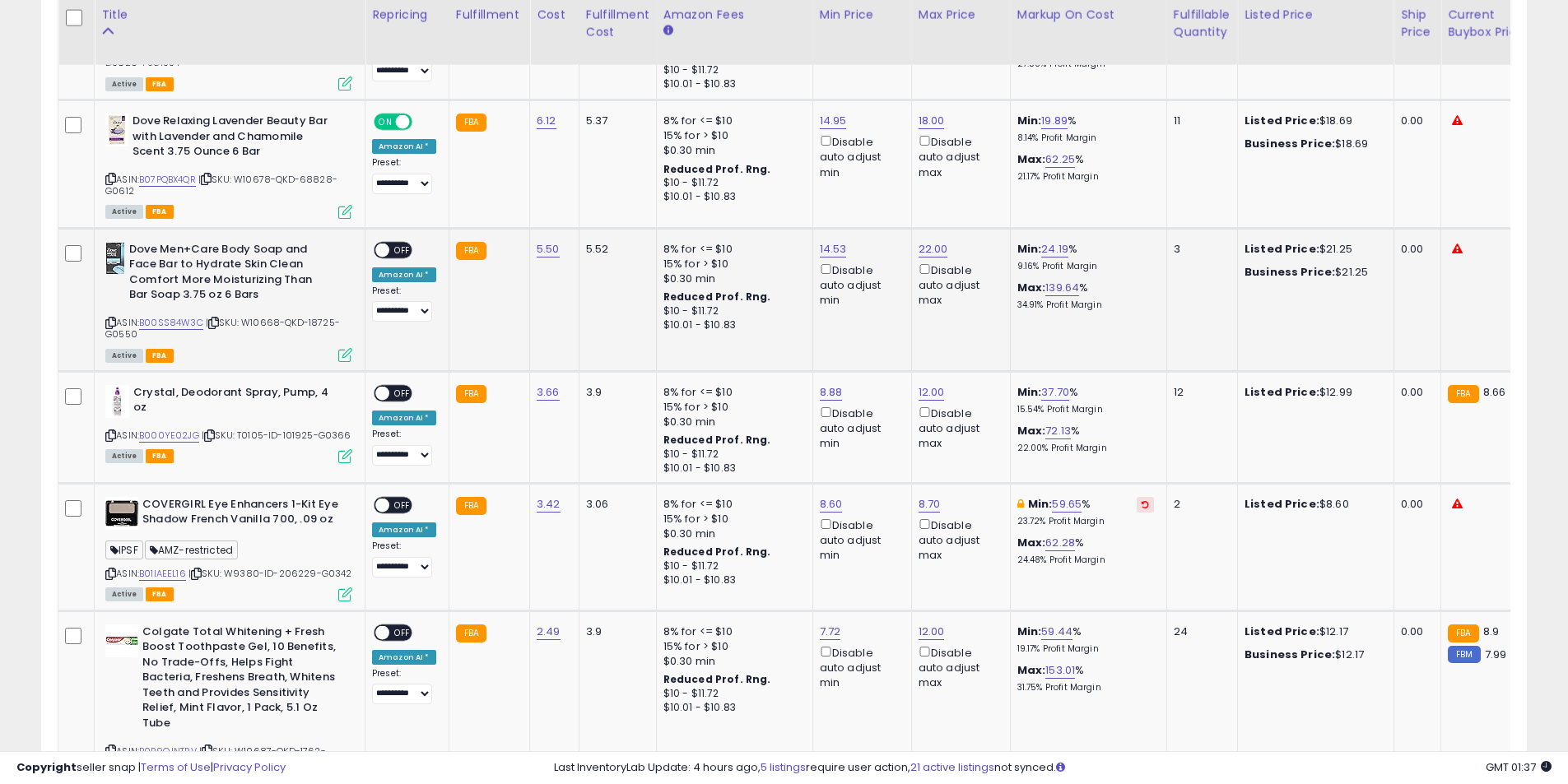 click on "OFF" at bounding box center (402, 249) 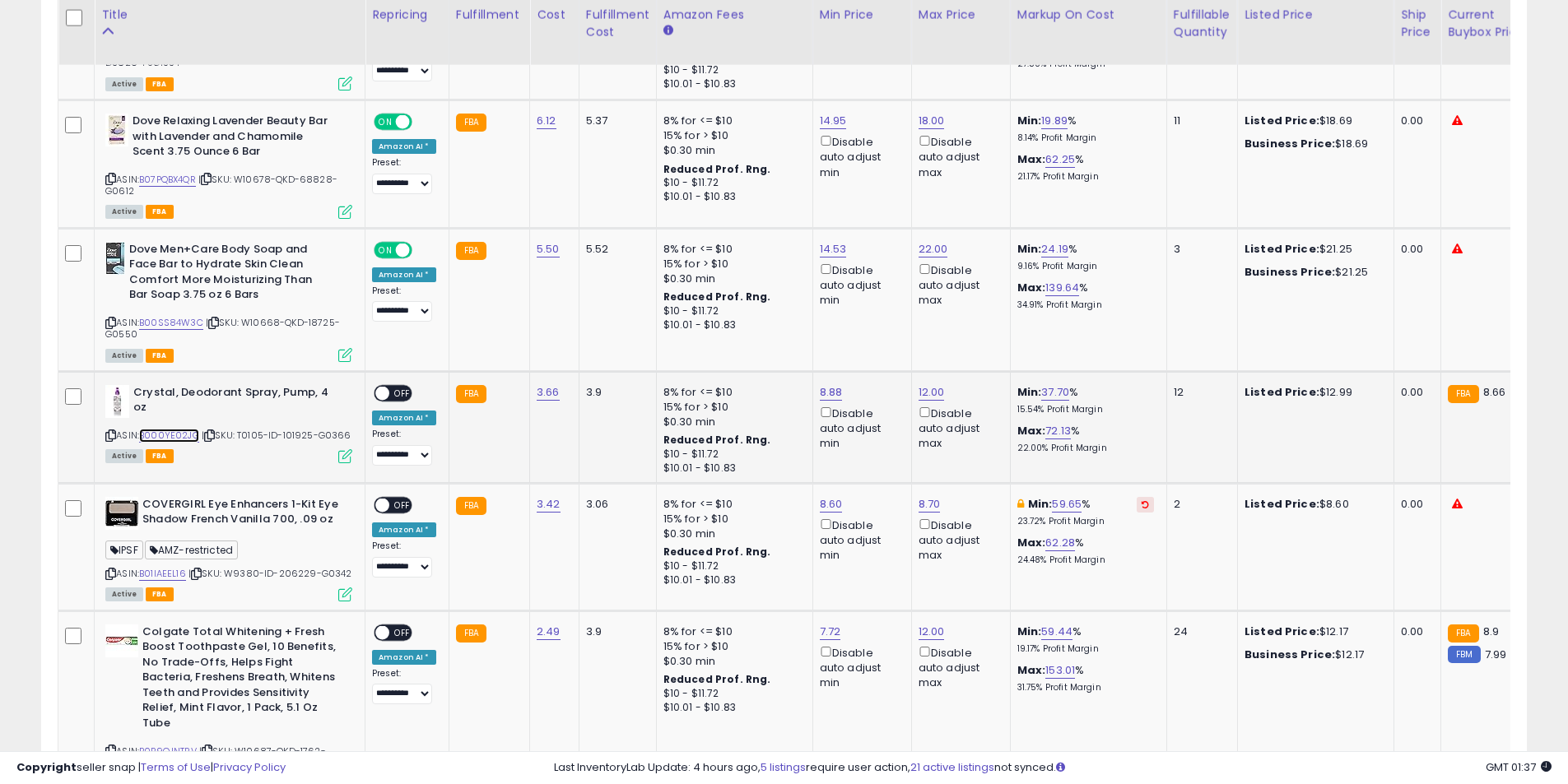 click on "B000YE02JG" at bounding box center [169, 435] 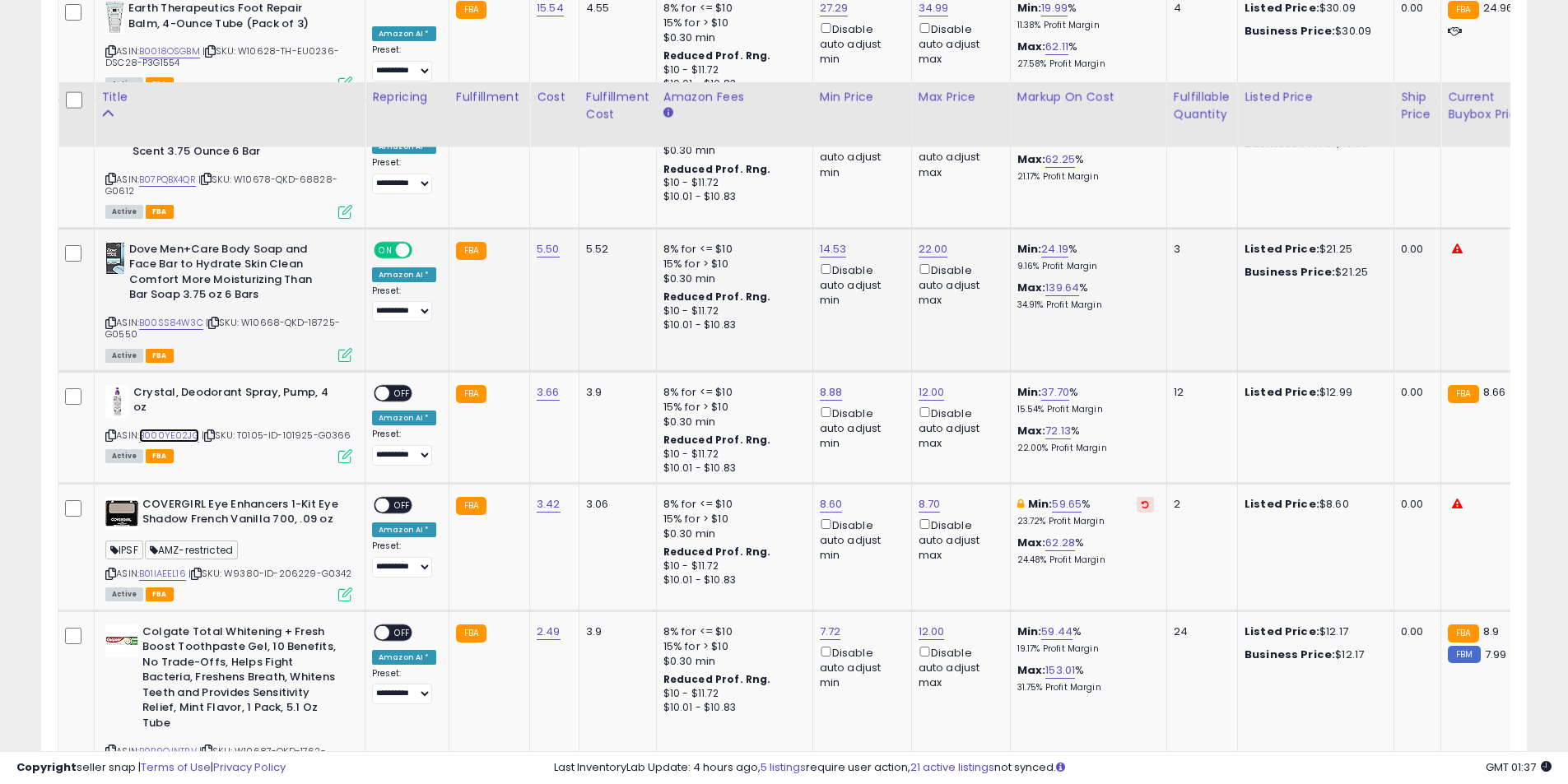 scroll, scrollTop: 5560, scrollLeft: 0, axis: vertical 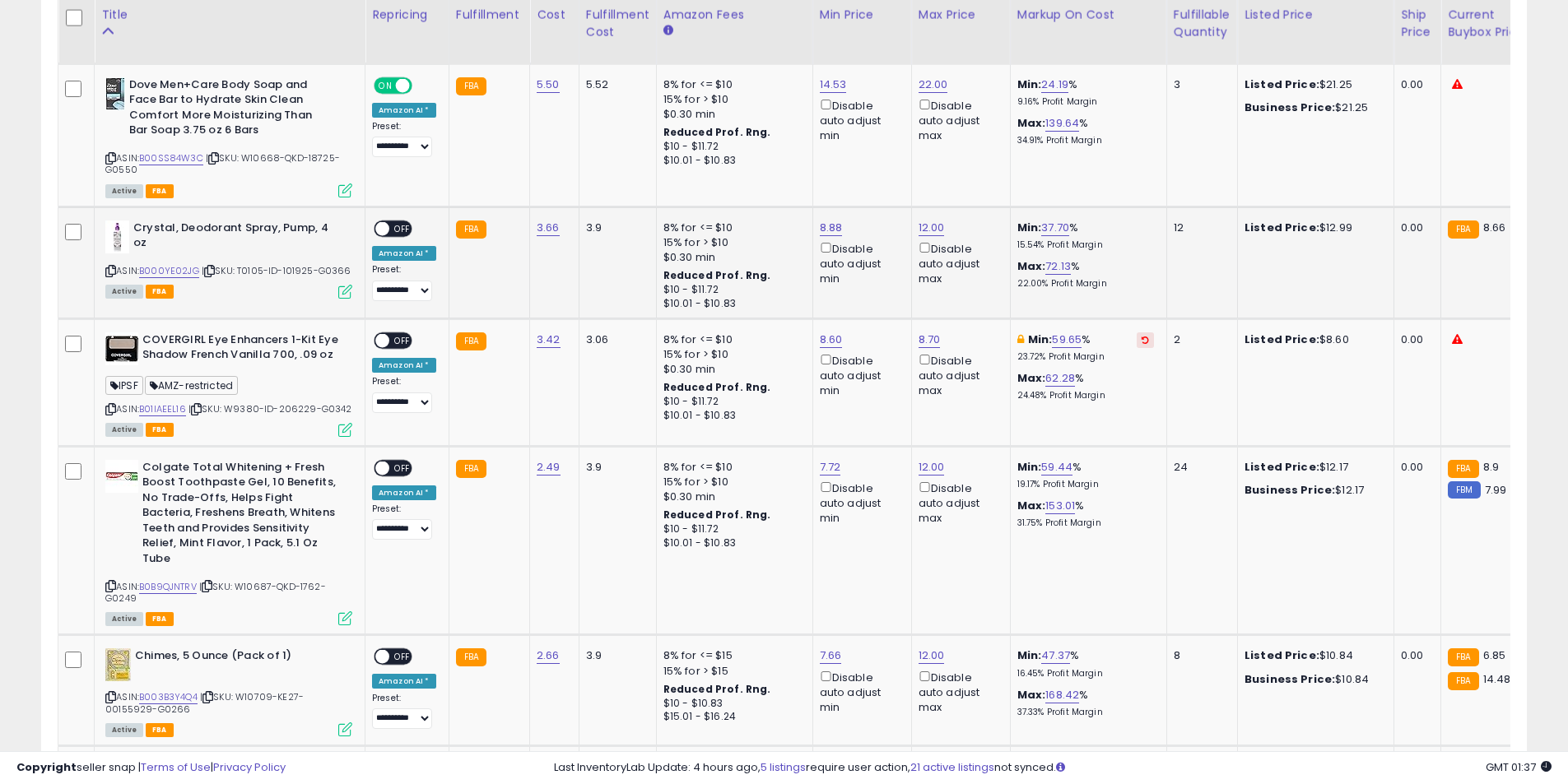 click on "OFF" at bounding box center [402, 228] 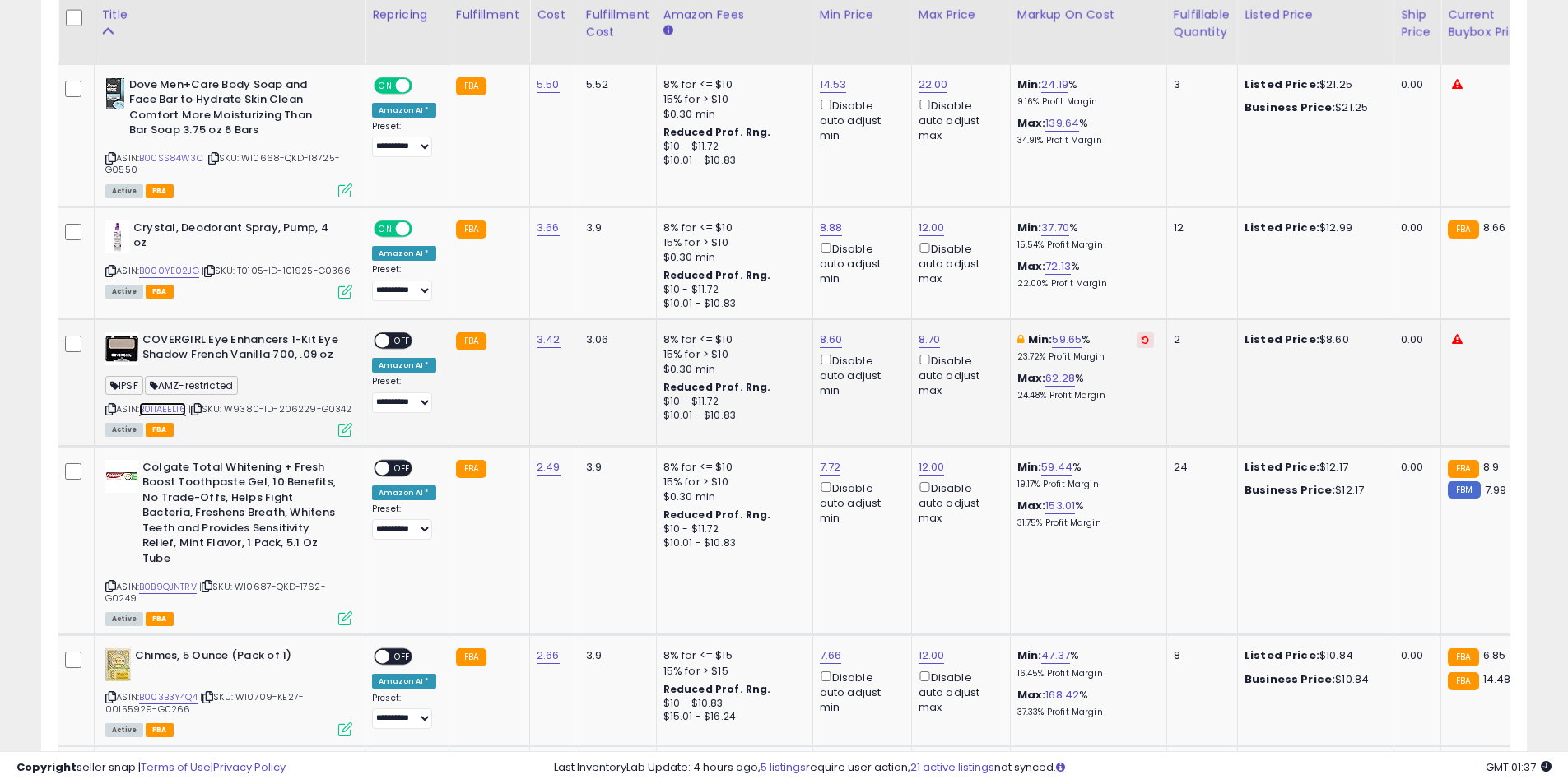 click on "B01IAEEL16" at bounding box center (162, 409) 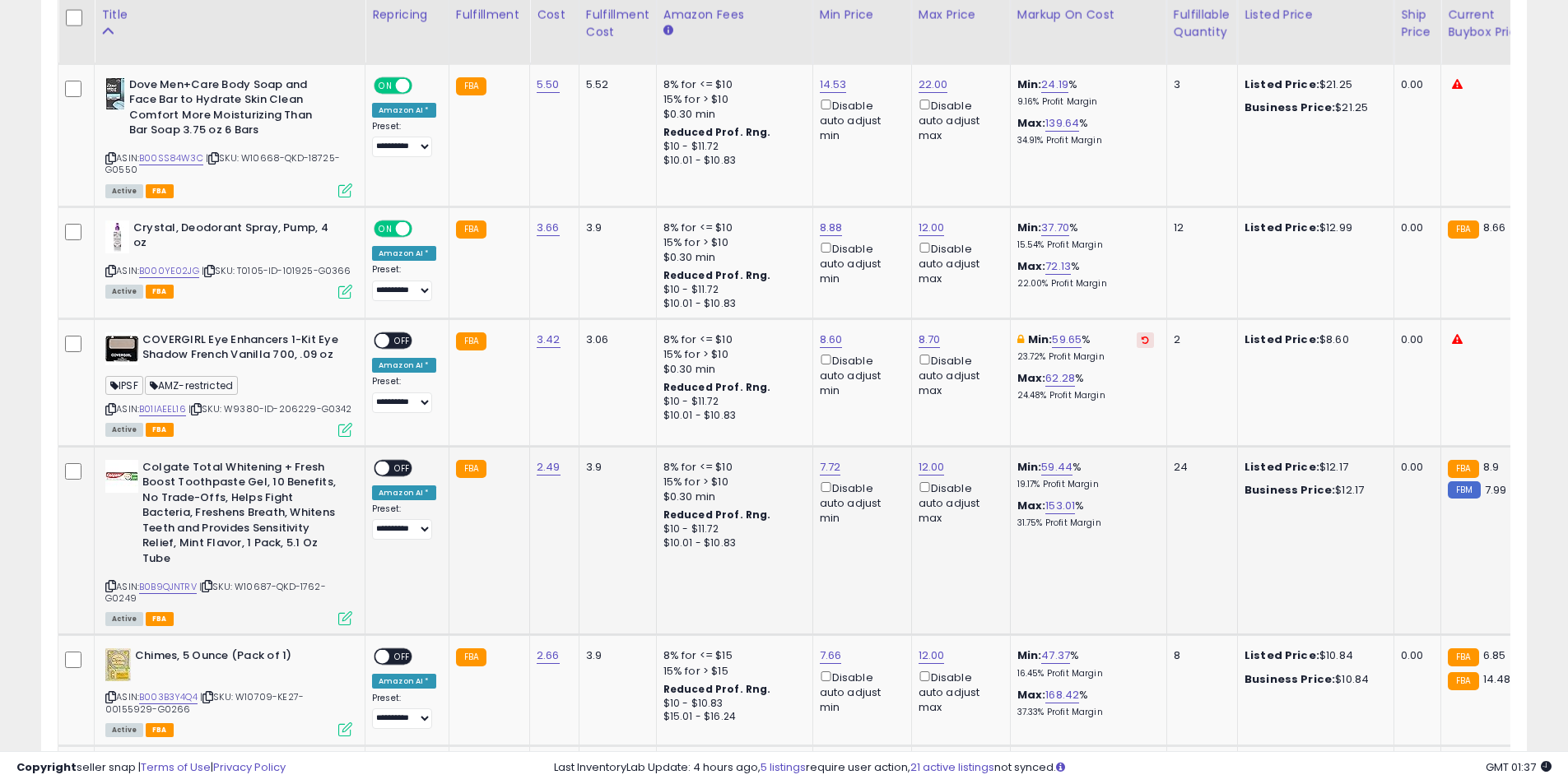 click on "OFF" at bounding box center (402, 467) 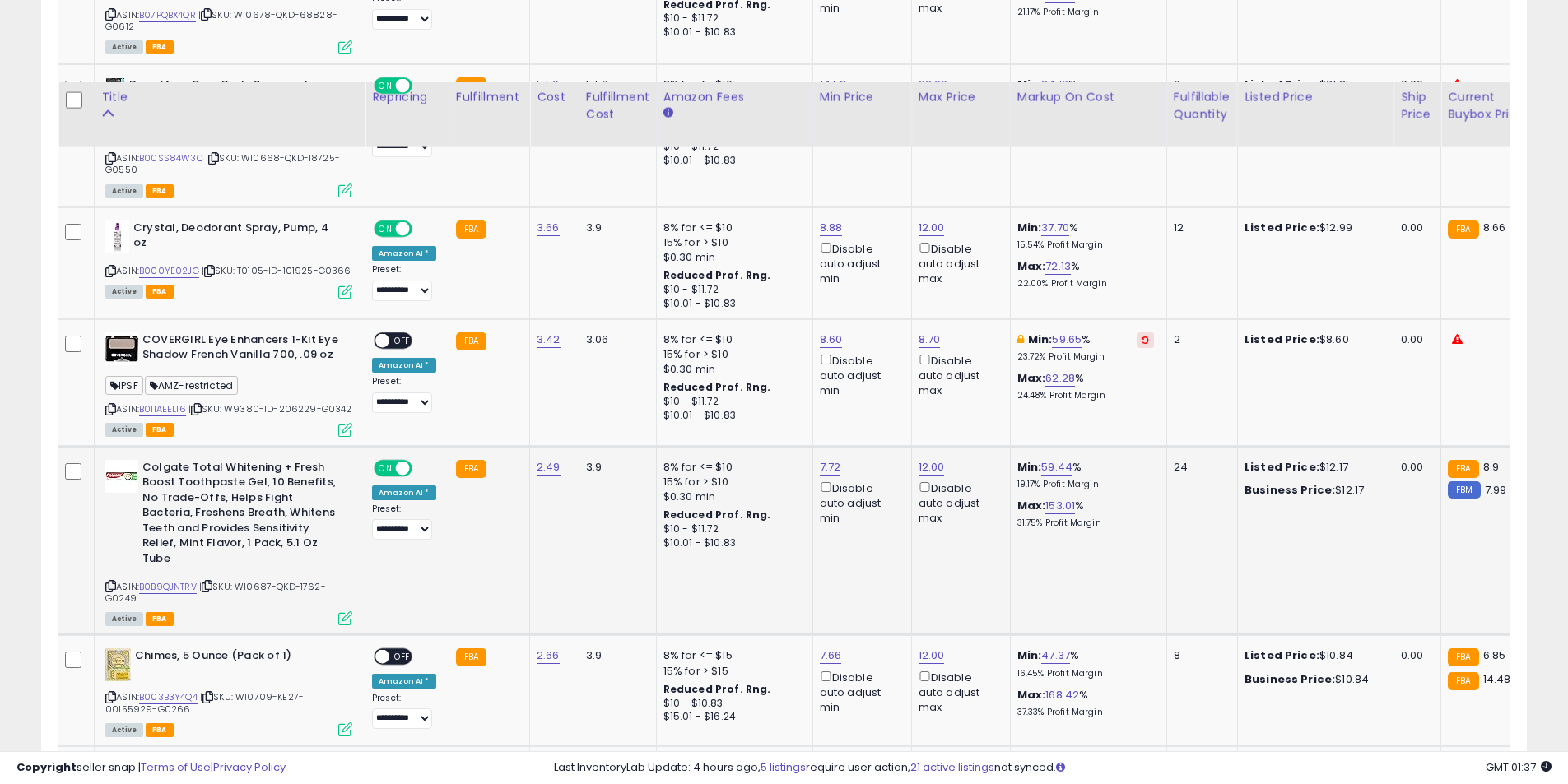 scroll, scrollTop: 5642, scrollLeft: 0, axis: vertical 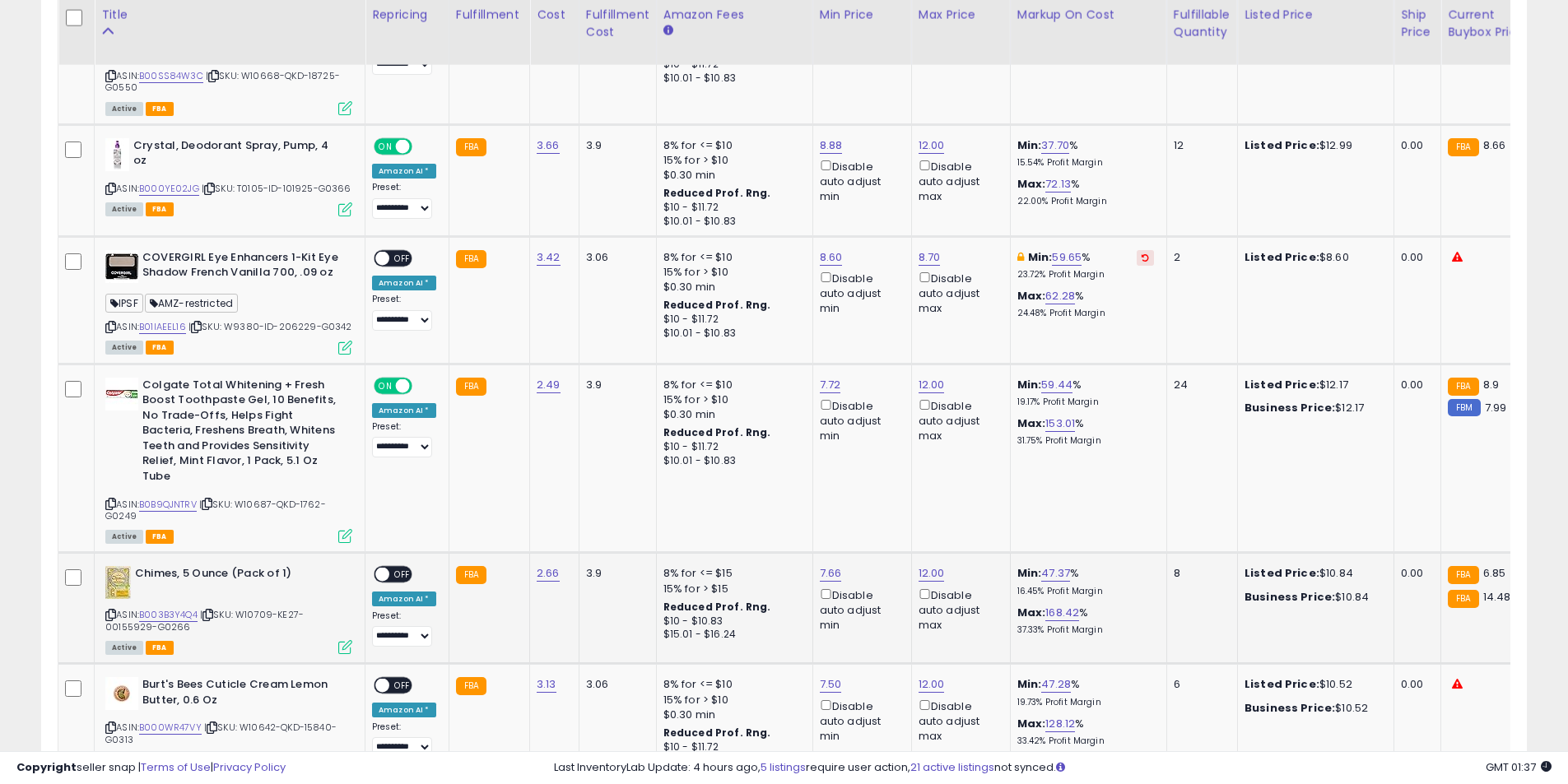 click on "OFF" at bounding box center [402, 574] 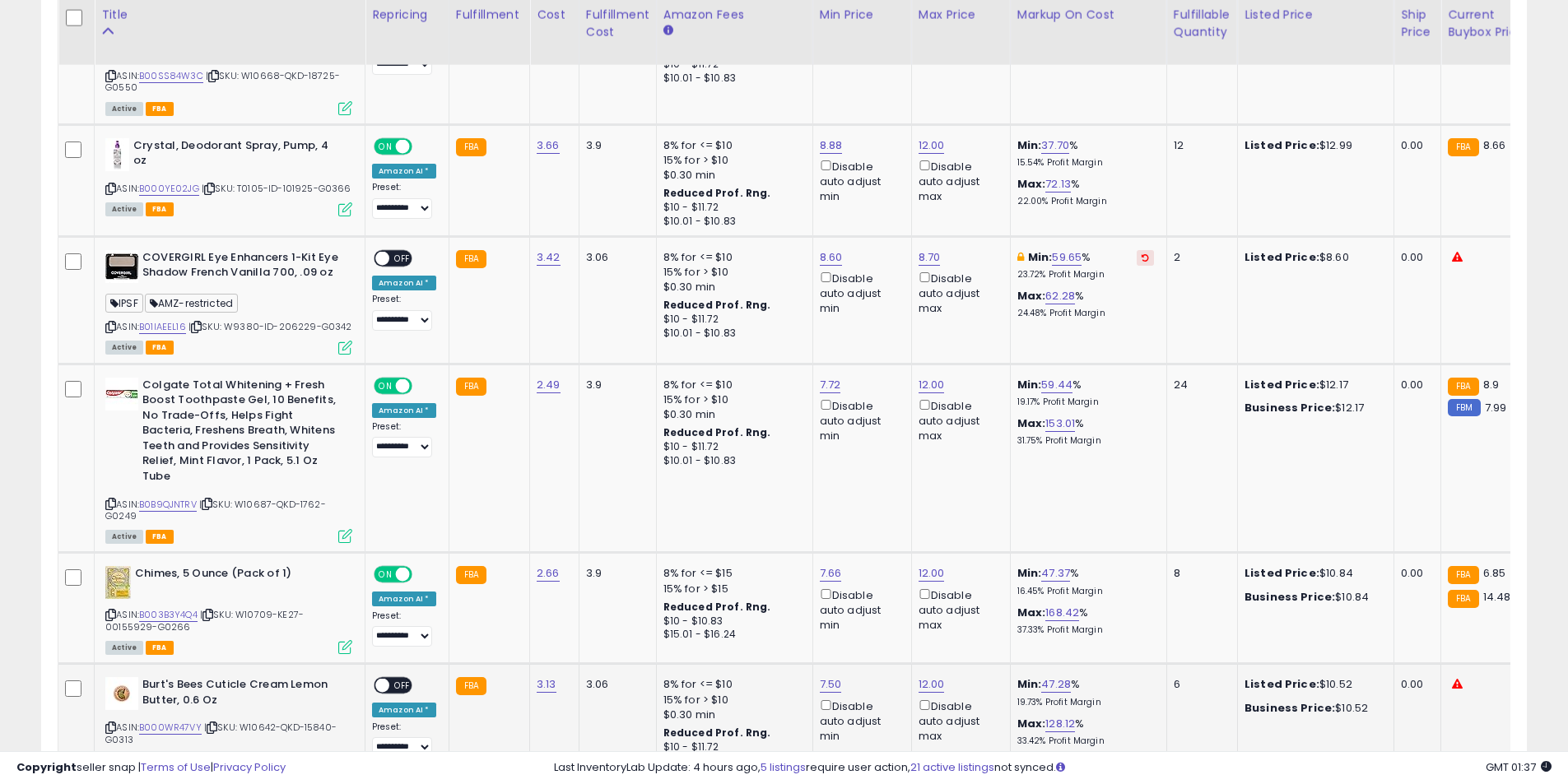 click on "OFF" at bounding box center [402, 685] 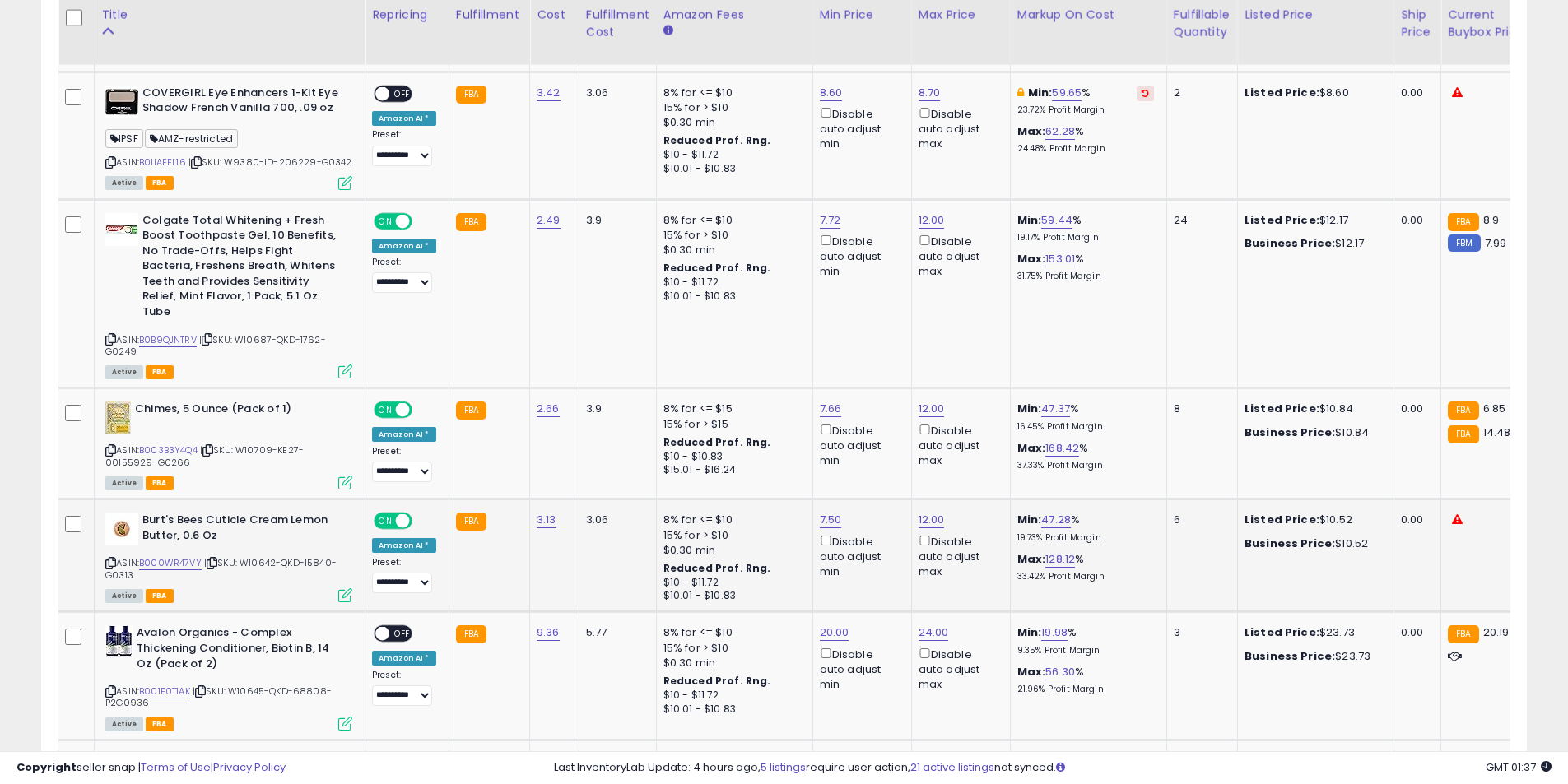 scroll, scrollTop: 5889, scrollLeft: 0, axis: vertical 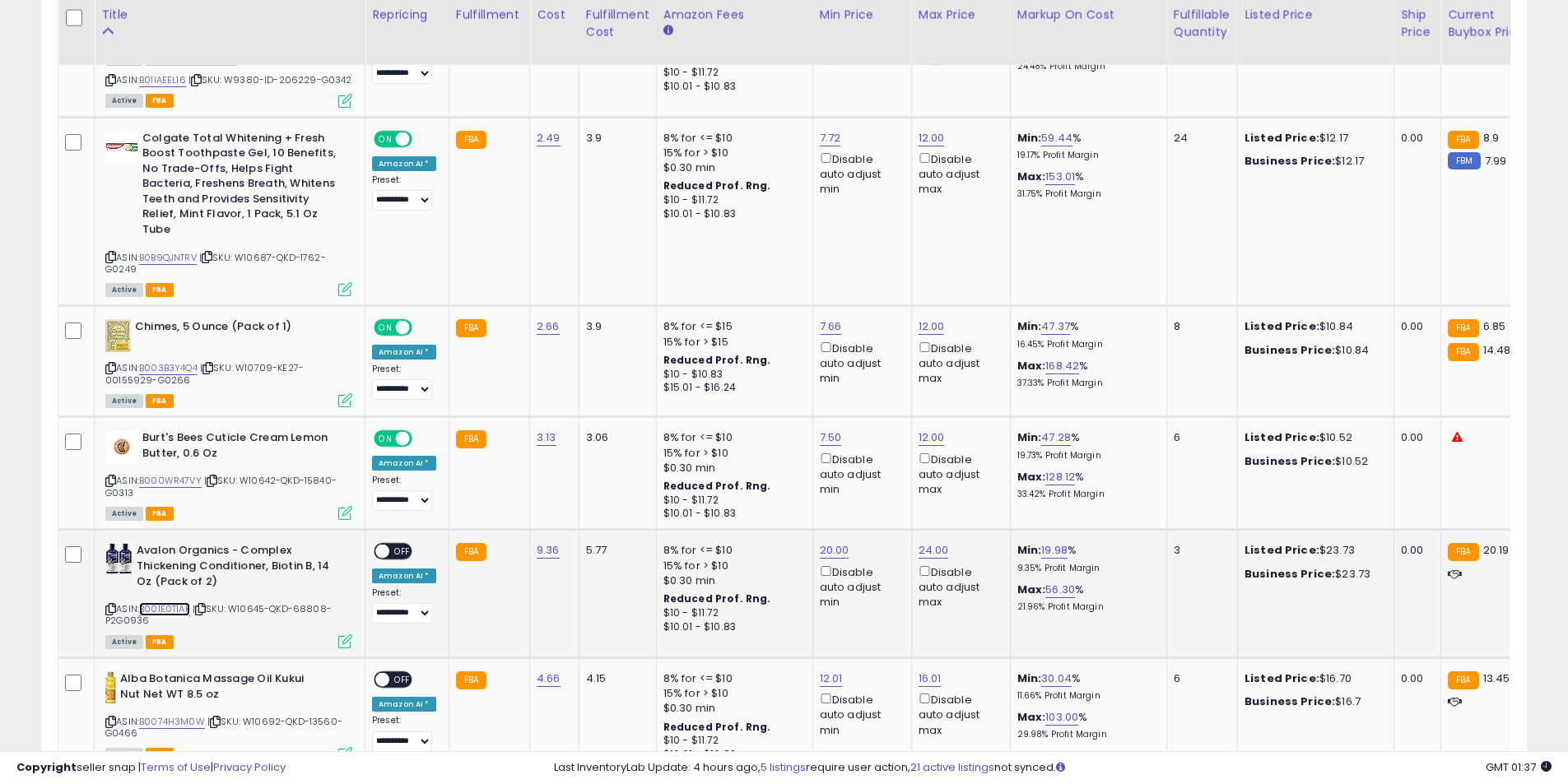 click on "B001E0T1AK" at bounding box center (165, 609) 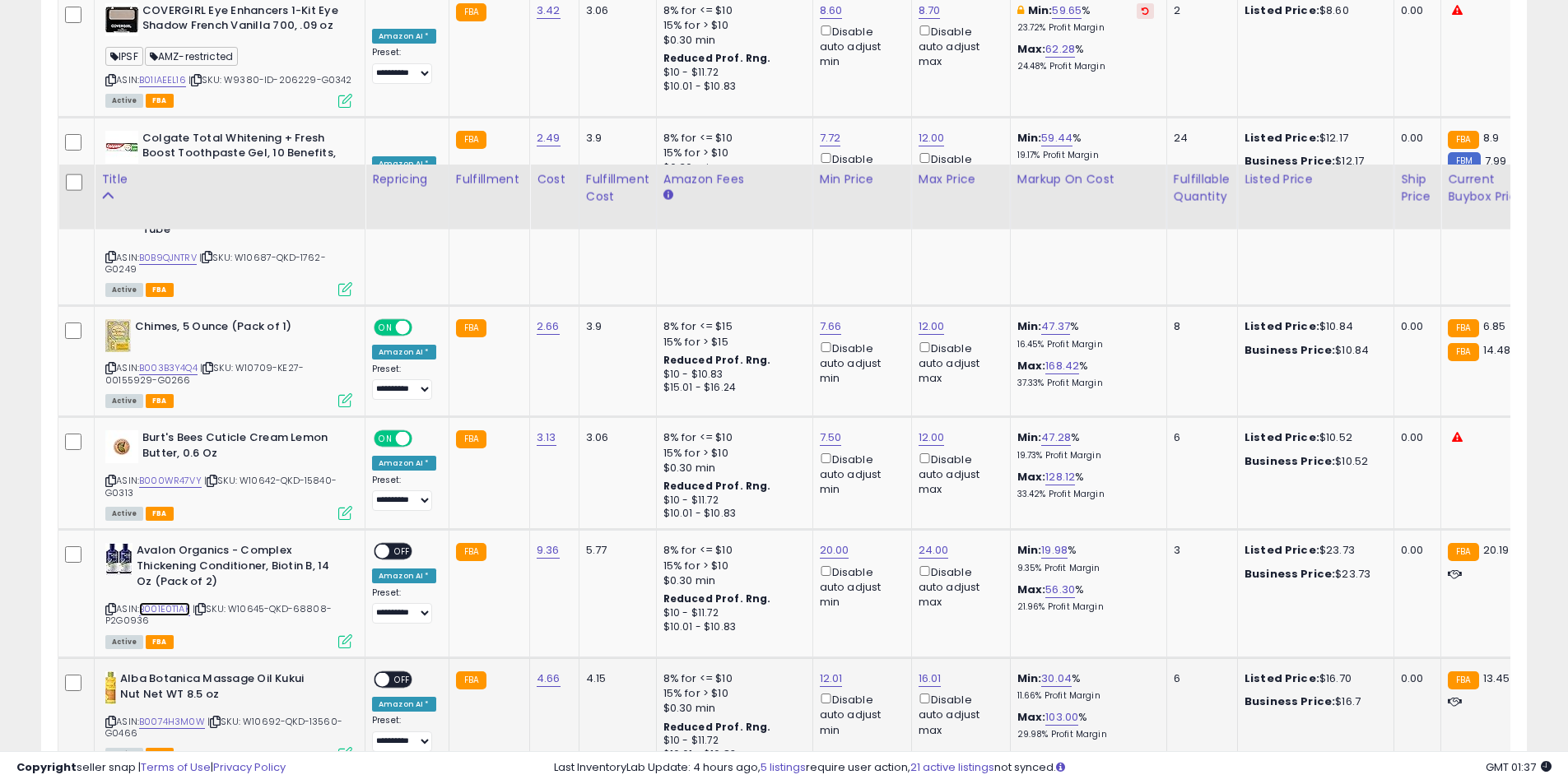 scroll, scrollTop: 6053, scrollLeft: 0, axis: vertical 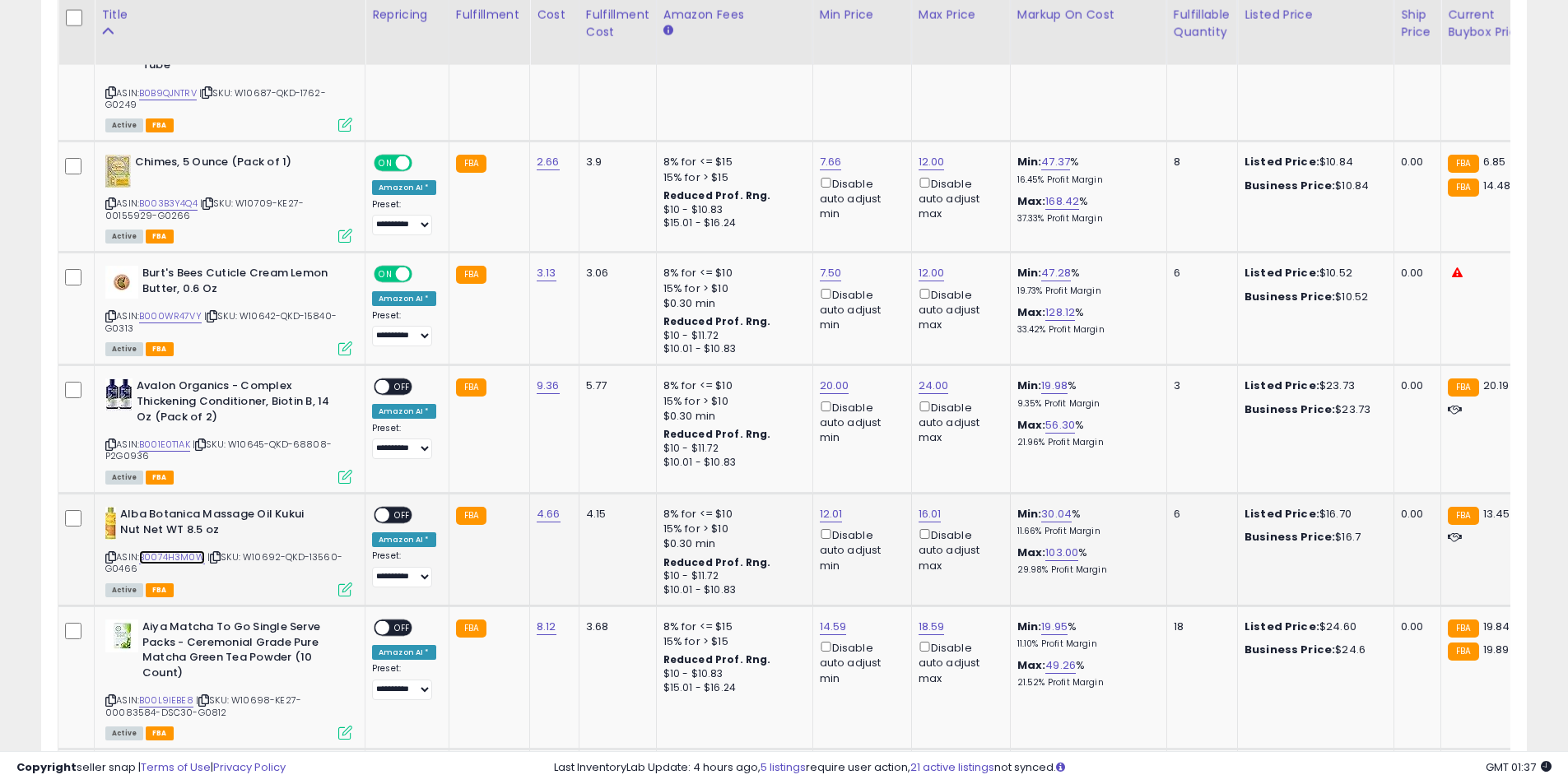 click on "B0074H3M0W" at bounding box center (172, 557) 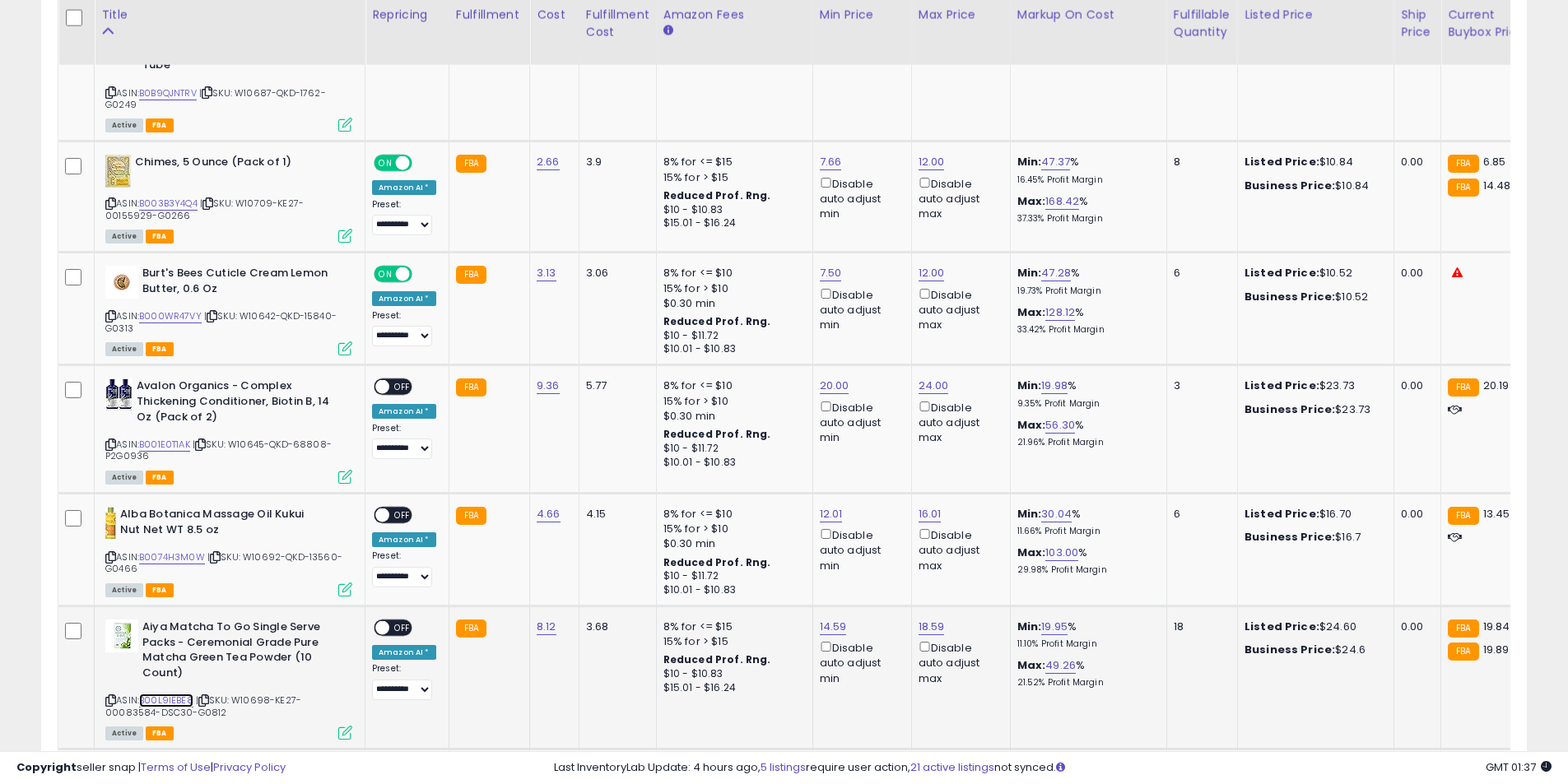click on "B00L9IEBE8" at bounding box center (166, 700) 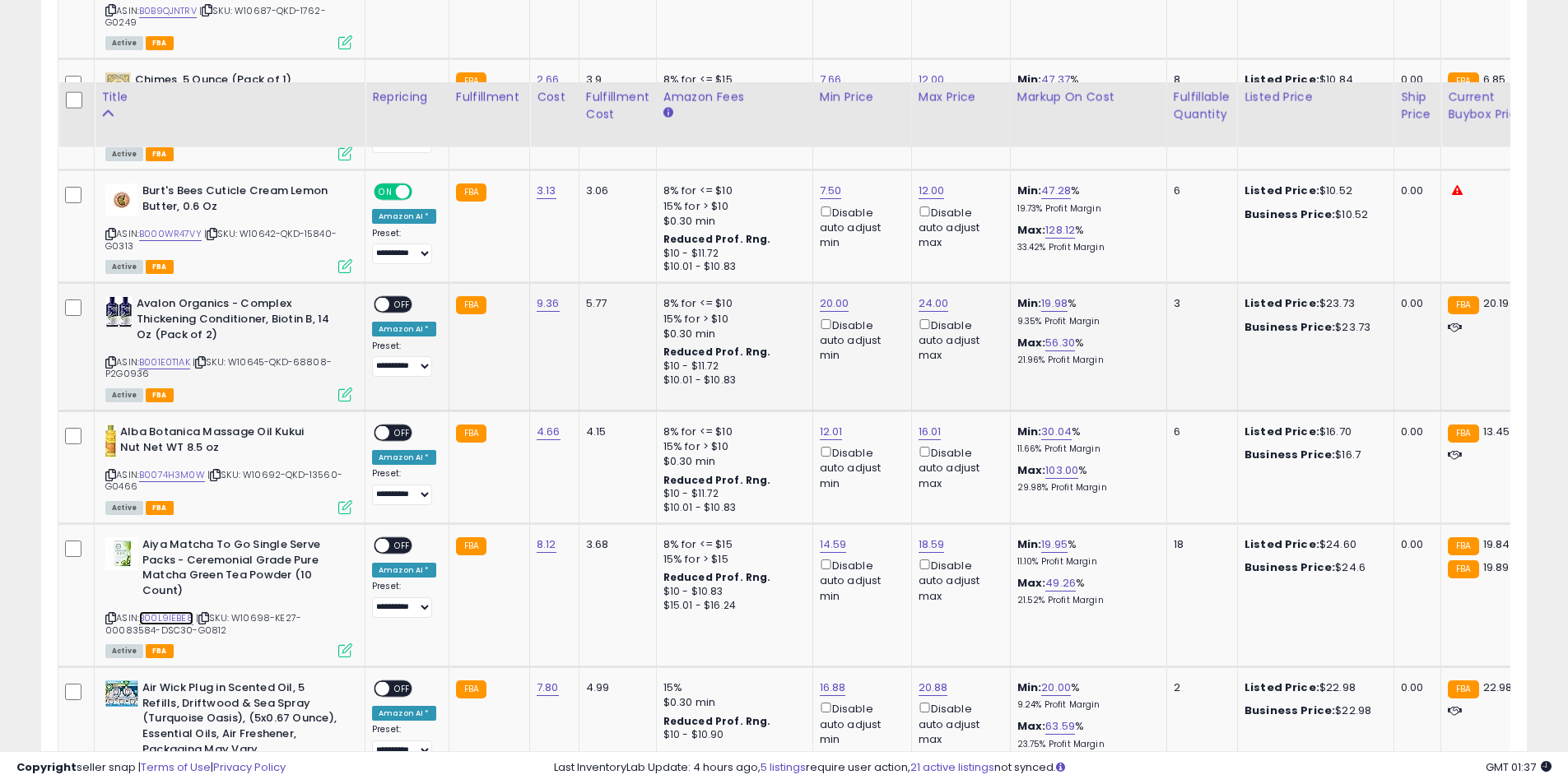 scroll, scrollTop: 6300, scrollLeft: 0, axis: vertical 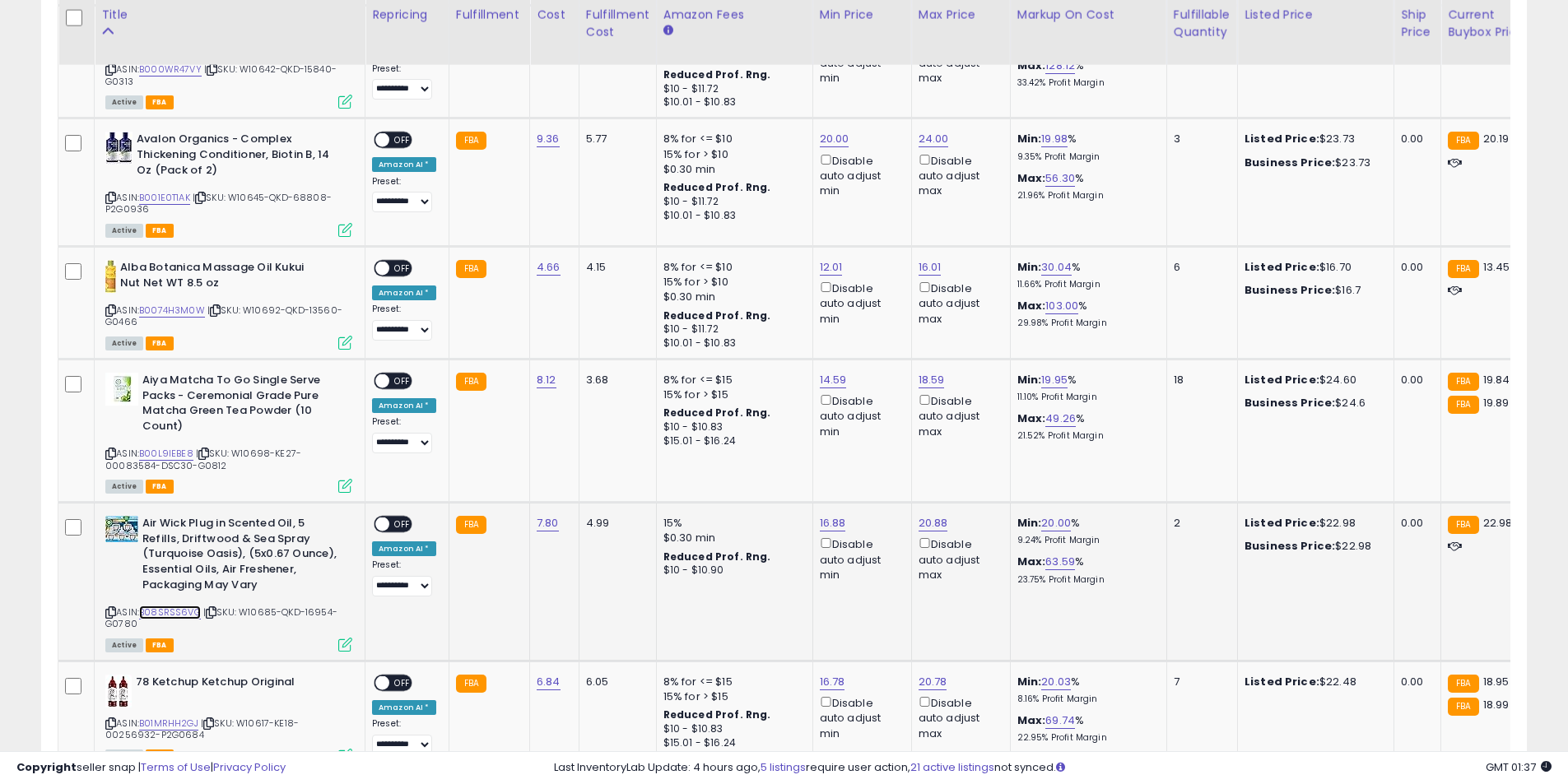 click on "B08SRSS6VG" at bounding box center (170, 612) 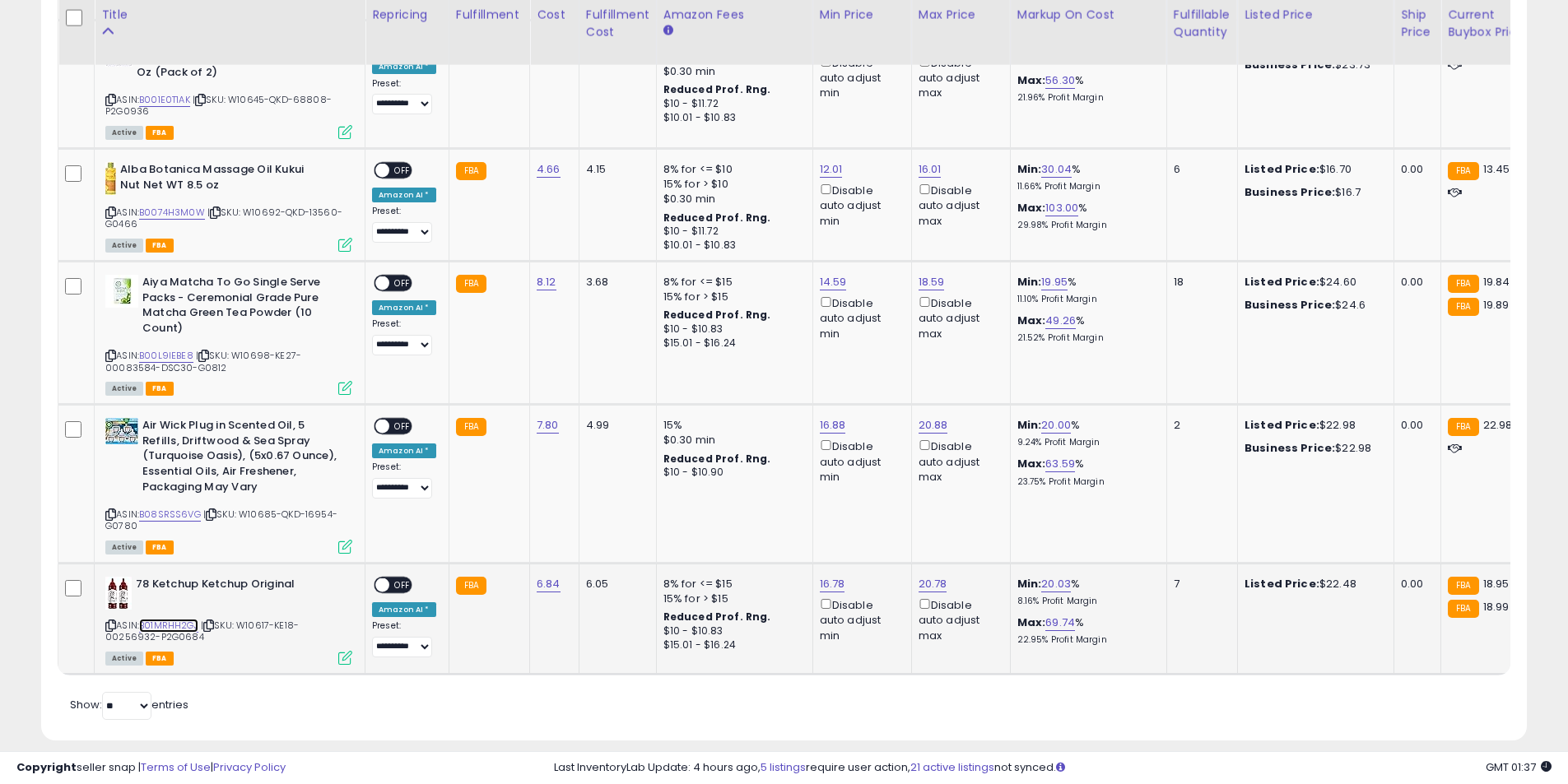 click on "B01MRHH2GJ" at bounding box center (169, 625) 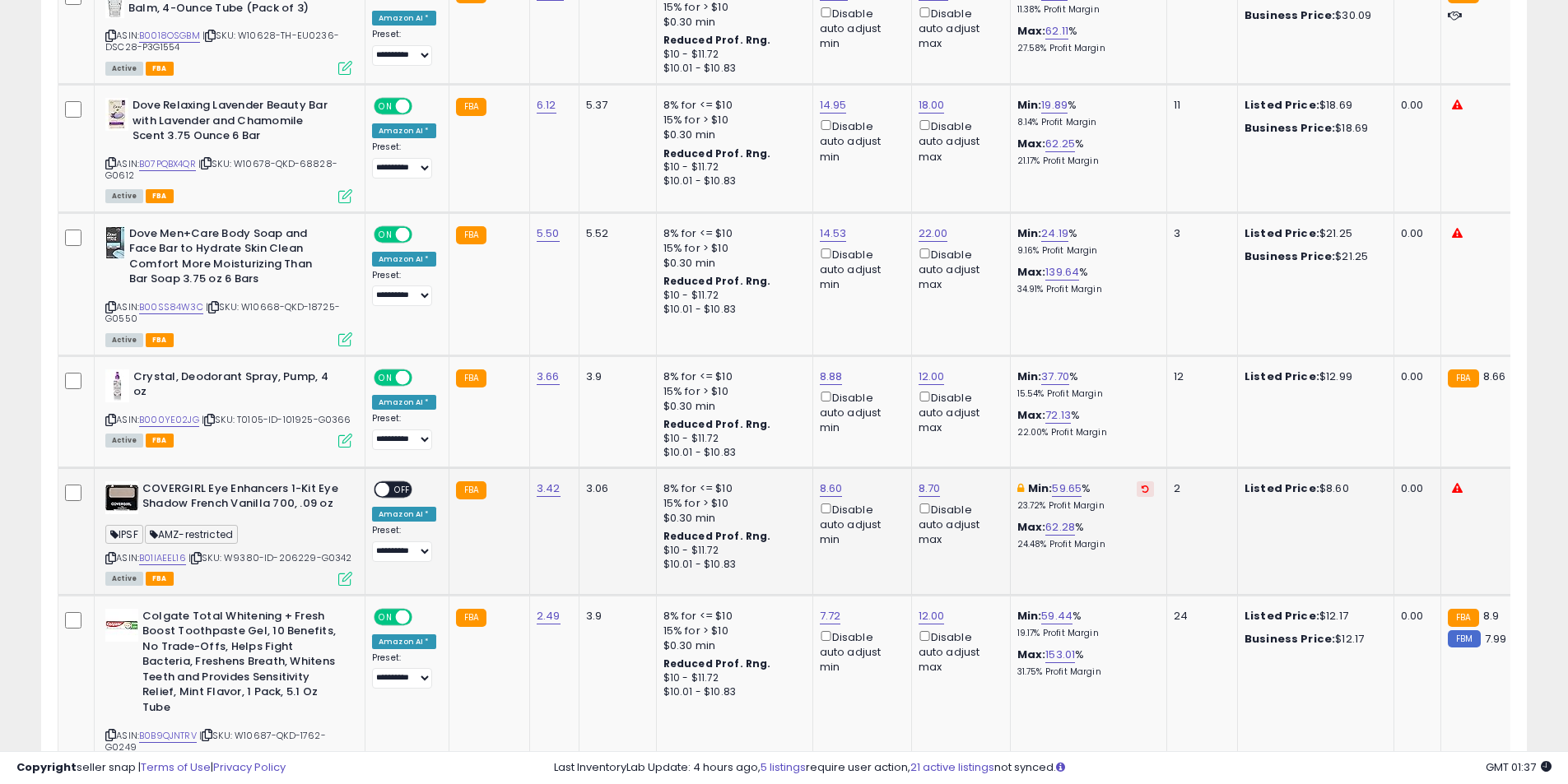 scroll, scrollTop: 5328, scrollLeft: 0, axis: vertical 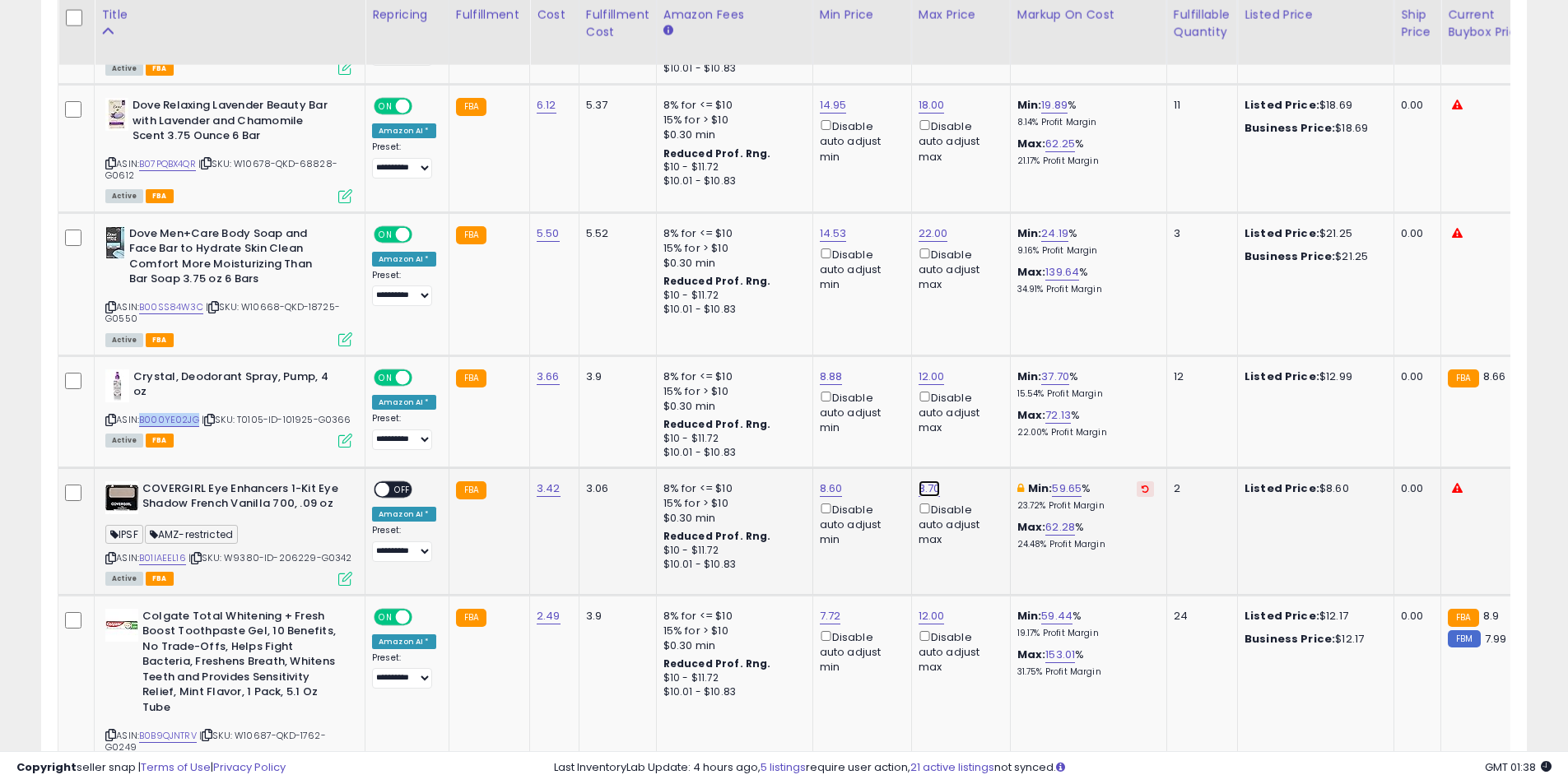 click on "8.70" at bounding box center (932, -4967) 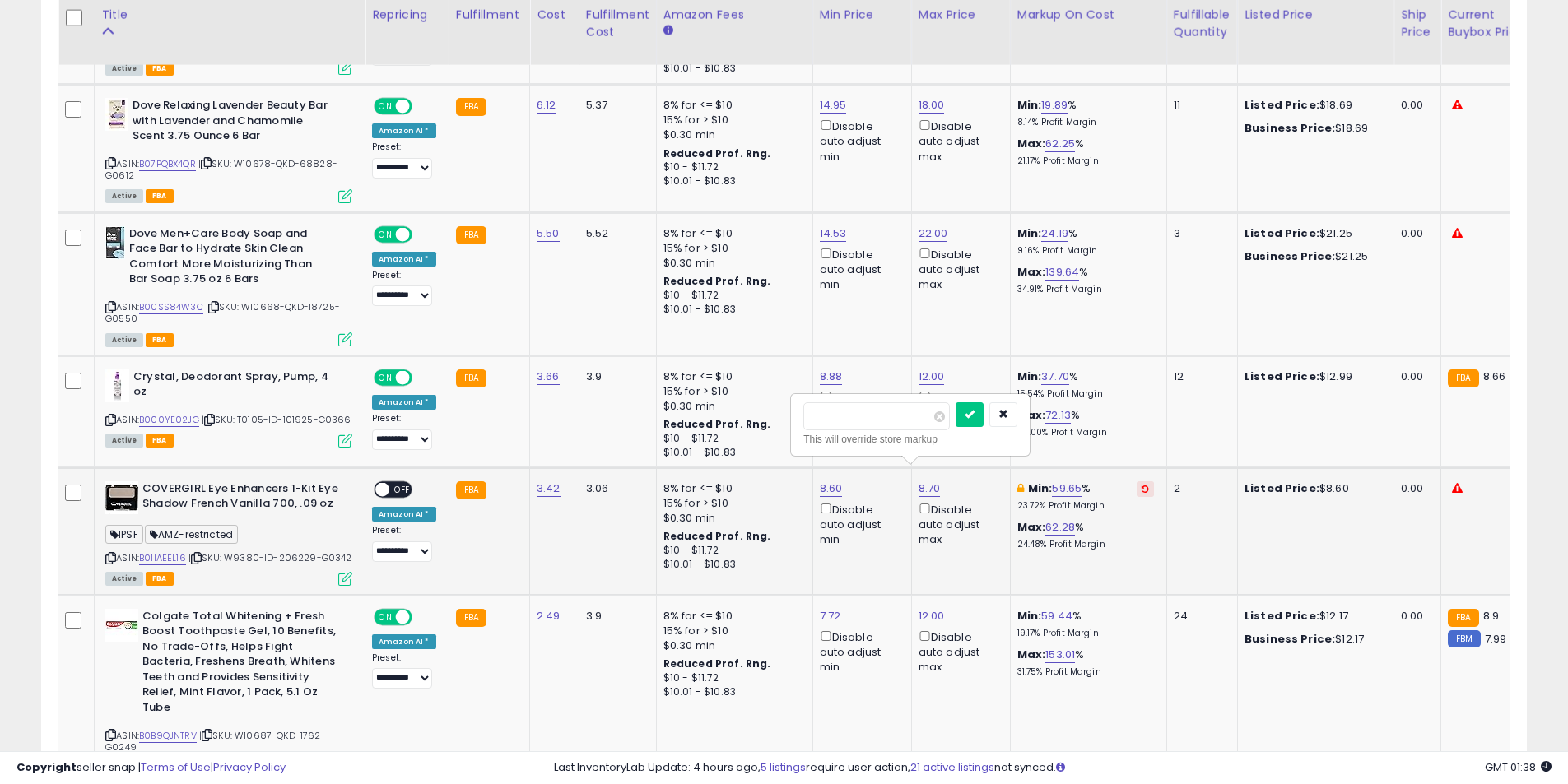 click on "****" at bounding box center [877, 416] 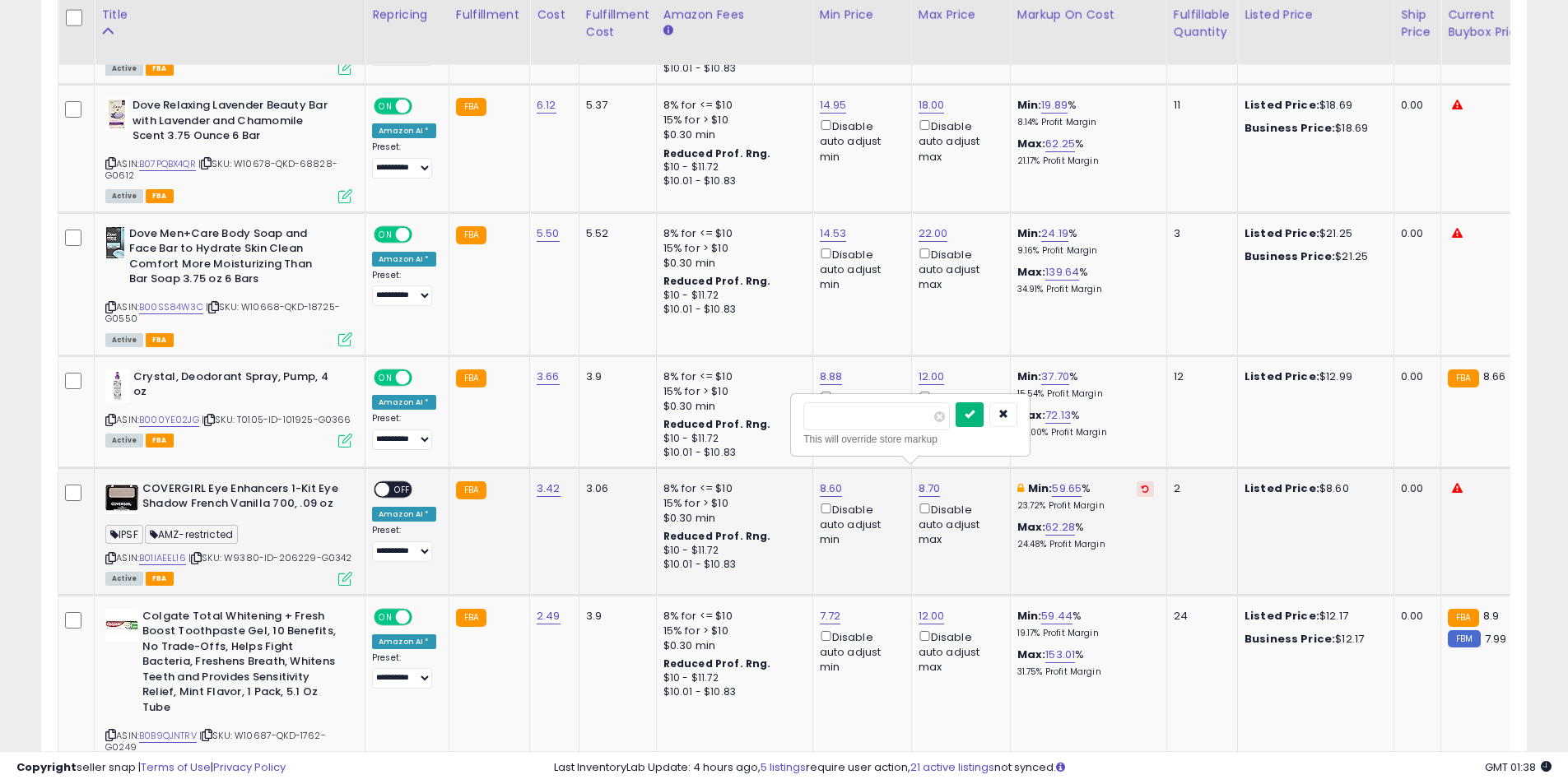 type on "**" 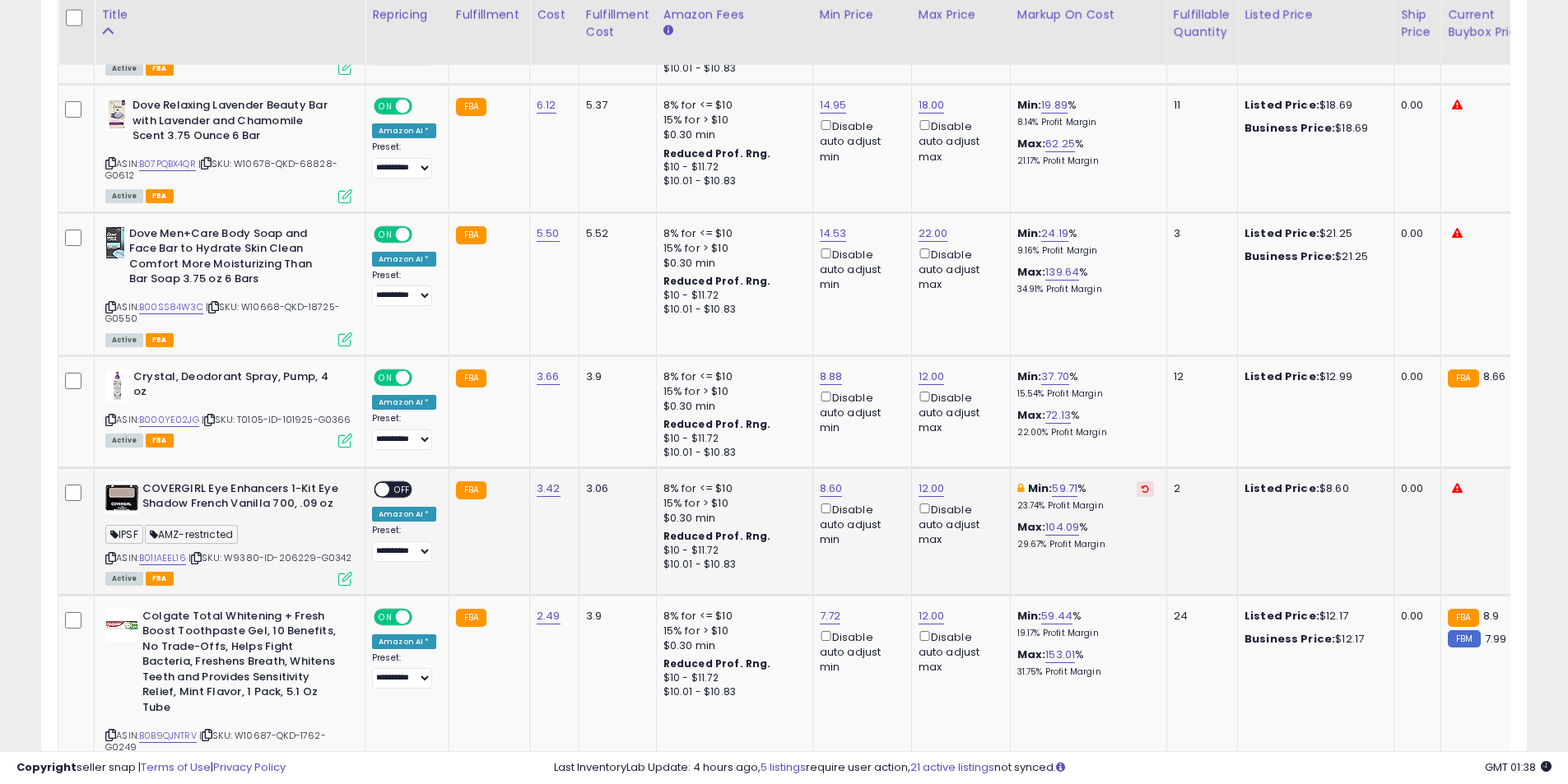 click on "OFF" at bounding box center (402, 489) 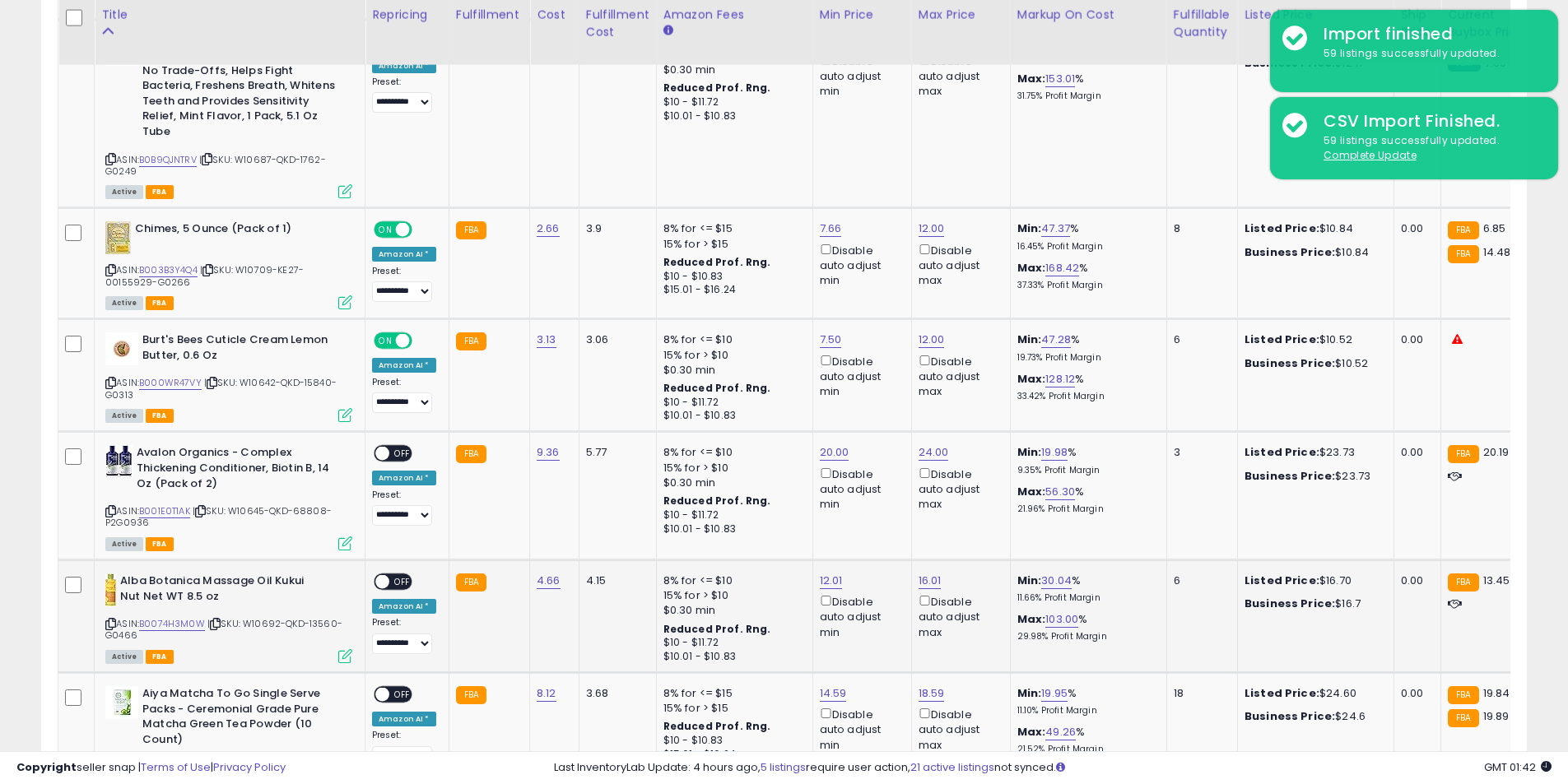 scroll, scrollTop: 6316, scrollLeft: 0, axis: vertical 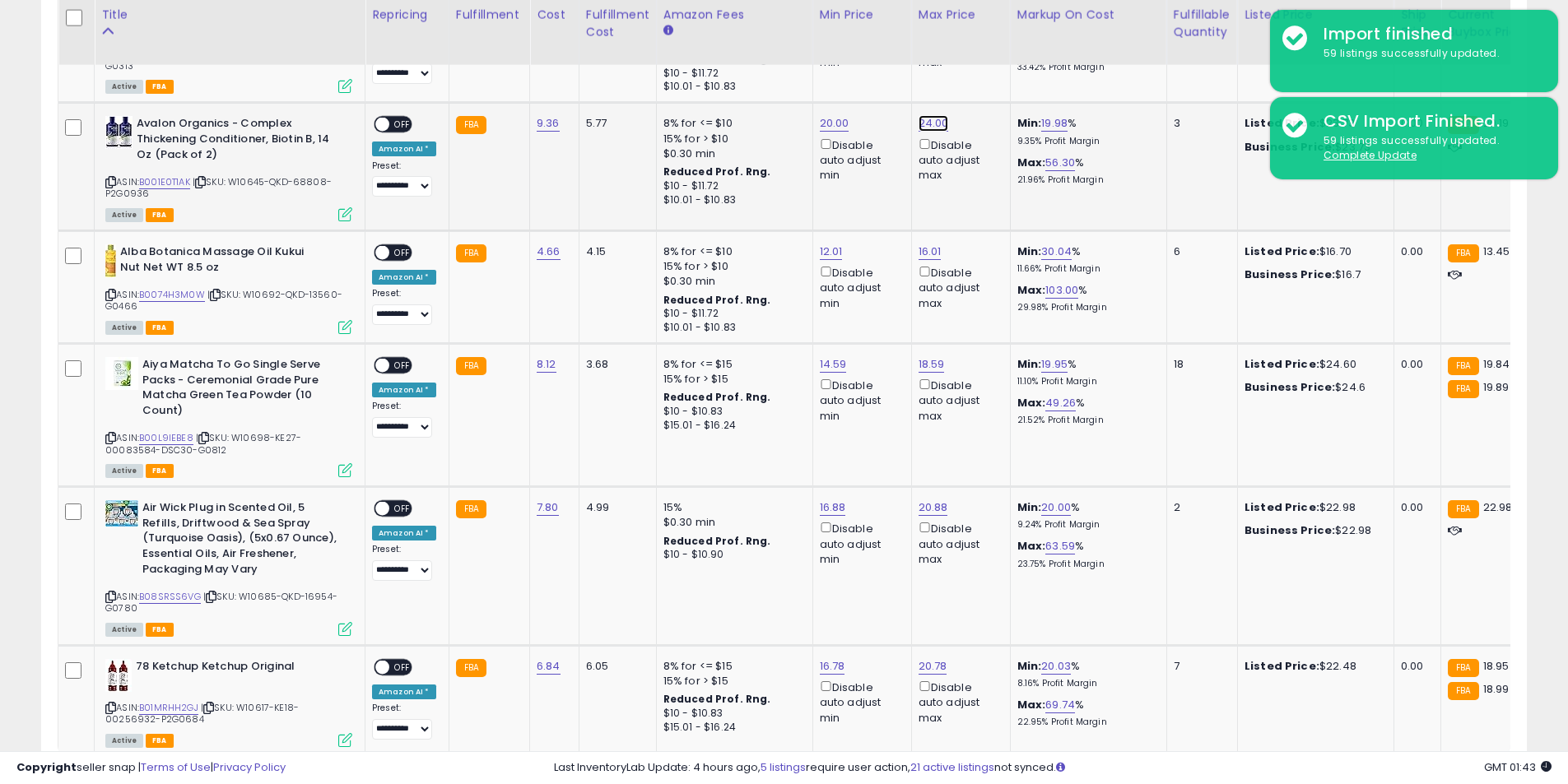 click on "24.00" at bounding box center (932, -5872) 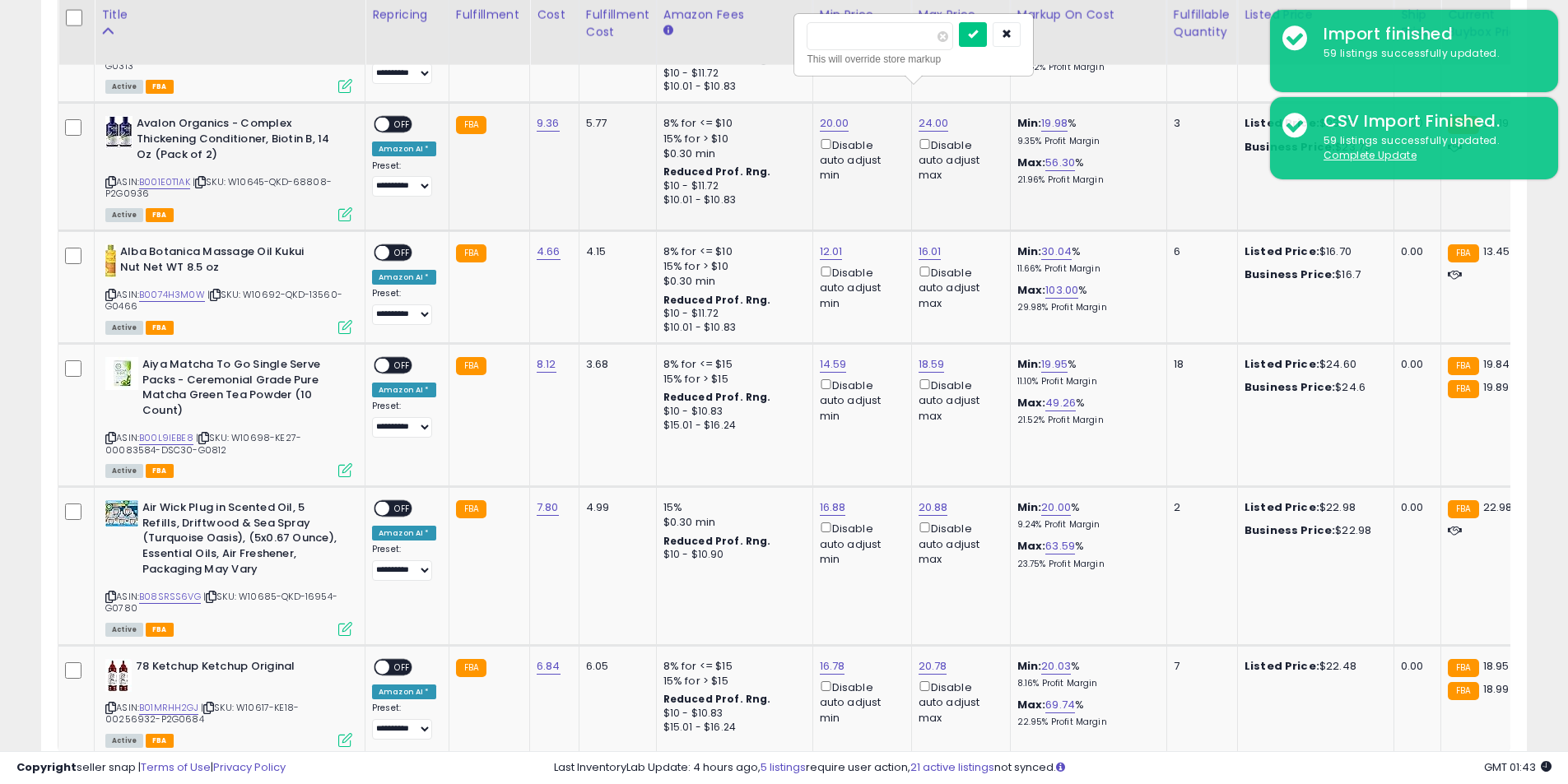 click on "*****" at bounding box center [880, 36] 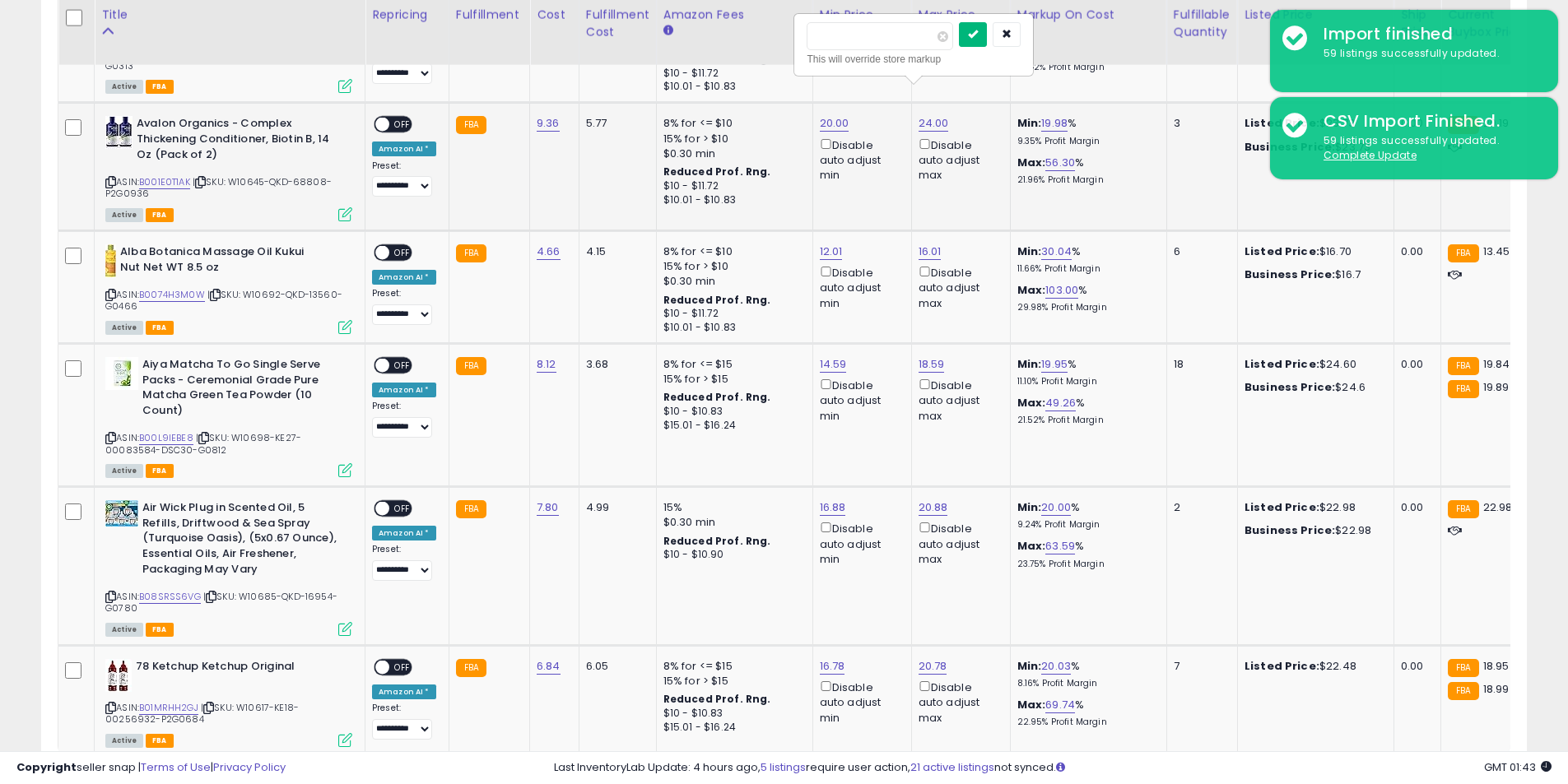 click at bounding box center [973, 34] 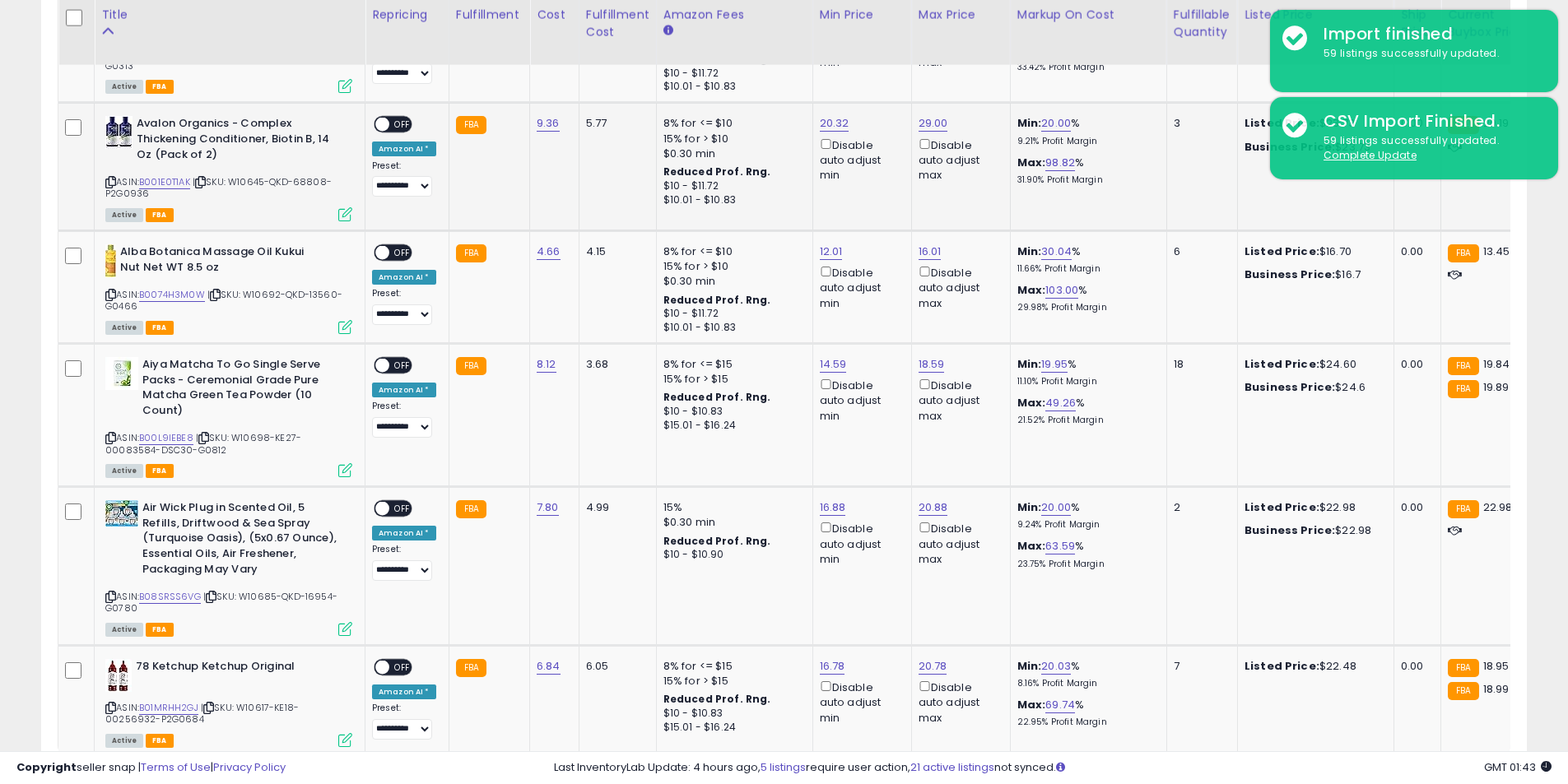 click on "OFF" at bounding box center (402, 124) 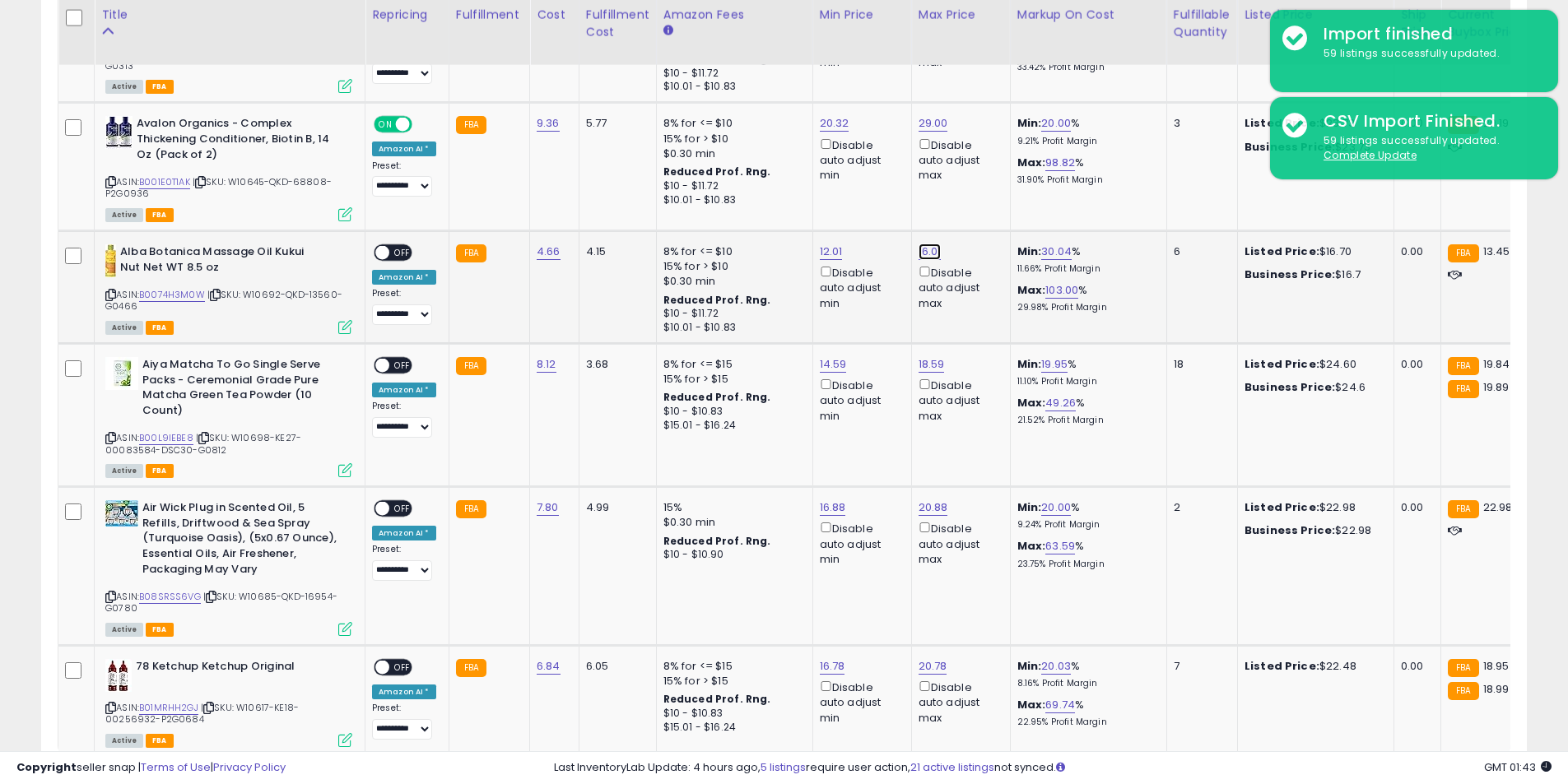 click on "16.01" at bounding box center (932, -5872) 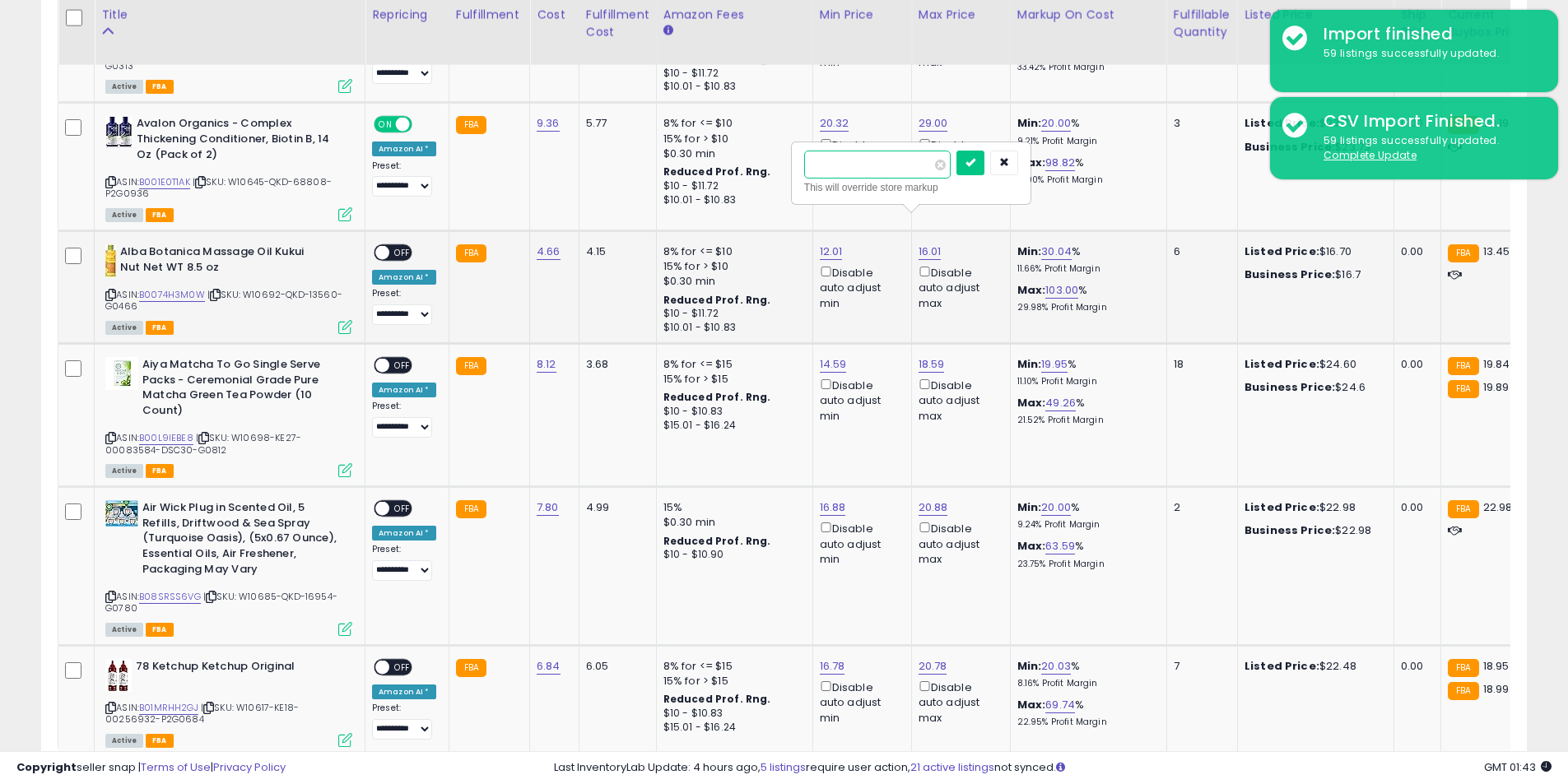click on "*****" at bounding box center [877, 165] 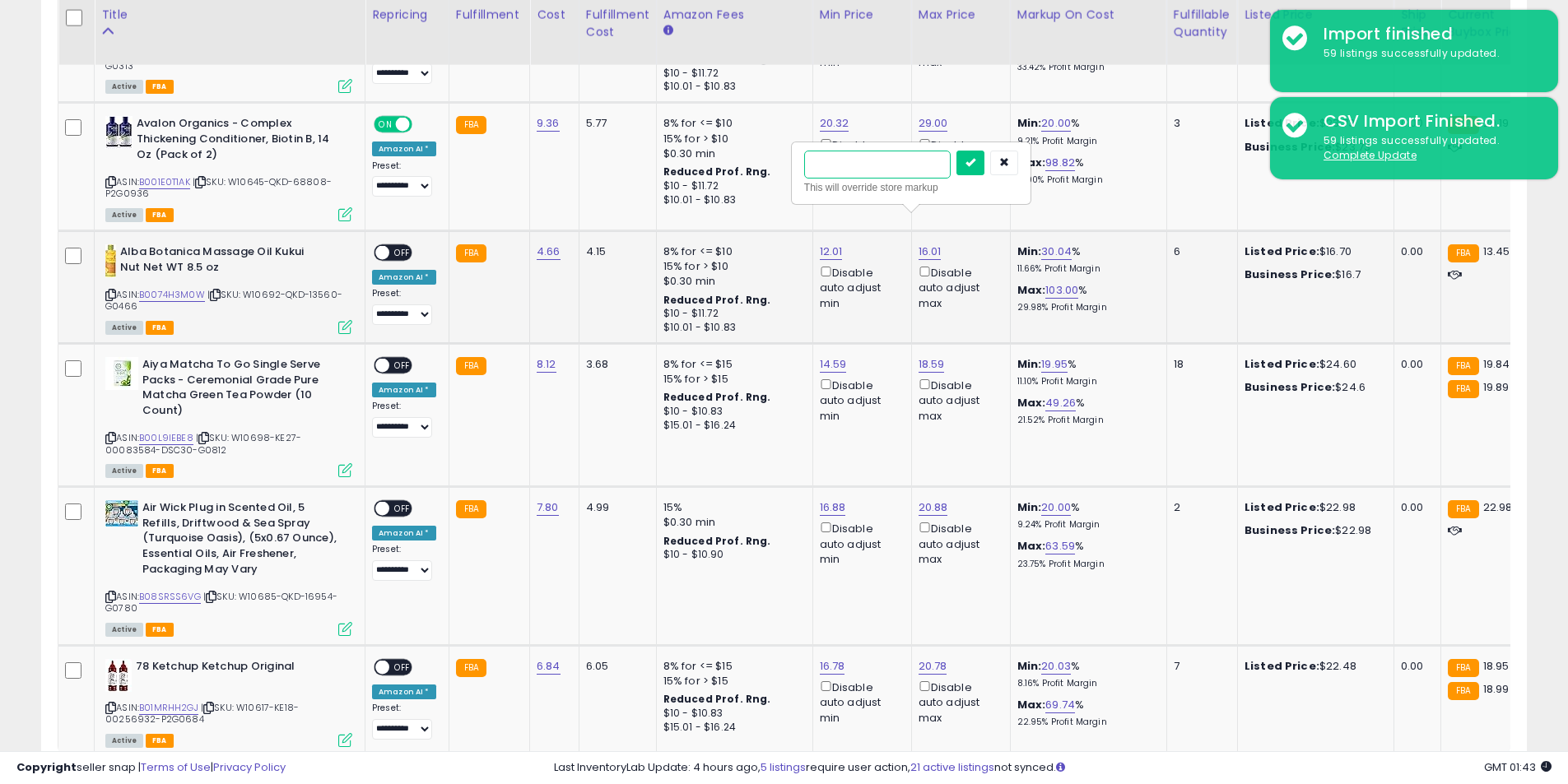 type on "*****" 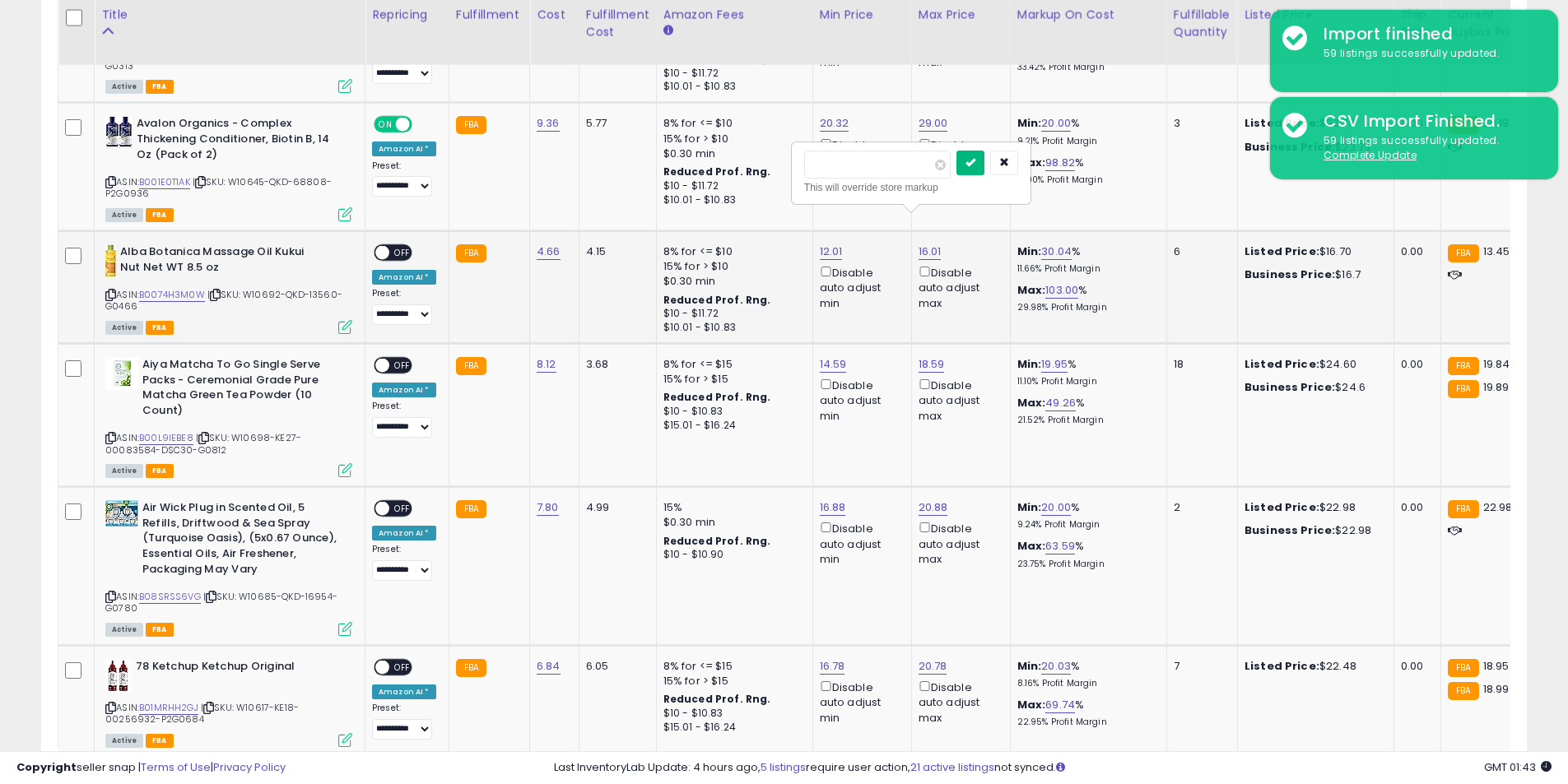 click at bounding box center [970, 163] 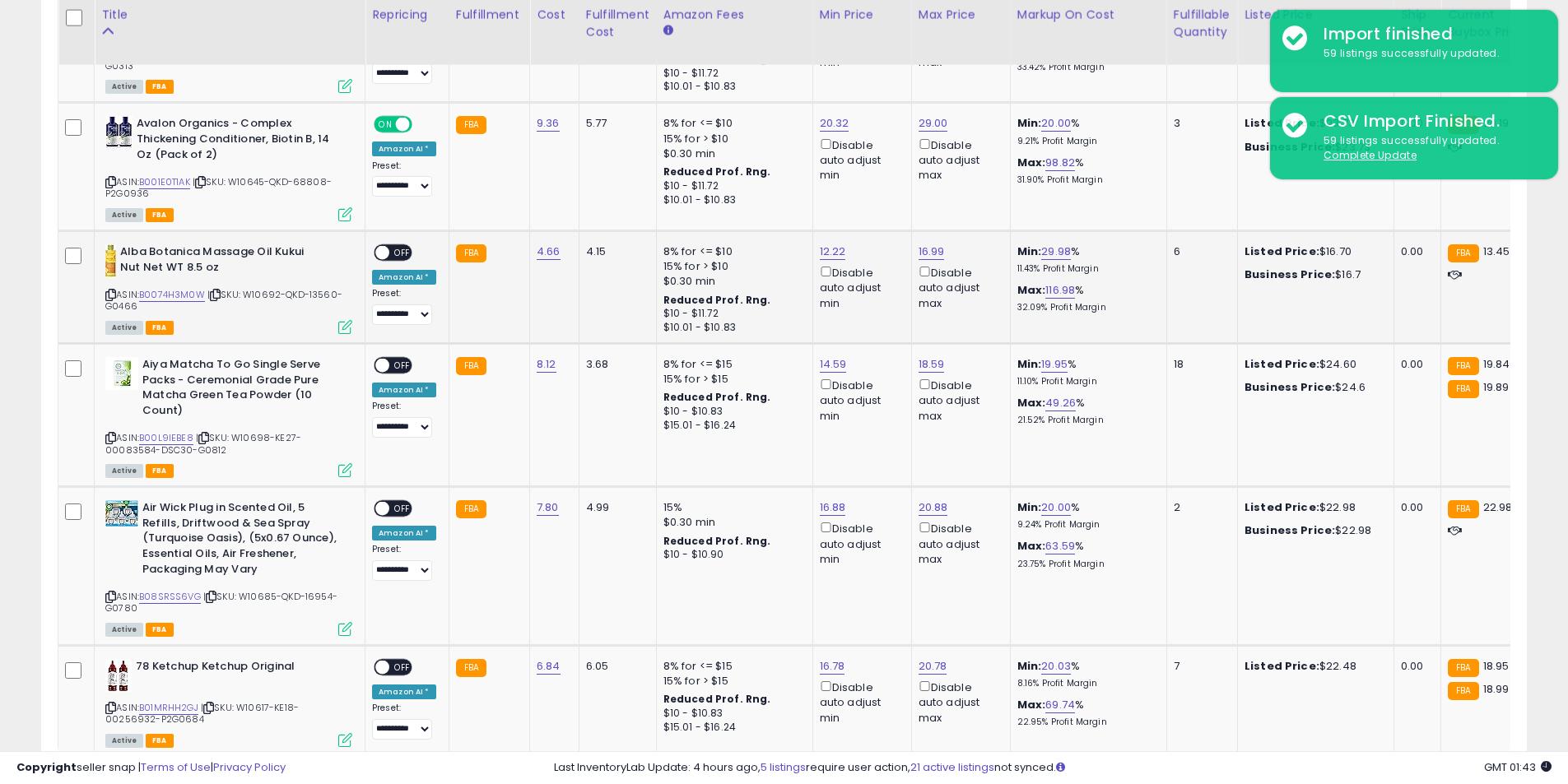 click on "OFF" at bounding box center (402, 253) 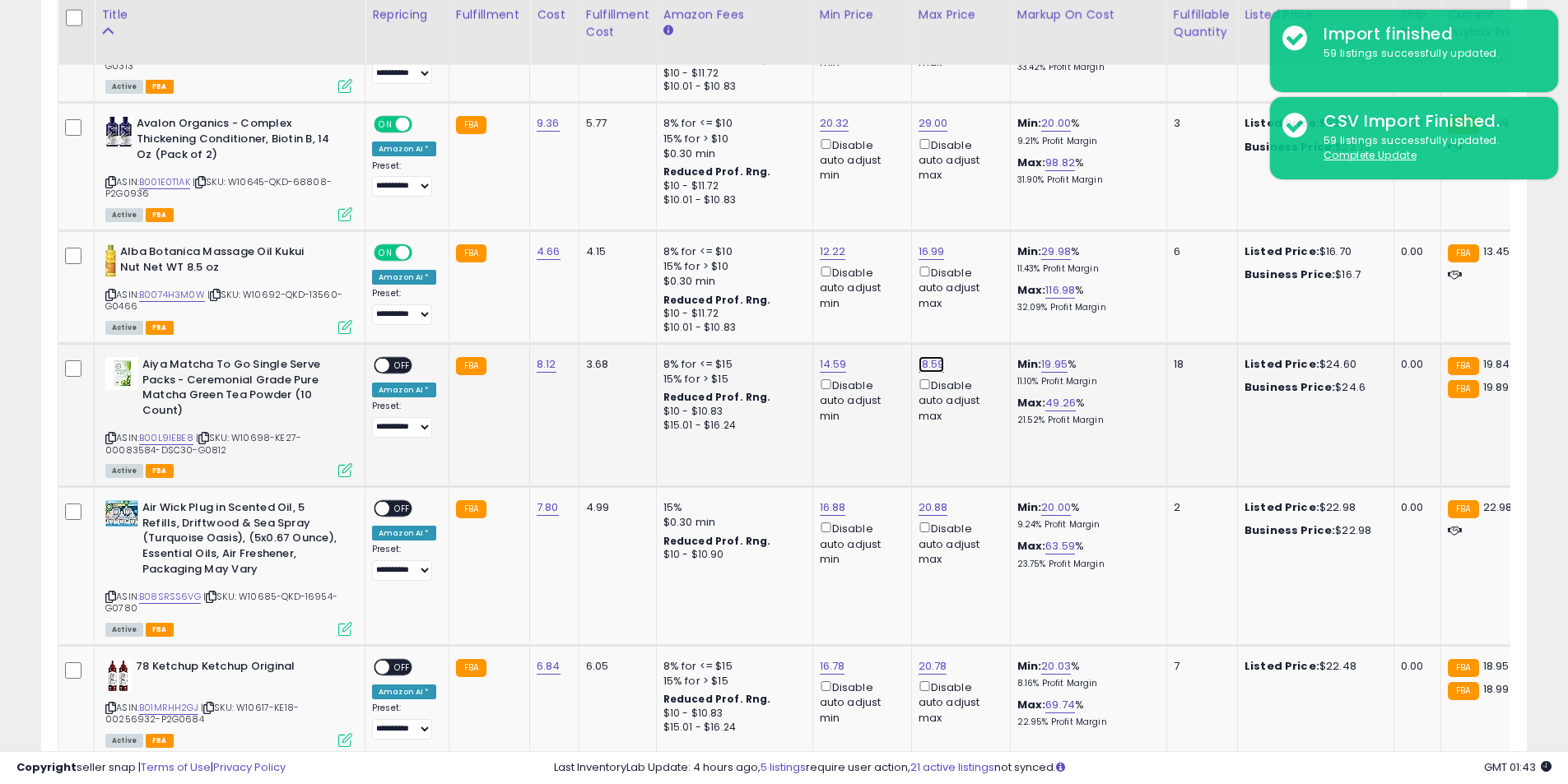 click on "18.59" at bounding box center (932, -5872) 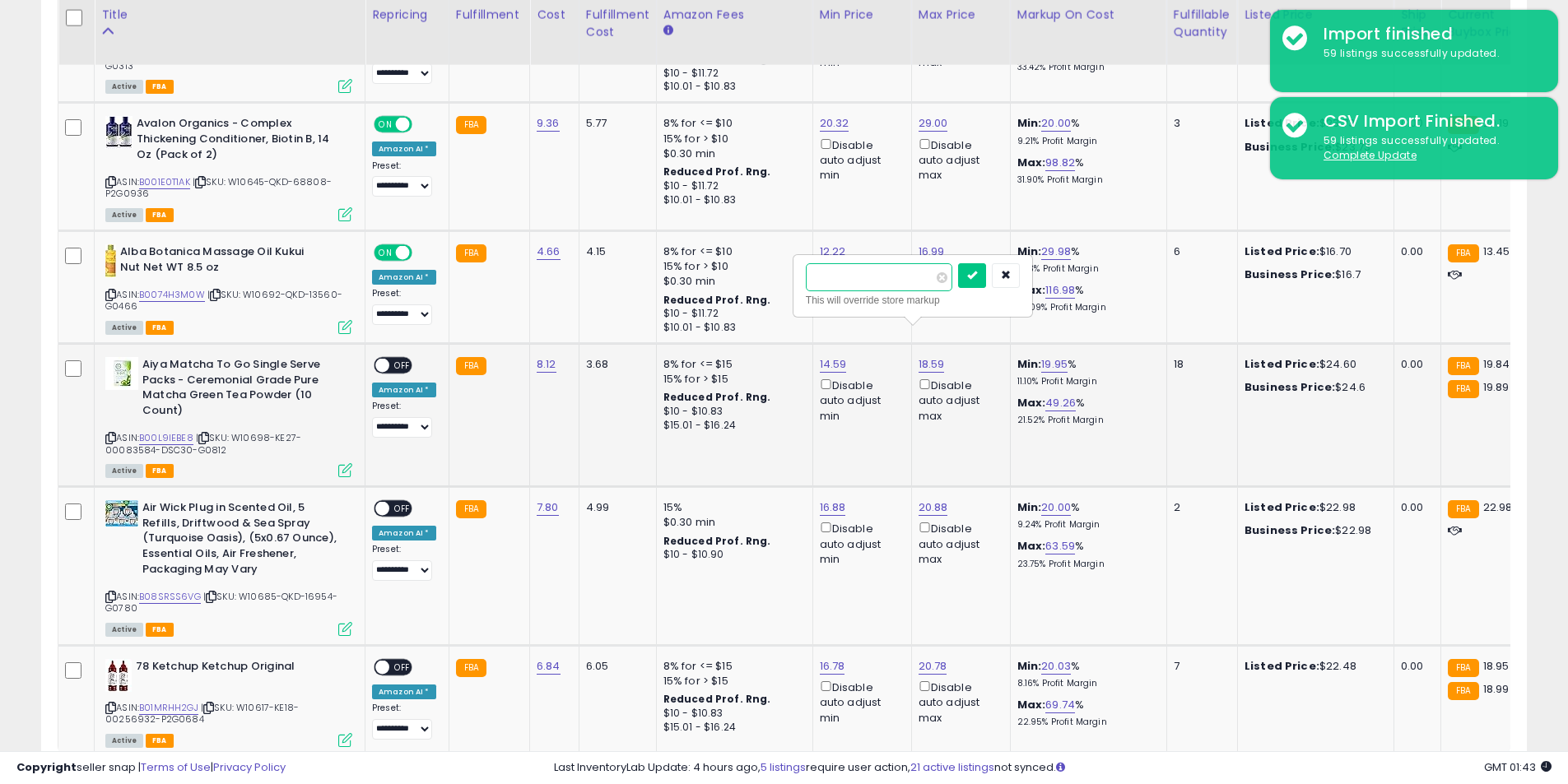click on "*****" at bounding box center (879, 277) 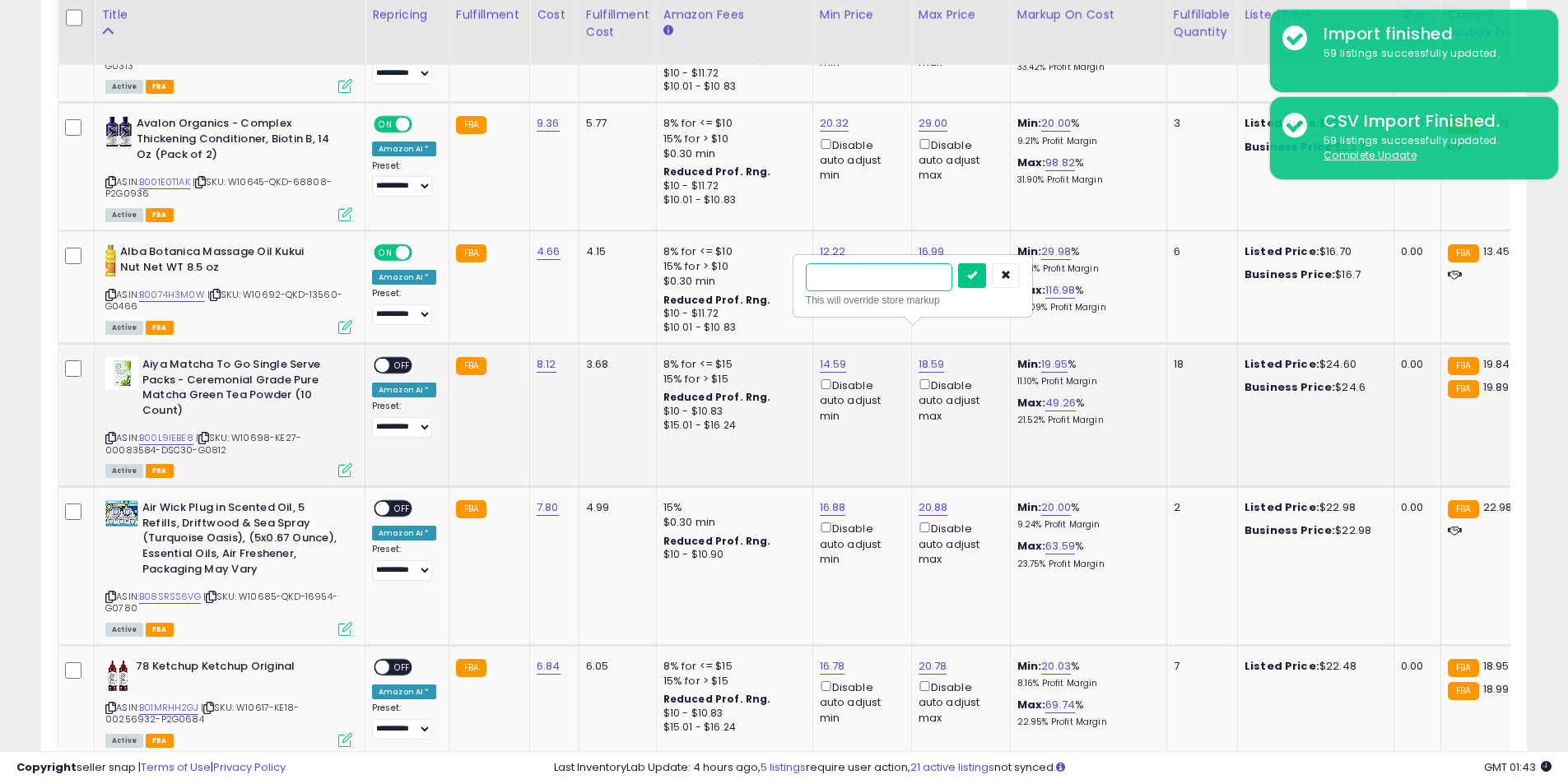 type on "*****" 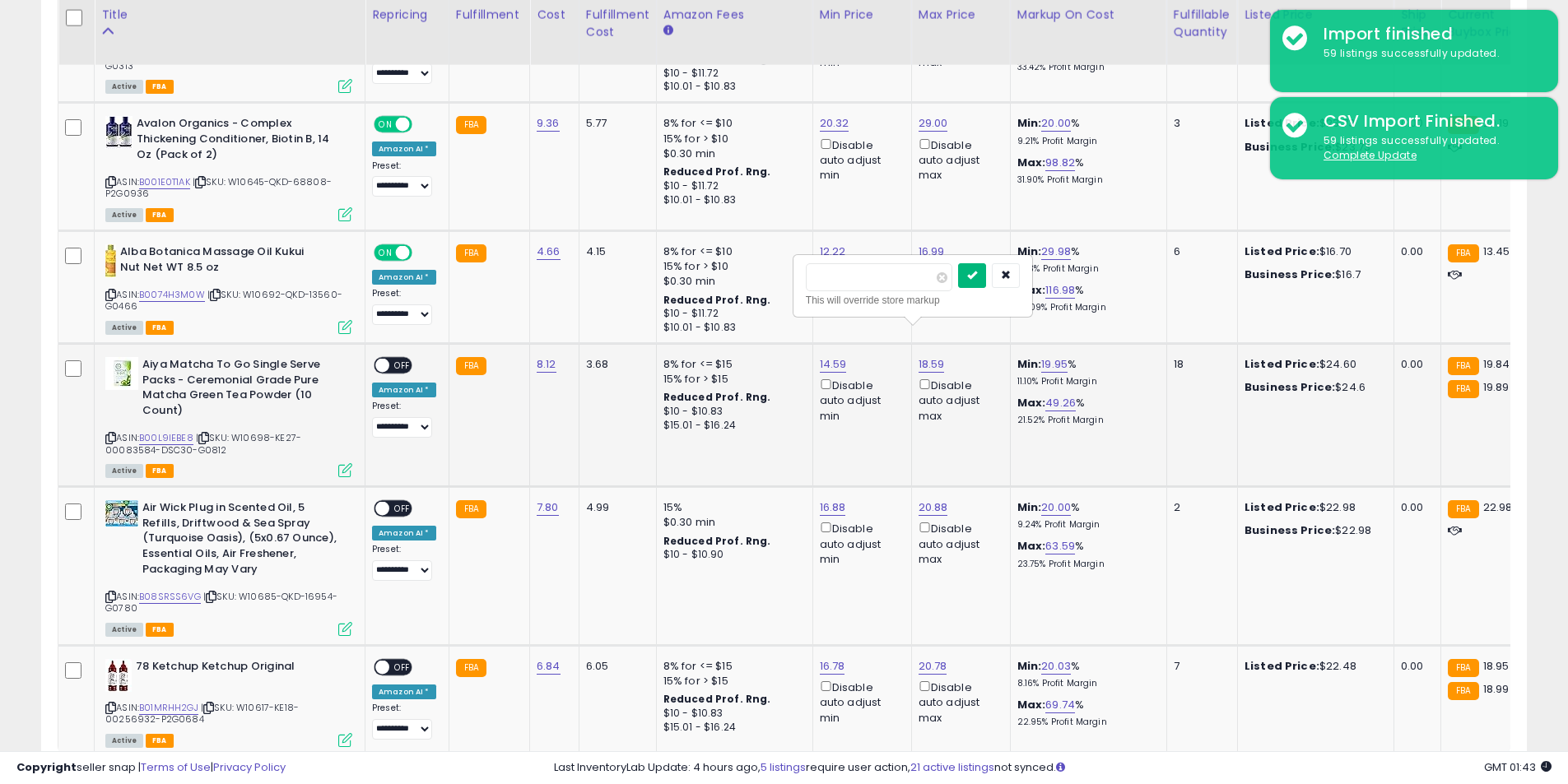 click at bounding box center [972, 275] 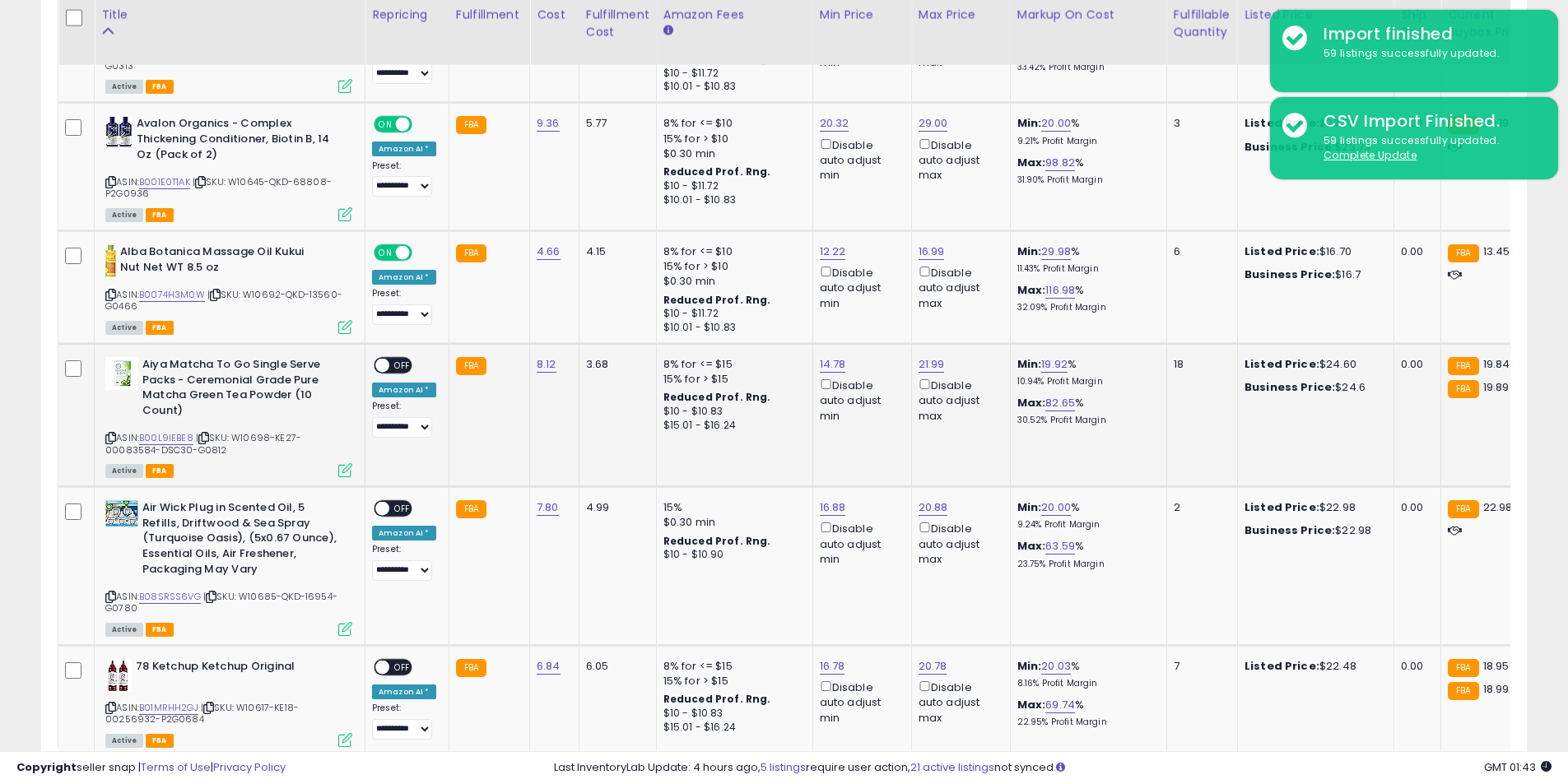 drag, startPoint x: 399, startPoint y: 332, endPoint x: 412, endPoint y: 332, distance: 13 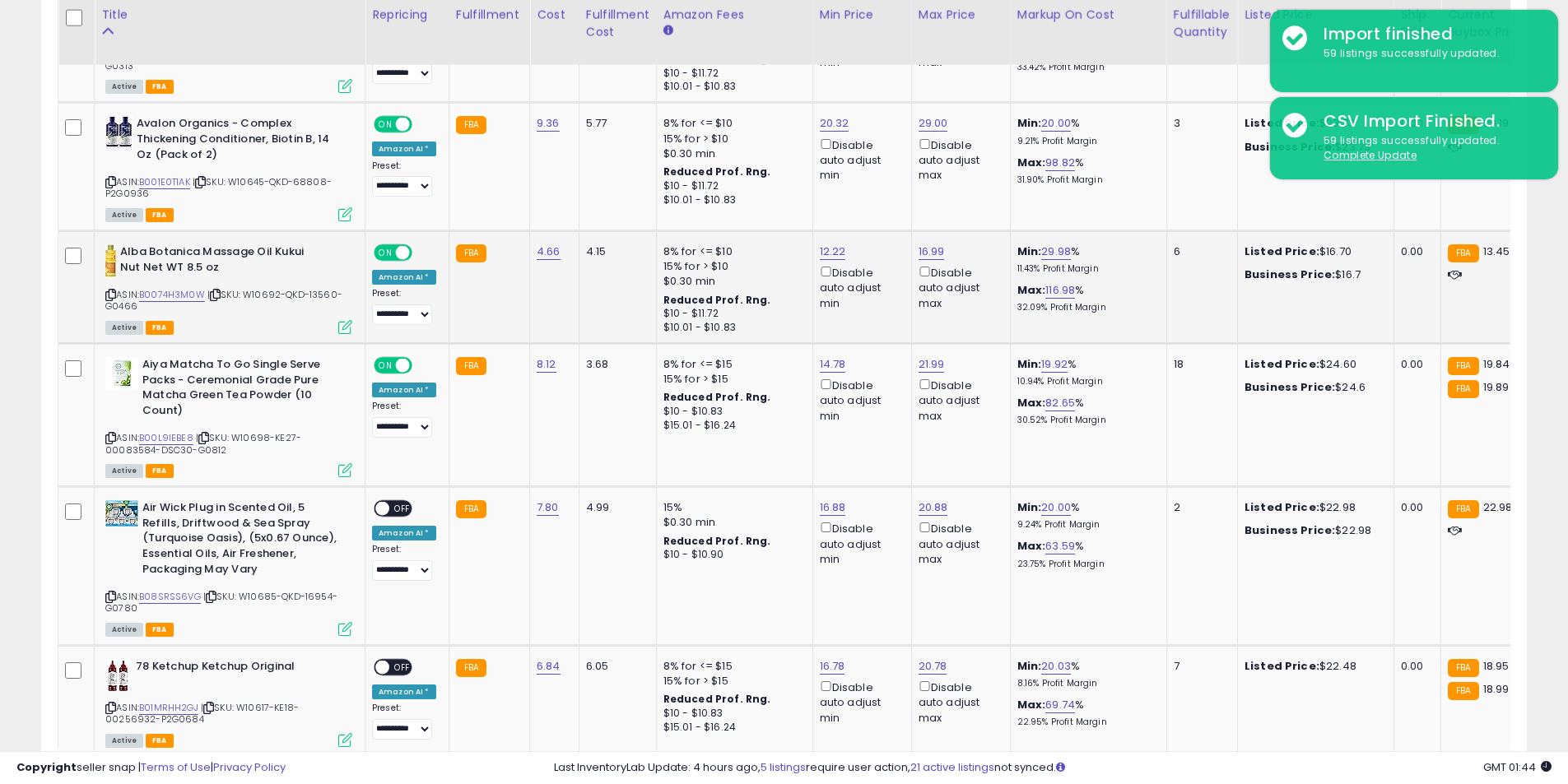 scroll, scrollTop: 6398, scrollLeft: 0, axis: vertical 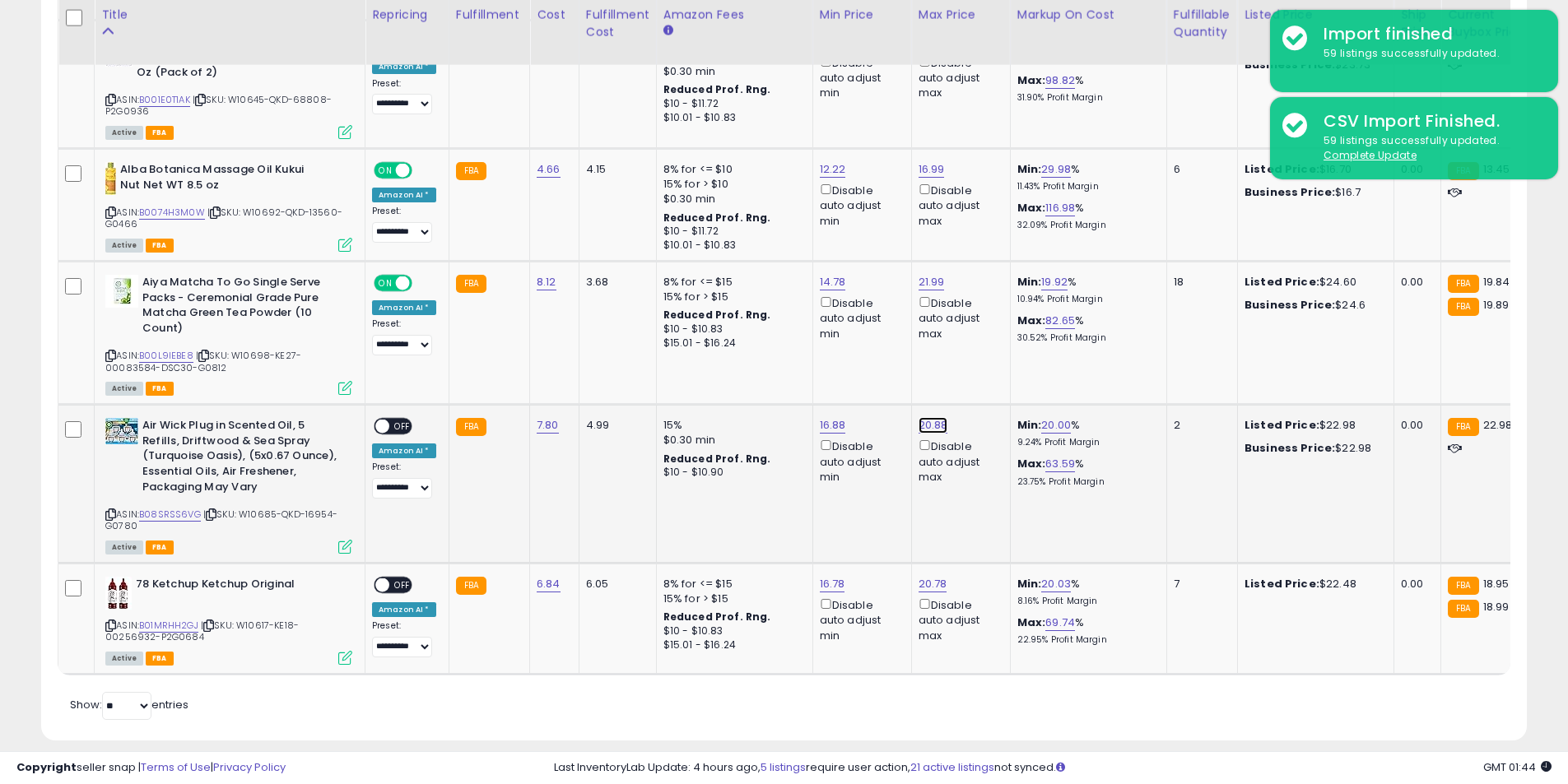 click on "20.88" at bounding box center (932, -5954) 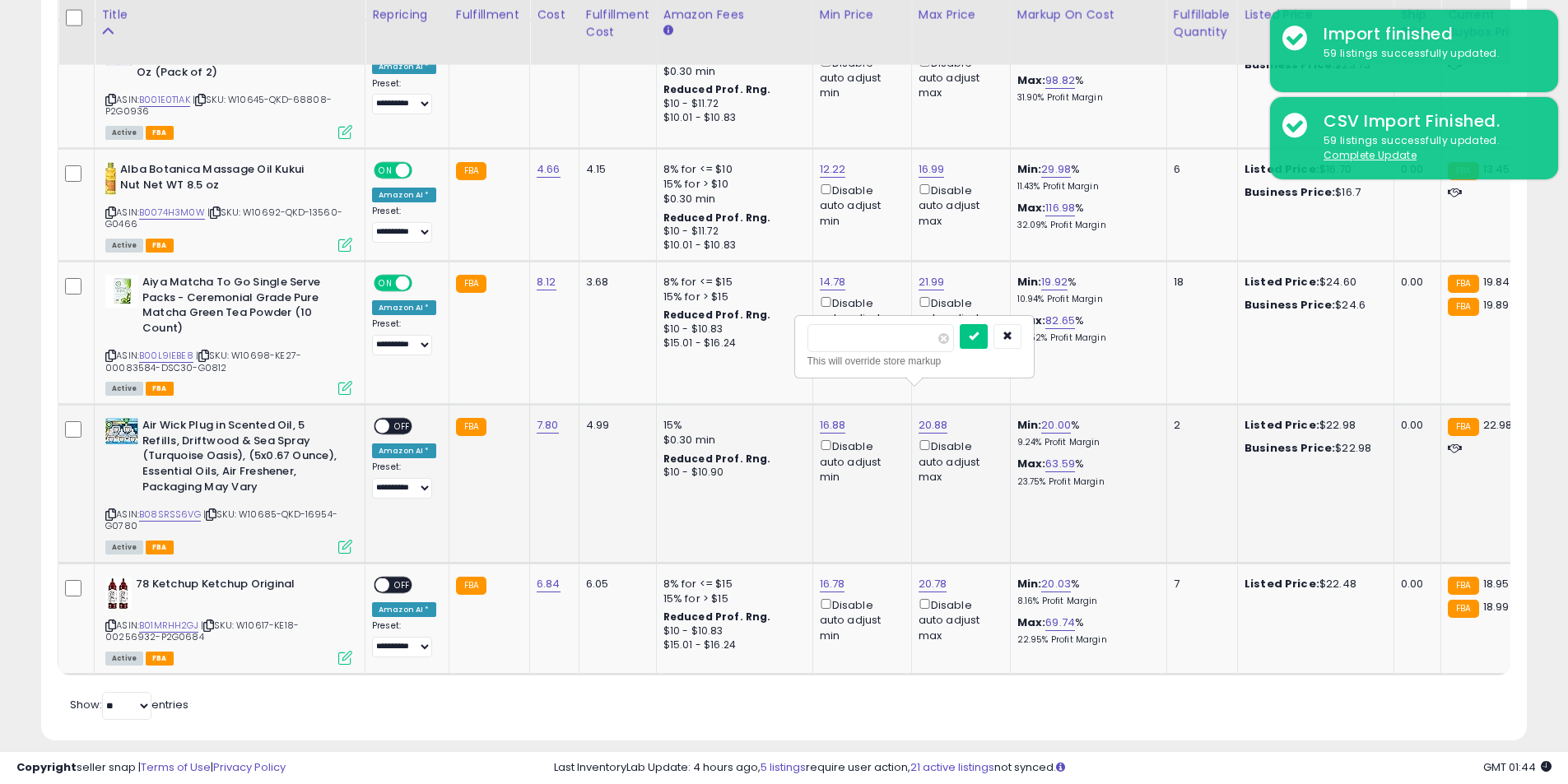 click on "*****" at bounding box center (881, 338) 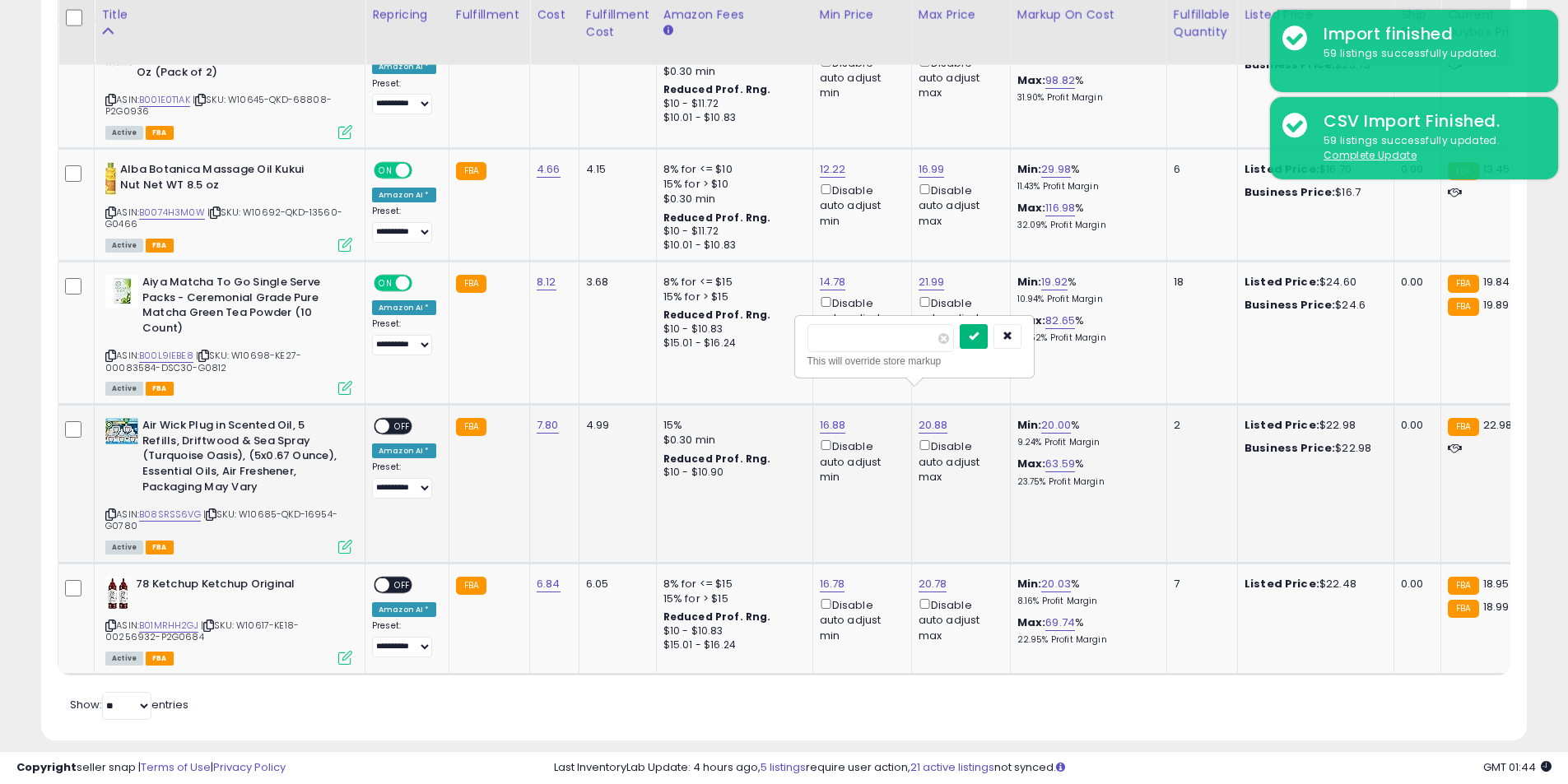 type on "**" 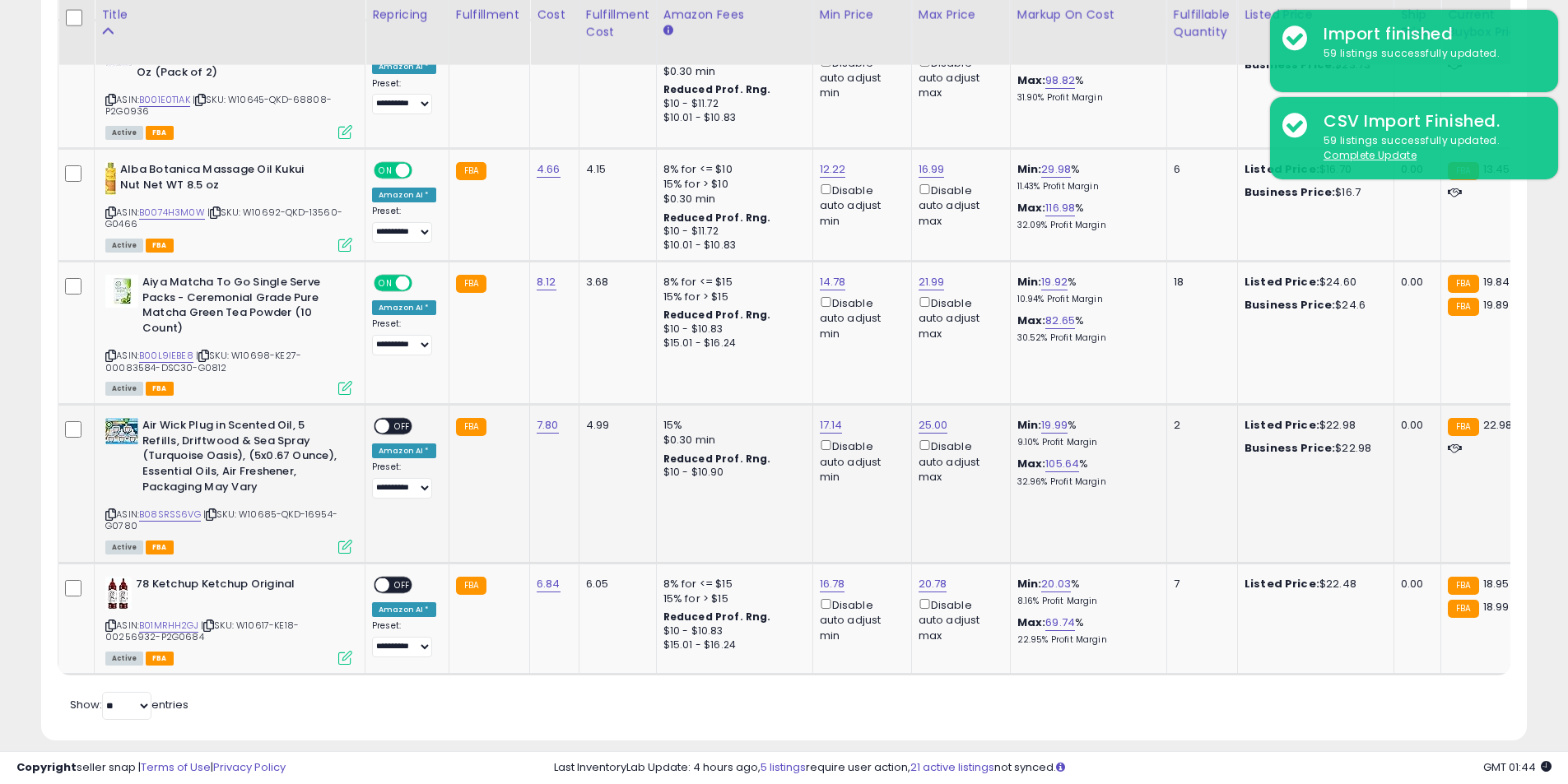 click on "OFF" at bounding box center [402, 426] 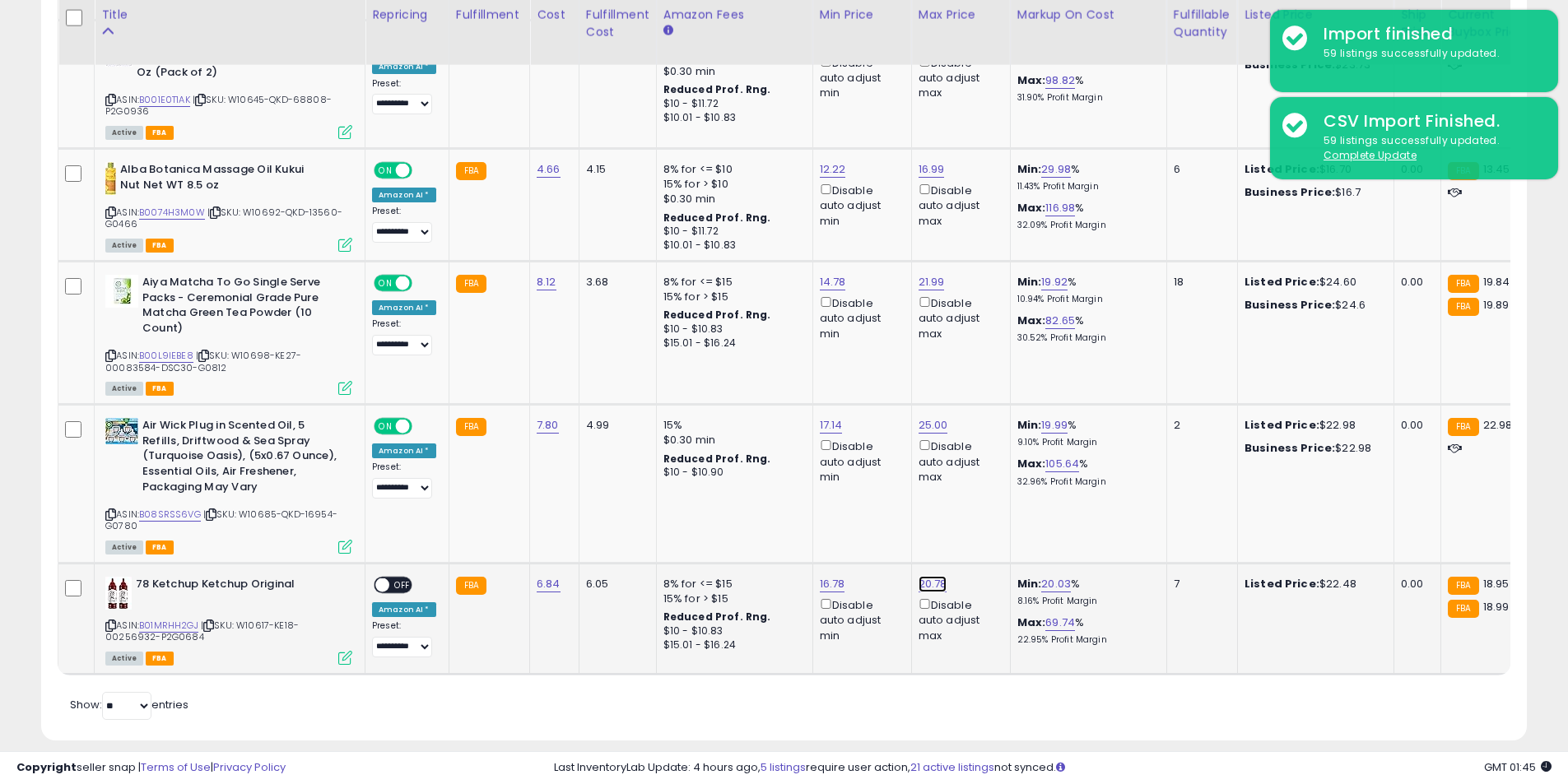click on "20.78" at bounding box center [932, -5954] 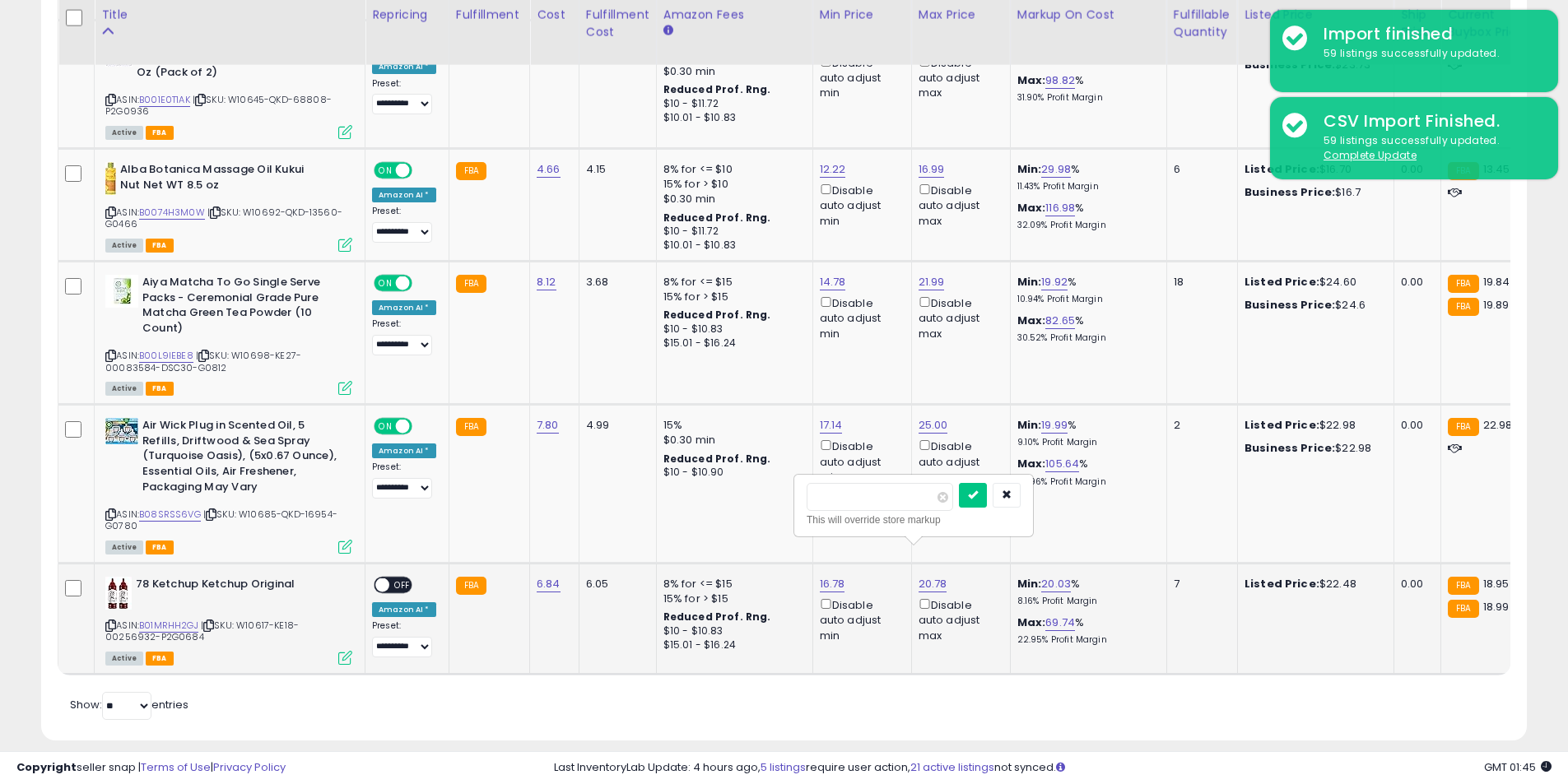 click on "*****" at bounding box center [880, 497] 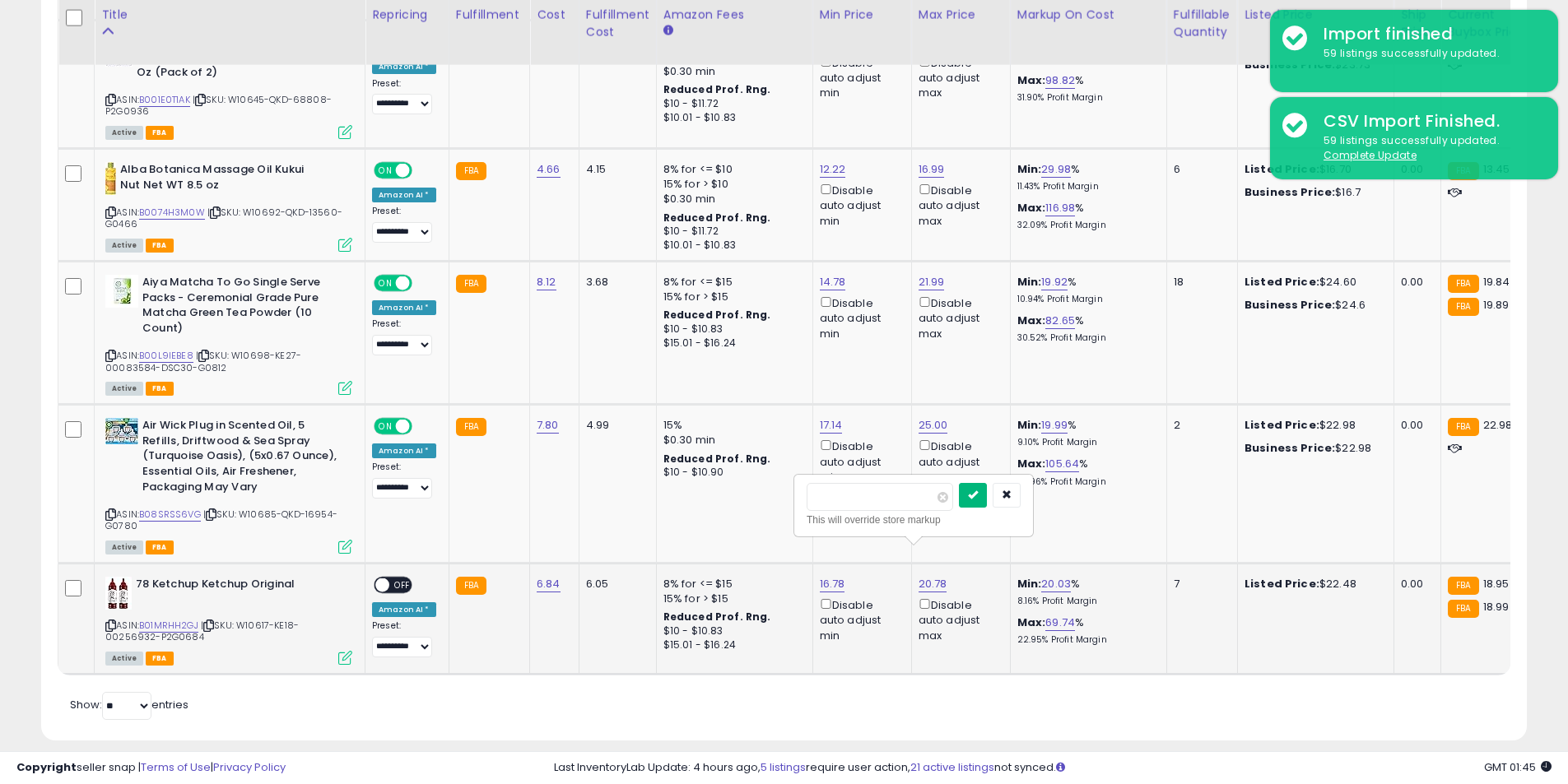 type on "**" 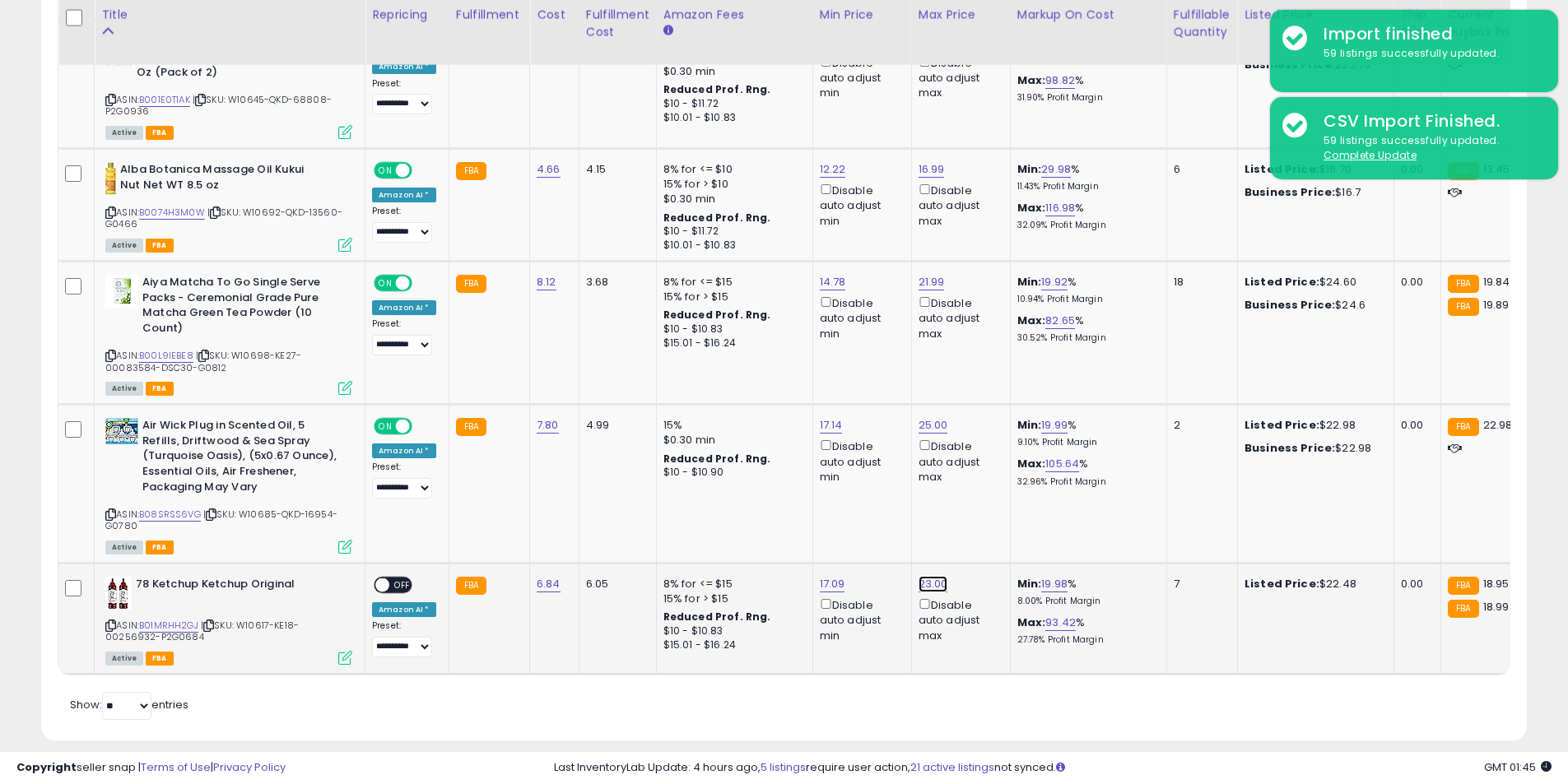click on "23.00" at bounding box center (932, -5954) 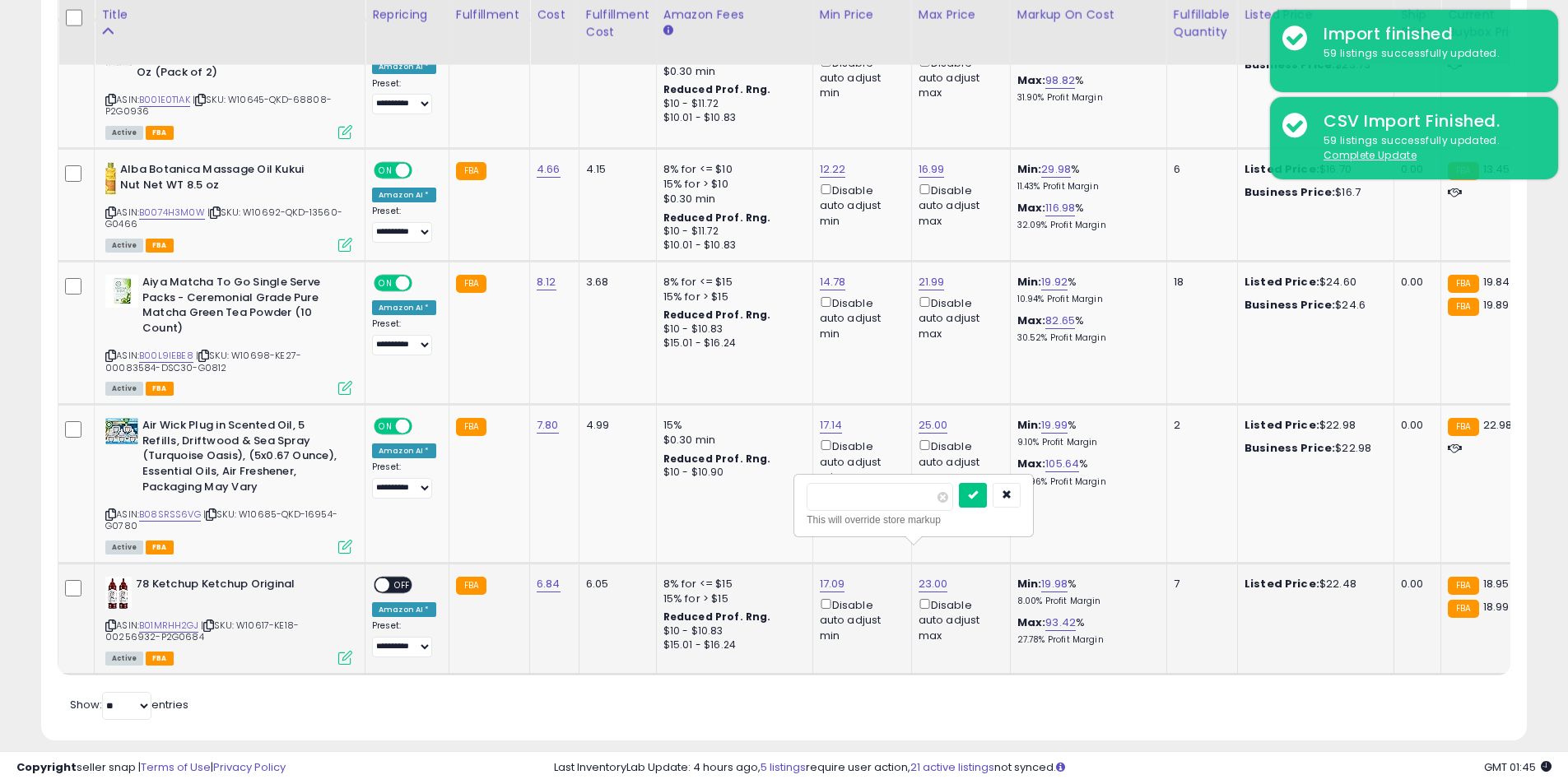 click on "*****" at bounding box center [880, 497] 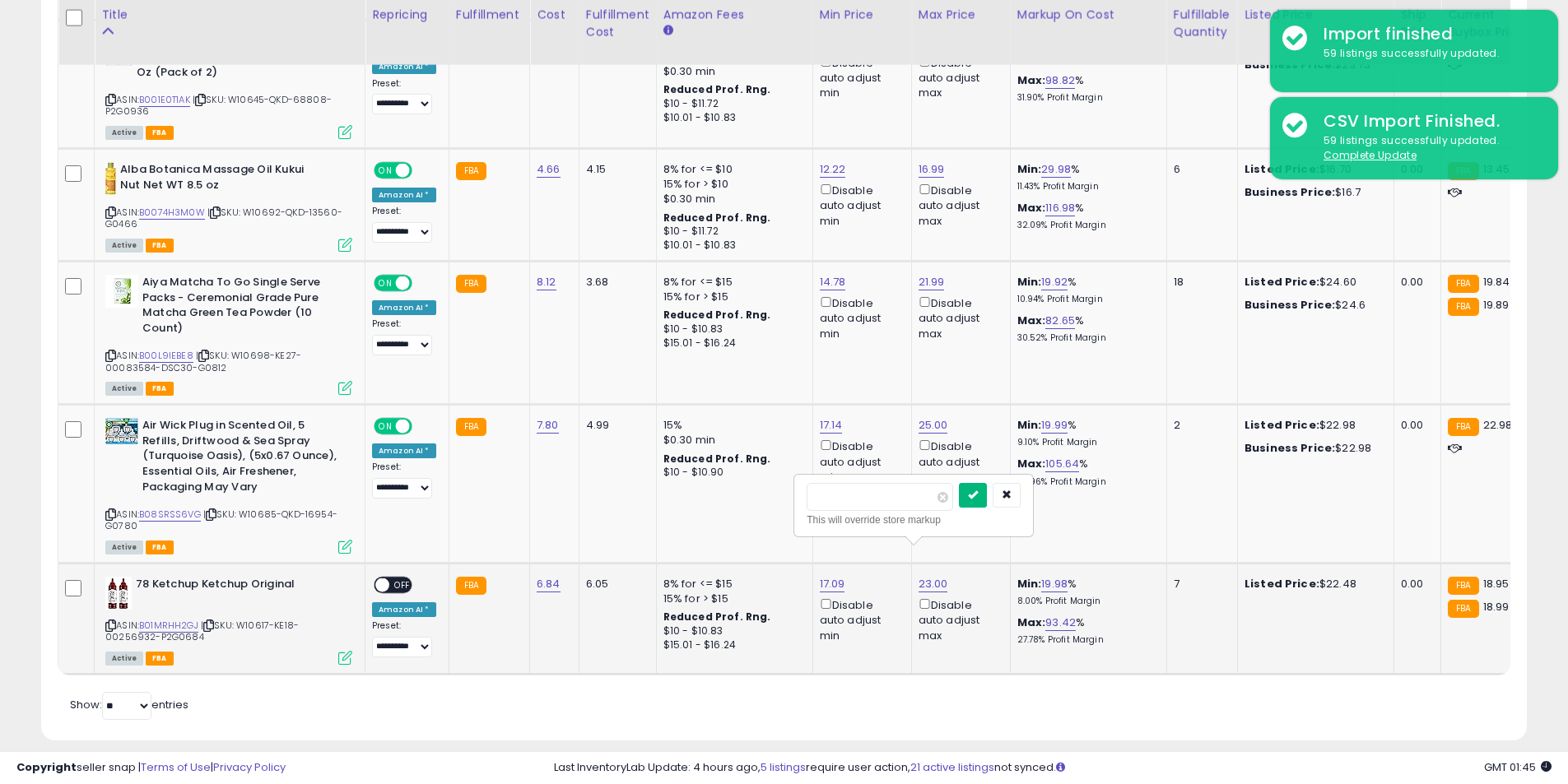type on "*****" 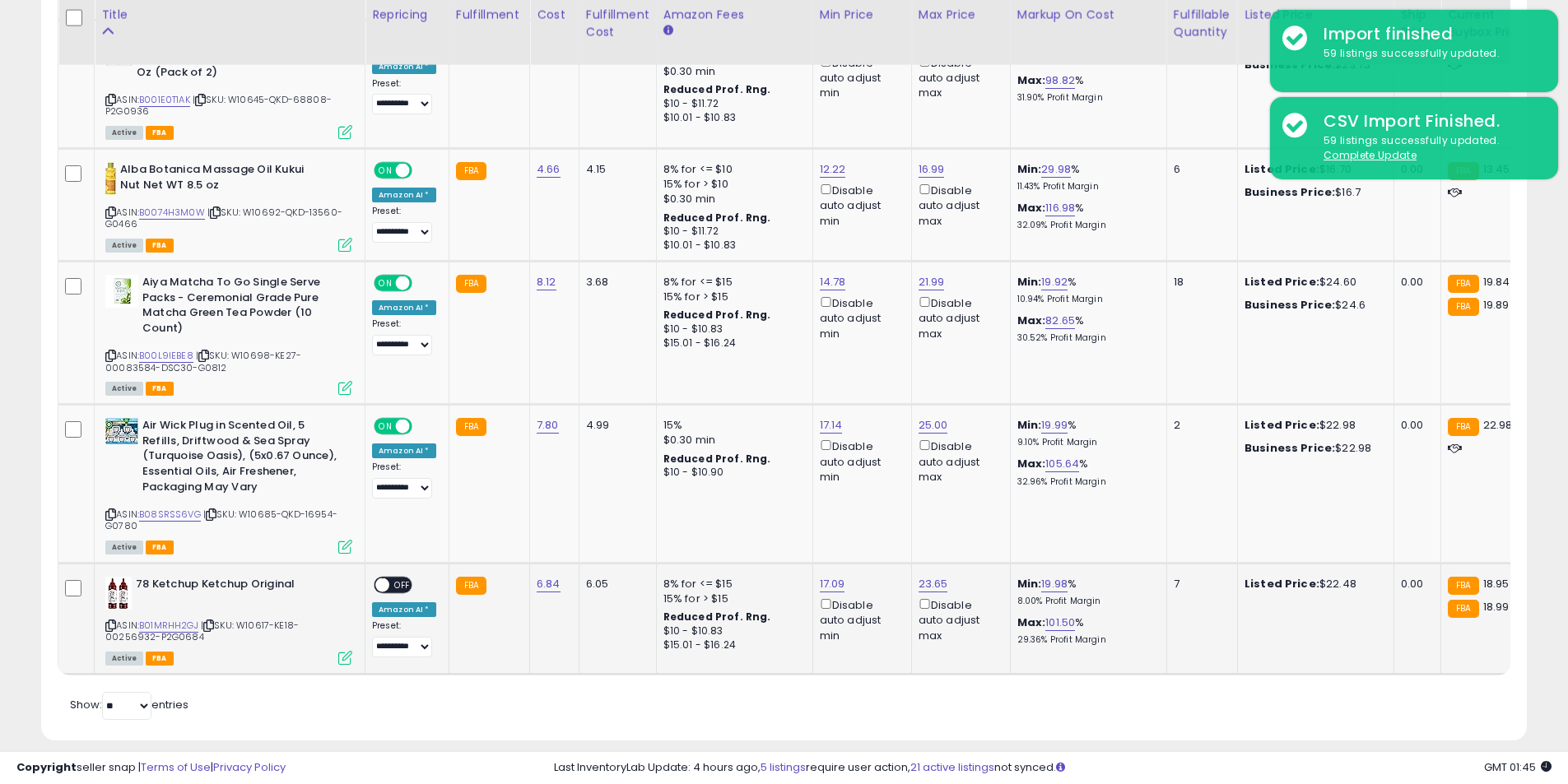 click on "OFF" at bounding box center [402, 585] 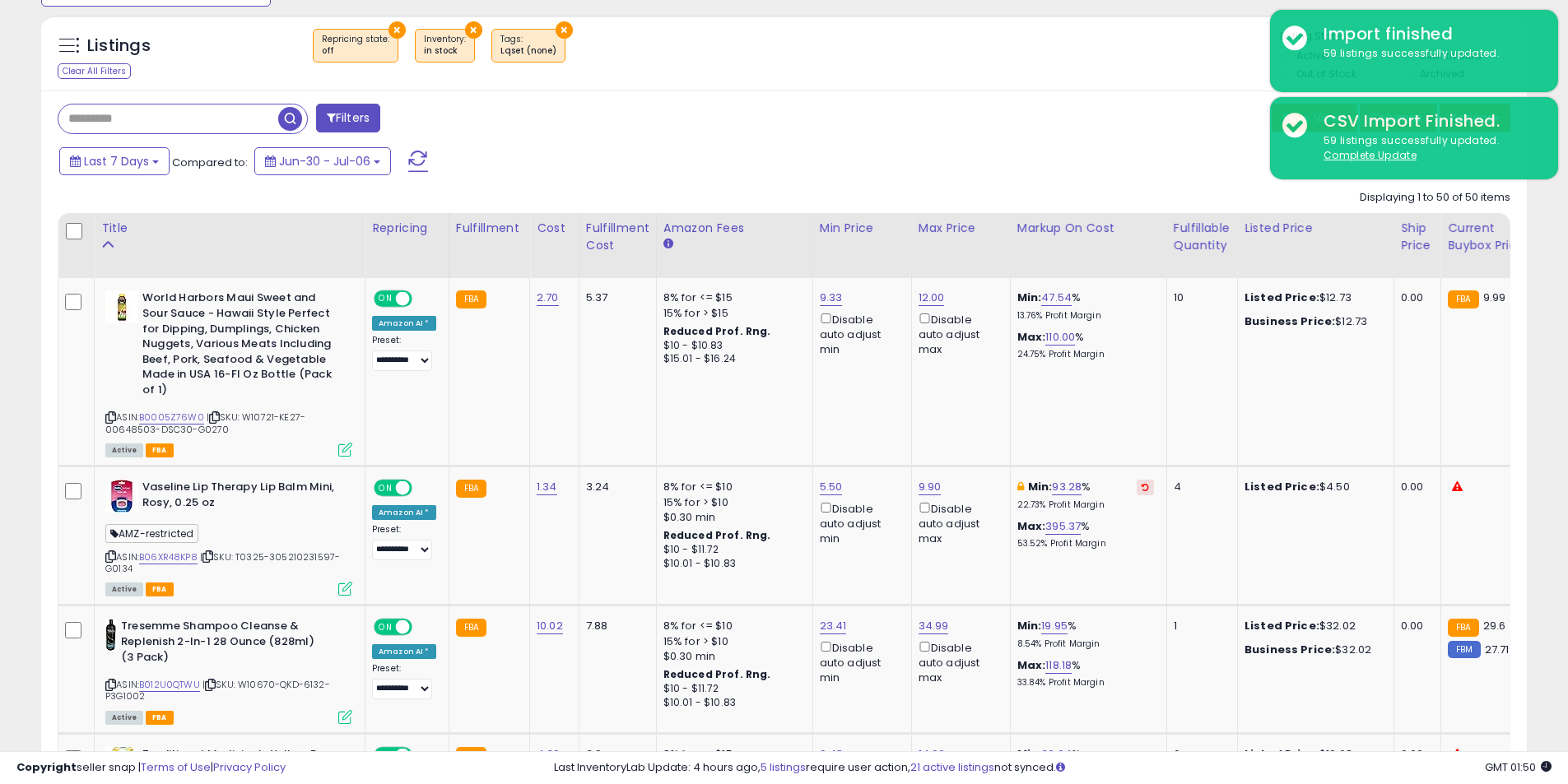 scroll, scrollTop: 0, scrollLeft: 0, axis: both 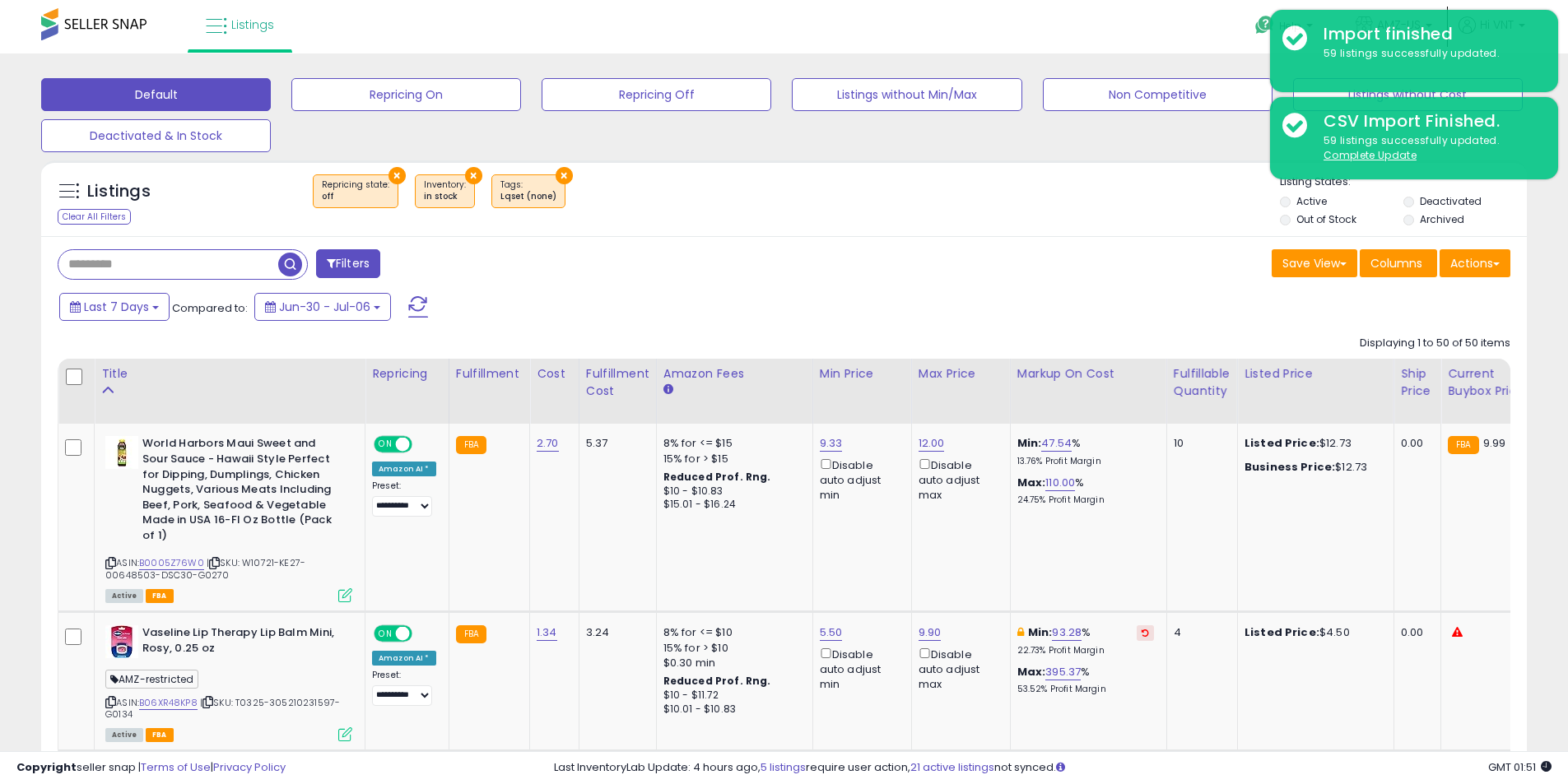 drag, startPoint x: 1026, startPoint y: 304, endPoint x: 1054, endPoint y: 302, distance: 28.071338 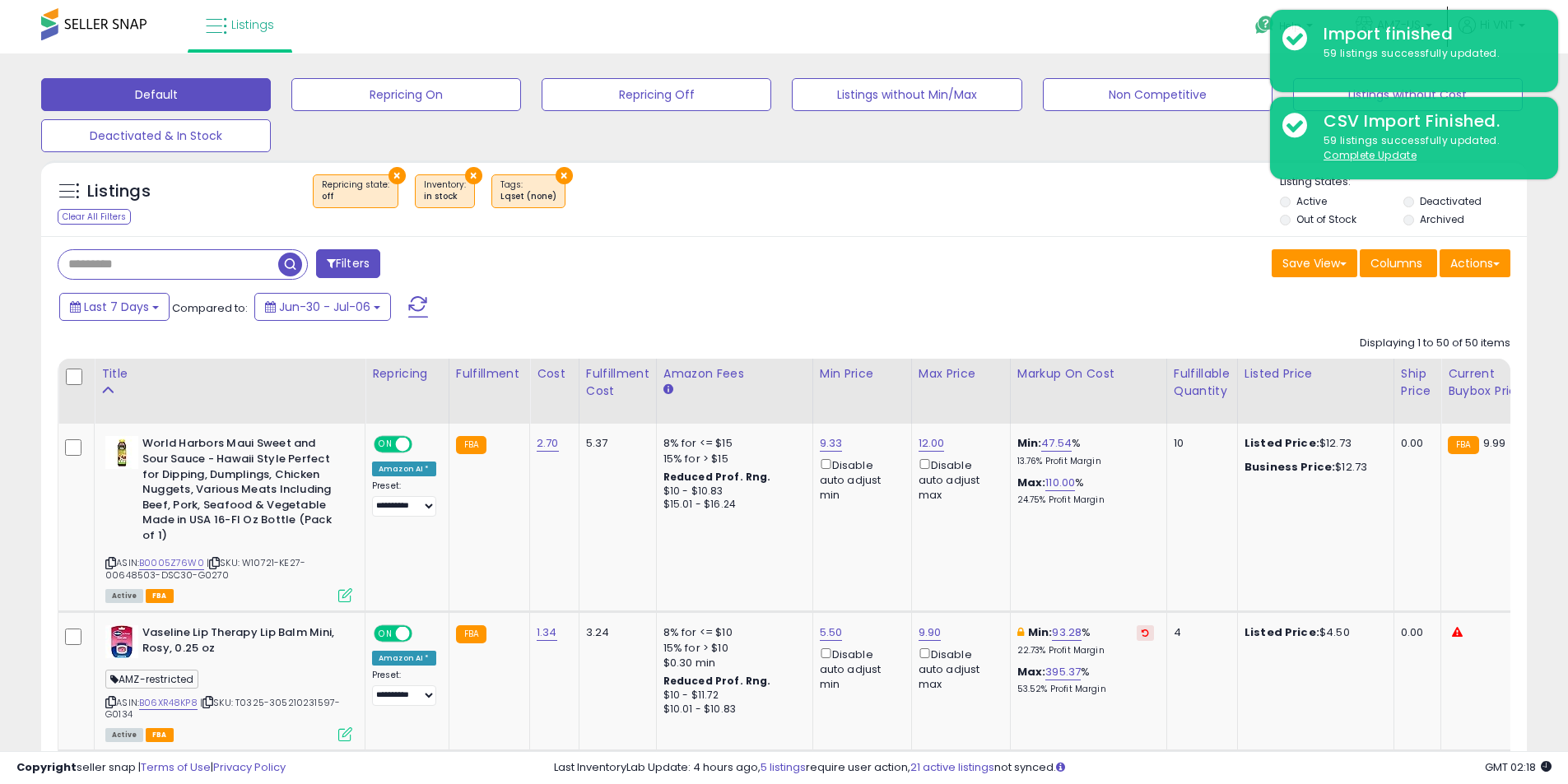 select on "**" 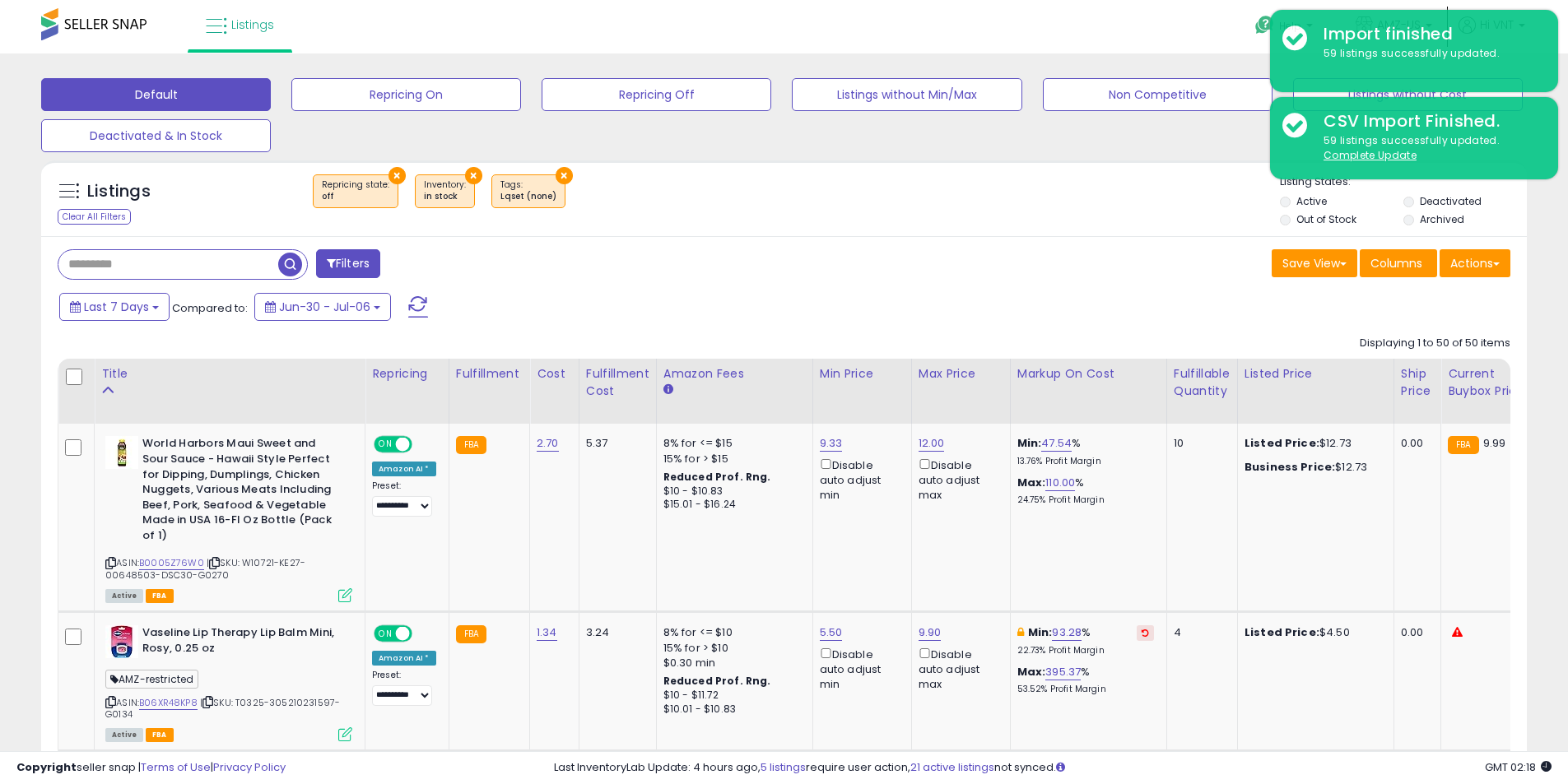 scroll, scrollTop: 0, scrollLeft: 0, axis: both 